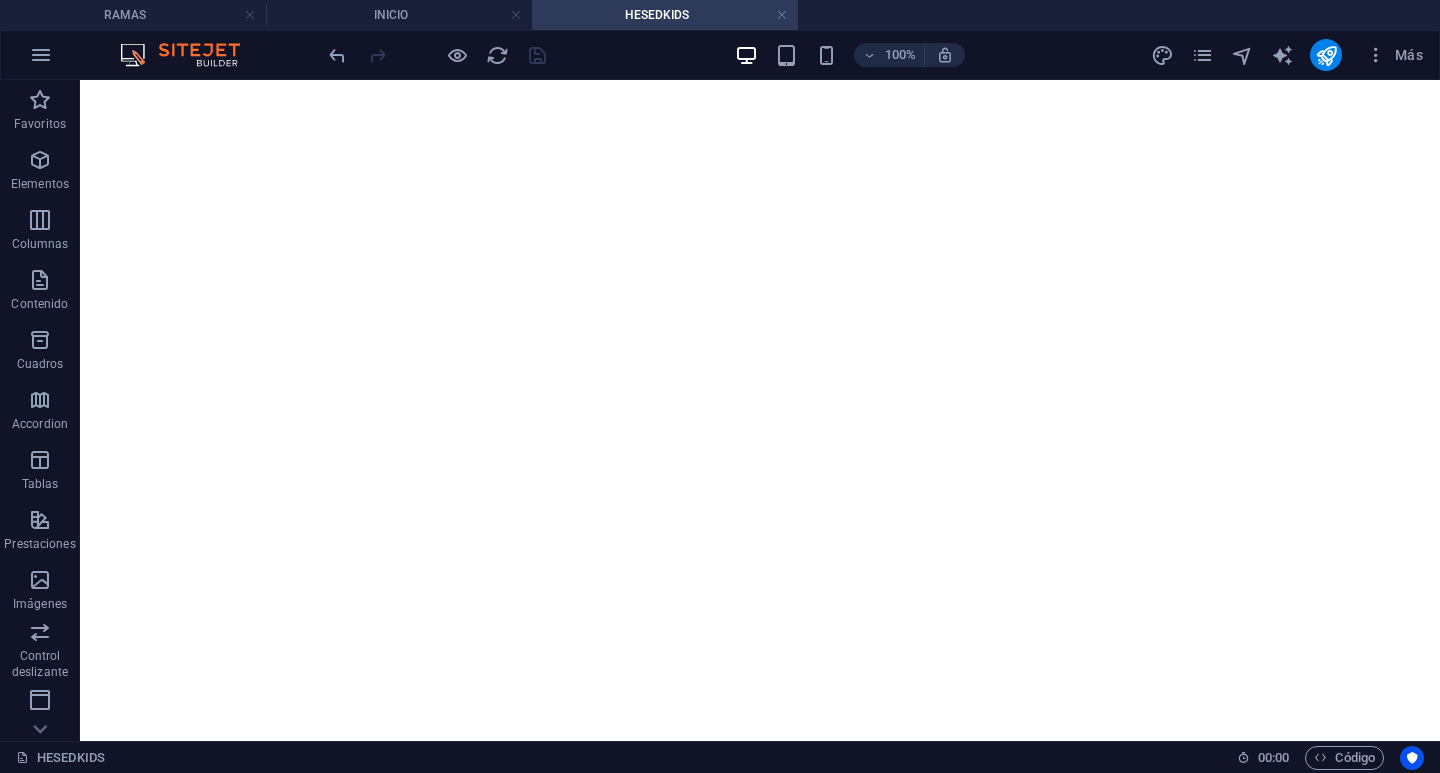 scroll, scrollTop: 0, scrollLeft: 0, axis: both 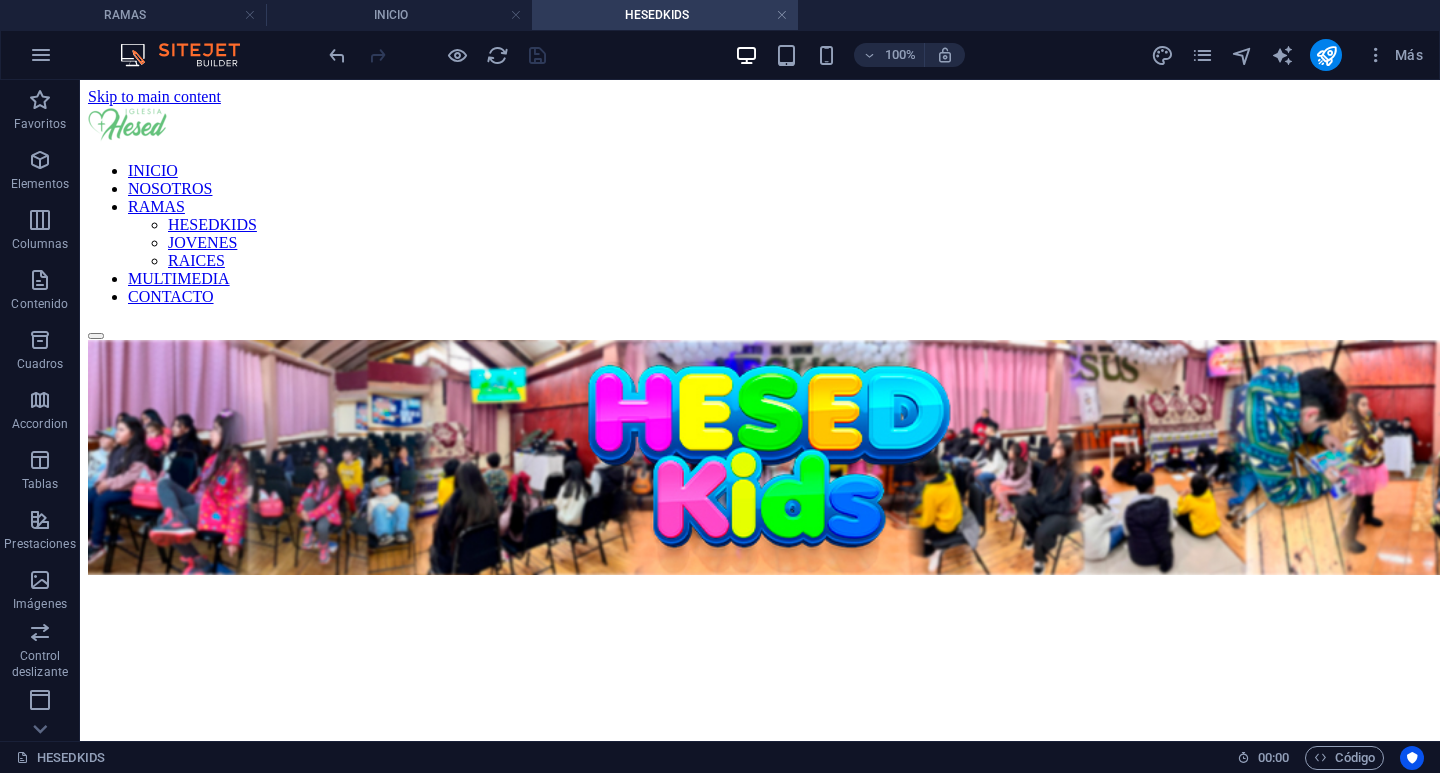 click on "Skip to main content
INICIO NOSOTROS RAMAS HESEDKIDS JOVENES RAICES MULTIMEDIA CONTACTO" at bounding box center (760, 333) 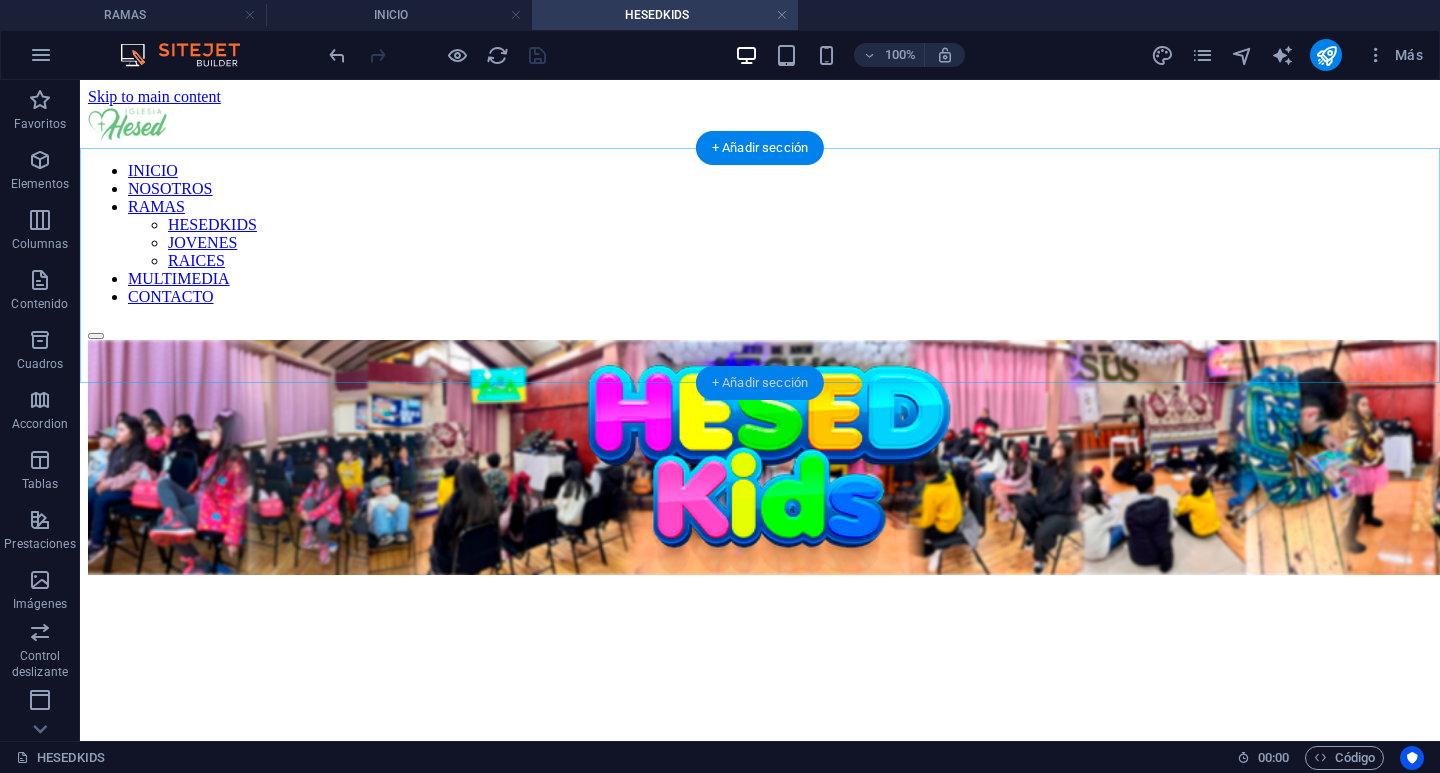 click on "+ Añadir sección" at bounding box center (760, 383) 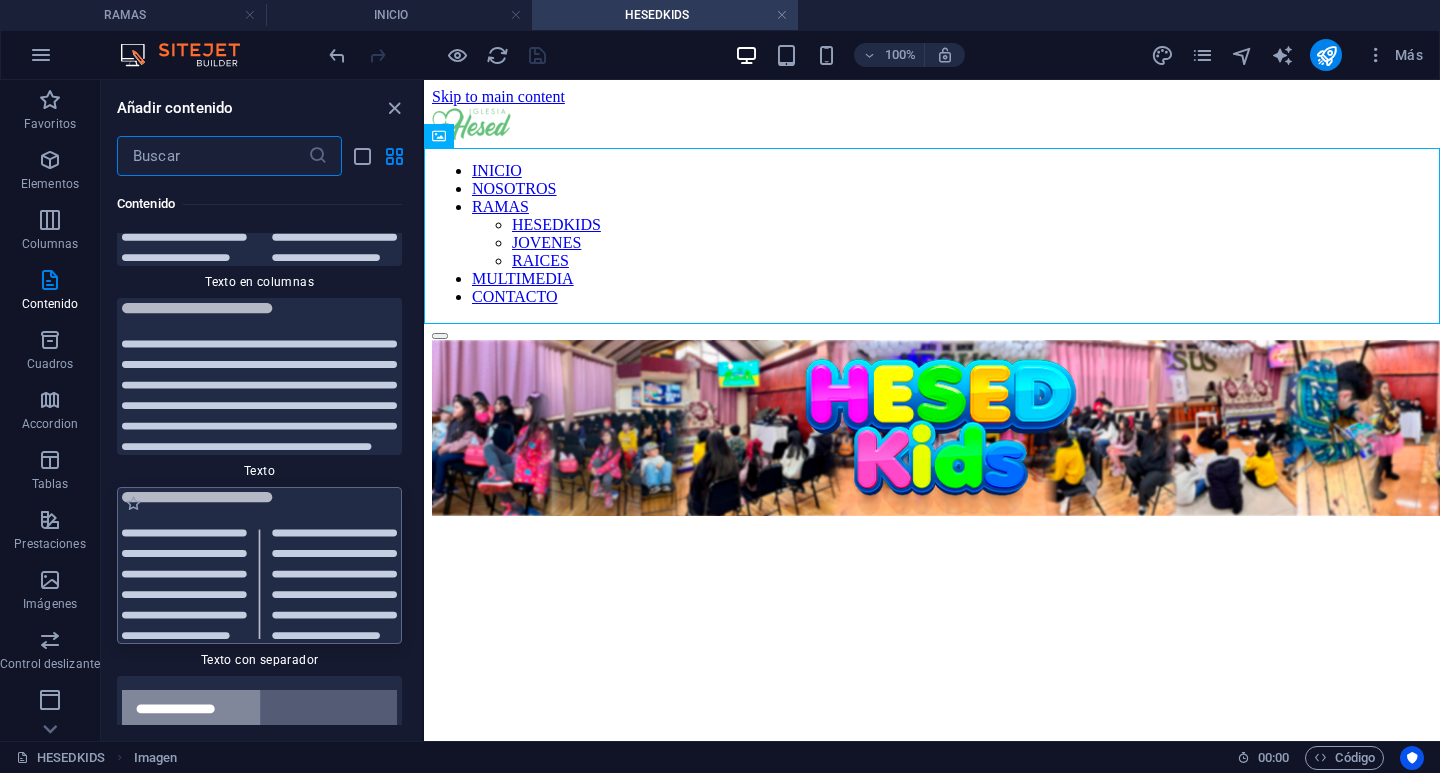 scroll, scrollTop: 7108, scrollLeft: 0, axis: vertical 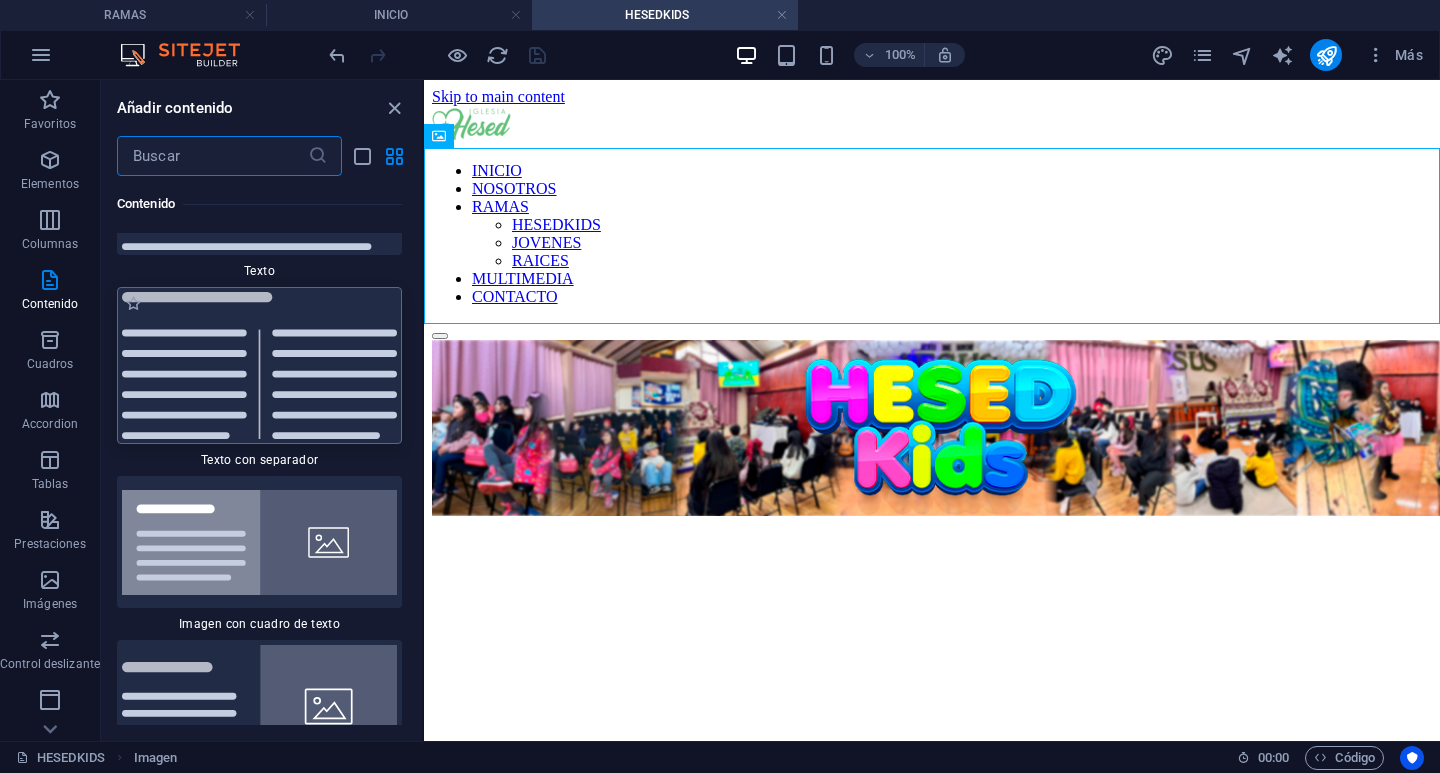 click at bounding box center [259, 365] 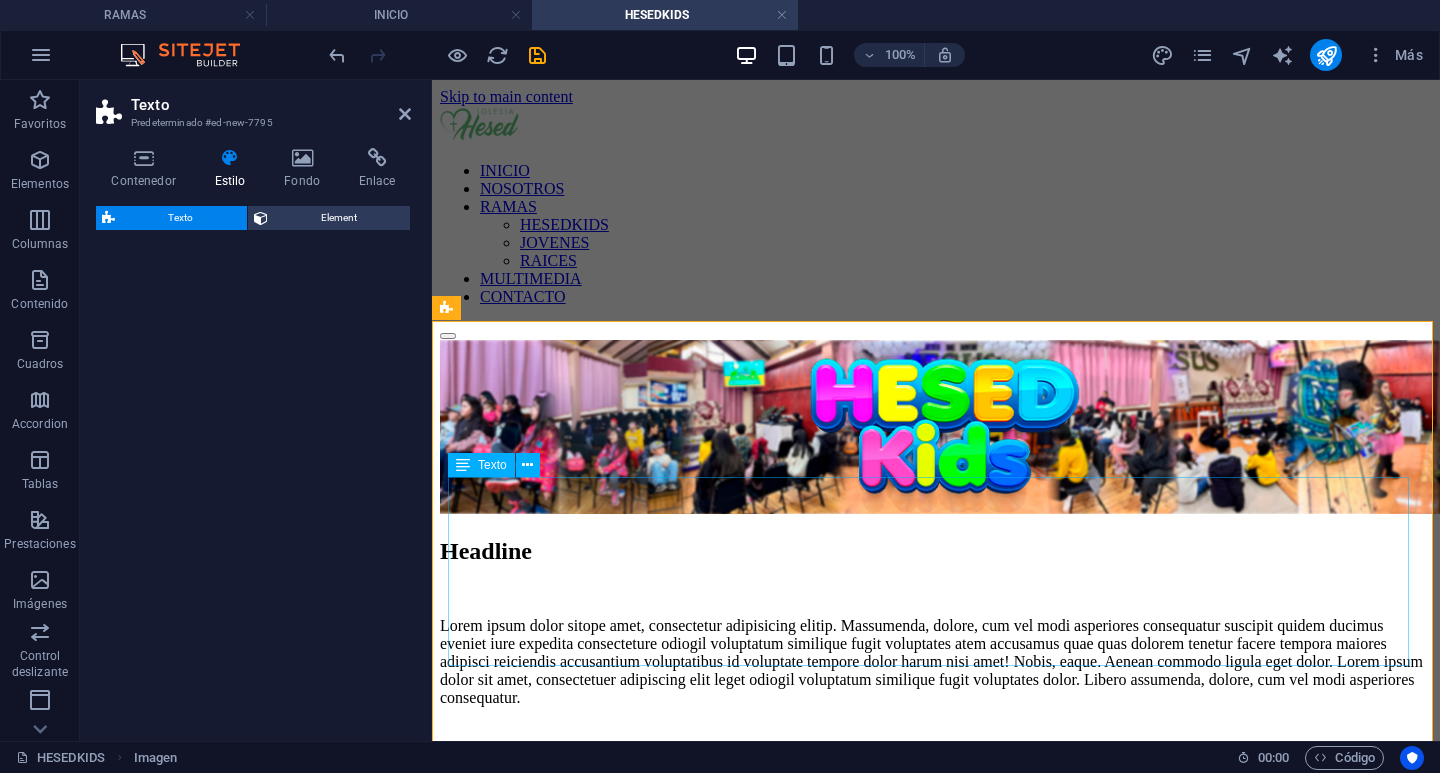 select on "rem" 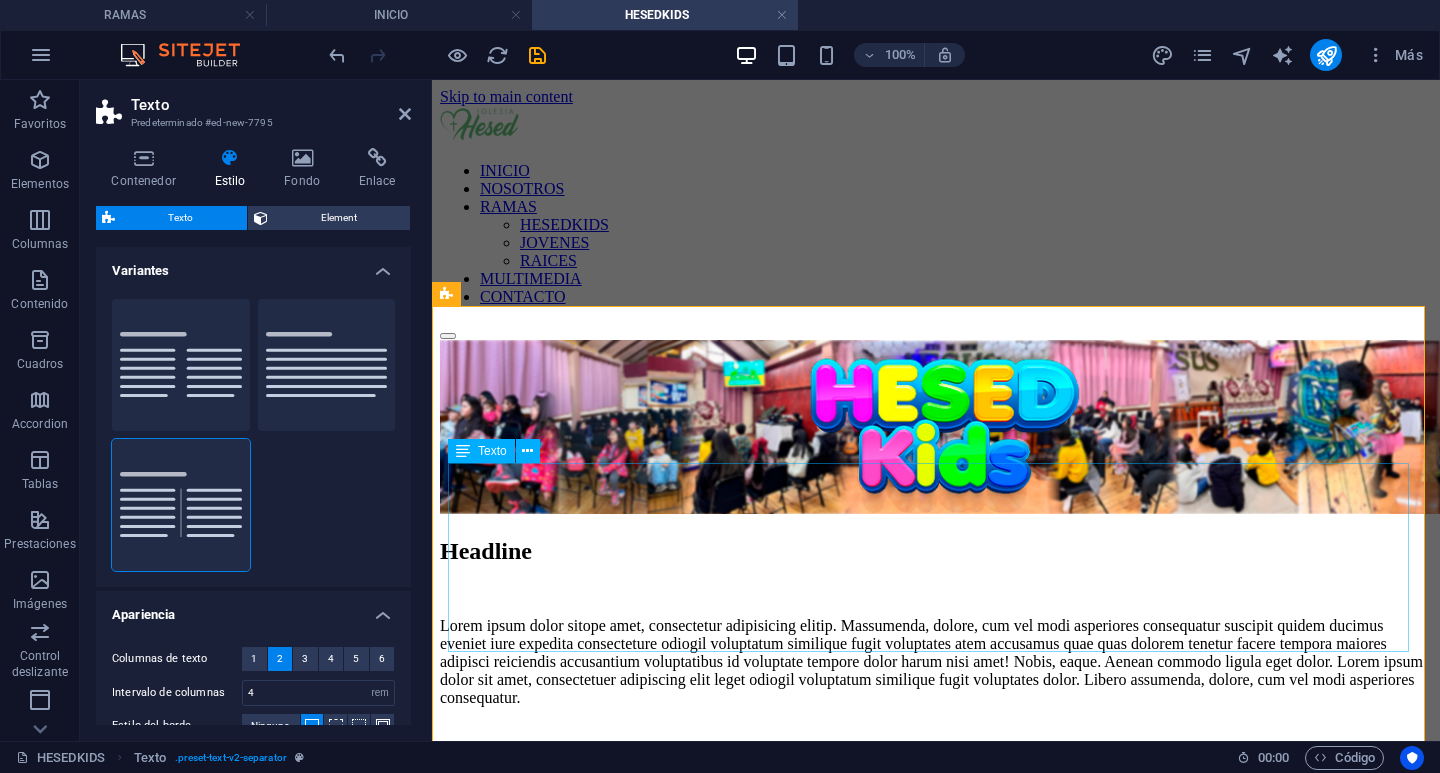 scroll, scrollTop: 25, scrollLeft: 0, axis: vertical 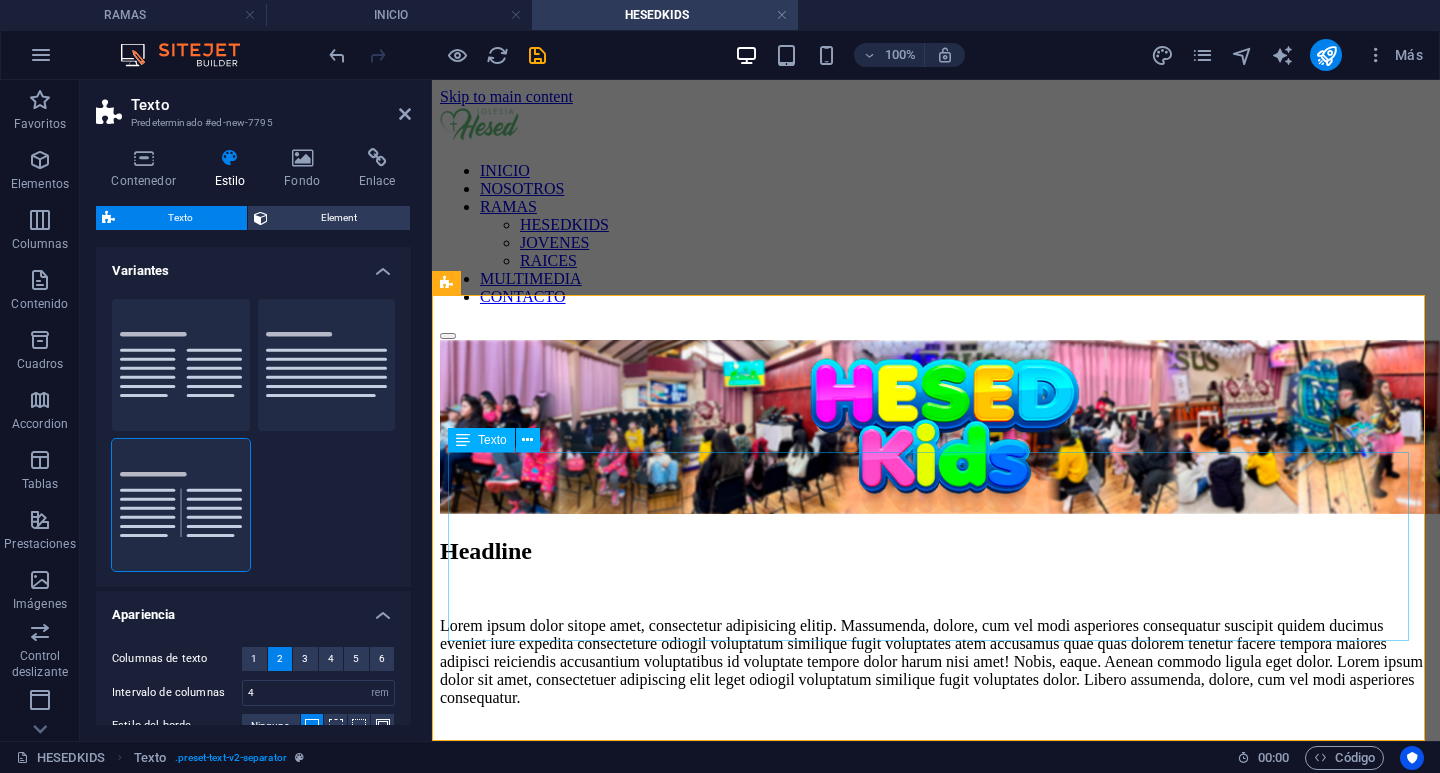 click on "Lorem ipsum dolor sitope amet, consectetur adipisicing elitip. Massumenda, dolore, cum vel modi asperiores consequatur suscipit quidem ducimus eveniet iure expedita consecteture odiogil voluptatum similique fugit voluptates atem accusamus quae quas dolorem tenetur facere tempora maiores adipisci reiciendis accusantium voluptatibus id voluptate tempore dolor harum nisi amet! Nobis, eaque. Aenean commodo ligula eget dolor. Lorem ipsum dolor sit amet, consectetuer adipiscing elit leget odiogil voluptatum similique fugit voluptates dolor. Libero assumenda, dolore, cum vel modi asperiores consequatur." at bounding box center (936, 662) 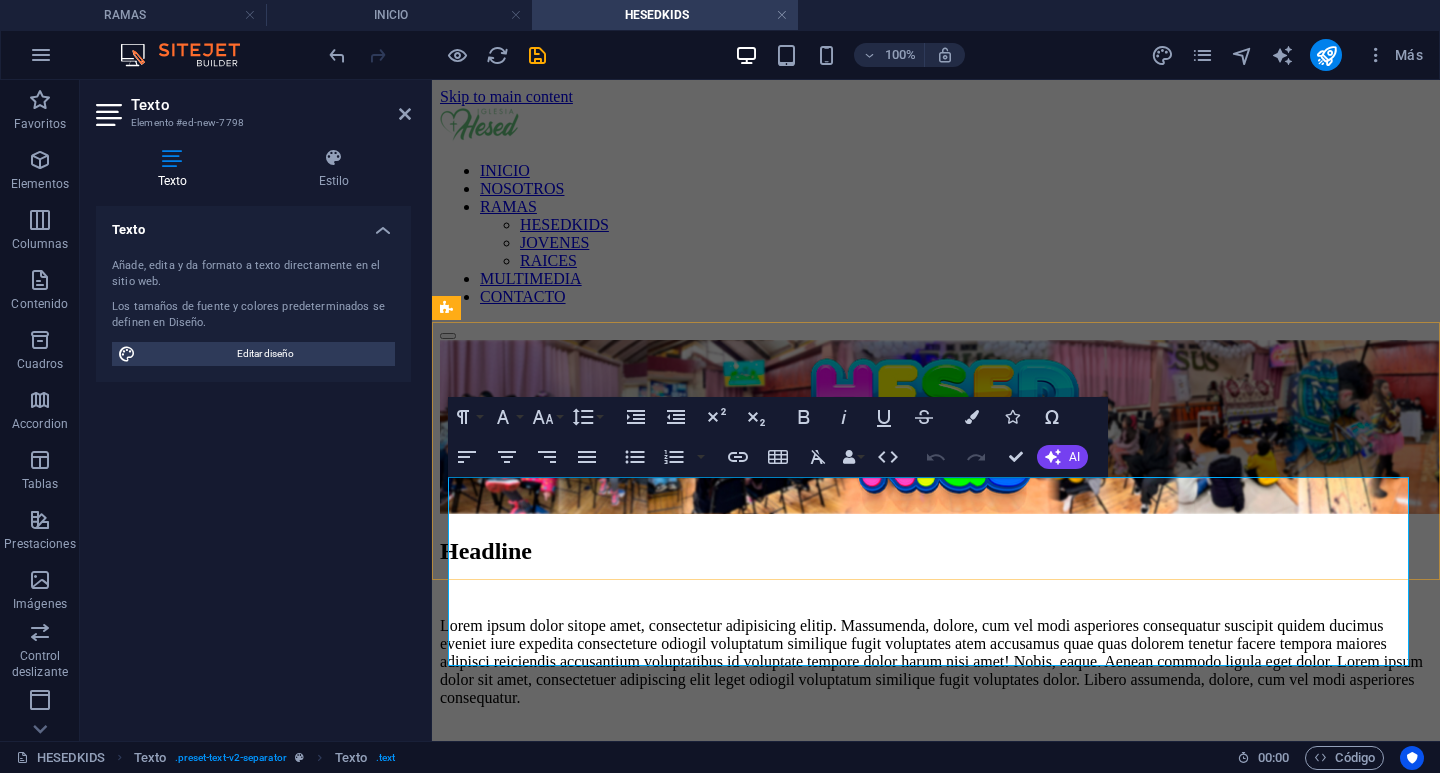 scroll, scrollTop: 0, scrollLeft: 0, axis: both 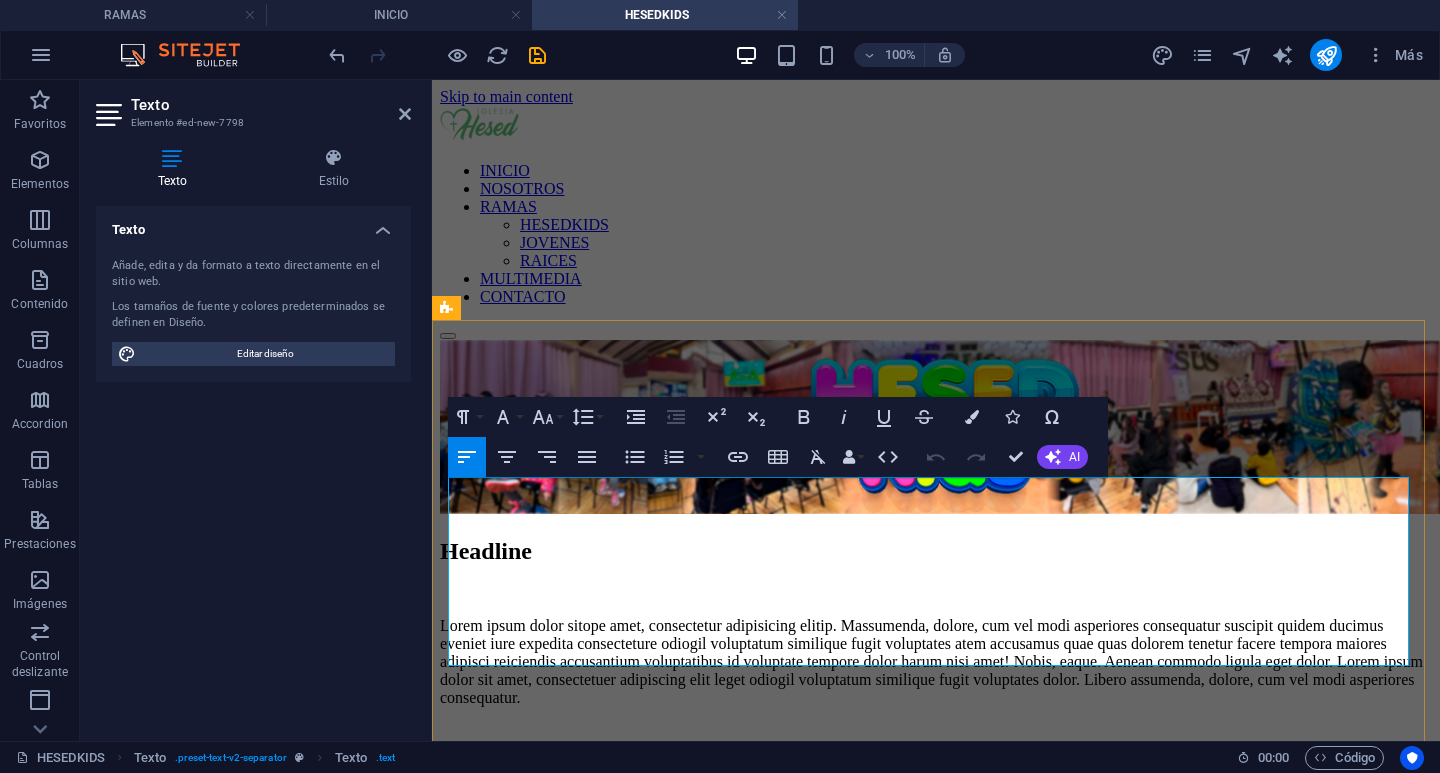 click on "Lorem ipsum dolor sitope amet, consectetur adipisicing elitip. Massumenda, dolore, cum vel modi asperiores consequatur suscipit quidem ducimus eveniet iure expedita consecteture odiogil voluptatum similique fugit voluptates atem accusamus quae quas dolorem tenetur facere tempora maiores adipisci reiciendis accusantium voluptatibus id voluptate tempore dolor harum nisi amet! Nobis, eaque. Aenean commodo ligula eget dolor. Lorem ipsum dolor sit amet, consectetuer adipiscing elit leget odiogil voluptatum similique fugit voluptates dolor. Libero assumenda, dolore, cum vel modi asperiores consequatur." at bounding box center [936, 662] 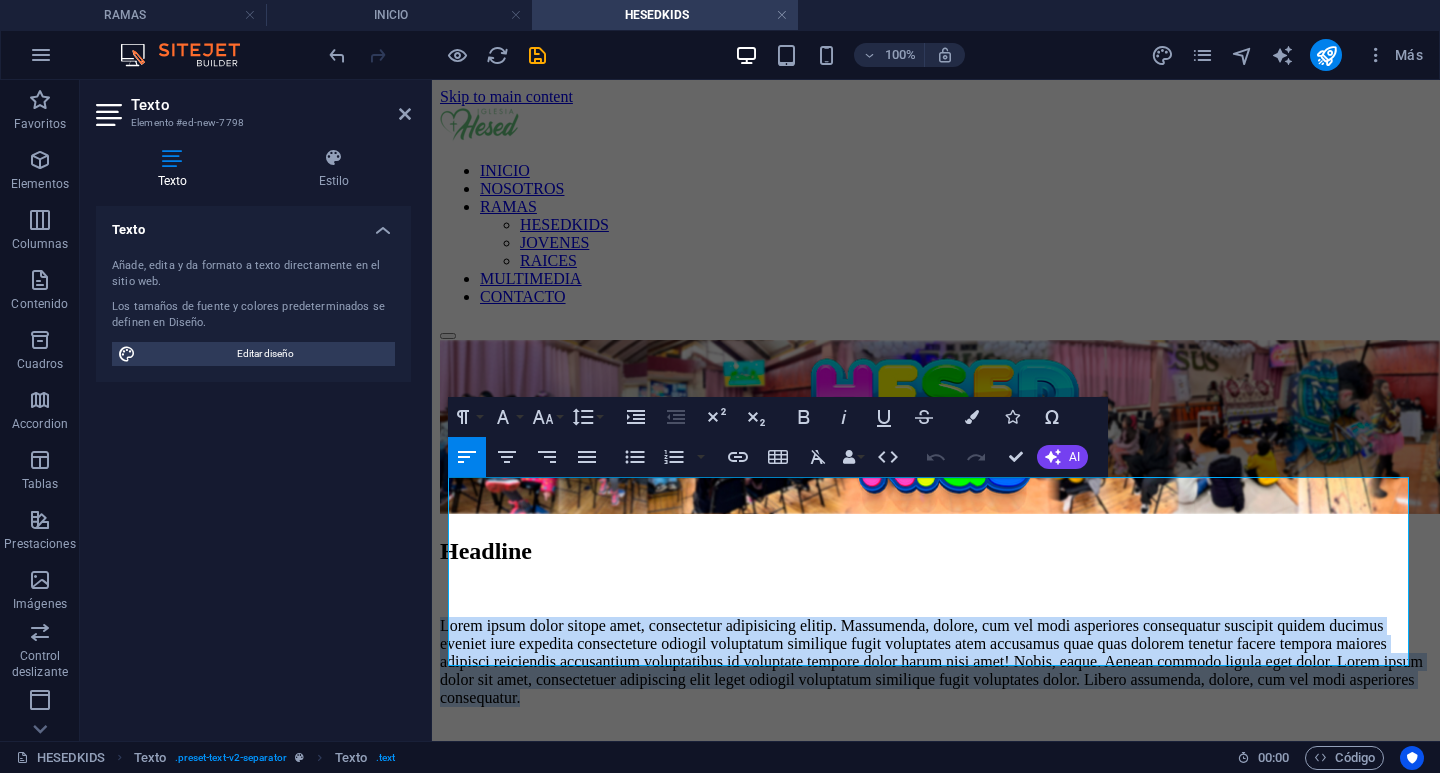 drag, startPoint x: 686, startPoint y: 665, endPoint x: 425, endPoint y: 469, distance: 326.40005 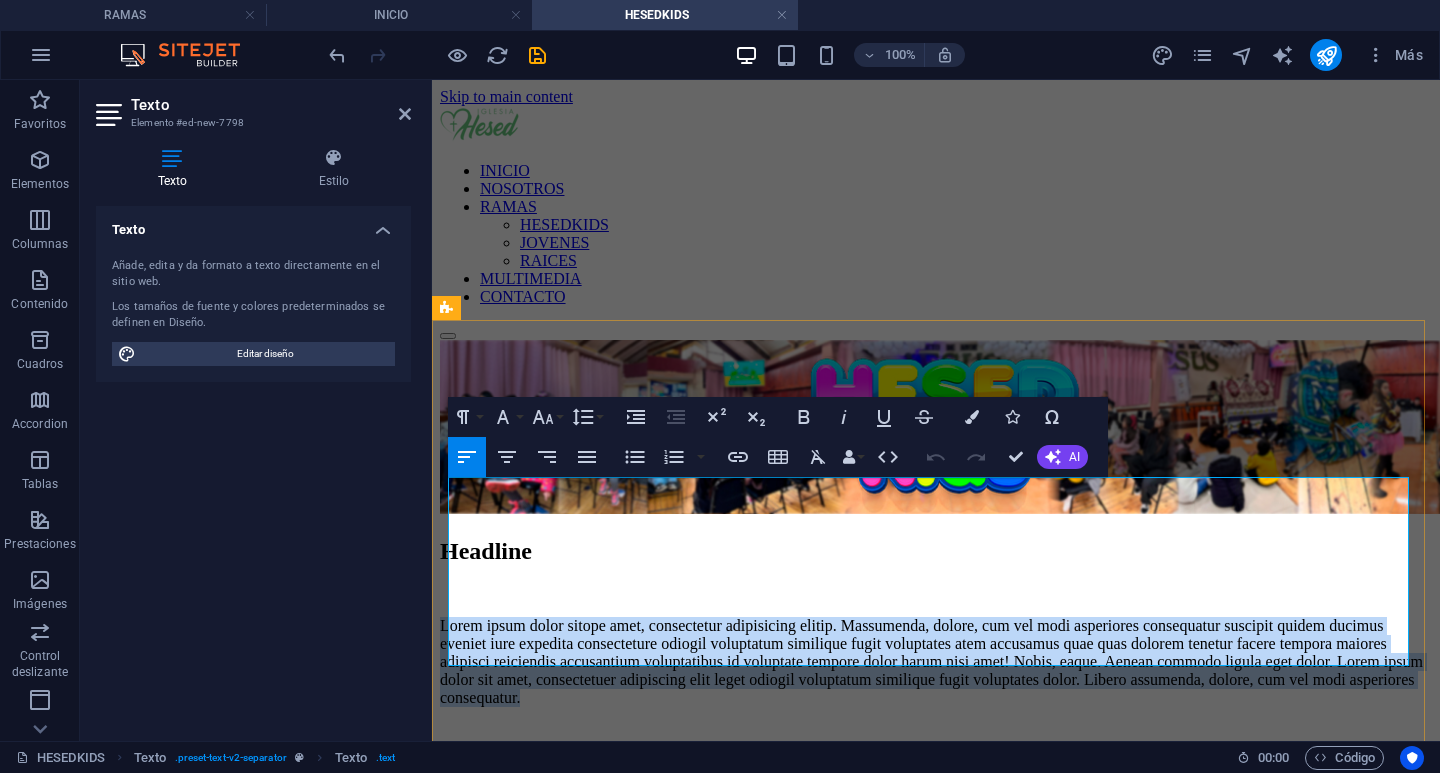 click on "Lorem ipsum dolor sitope amet, consectetur adipisicing elitip. Massumenda, dolore, cum vel modi asperiores consequatur suscipit quidem ducimus eveniet iure expedita consecteture odiogil voluptatum similique fugit voluptates atem accusamus quae quas dolorem tenetur facere tempora maiores adipisci reiciendis accusantium voluptatibus id voluptate tempore dolor harum nisi amet! Nobis, eaque. Aenean commodo ligula eget dolor. Lorem ipsum dolor sit amet, consectetuer adipiscing elit leget odiogil voluptatum similique fugit voluptates dolor. Libero assumenda, dolore, cum vel modi asperiores consequatur." at bounding box center [936, 662] 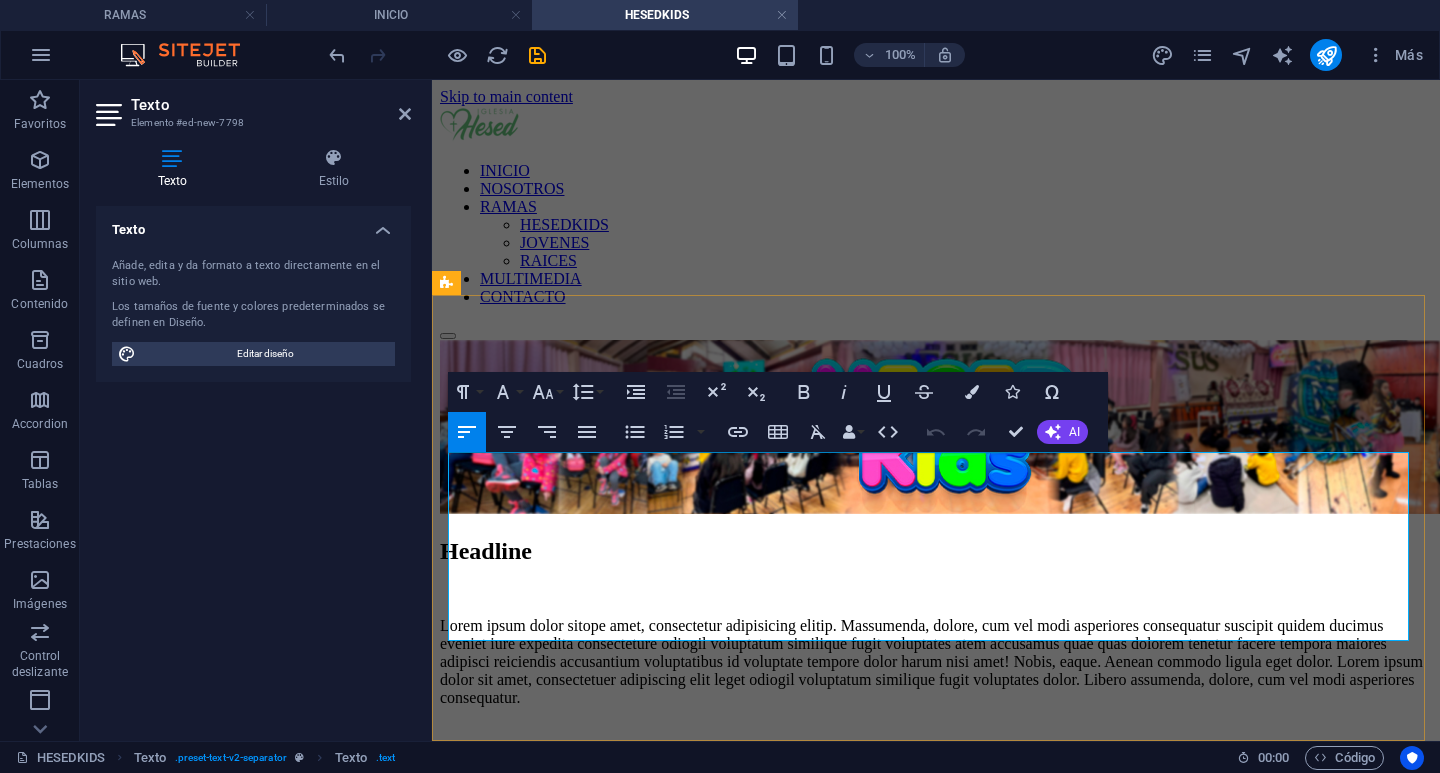 scroll, scrollTop: 25, scrollLeft: 0, axis: vertical 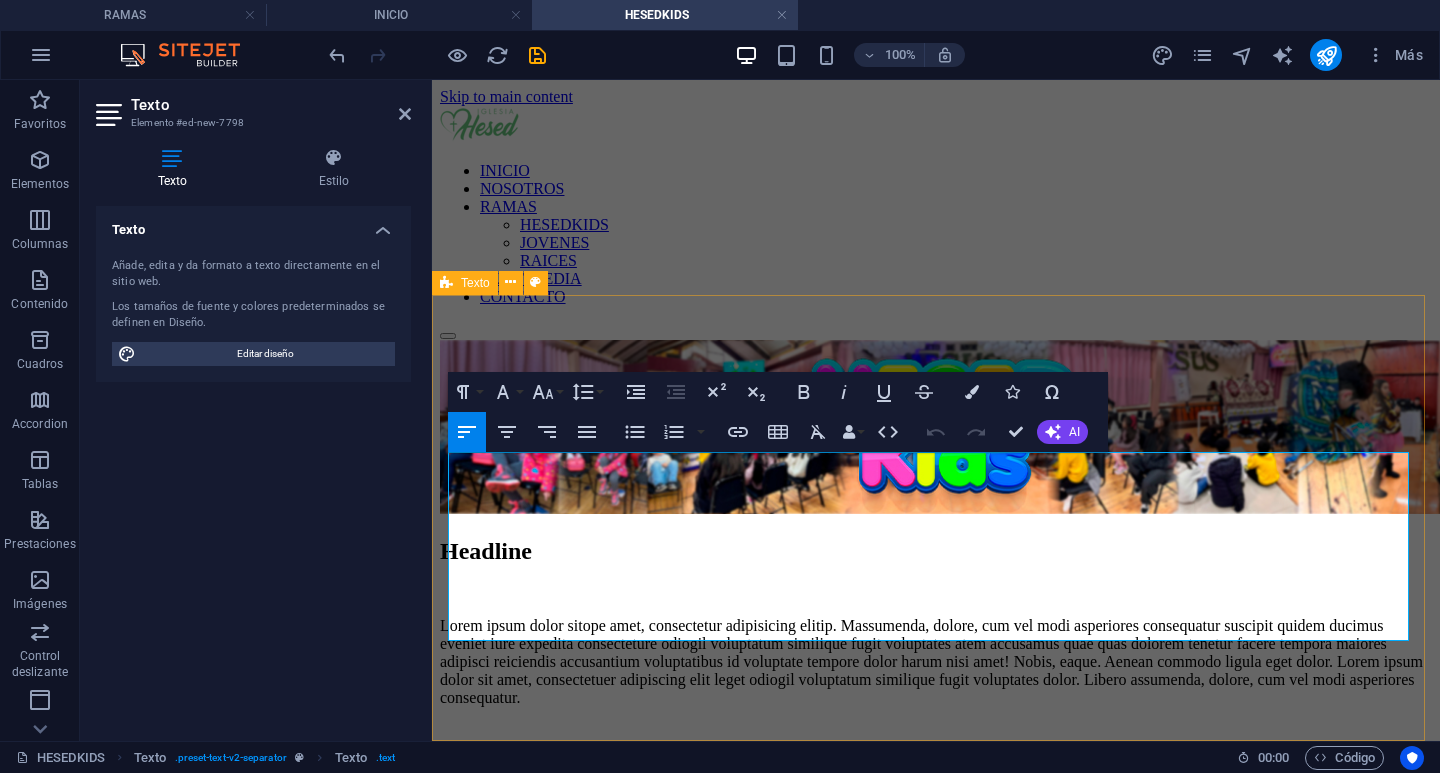 drag, startPoint x: 731, startPoint y: 721, endPoint x: 1081, endPoint y: 719, distance: 350.0057 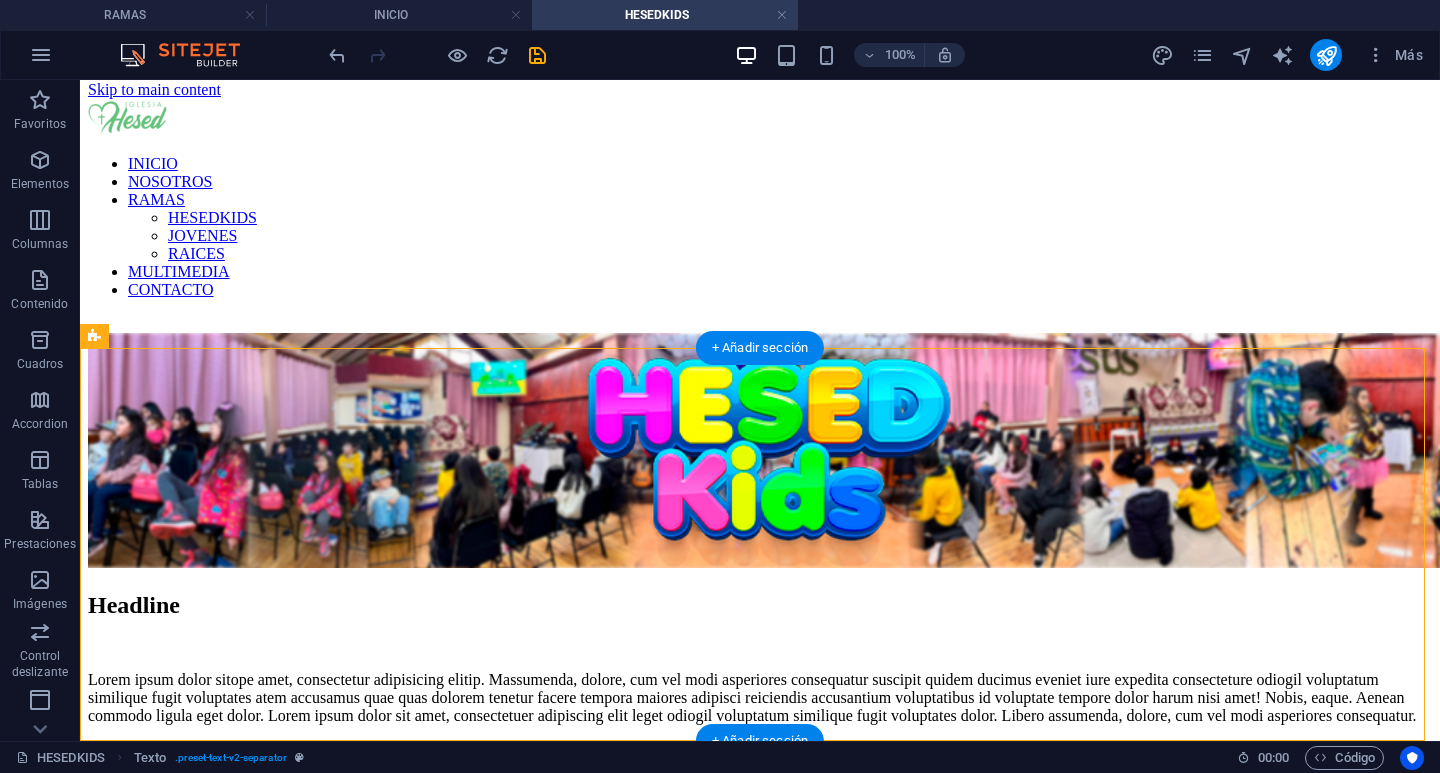 scroll, scrollTop: 32, scrollLeft: 0, axis: vertical 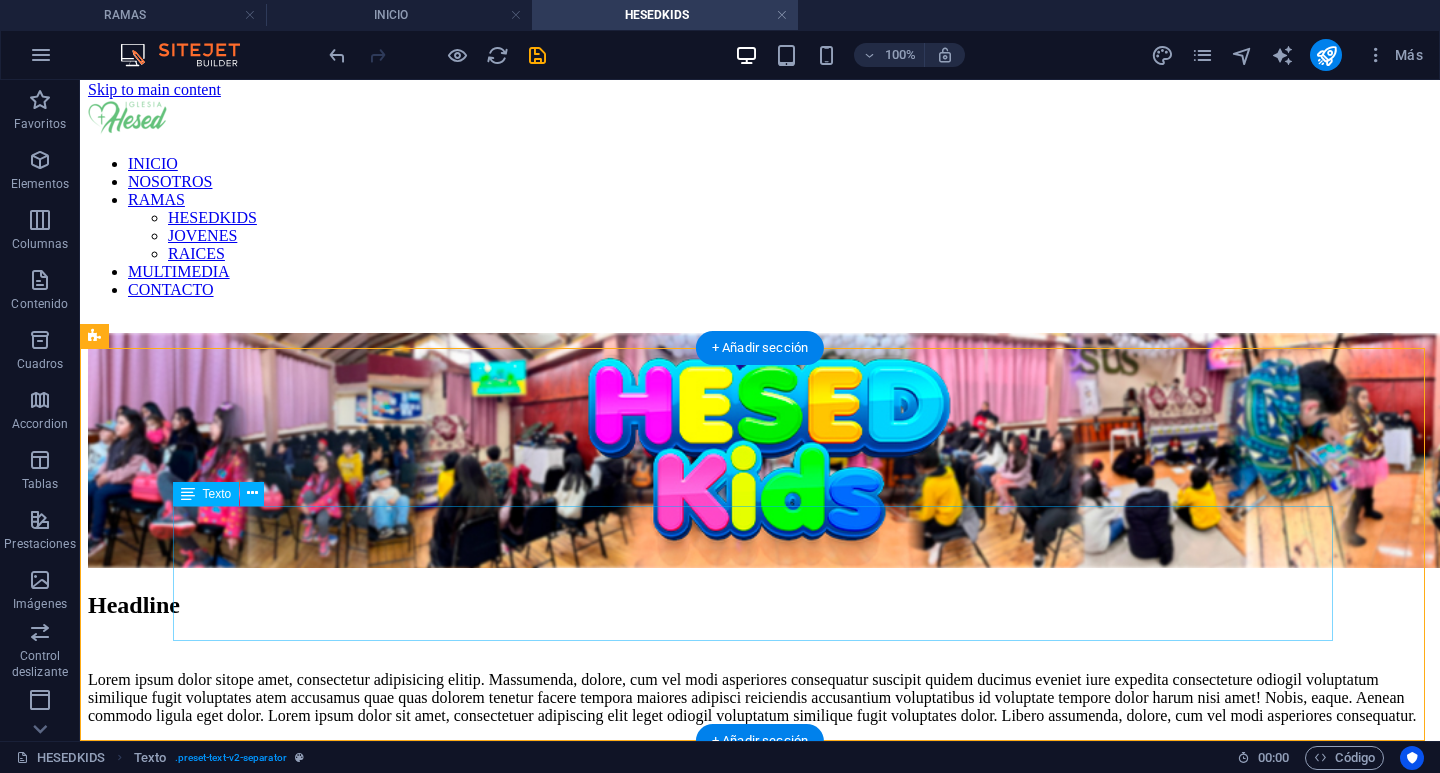 click on "Lorem ipsum dolor sitope amet, consectetur adipisicing elitip. Massumenda, dolore, cum vel modi asperiores consequatur suscipit quidem ducimus eveniet iure expedita consecteture odiogil voluptatum similique fugit voluptates atem accusamus quae quas dolorem tenetur facere tempora maiores adipisci reiciendis accusantium voluptatibus id voluptate tempore dolor harum nisi amet! Nobis, eaque. Aenean commodo ligula eget dolor. Lorem ipsum dolor sit amet, consectetuer adipiscing elit leget odiogil voluptatum similique fugit voluptates dolor. Libero assumenda, dolore, cum vel modi asperiores consequatur." at bounding box center [760, 698] 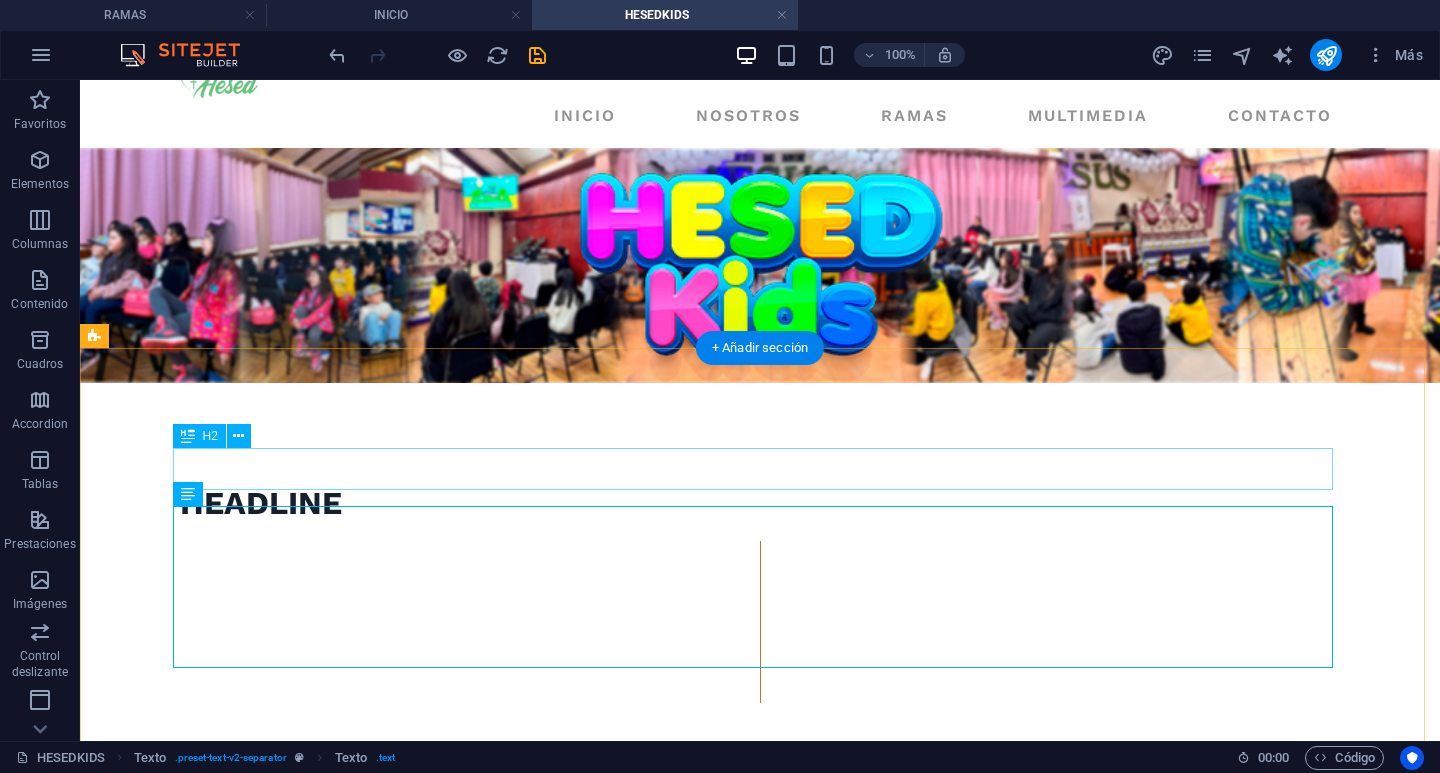 click on "Headline" at bounding box center (760, 504) 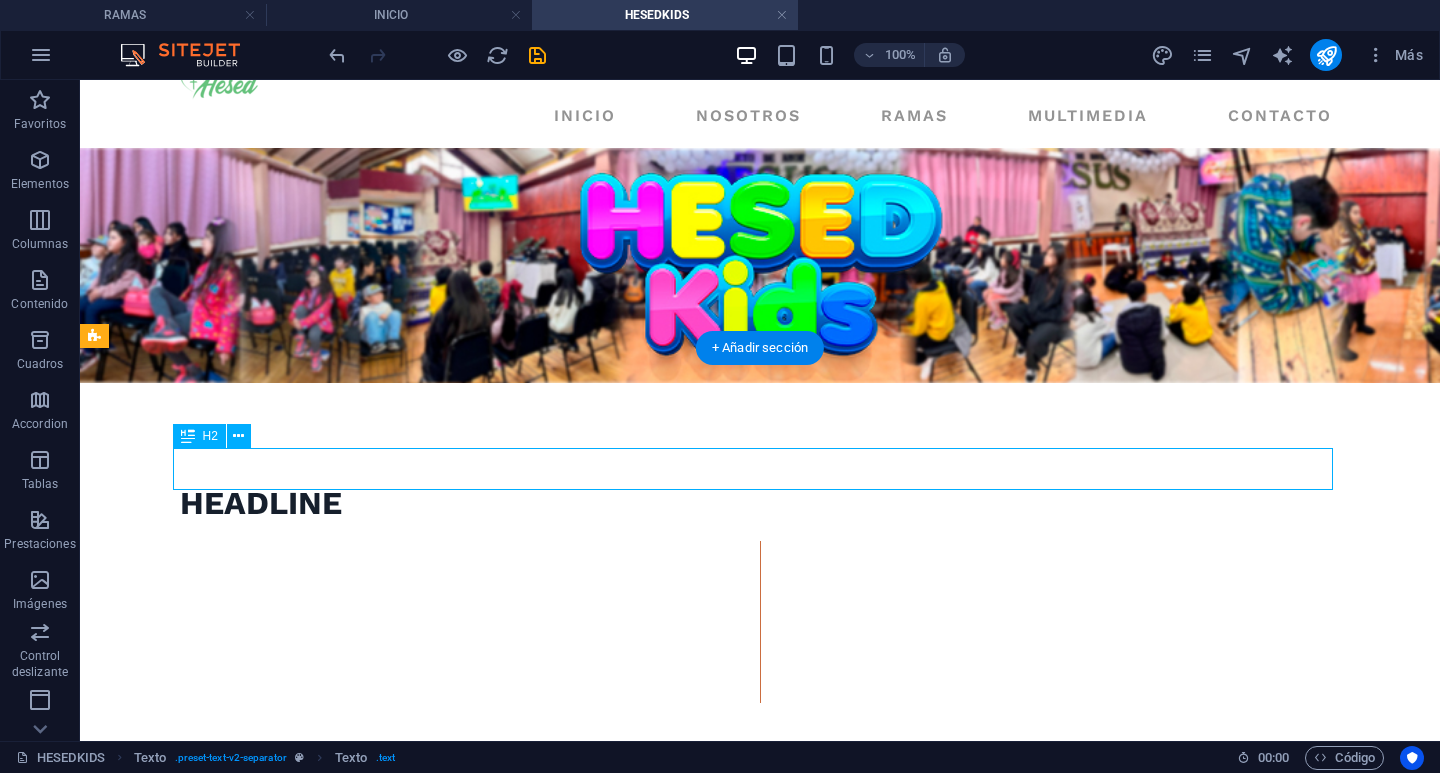 click on "Headline" at bounding box center [760, 504] 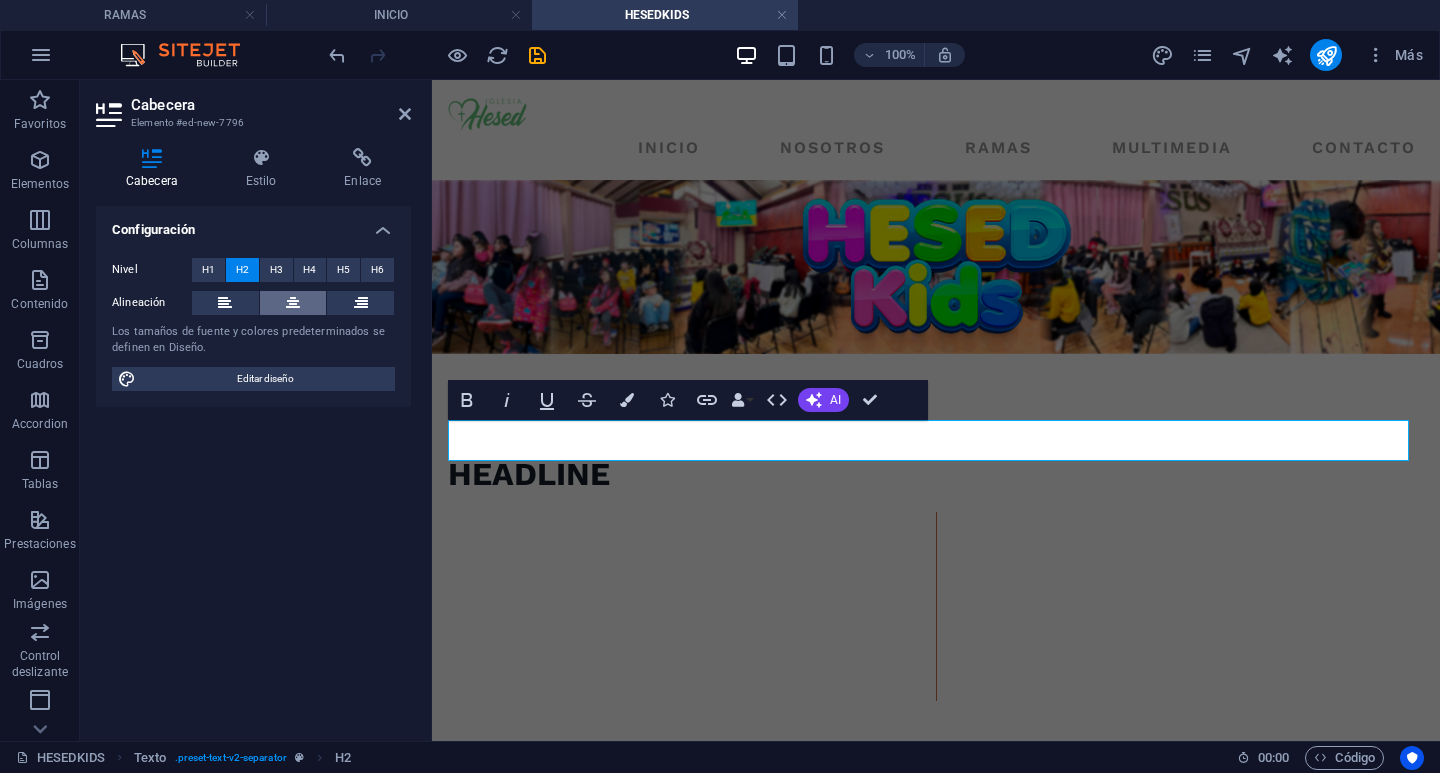 click at bounding box center [293, 303] 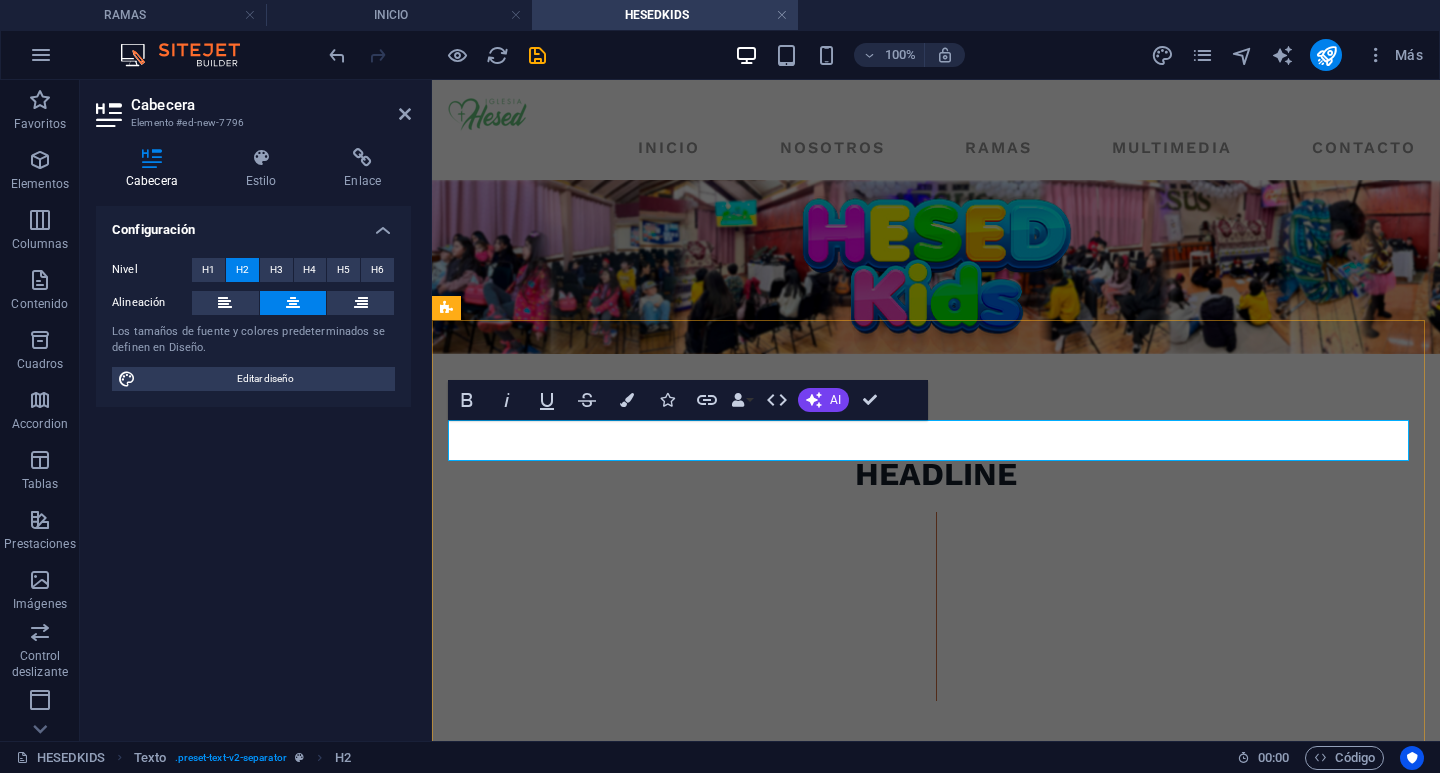 click on "Headline" at bounding box center (936, 475) 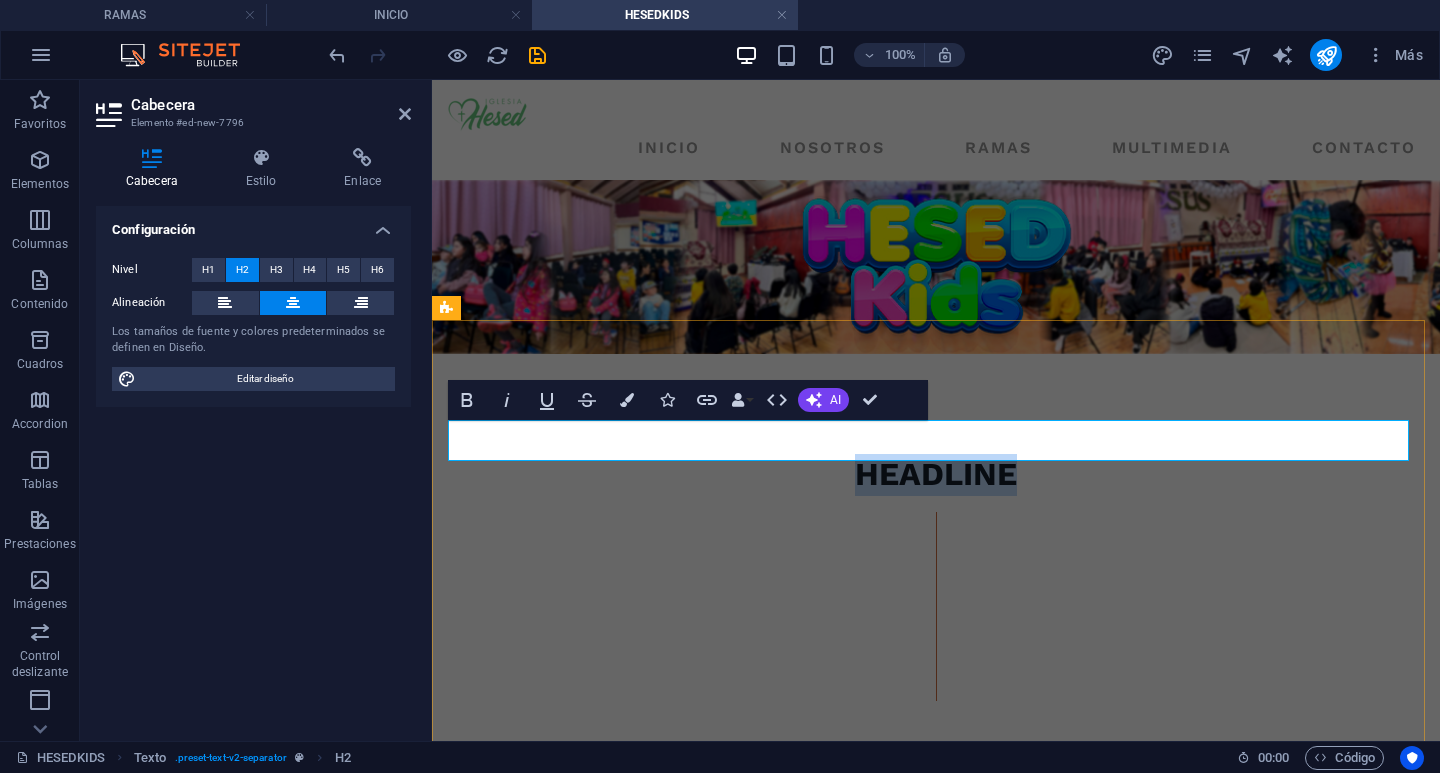 drag, startPoint x: 1064, startPoint y: 443, endPoint x: 877, endPoint y: 439, distance: 187.04277 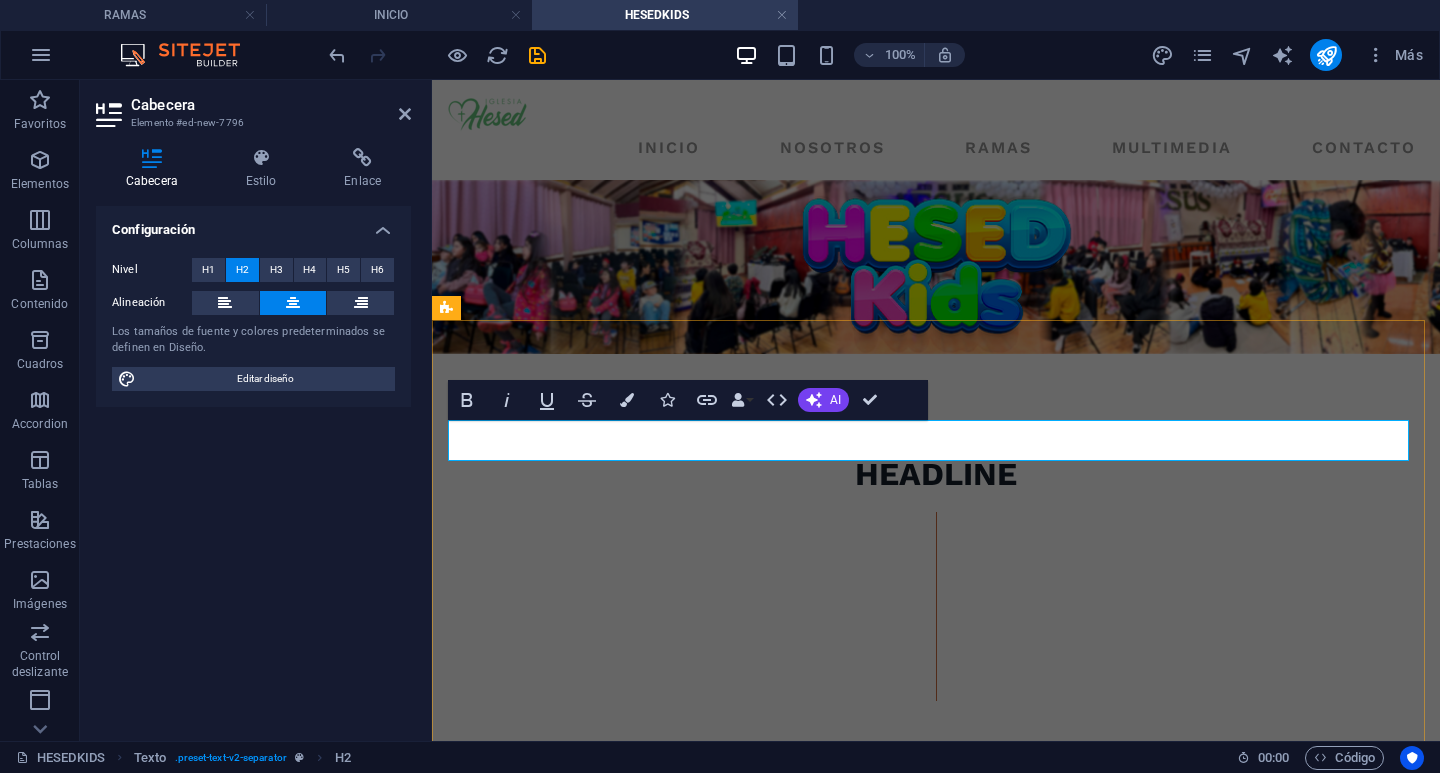 type 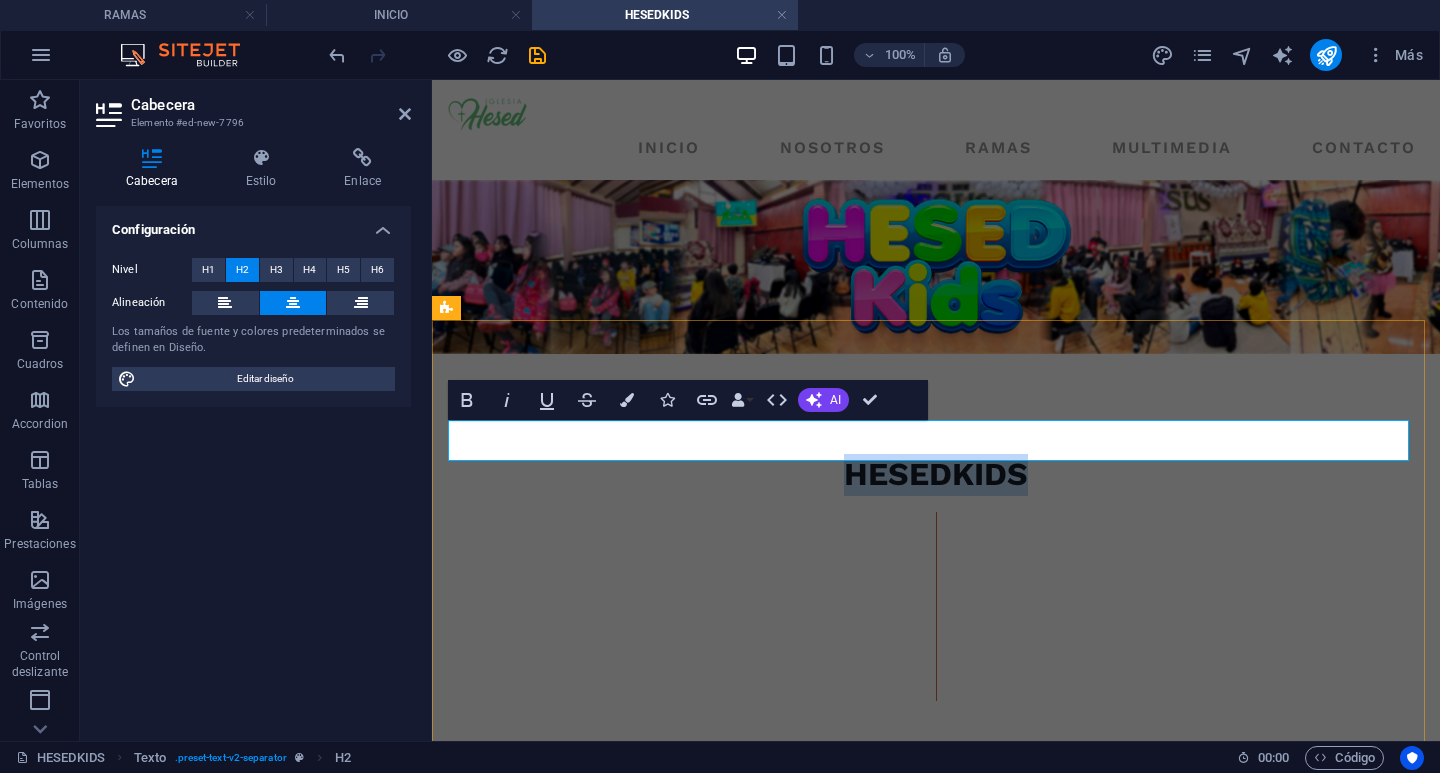 drag, startPoint x: 1059, startPoint y: 445, endPoint x: 838, endPoint y: 442, distance: 221.02036 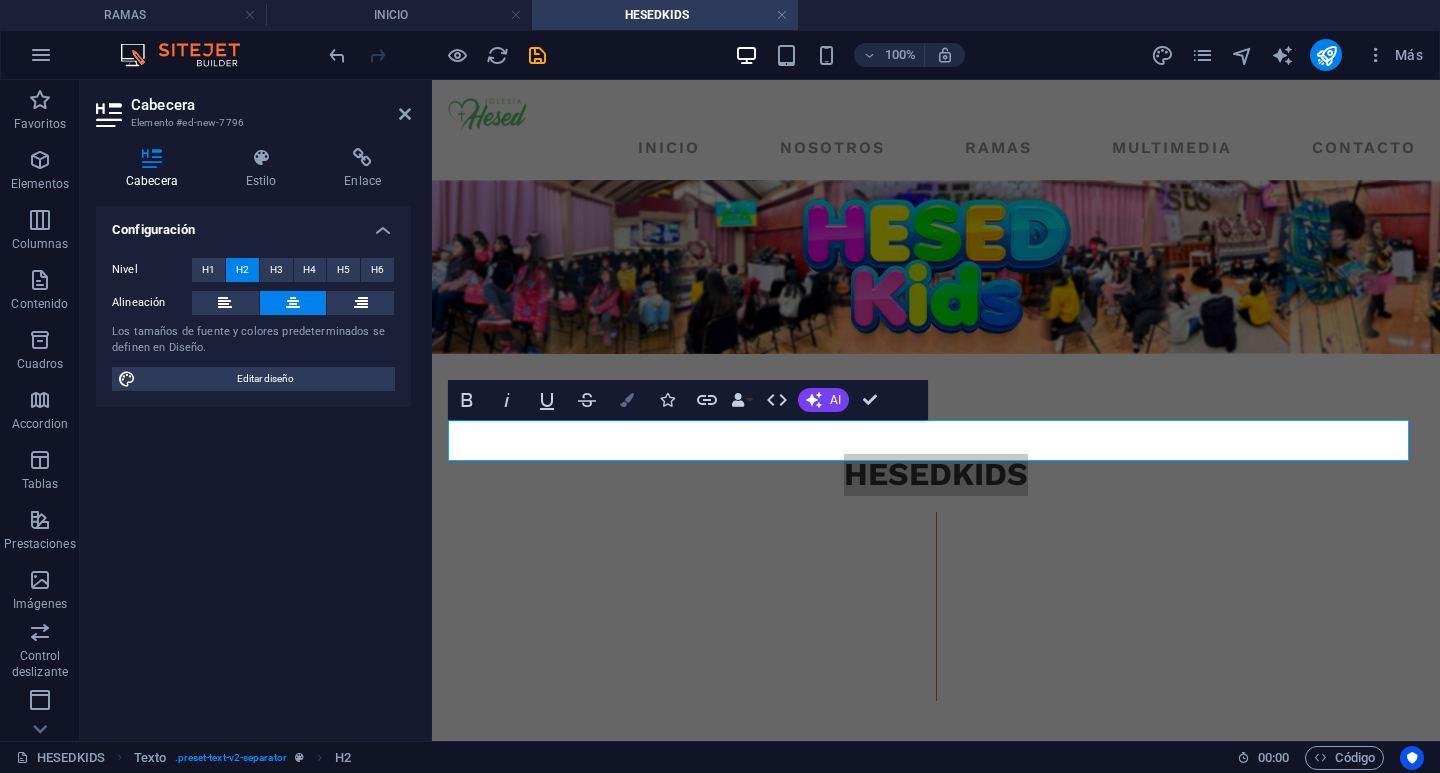 click on "Colors" at bounding box center (627, 400) 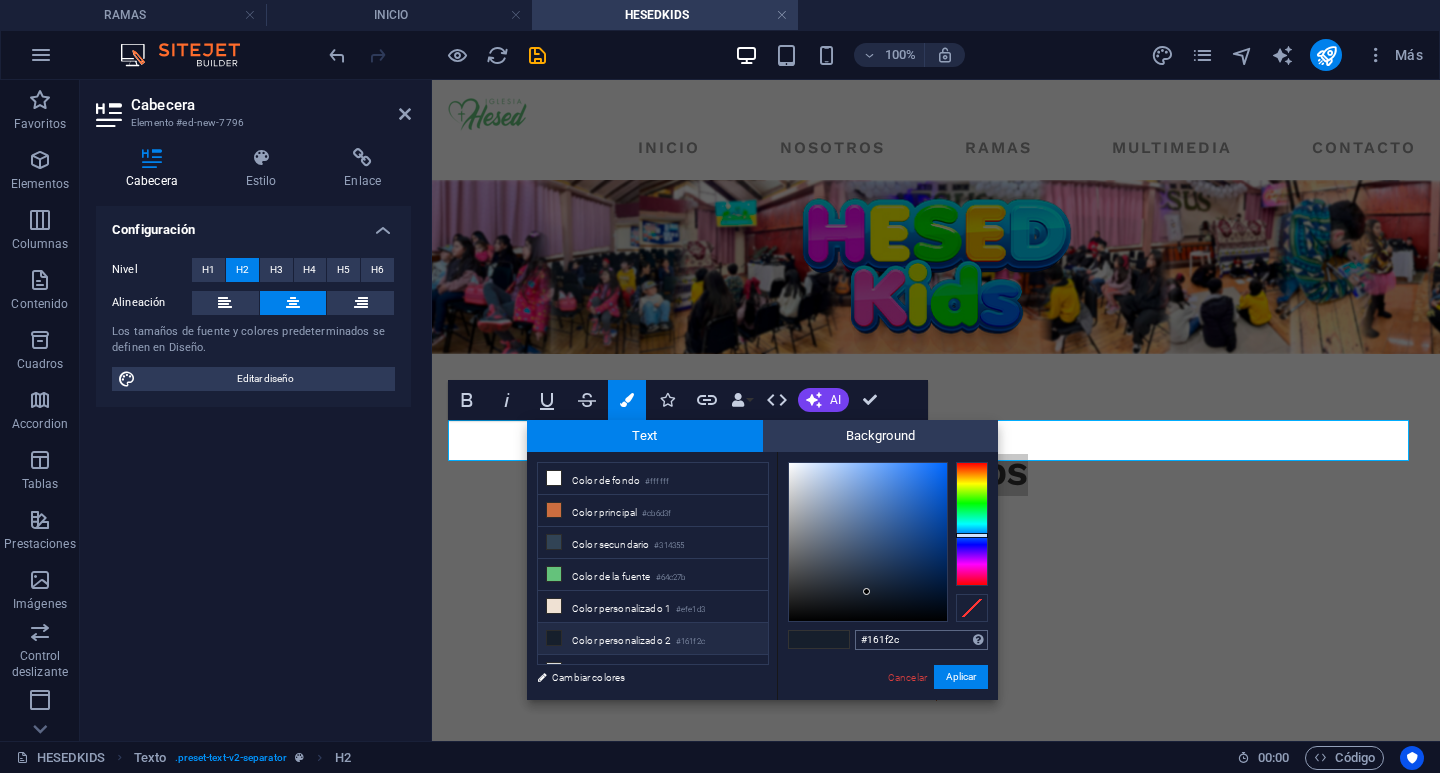 drag, startPoint x: 917, startPoint y: 635, endPoint x: 870, endPoint y: 630, distance: 47.26521 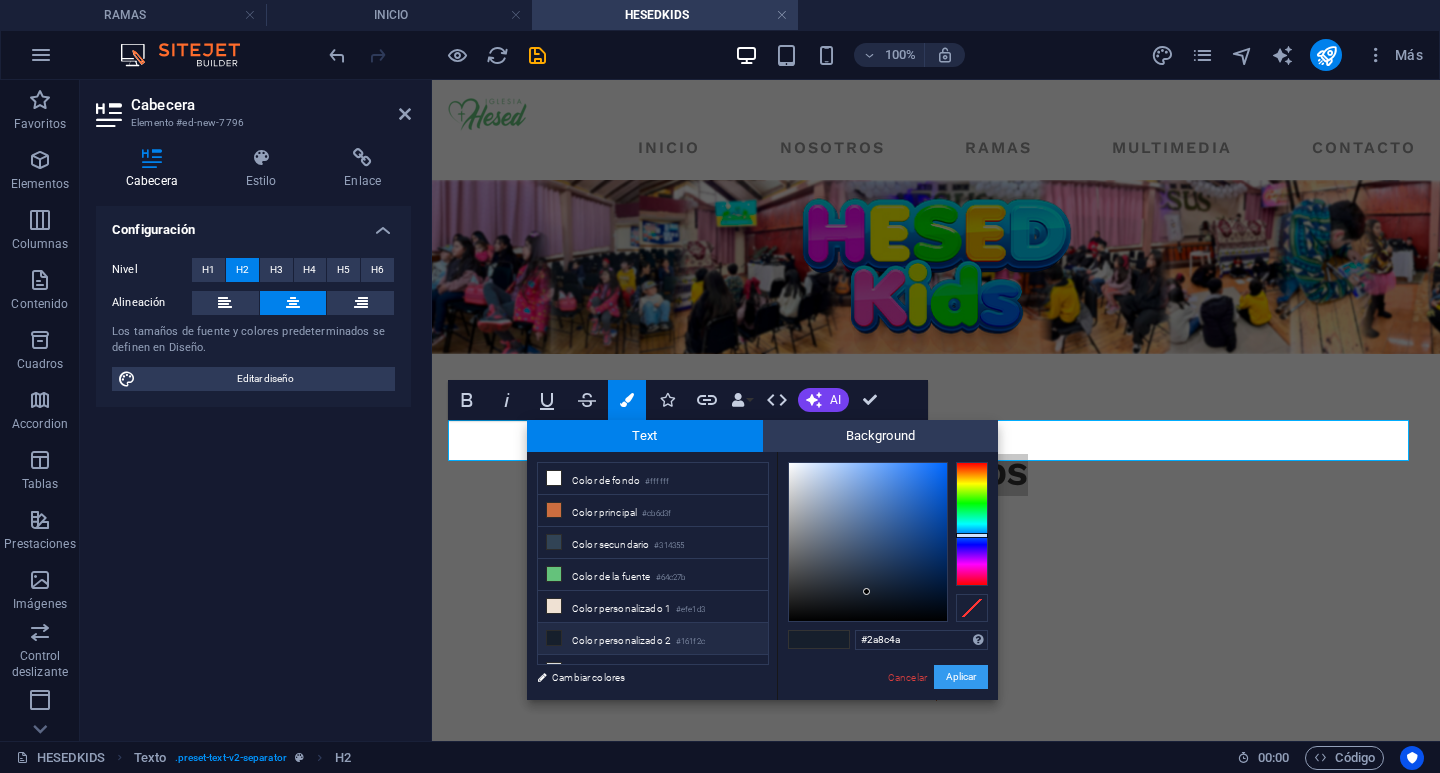 drag, startPoint x: 963, startPoint y: 670, endPoint x: 530, endPoint y: 590, distance: 440.32828 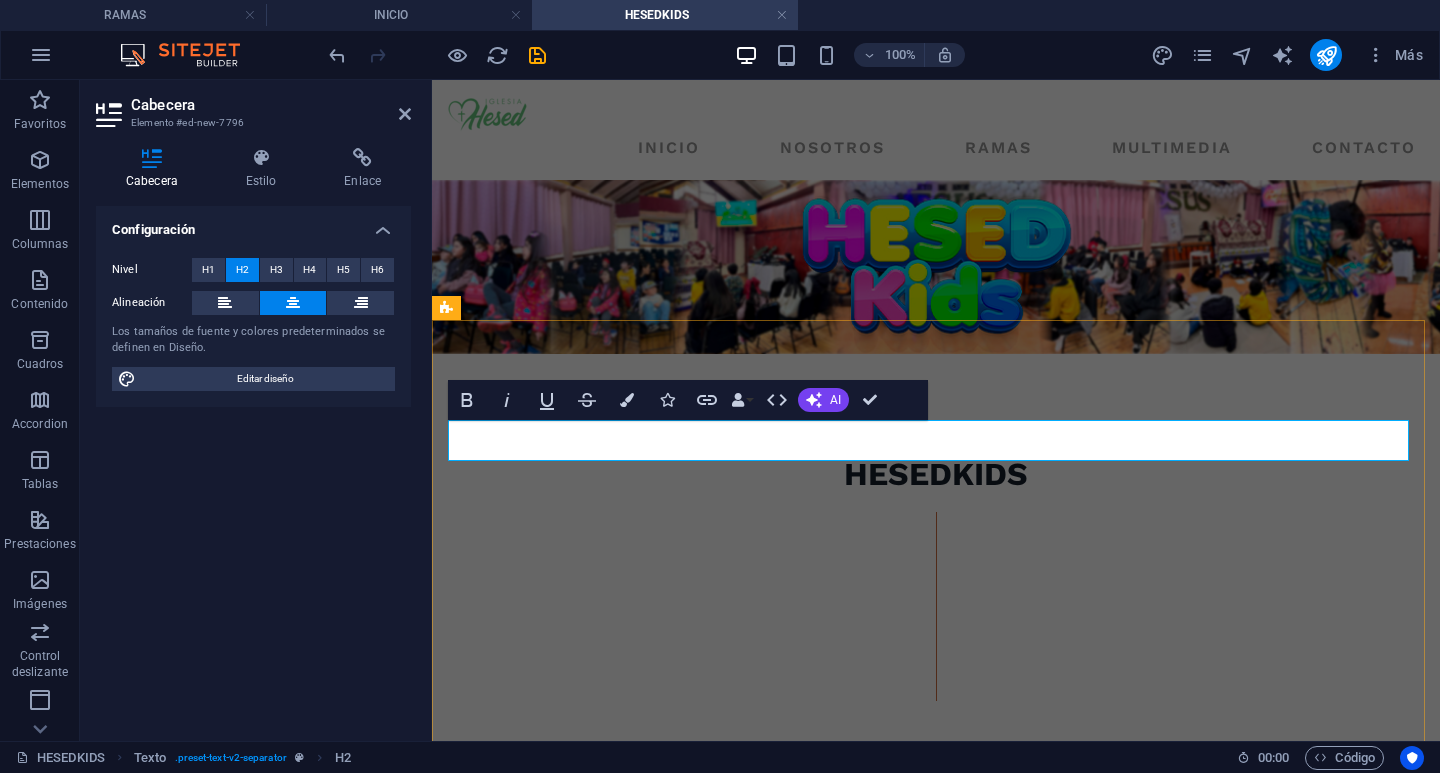 click on "Hesedkids" at bounding box center (936, 475) 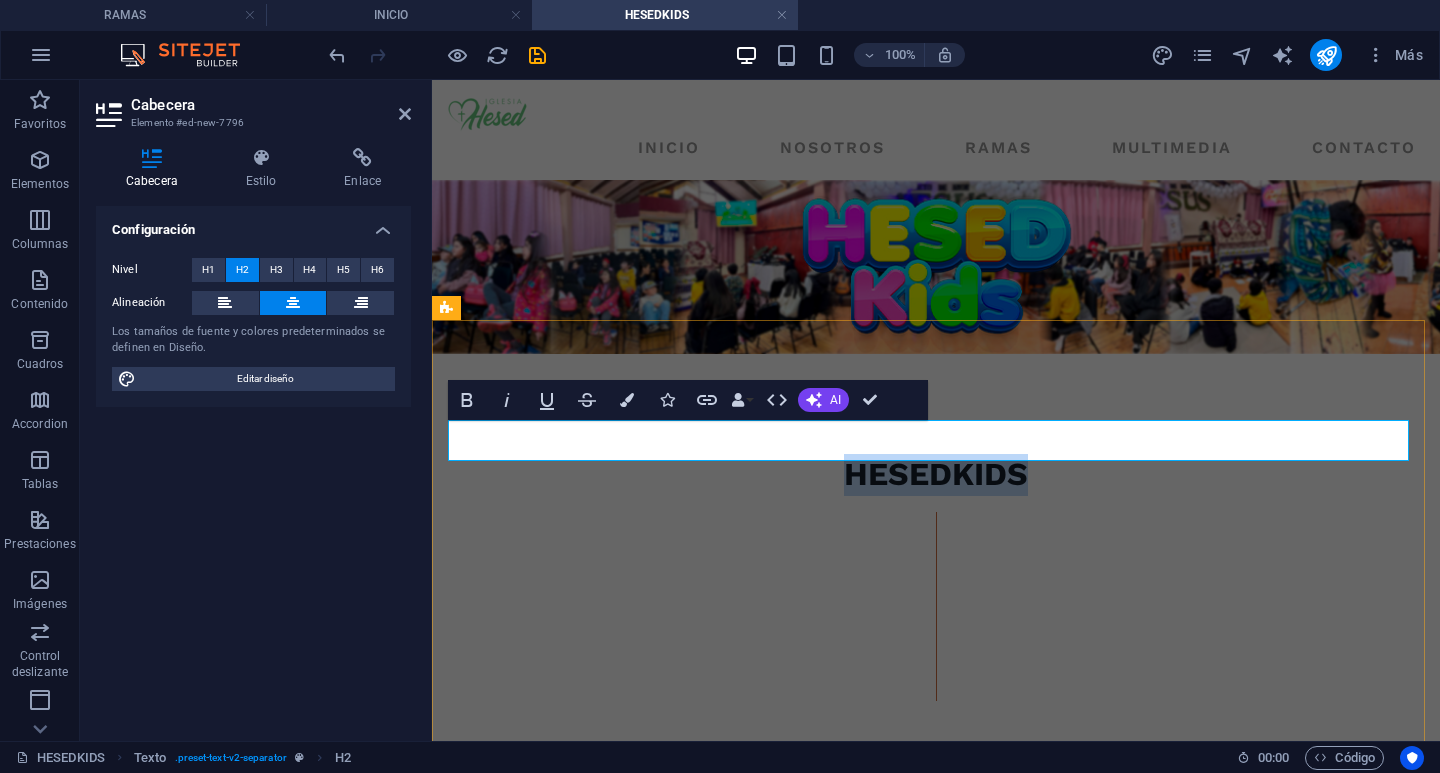drag, startPoint x: 1046, startPoint y: 447, endPoint x: 739, endPoint y: 428, distance: 307.58737 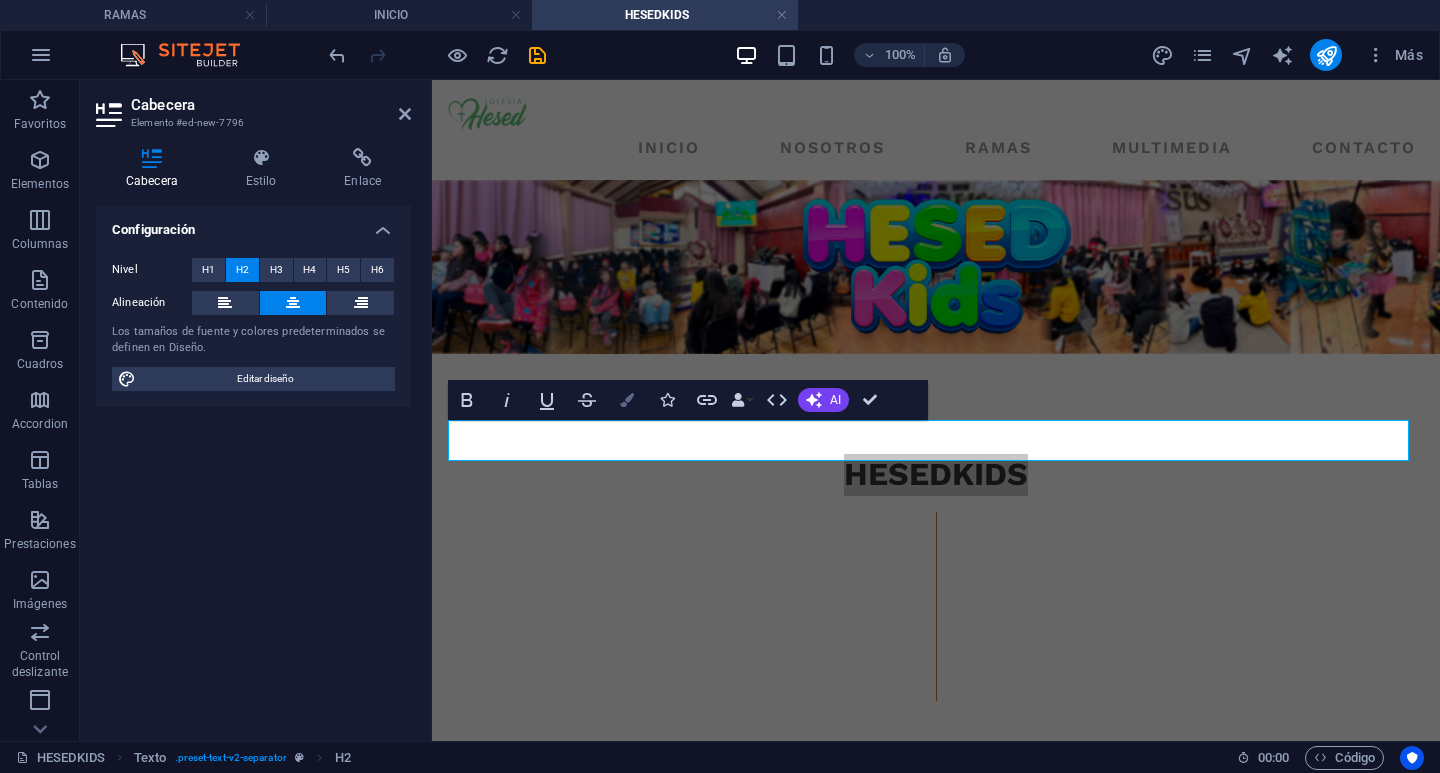 click on "Colors" at bounding box center [627, 400] 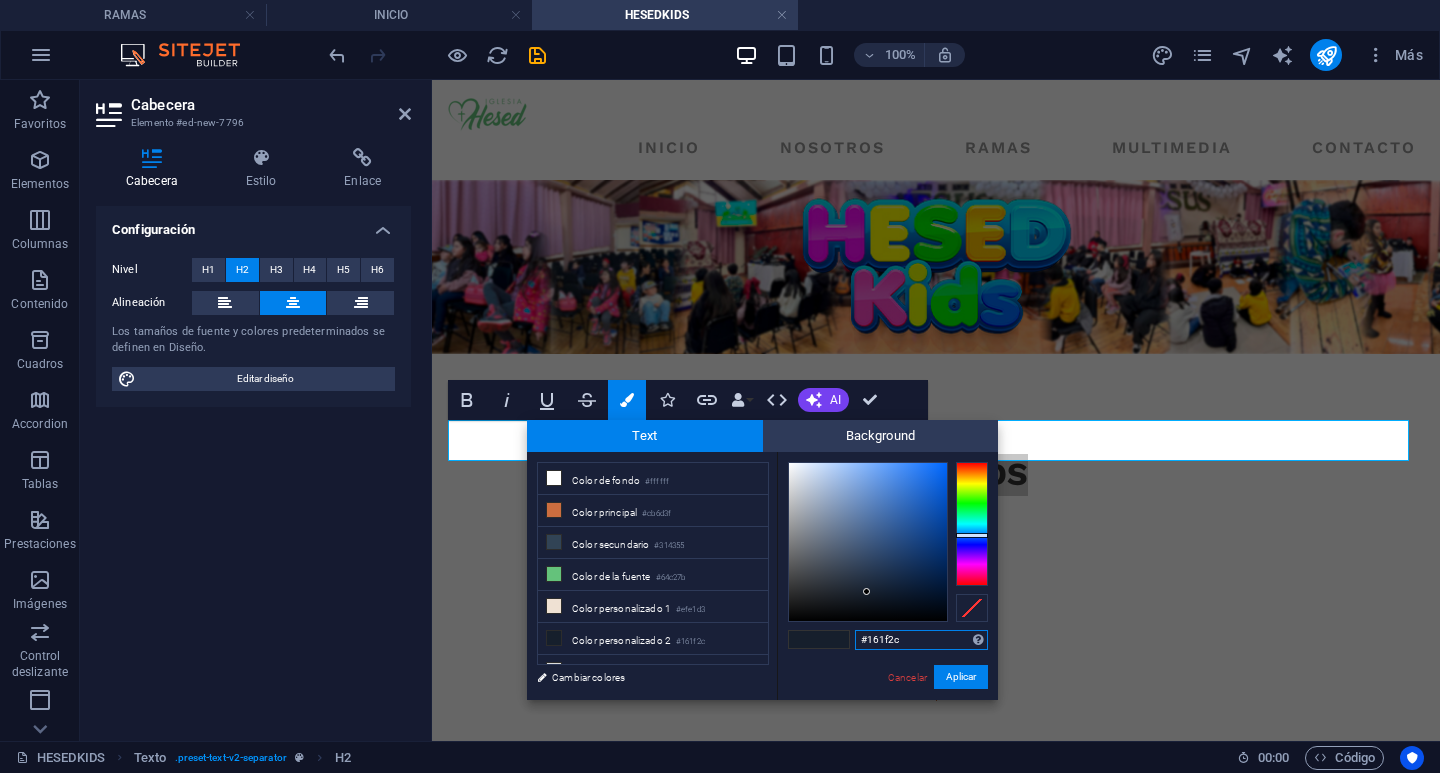 drag, startPoint x: 904, startPoint y: 635, endPoint x: 866, endPoint y: 632, distance: 38.118237 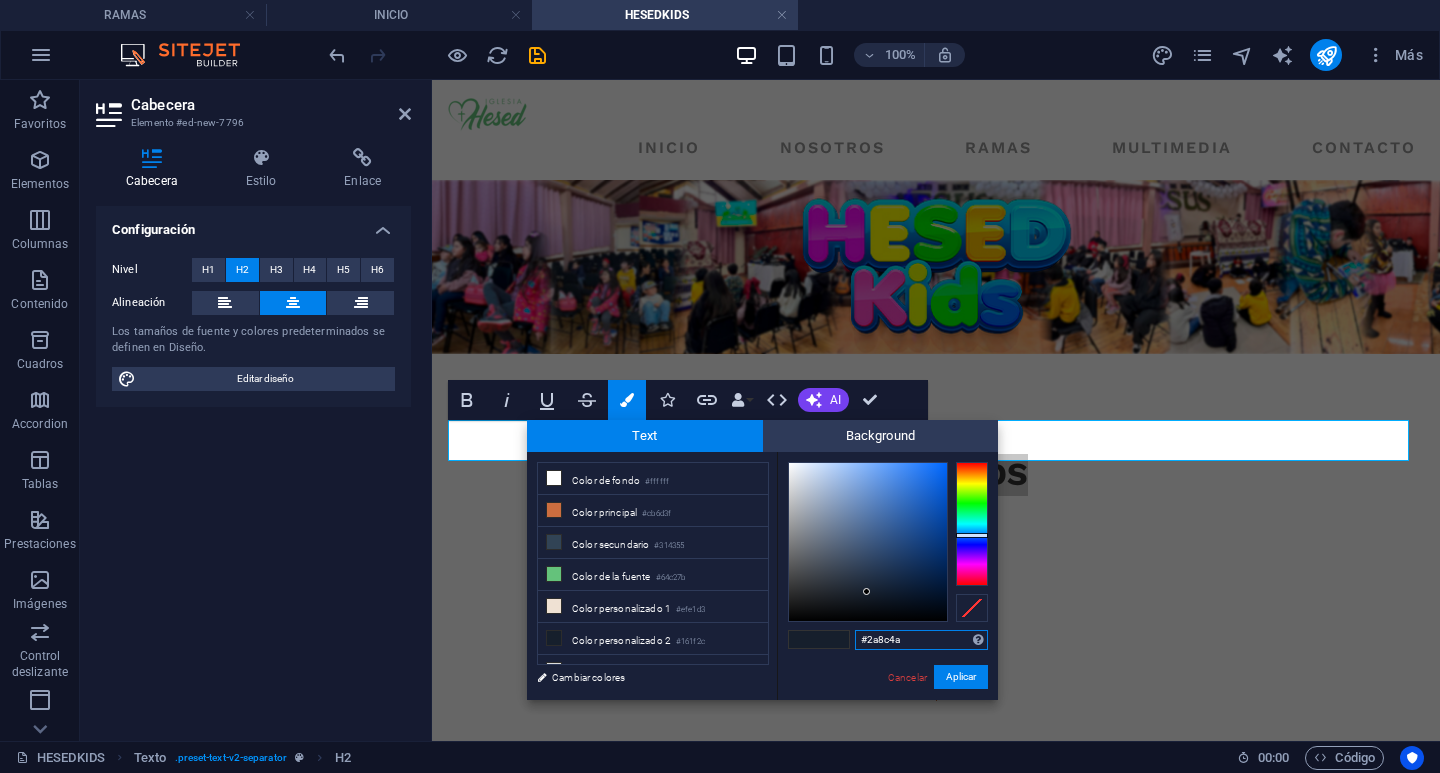 type on "#2a8c4a" 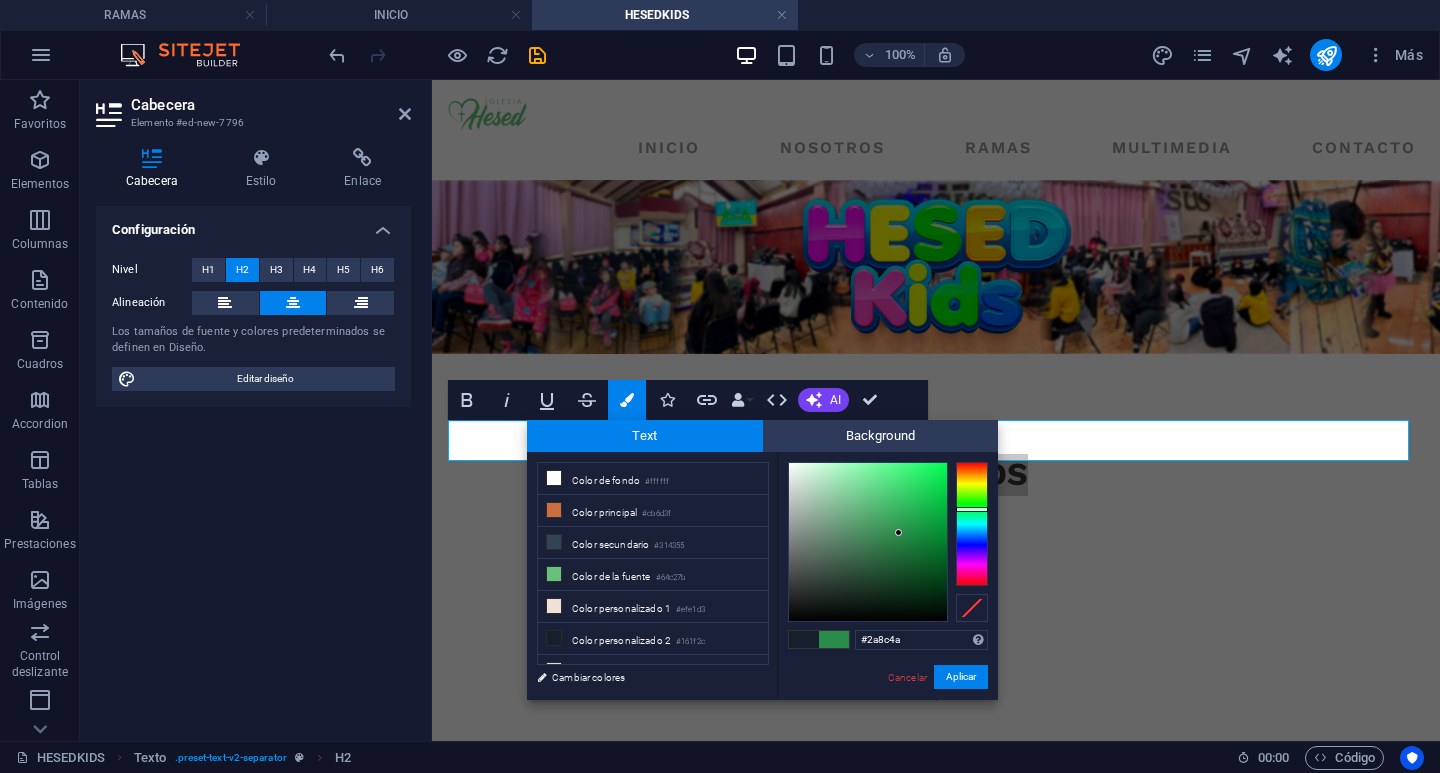 click on "#2a8c4a Formatos soportados #0852ed rgb(8, 82, 237) rgba(8, 82, 237, 90%) hsv(221,97,93) hsl(221, 93%, 48%) Cancelar Aplicar" at bounding box center [887, 721] 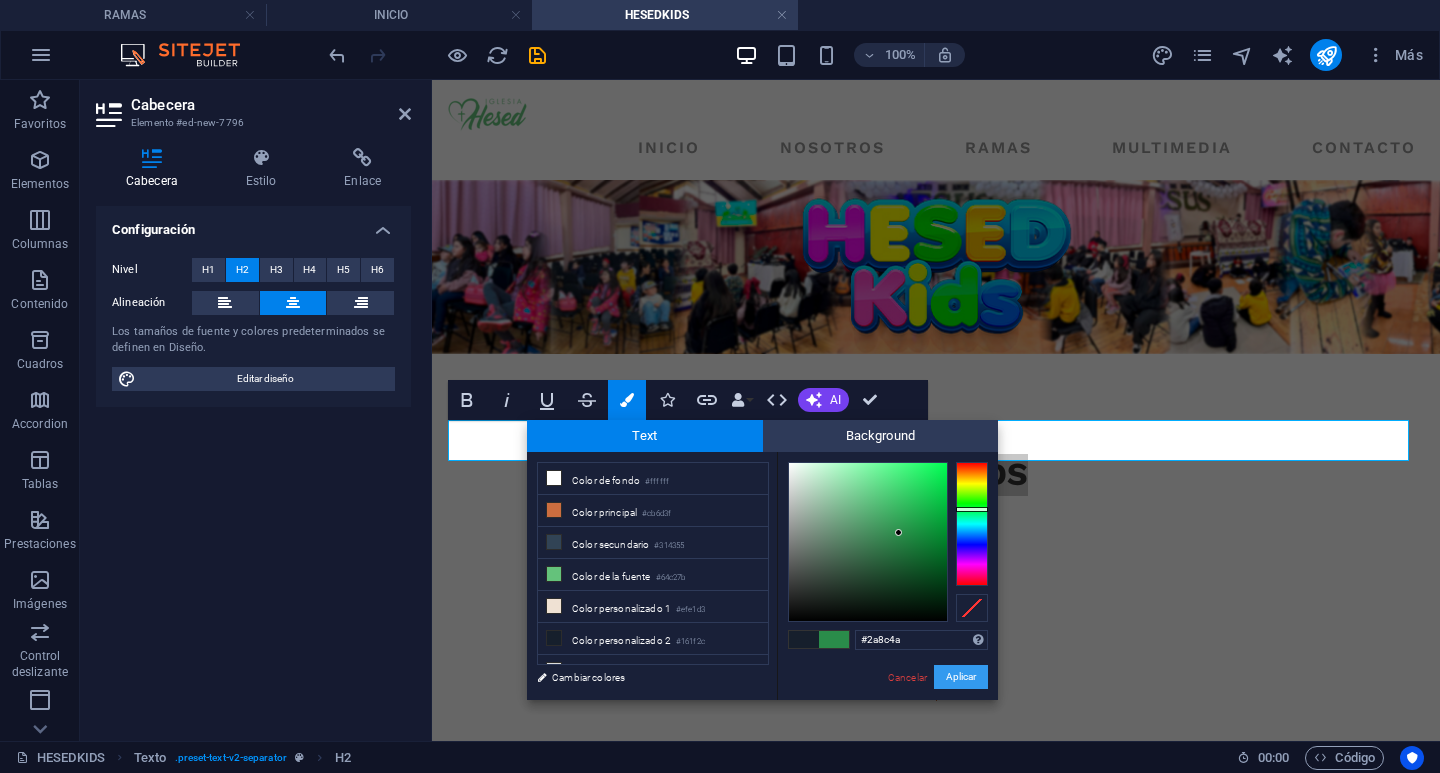 click on "Aplicar" at bounding box center (961, 677) 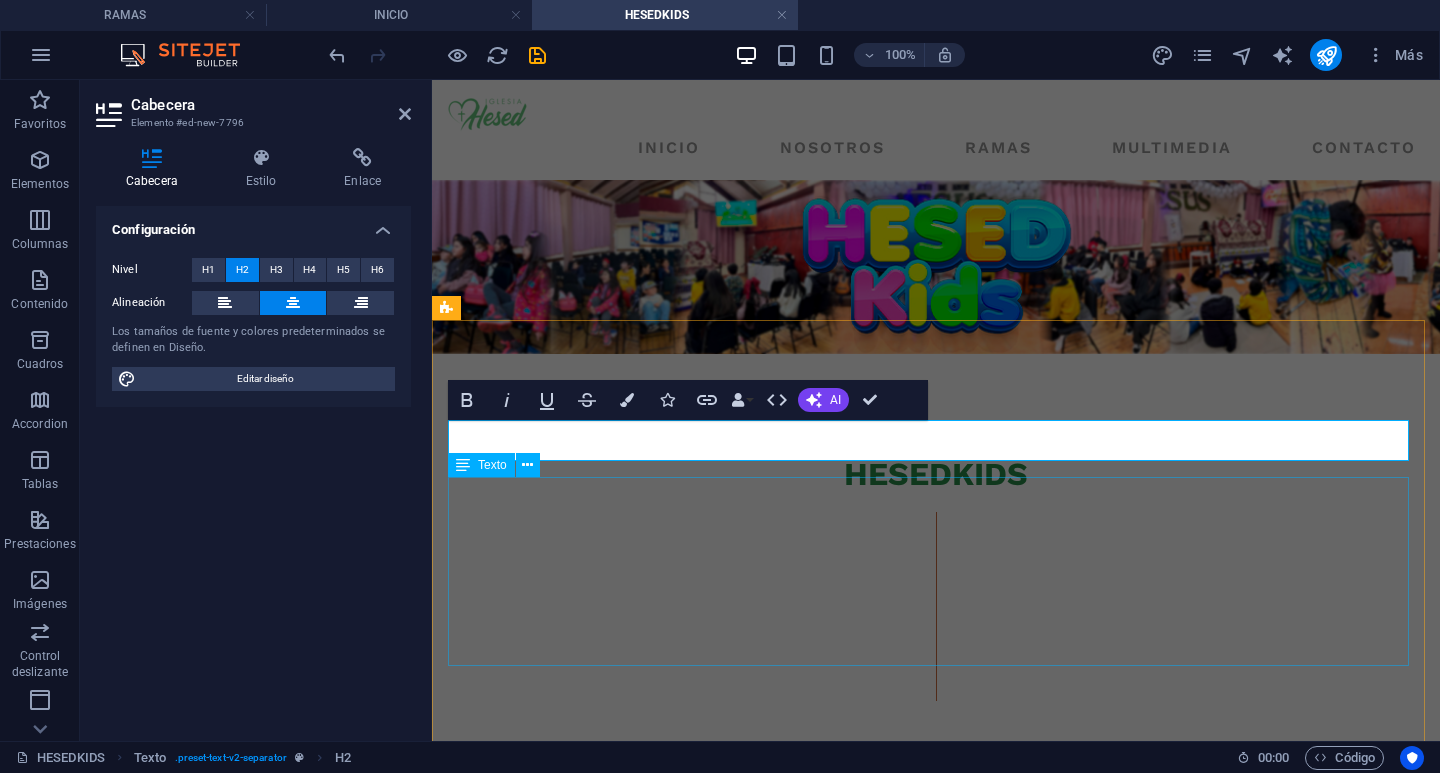 click on "Lorem ipsum dolor sitope amet, consectetur adipisicing elitip. Massumenda, dolore, cum vel modi asperiores consequatur suscipit quidem ducimus eveniet iure expedita consecteture odiogil voluptatum similique fugit voluptates atem accusamus quae quas dolorem tenetur facere tempora maiores adipisci reiciendis accusantium voluptatibus id voluptate tempore dolor harum nisi amet! Nobis, eaque. Aenean commodo ligula eget dolor. Lorem ipsum dolor sit amet, consectetuer adipiscing elit leget odiogil voluptatum similique fugit voluptates dolor. Libero assumenda, dolore, cum vel modi asperiores consequatur." at bounding box center [936, 606] 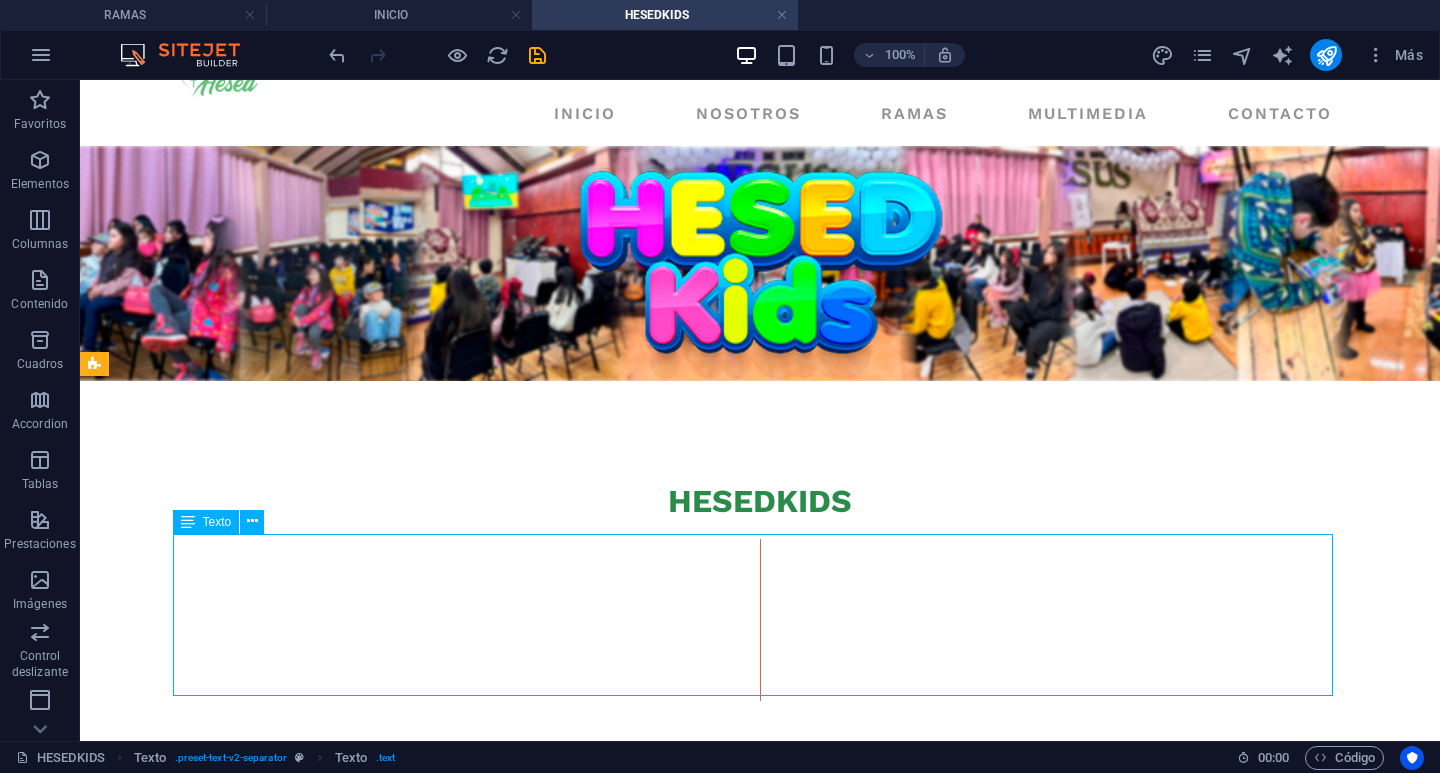scroll, scrollTop: 59, scrollLeft: 0, axis: vertical 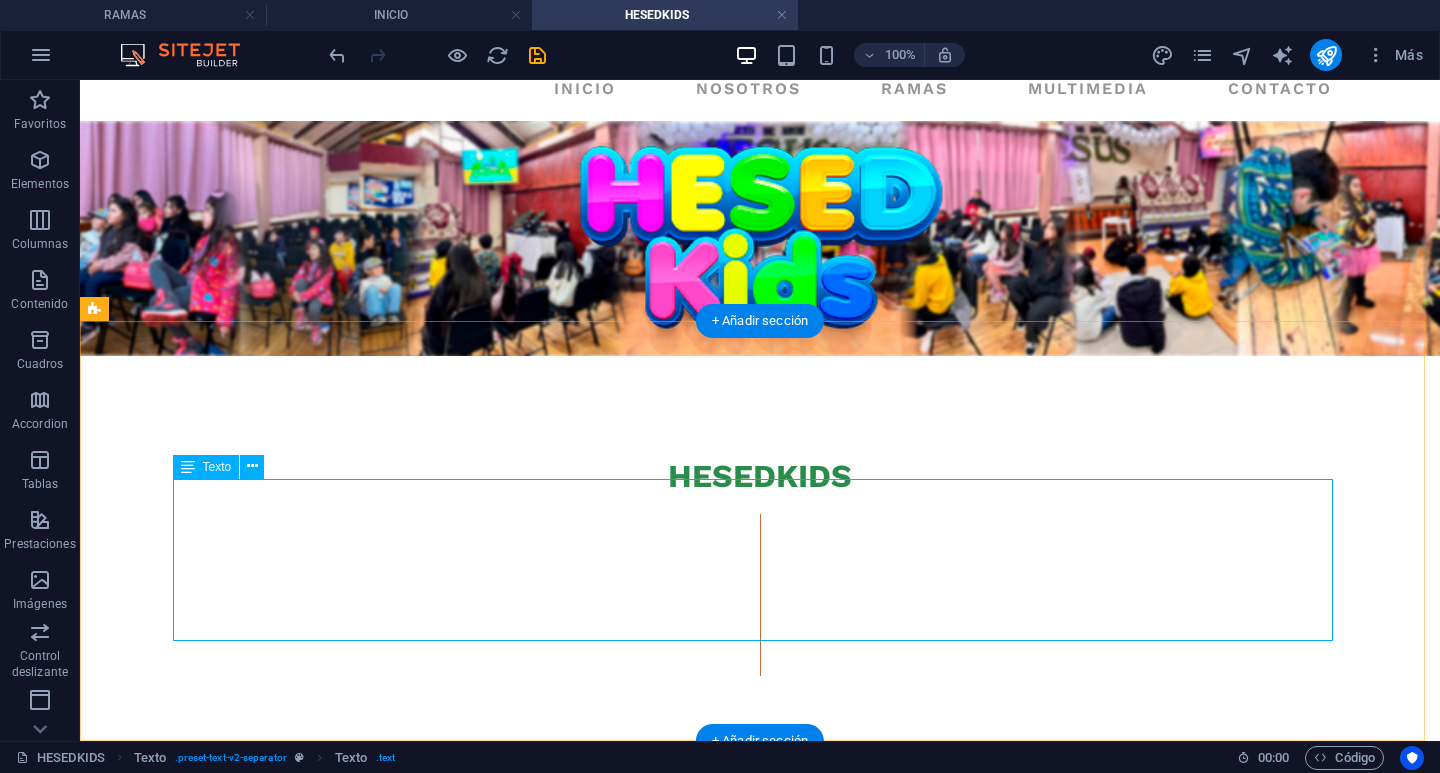 click on "Lorem ipsum dolor sitope amet, consectetur adipisicing elitip. Massumenda, dolore, cum vel modi asperiores consequatur suscipit quidem ducimus eveniet iure expedita consecteture odiogil voluptatum similique fugit voluptates atem accusamus quae quas dolorem tenetur facere tempora maiores adipisci reiciendis accusantium voluptatibus id voluptate tempore dolor harum nisi amet! Nobis, eaque. Aenean commodo ligula eget dolor. Lorem ipsum dolor sit amet, consectetuer adipiscing elit leget odiogil voluptatum similique fugit voluptates dolor. Libero assumenda, dolore, cum vel modi asperiores consequatur." at bounding box center [760, 595] 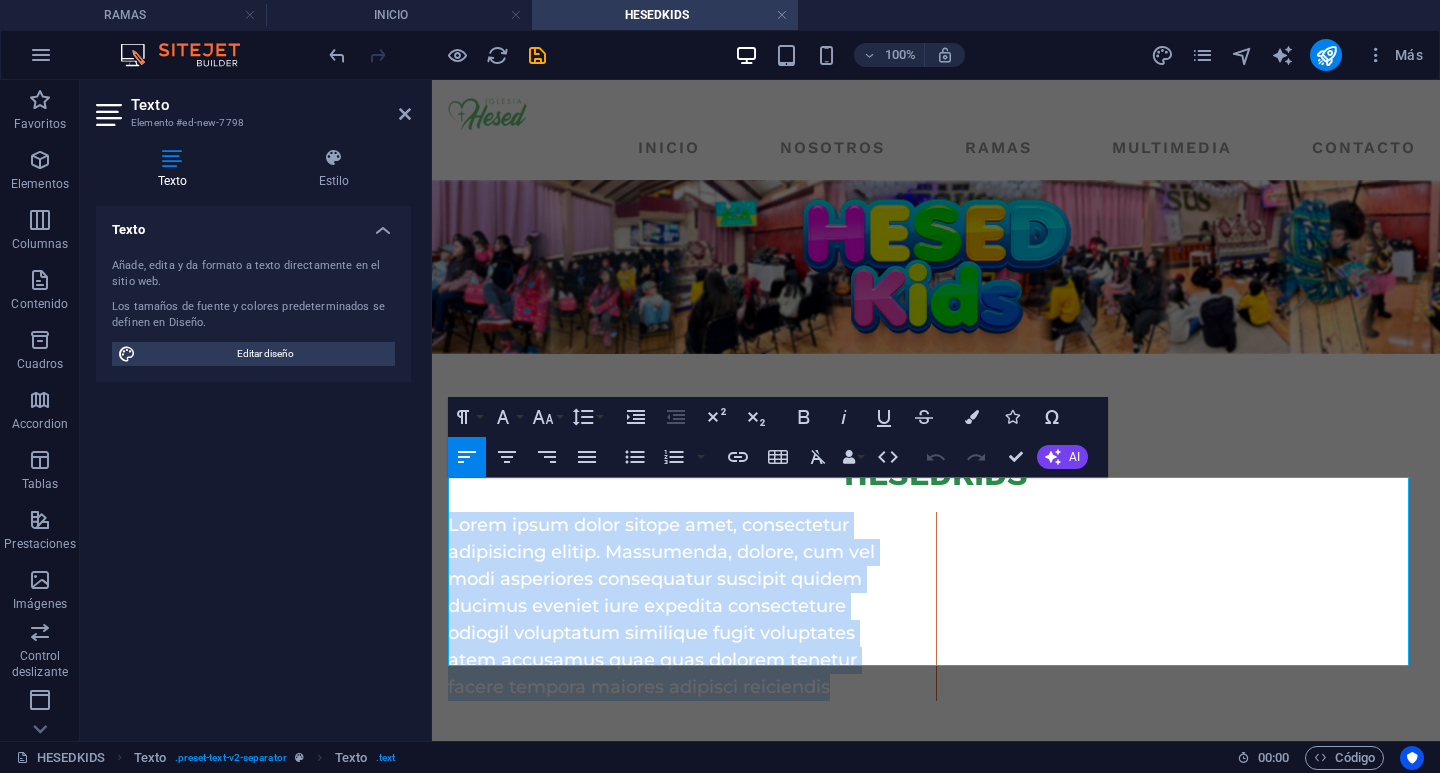 drag, startPoint x: 867, startPoint y: 655, endPoint x: 858, endPoint y: 525, distance: 130.31117 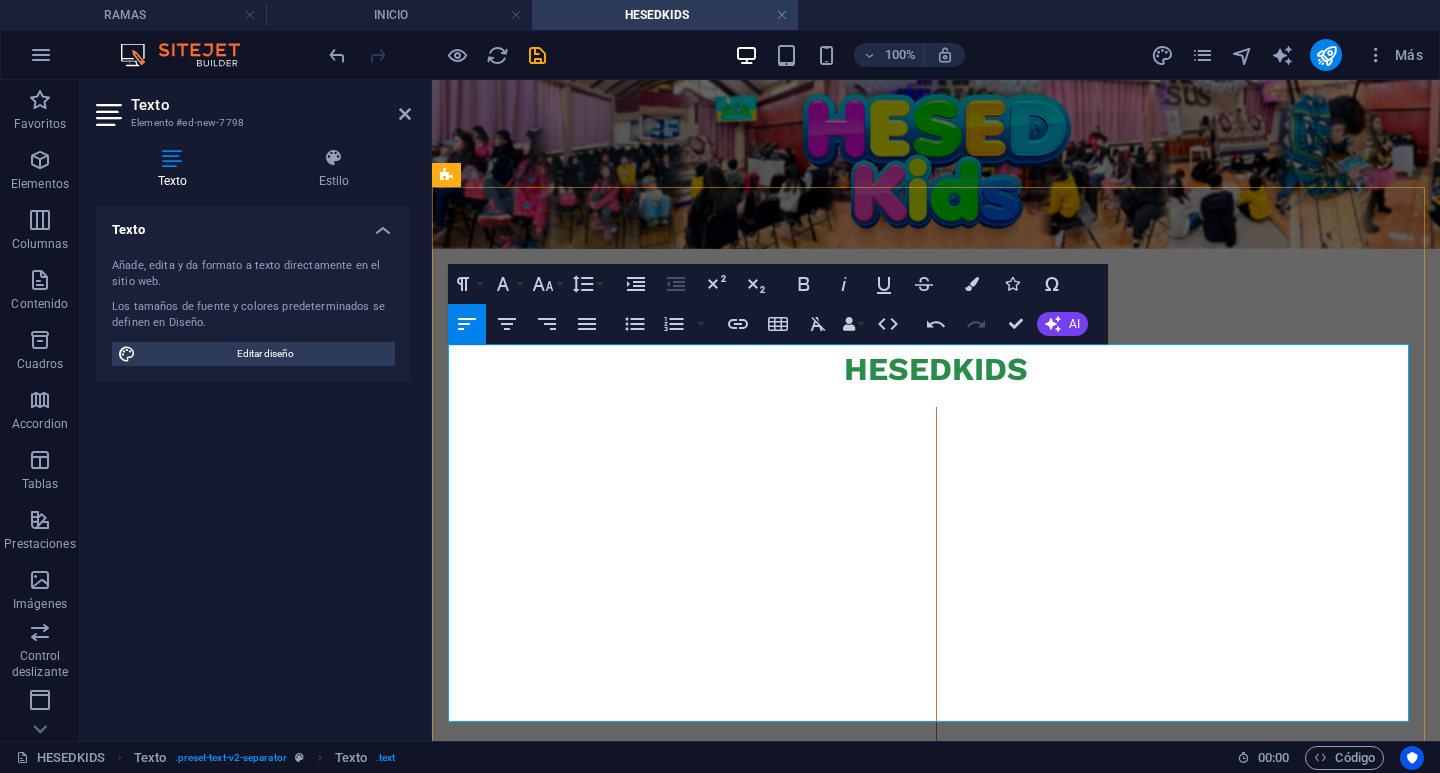 scroll, scrollTop: 214, scrollLeft: 0, axis: vertical 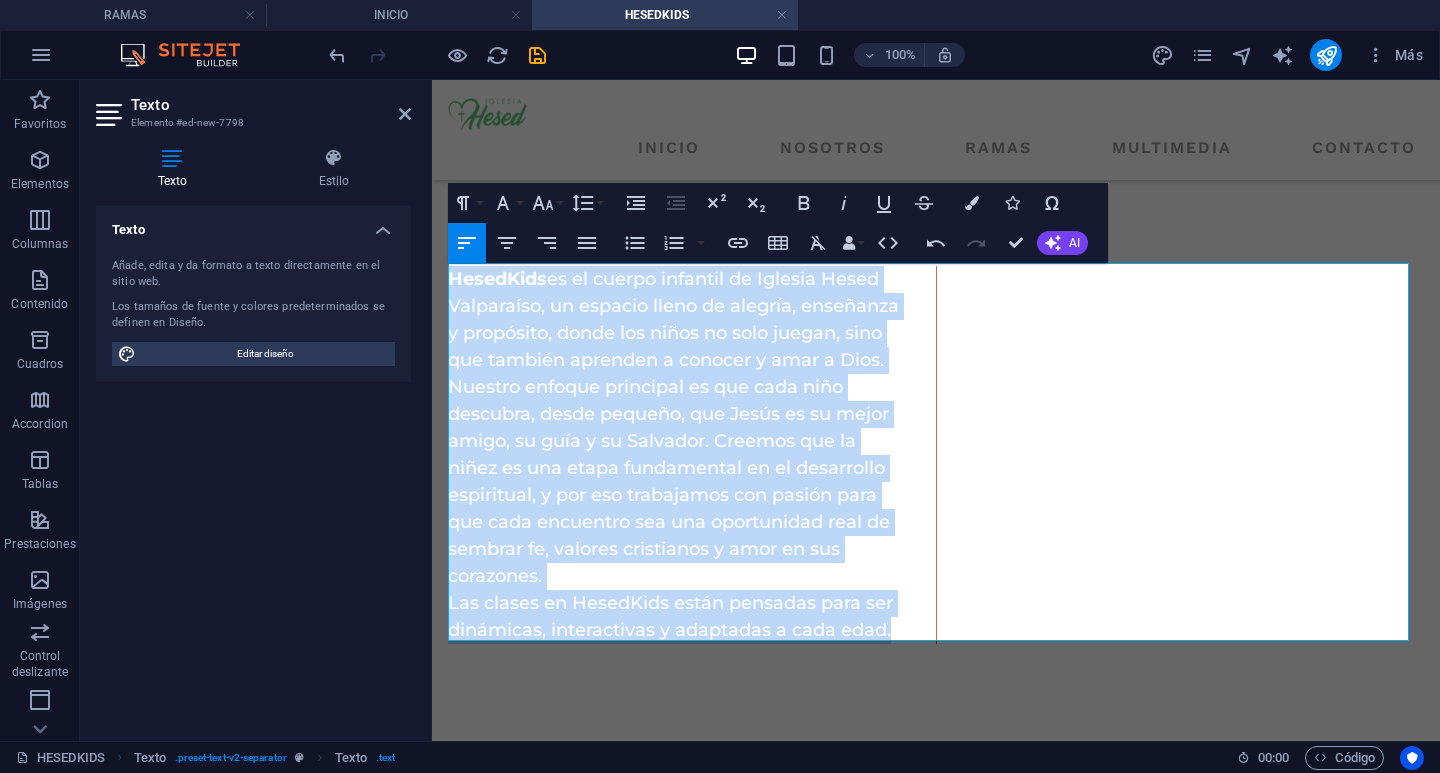 drag, startPoint x: 890, startPoint y: 622, endPoint x: 314, endPoint y: 251, distance: 685.14014 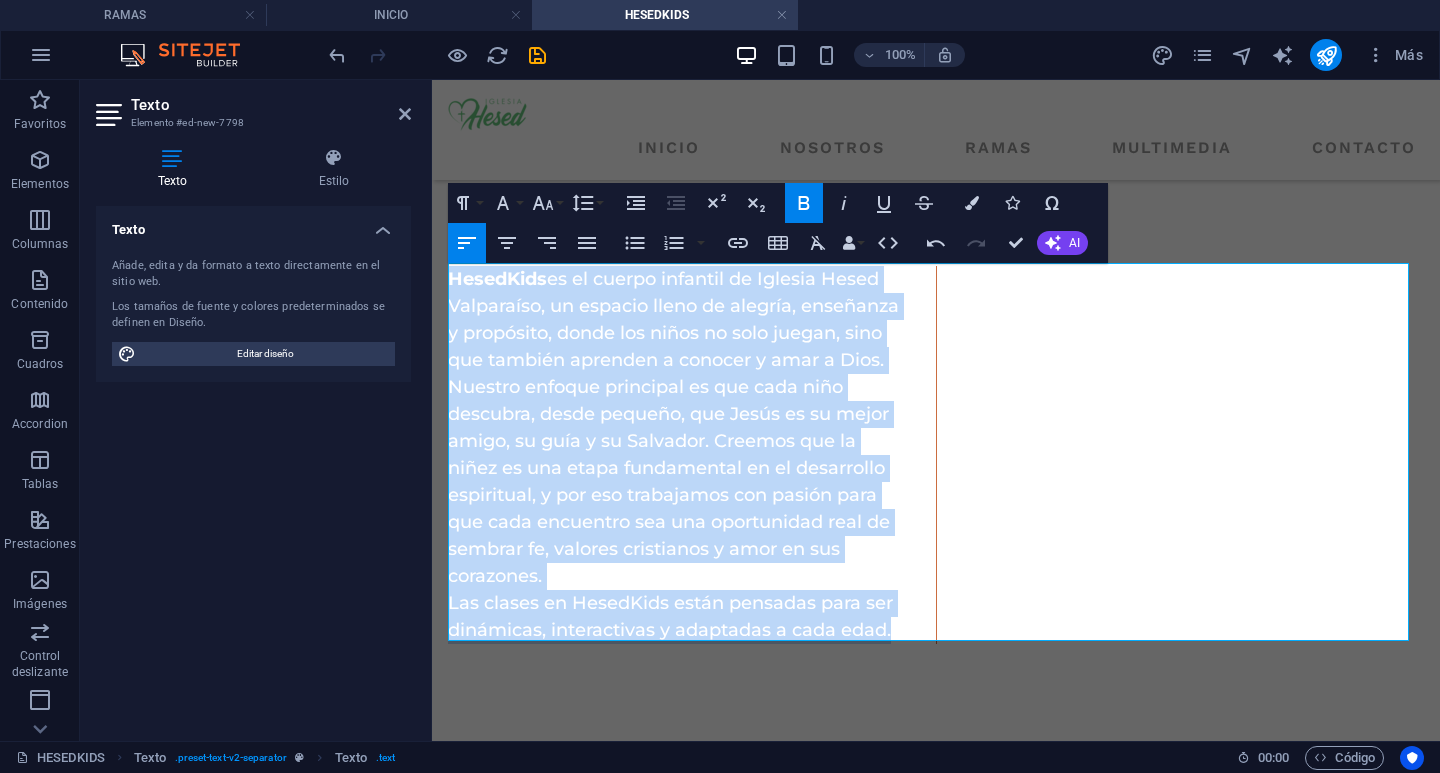 drag, startPoint x: 973, startPoint y: 209, endPoint x: 949, endPoint y: 221, distance: 26.832815 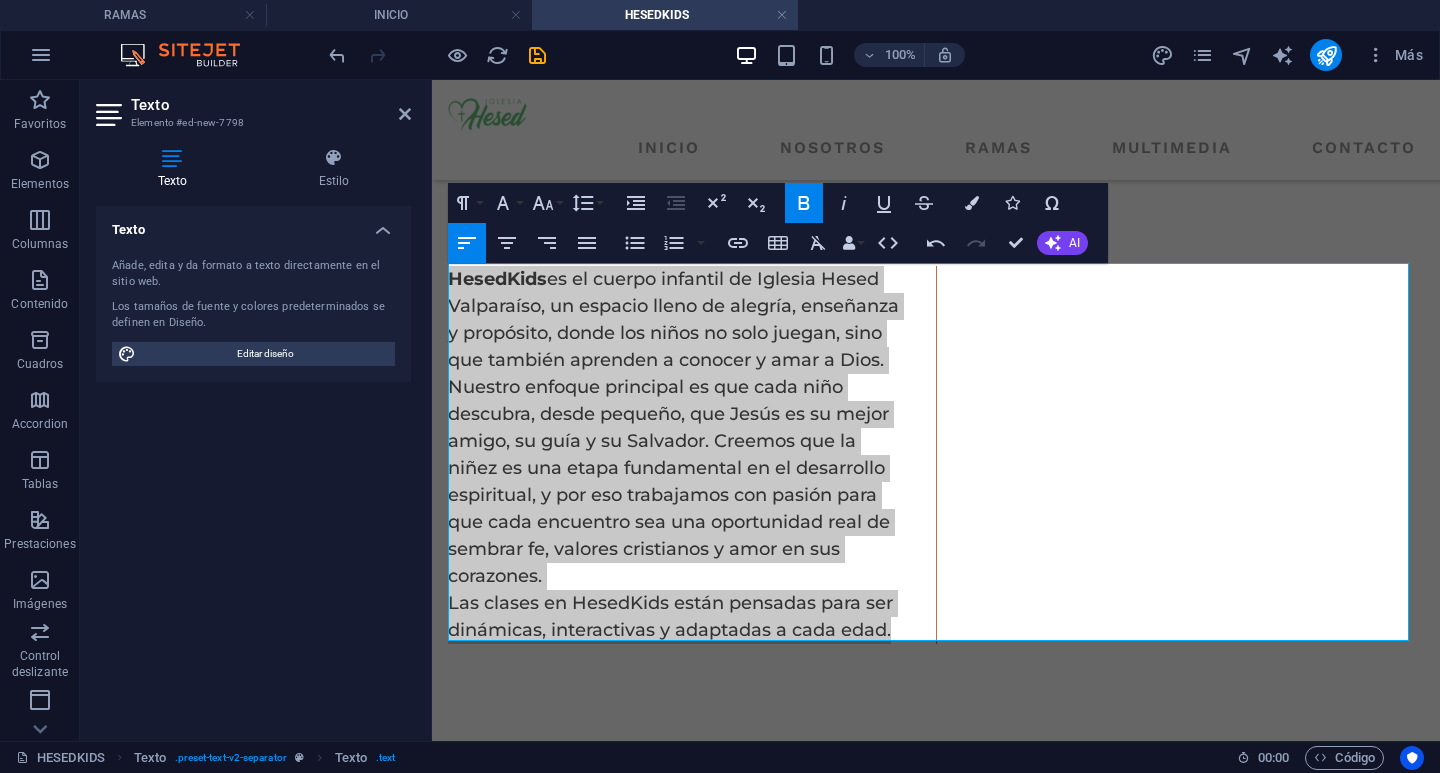 click at bounding box center (972, 203) 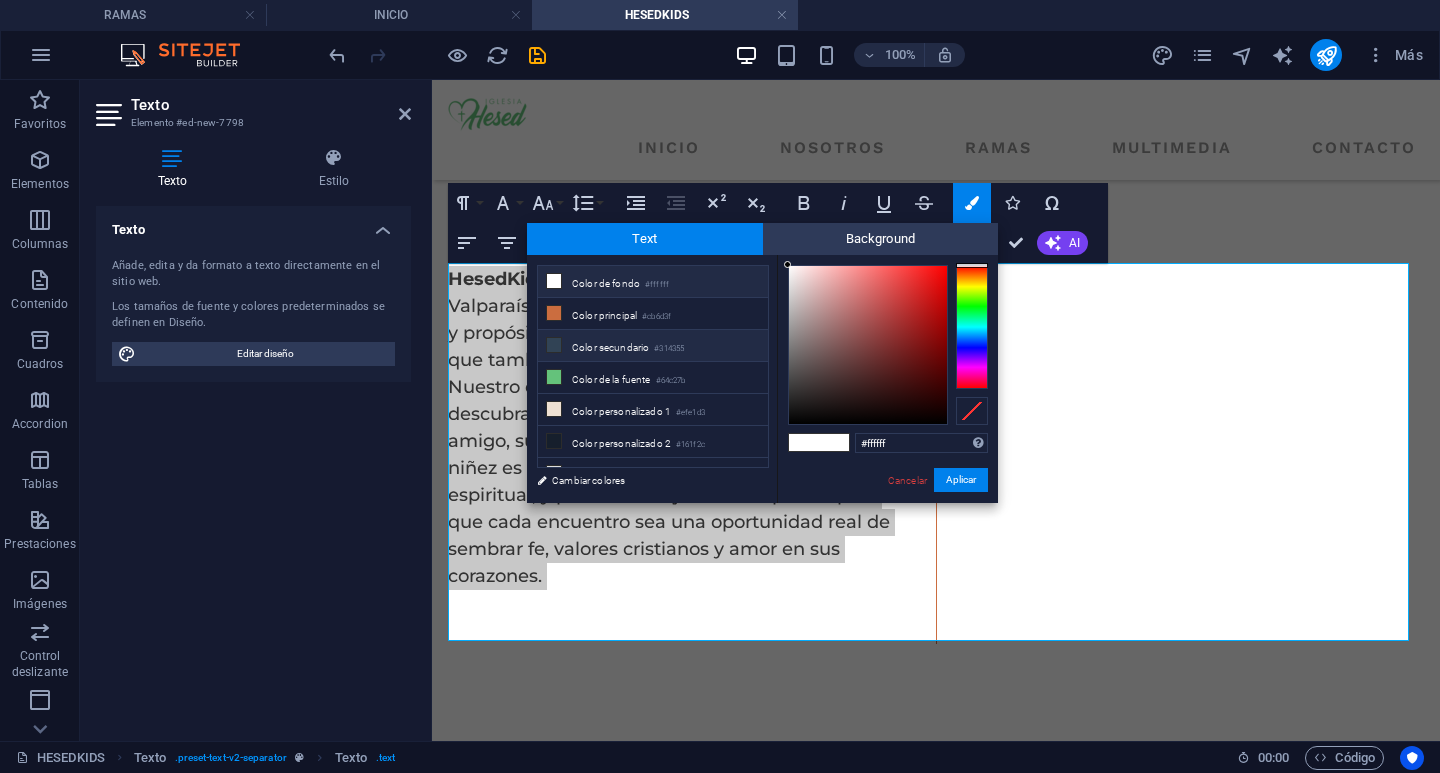 click on "Color secundario
#314355" at bounding box center (653, 346) 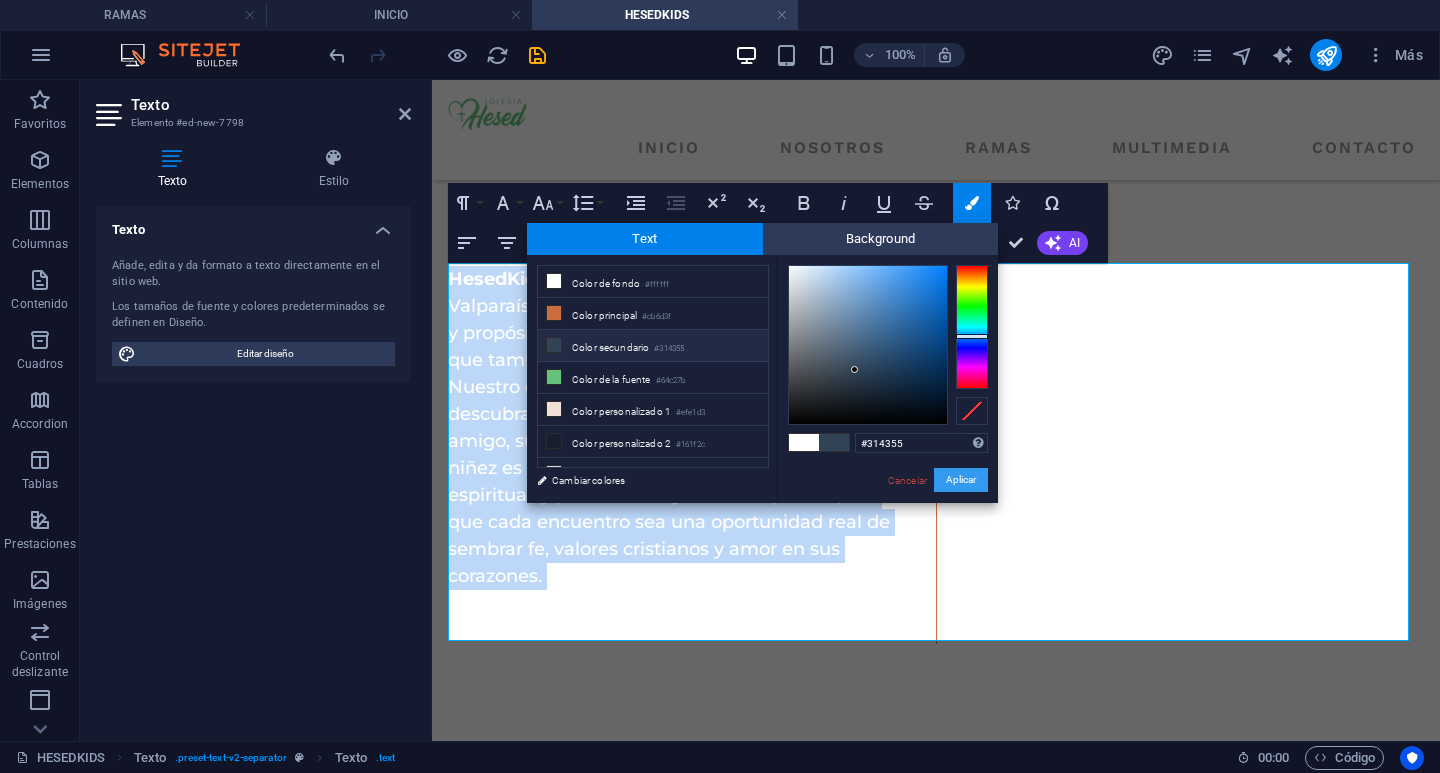 click on "Aplicar" at bounding box center [961, 480] 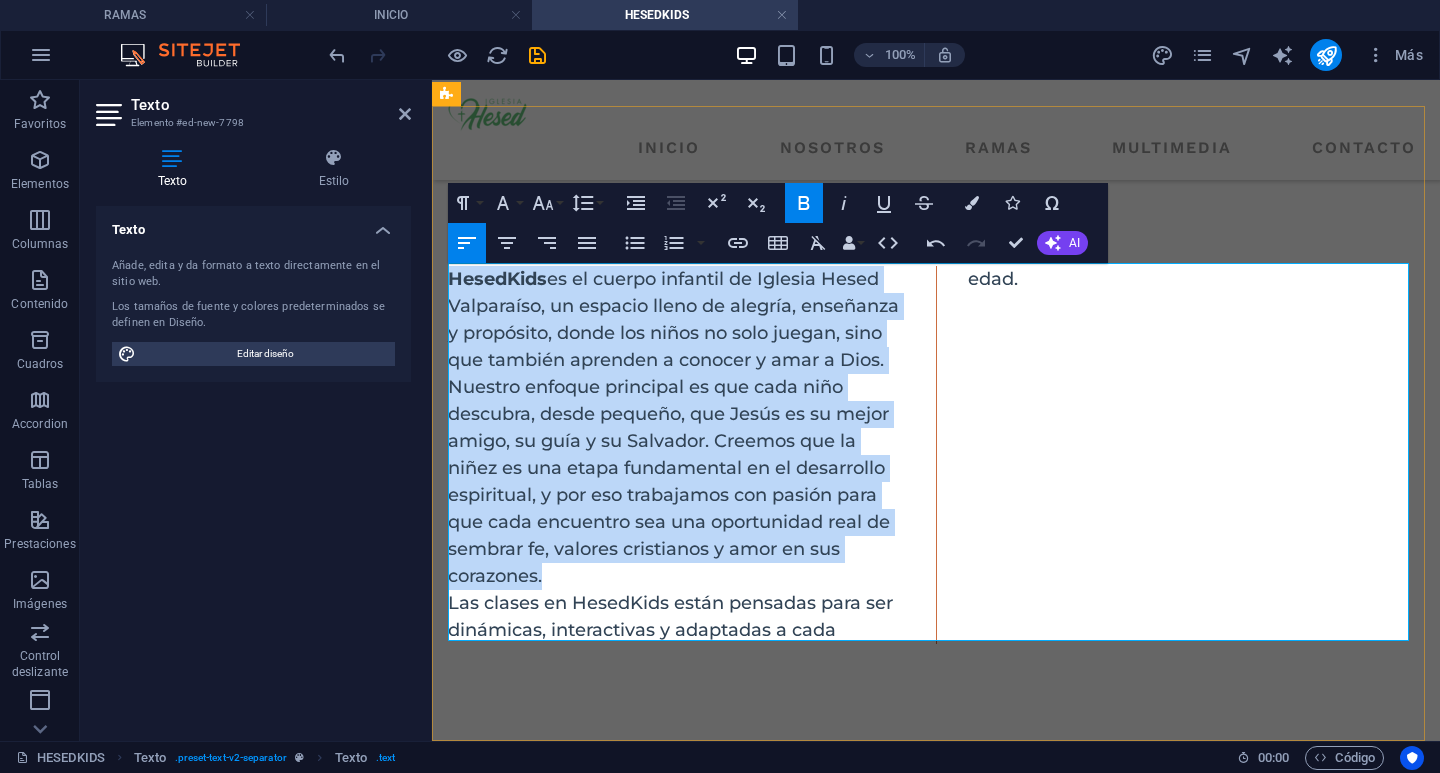 click on "HesedKids es el cuerpo infantil de Iglesia Hesed Valparaíso, un espacio lleno de alegría, enseñanza y propósito, donde los niños no solo juegan, sino que también aprenden a conocer y amar a Dios. Nuestro enfoque principal es que cada niño descubra, desde pequeño, que Jesús es su mejor amigo, su guía y su Salvador. Creemos que la niñez es una etapa fundamental en el desarrollo espiritual, y por eso trabajamos con pasión para que cada encuentro sea una oportunidad real de sembrar fe, valores cristianos y amor en sus corazones. Las clases en HesedKids están pensadas para ser dinámicas, interactivas y adaptadas a cada edad. Utilizan recursos como juegos, música, historias bíblicas, actividades manuales y momentos de reflexión que permiten que los niños comprendan la Palabra de Dios de manera clara y entretenida. Aquí no solo se entretienen, sino que crecen en el conocimiento de Cristo, en un ambiente seguro, cuidado y lleno de cariño." at bounding box center [936, 455] 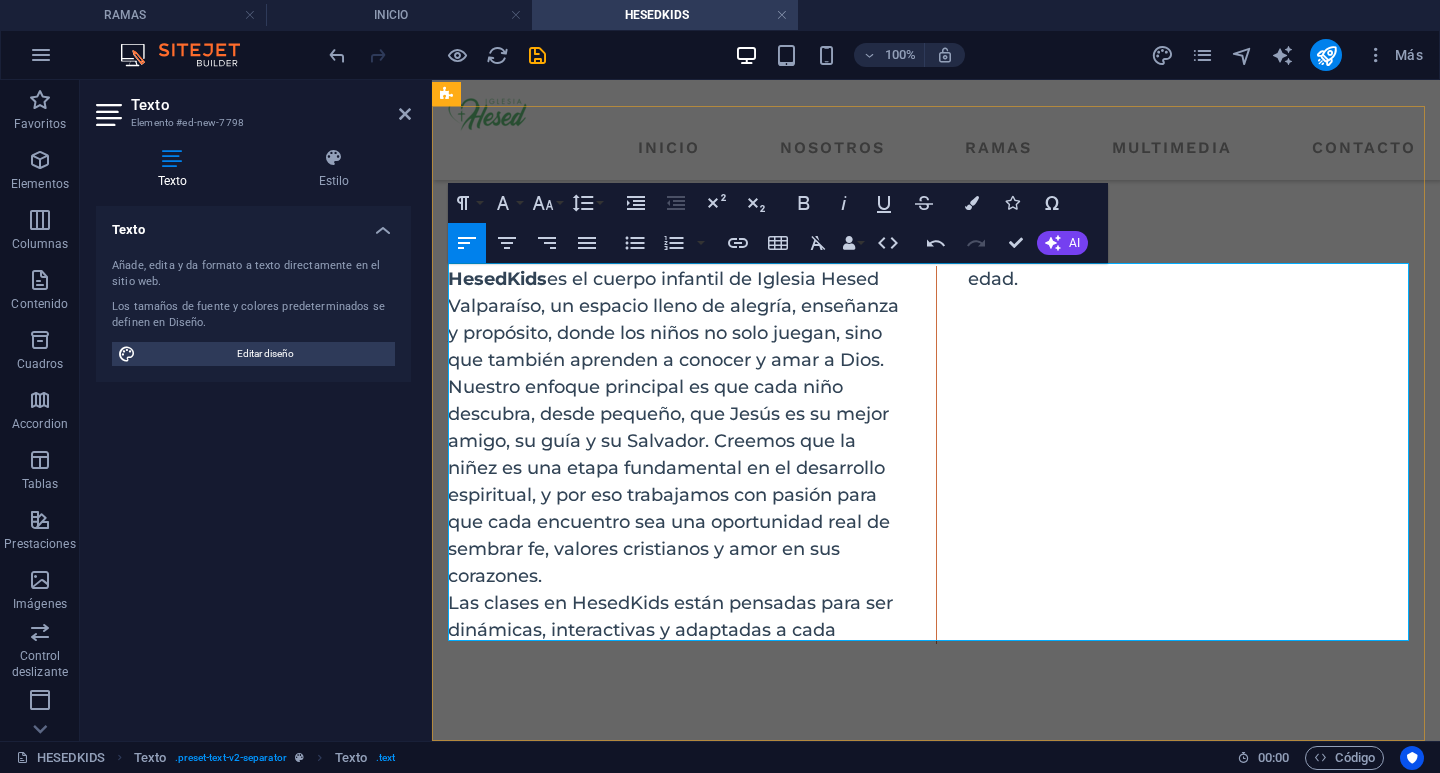 click on "HesedKids  es el cuerpo infantil de Iglesia Hesed Valparaíso, un espacio lleno de alegría, enseñanza y propósito, donde los niños no solo juegan, sino que también aprenden a conocer y amar a Dios. Nuestro enfoque principal es que cada niño descubra, desde pequeño, que Jesús es su mejor amigo, su guía y su Salvador. Creemos que la niñez es una etapa fundamental en el desarrollo espiritual, y por eso trabajamos con pasión para que cada encuentro sea una oportunidad real de sembrar fe, valores cristianos y amor en sus corazones." at bounding box center [673, 427] 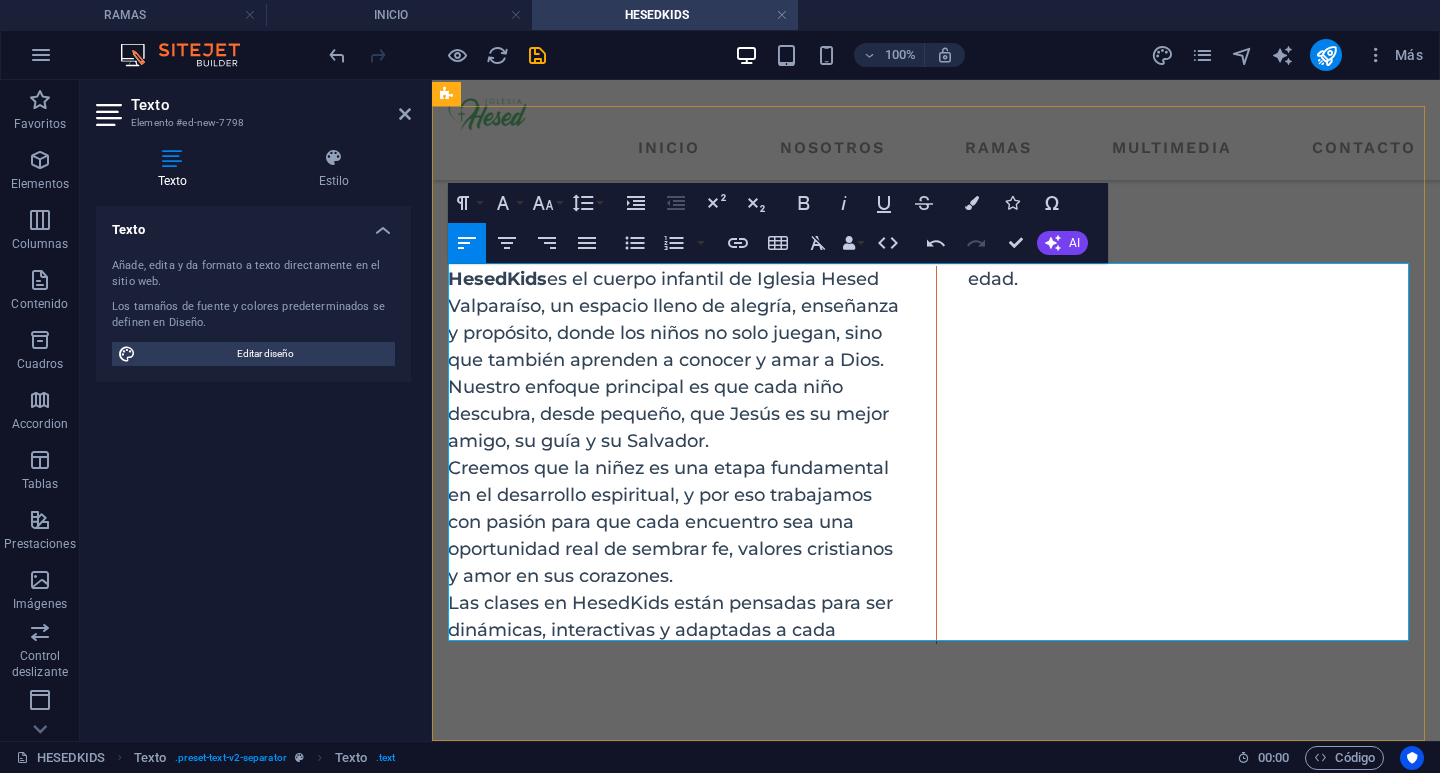 click on "HesedKids  es el cuerpo infantil de Iglesia Hesed Valparaíso, un espacio lleno de alegría, enseñanza y propósito, donde los niños no solo juegan, sino que también aprenden a conocer y amar a Dios. Nuestro enfoque principal es que cada niño descubra, desde pequeño, que Jesús es su mejor amigo, su guía y su Salvador." at bounding box center (676, 360) 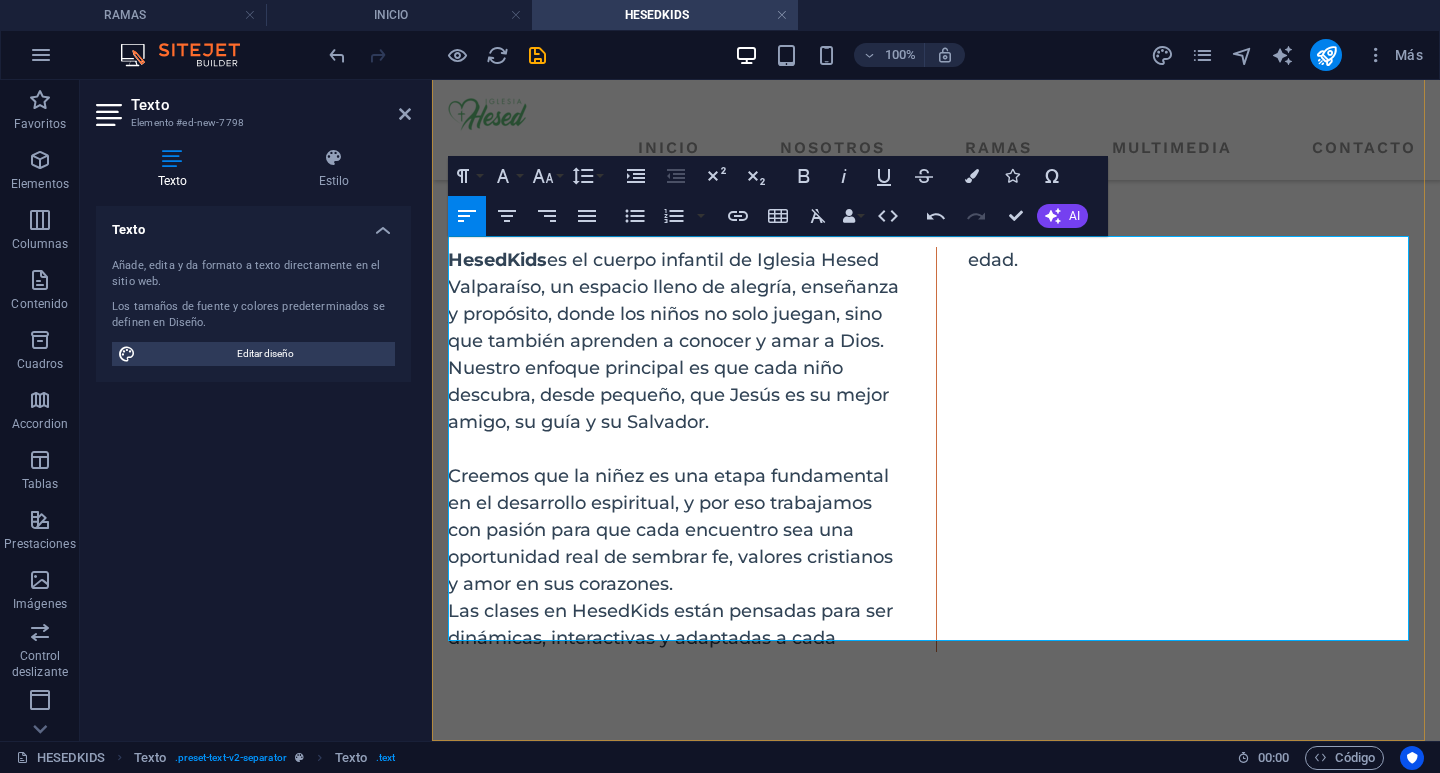 scroll, scrollTop: 241, scrollLeft: 0, axis: vertical 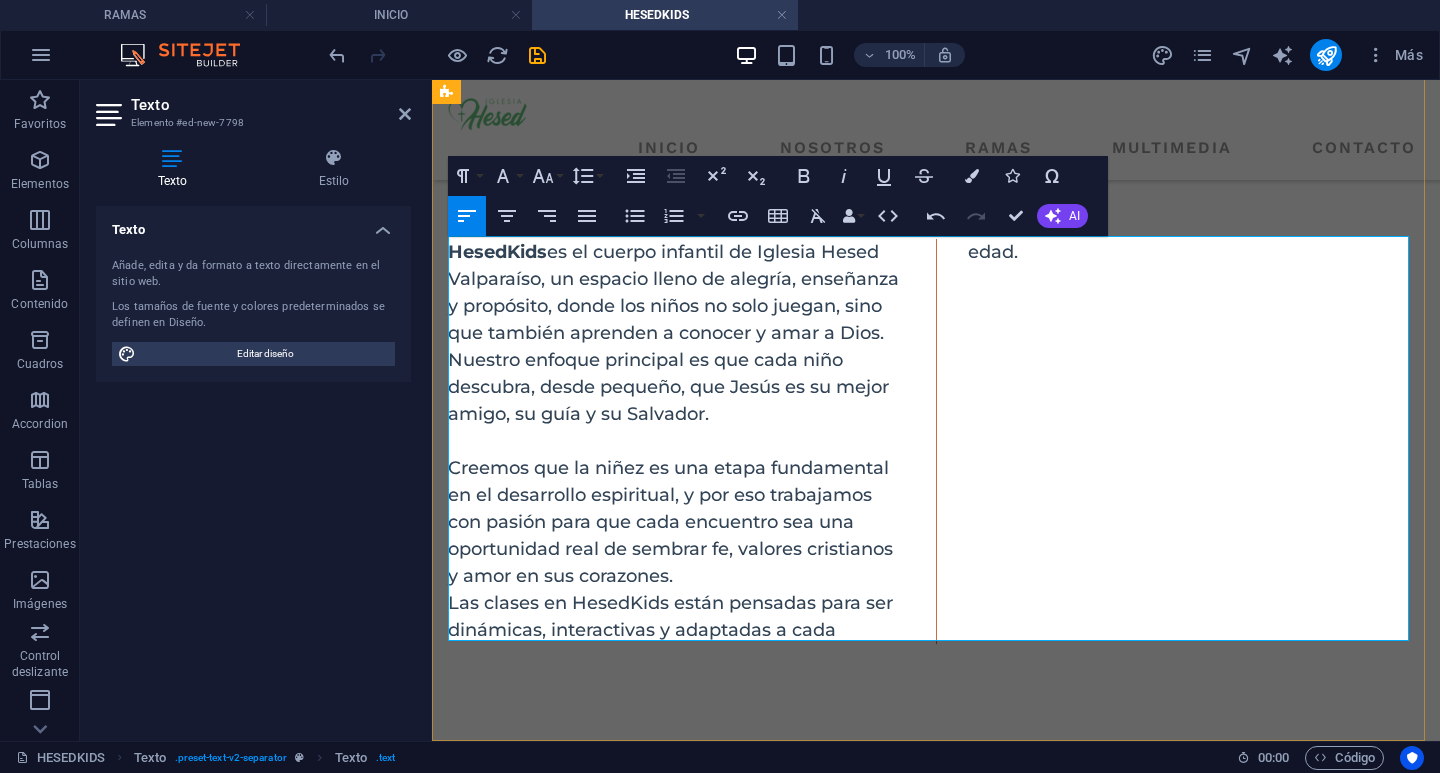 click on "accusantium voluptatibus id voluptate tempore dolor harum nisi amet! Nobis, eaque. Aenean commodo ligula eget dolor. Lorem ipsum dolor sit amet, consectetuer adipiscing elit leget odiogil voluptatum similique fugit voluptates dolor. Libero assumenda, dolore, cum vel modi asperiores consequatur." at bounding box center [1196, 522] 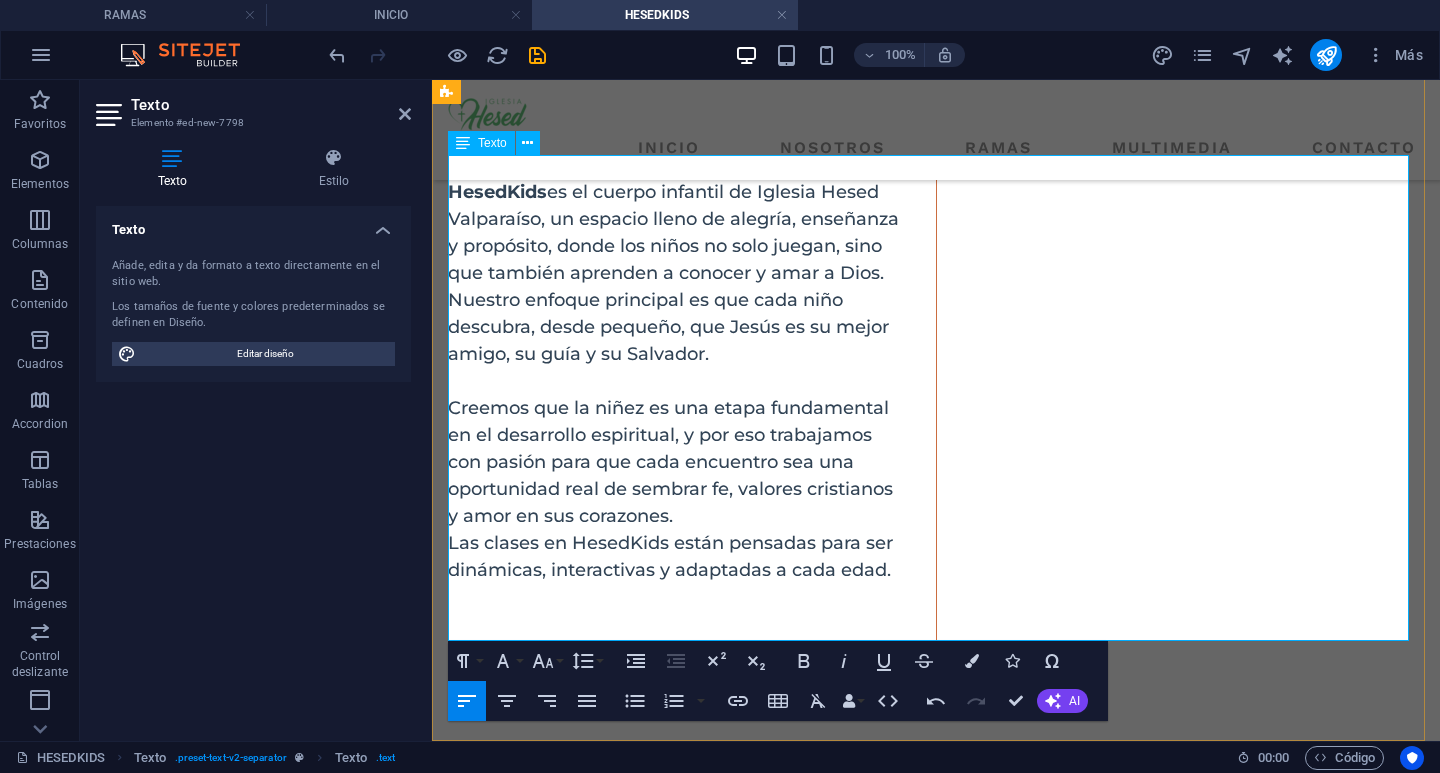 scroll, scrollTop: 322, scrollLeft: 0, axis: vertical 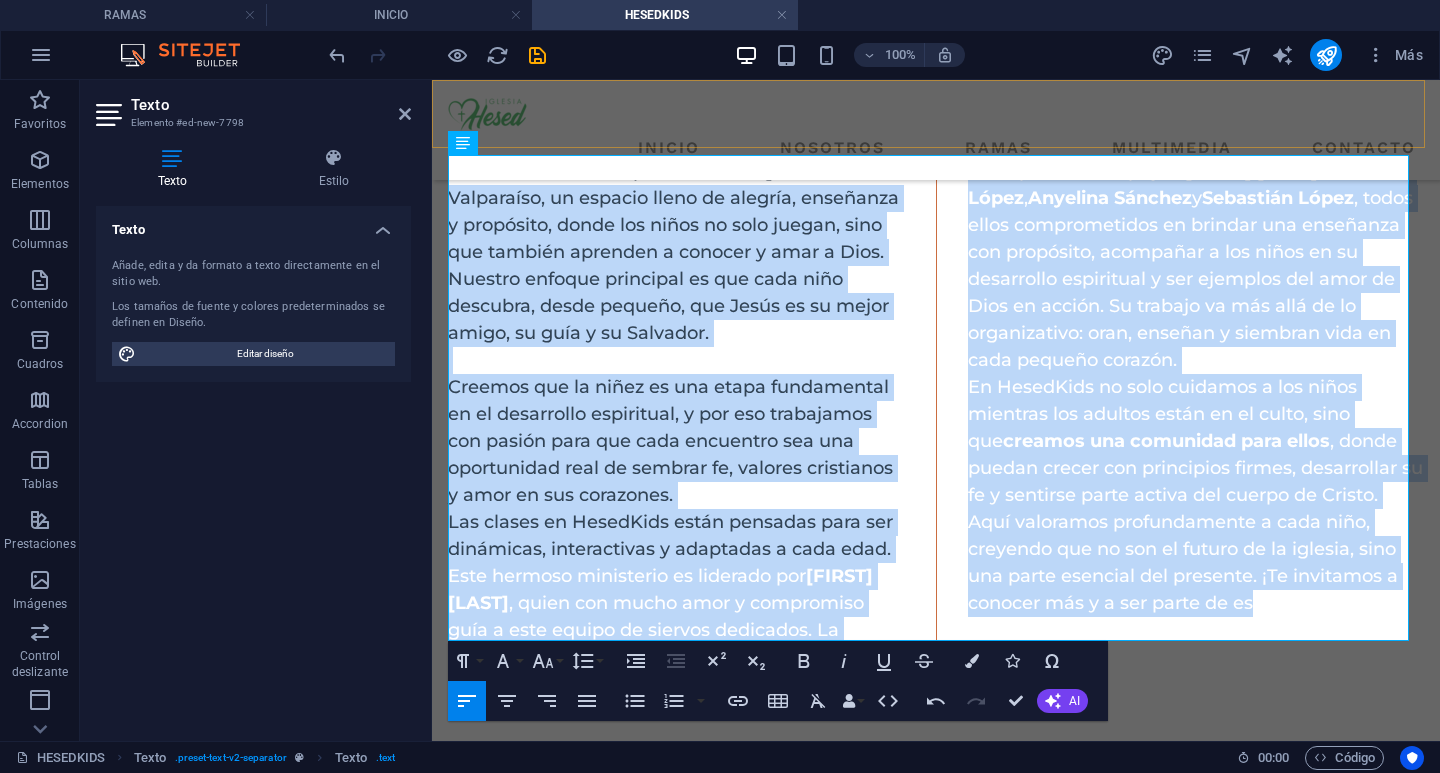 drag, startPoint x: 1243, startPoint y: 630, endPoint x: 882, endPoint y: 113, distance: 630.56323 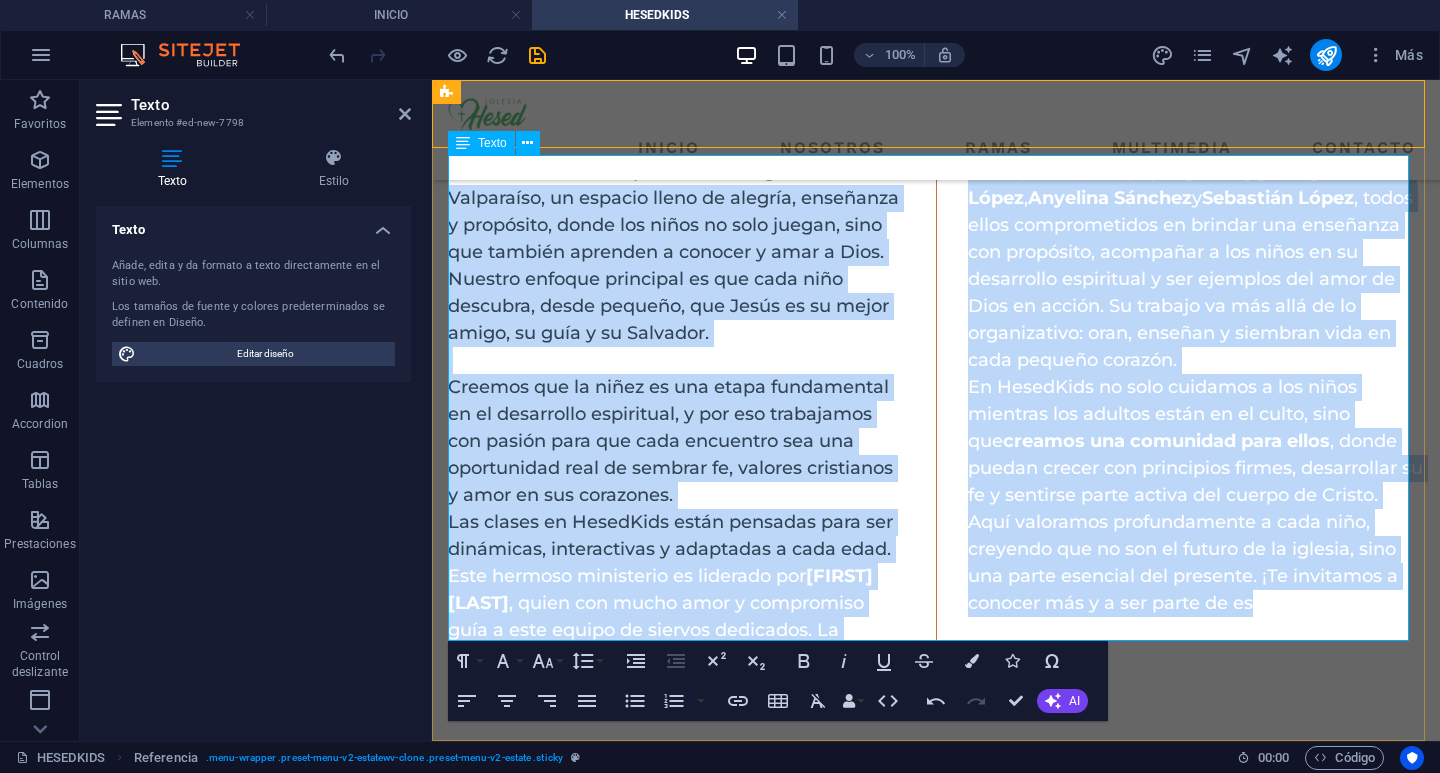 click on "HesedKids  es el cuerpo infantil de Iglesia Hesed Valparaíso, un espacio lleno de alegría, enseñanza y propósito, donde los niños no solo juegan, sino que también aprenden a conocer y amar a Dios. Nuestro enfoque principal es que cada niño descubra, desde pequeño, que Jesús es su mejor amigo, su guía y su Salvador.
Creemos que la niñez es una etapa fundamental en el desarrollo espiritual, y por eso trabajamos con pasión para que cada encuentro sea una oportunidad real de sembrar fe, valores cristianos y amor en sus corazones. Las clases en HesedKids están pensadas para ser dinámicas, interactivas y adaptadas a cada edad.   Este hermoso ministerio es liderado por  [FIRST] [LAST] , quien con mucho amor y compromiso guía a este equipo de siervos dedicados. La acompañan sus apoyos:  [FIRST] [LAST] ,  [FIRST] [LAST] ,  [FIRST] [LAST]  y  [FIRST] [LAST]  En HesedKids no solo cuidamos a los niños mientras los adultos están en el culto, sino que  creamos una comunidad para ellos" at bounding box center [936, 401] 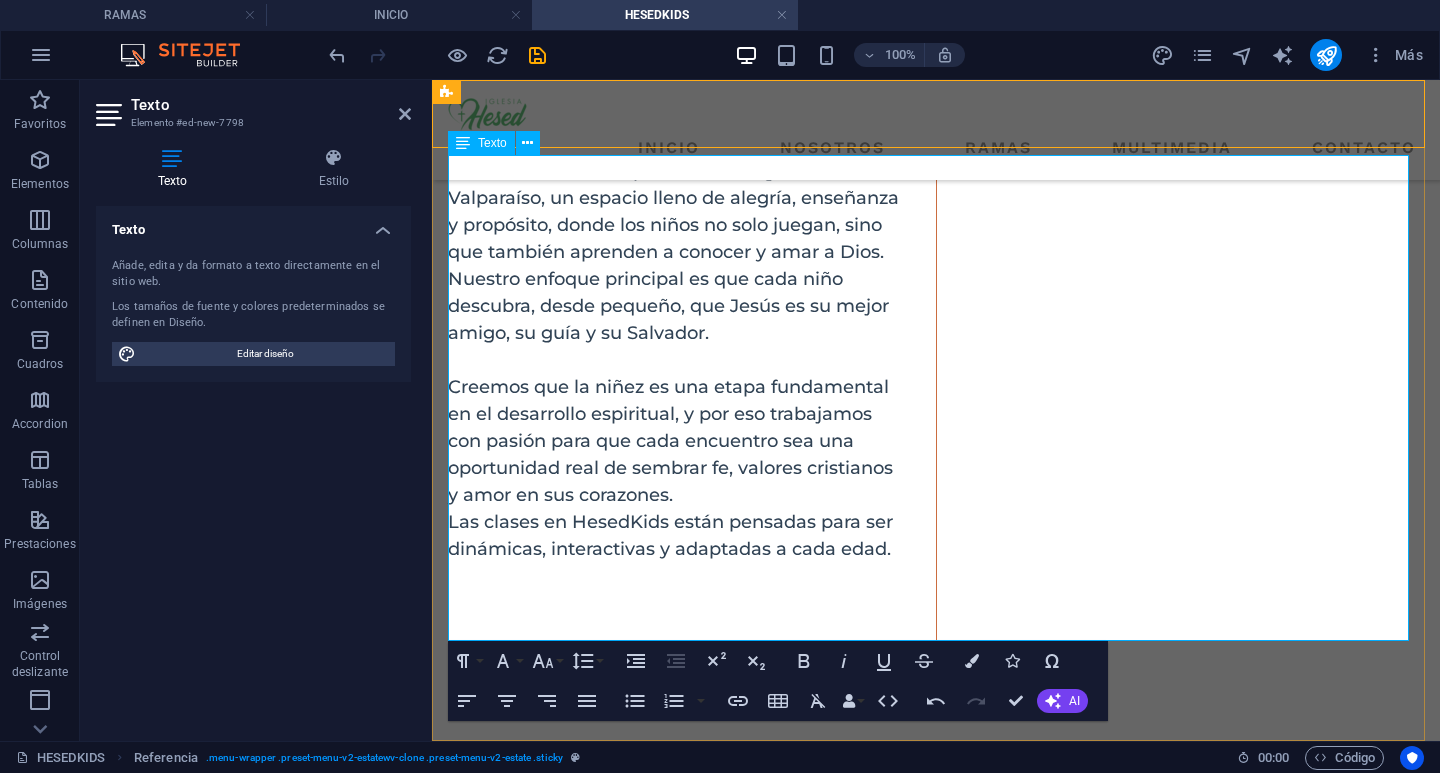 scroll, scrollTop: 302, scrollLeft: 0, axis: vertical 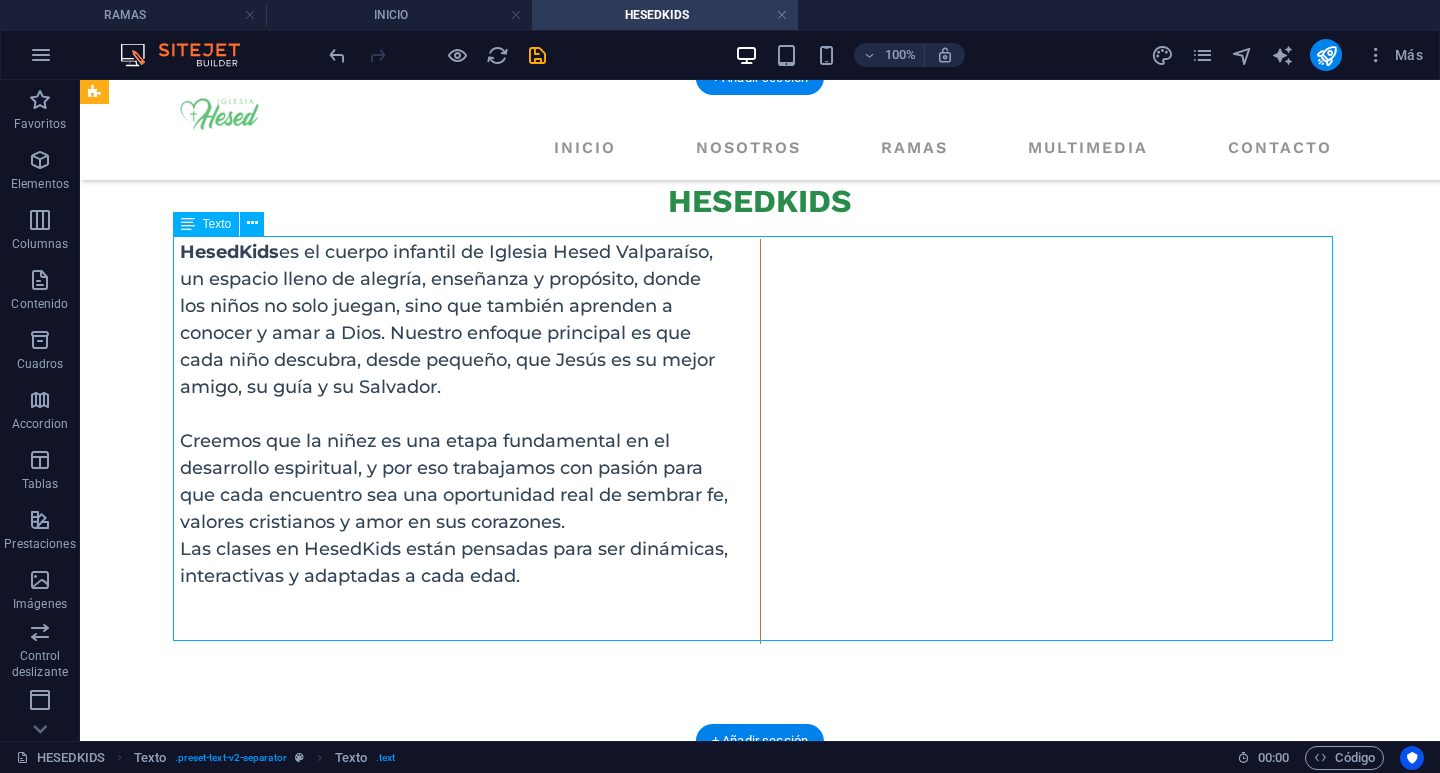 click on "HesedKids  es el cuerpo infantil de Iglesia Hesed Valparaíso, un espacio lleno de alegría, enseñanza y propósito, donde los niños no solo juegan, sino que también aprenden a conocer y amar a Dios. Nuestro enfoque principal es que cada niño descubra, desde pequeño, que Jesús es su mejor amigo, su guía y su Salvador.
Creemos que la niñez es una etapa fundamental en el desarrollo espiritual, y por eso trabajamos con pasión para que cada encuentro sea una oportunidad real de sembrar fe, valores cristianos y amor en sus corazones. Las clases en HesedKids están pensadas para ser dinámicas, interactivas y adaptadas a cada edad.   Este hermoso ministerio es liderado por  [FIRST] [LAST] , quien con mucho amor y compromiso guía a este equipo de siervos dedicados. La acompañan sus apoyos:  [FIRST] [LAST] ,  [FIRST] [LAST] ,  [FIRST] [LAST]  y  [FIRST] [LAST]  En HesedKids no solo cuidamos a los niños mientras los adultos están en el culto, sino que  creamos una comunidad para ellos" at bounding box center [760, 441] 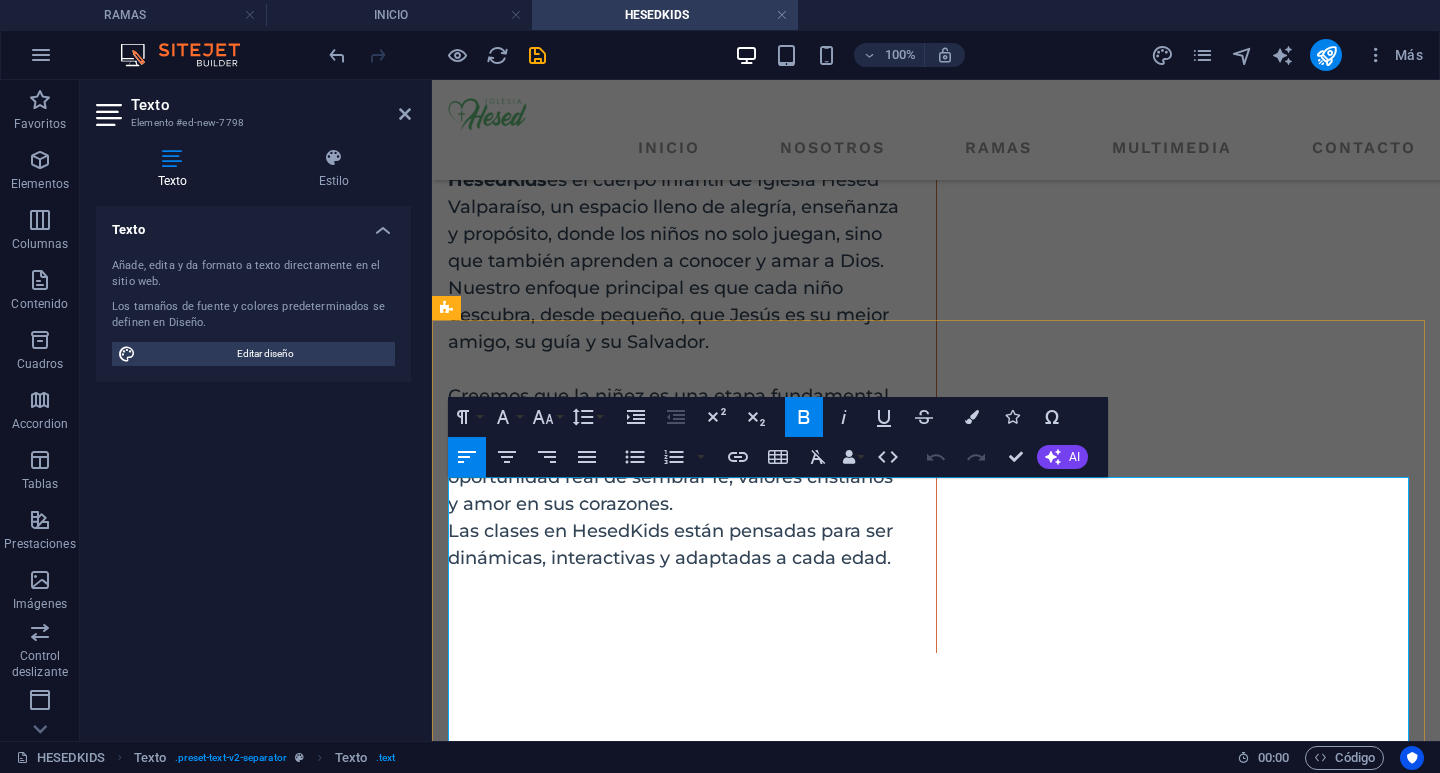 scroll, scrollTop: 322, scrollLeft: 0, axis: vertical 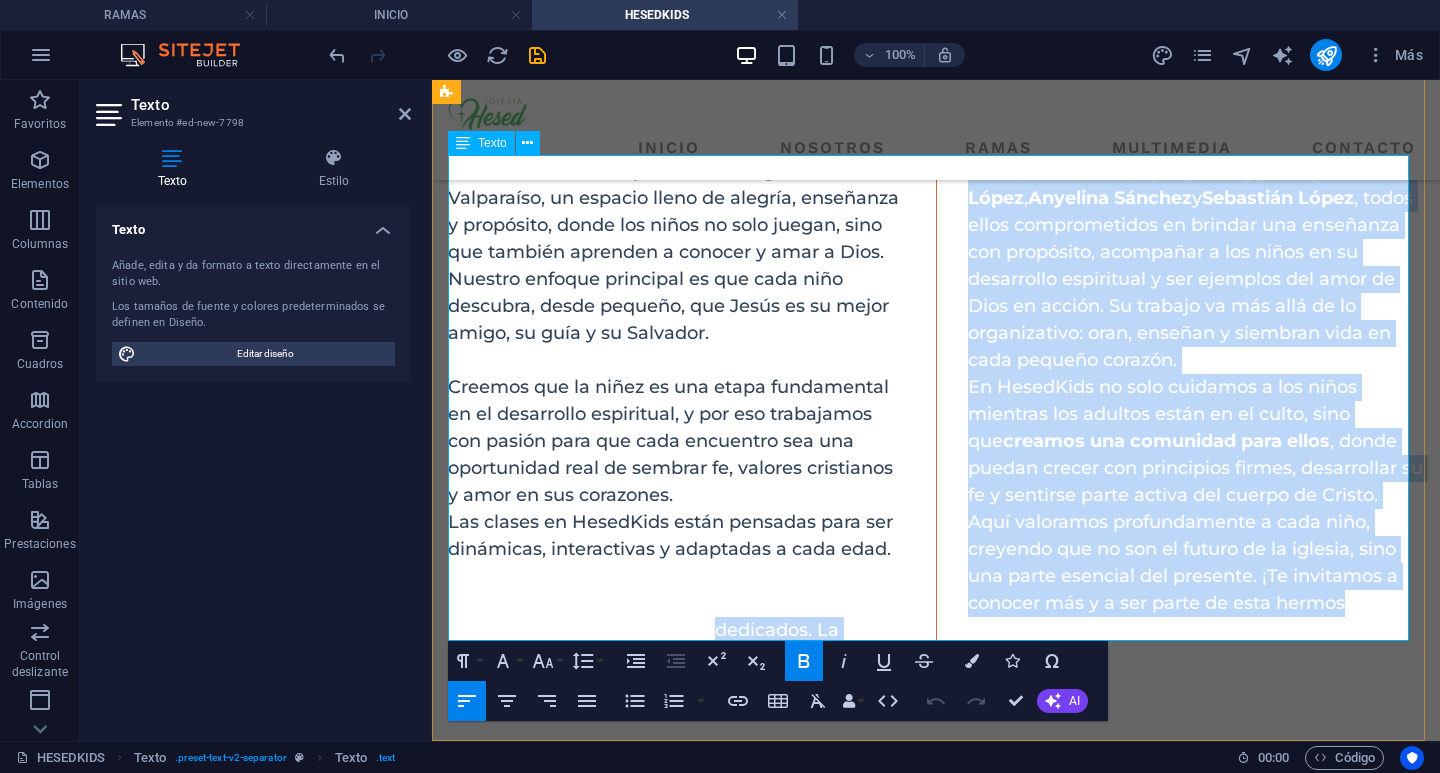 drag, startPoint x: 1336, startPoint y: 625, endPoint x: 960, endPoint y: 170, distance: 590.255 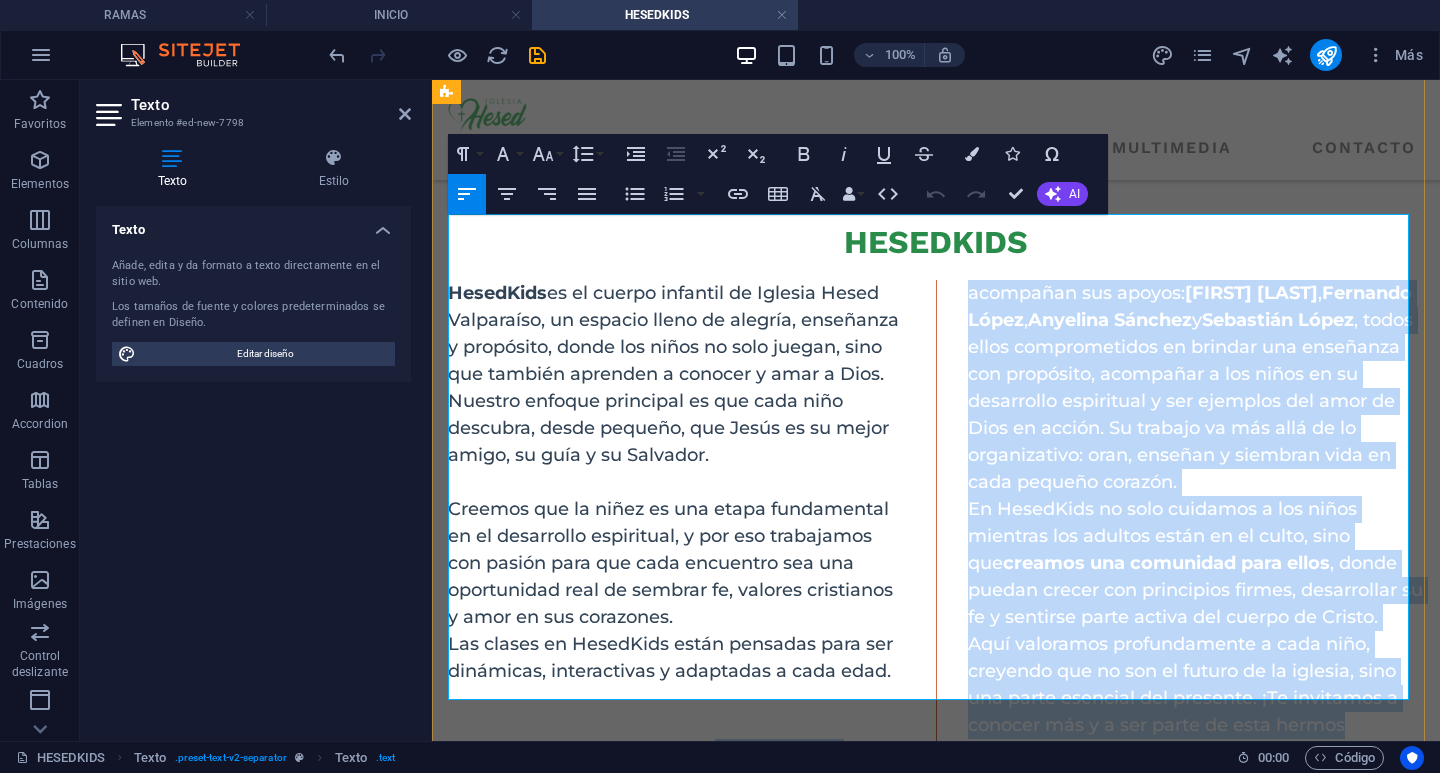 scroll, scrollTop: 122, scrollLeft: 0, axis: vertical 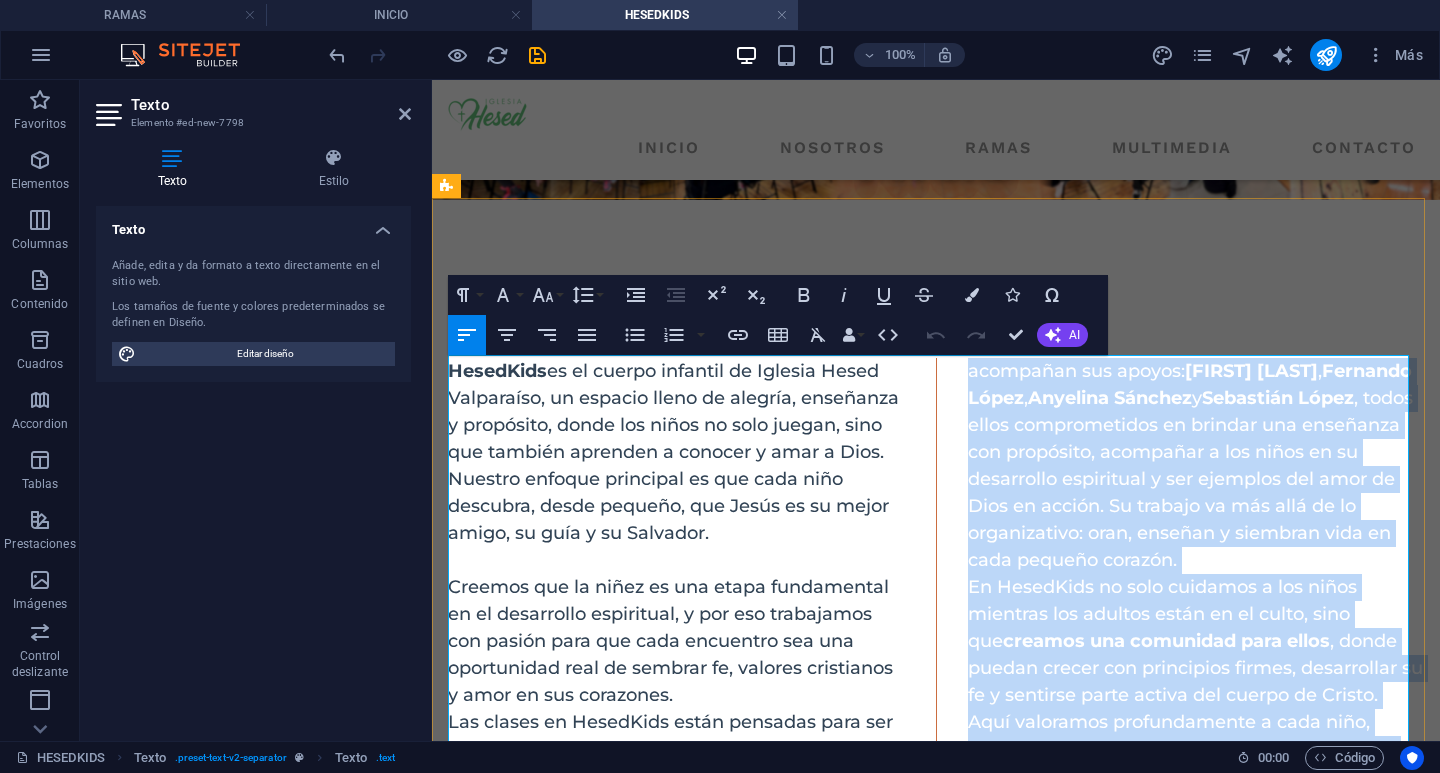 click on "[FIRST] [LAST]" at bounding box center [1251, 371] 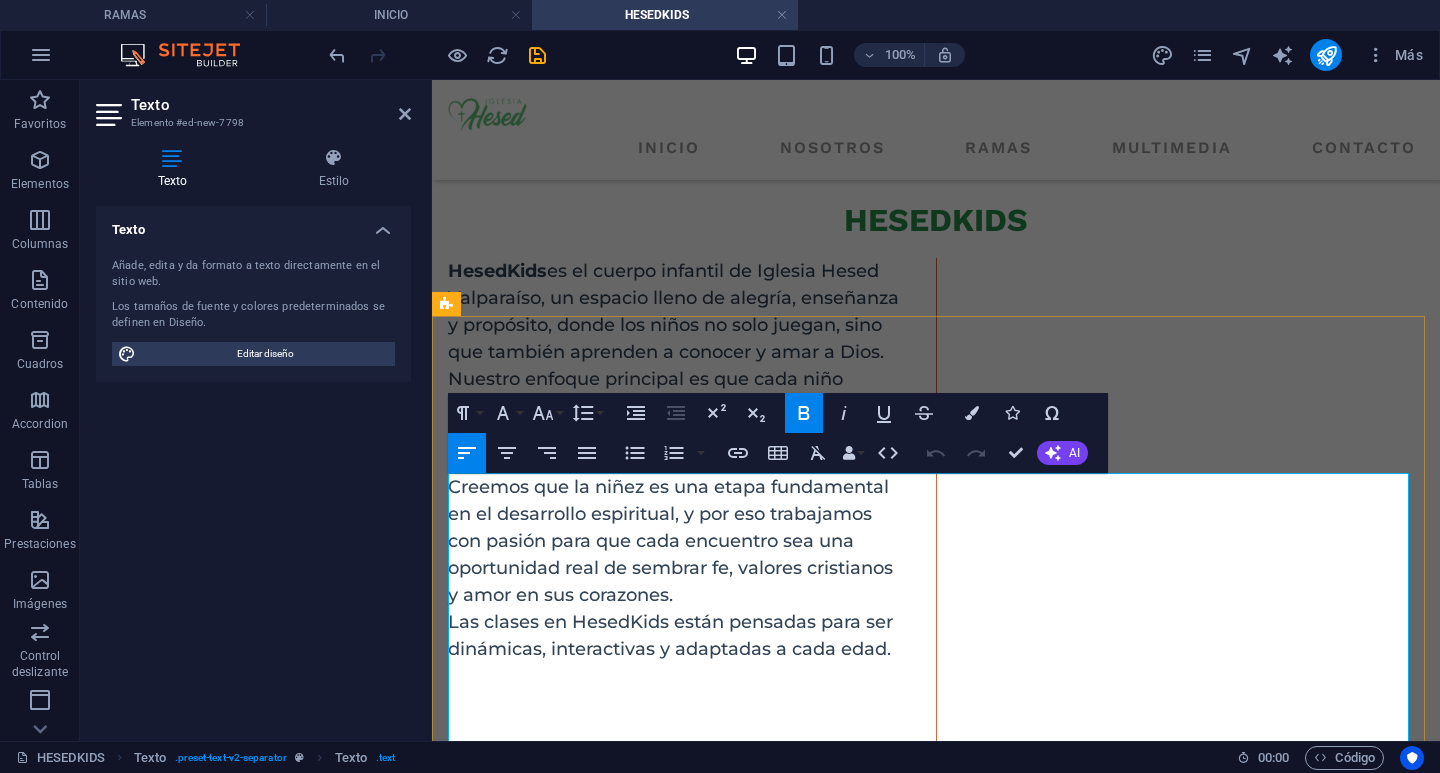 scroll, scrollTop: 322, scrollLeft: 0, axis: vertical 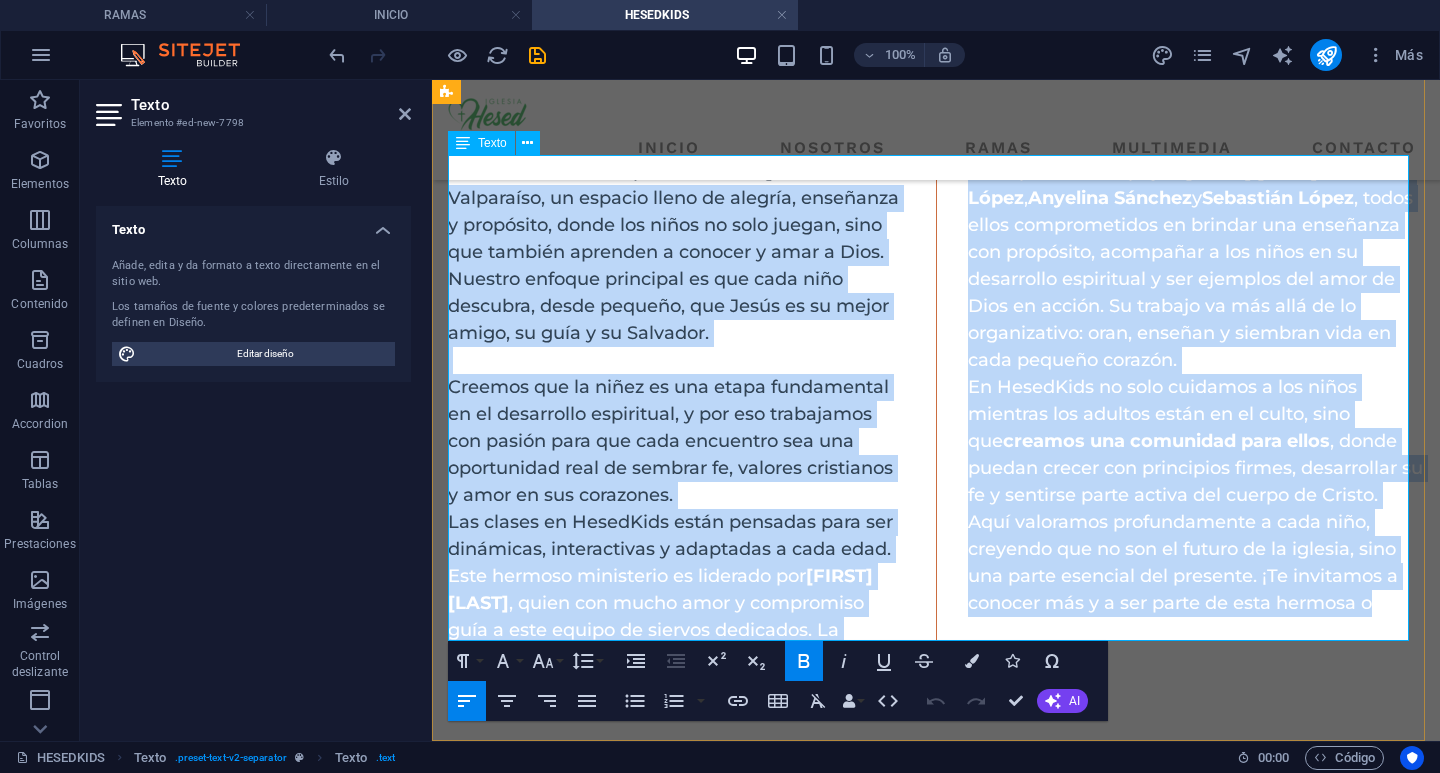 drag, startPoint x: 1362, startPoint y: 626, endPoint x: 921, endPoint y: 162, distance: 640.13824 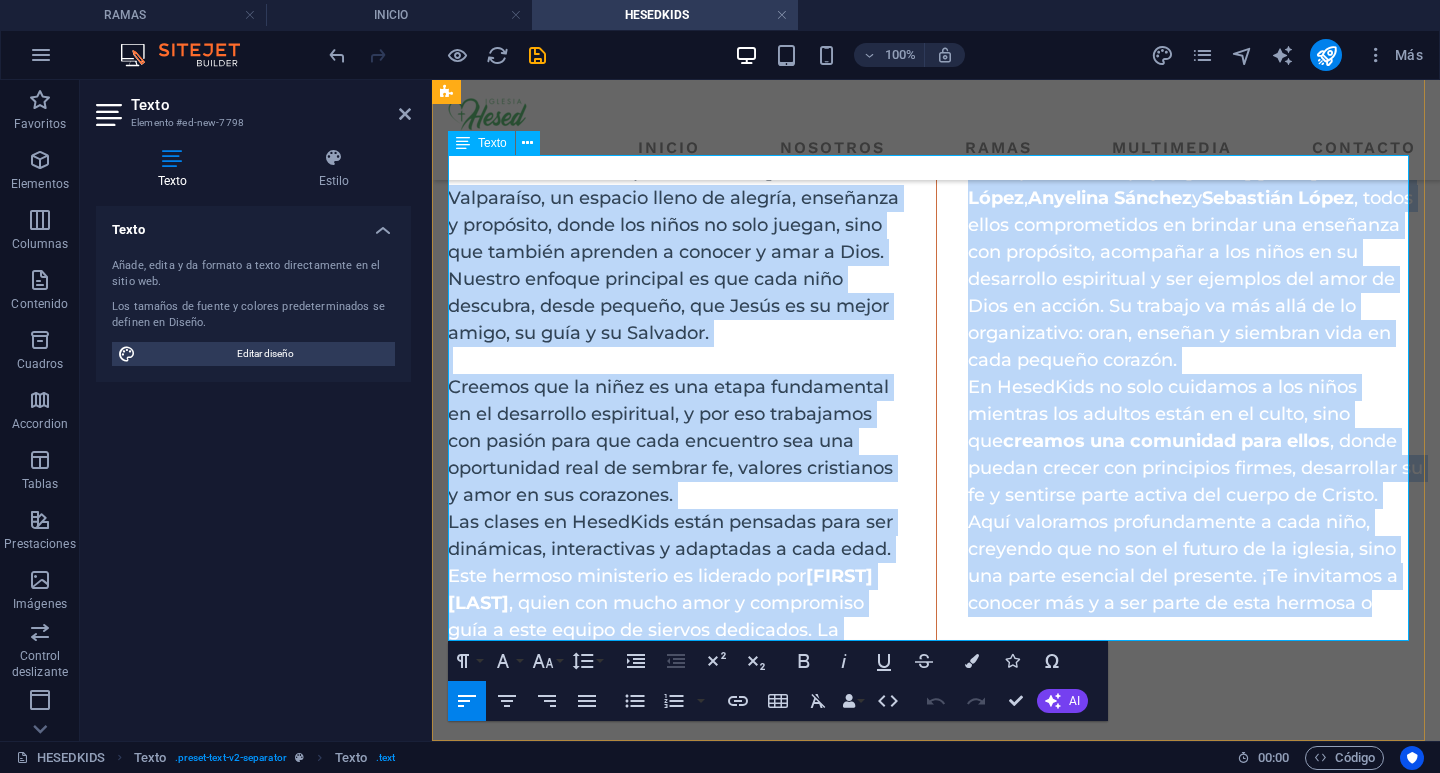 click on "Sebastián López" at bounding box center [1278, 198] 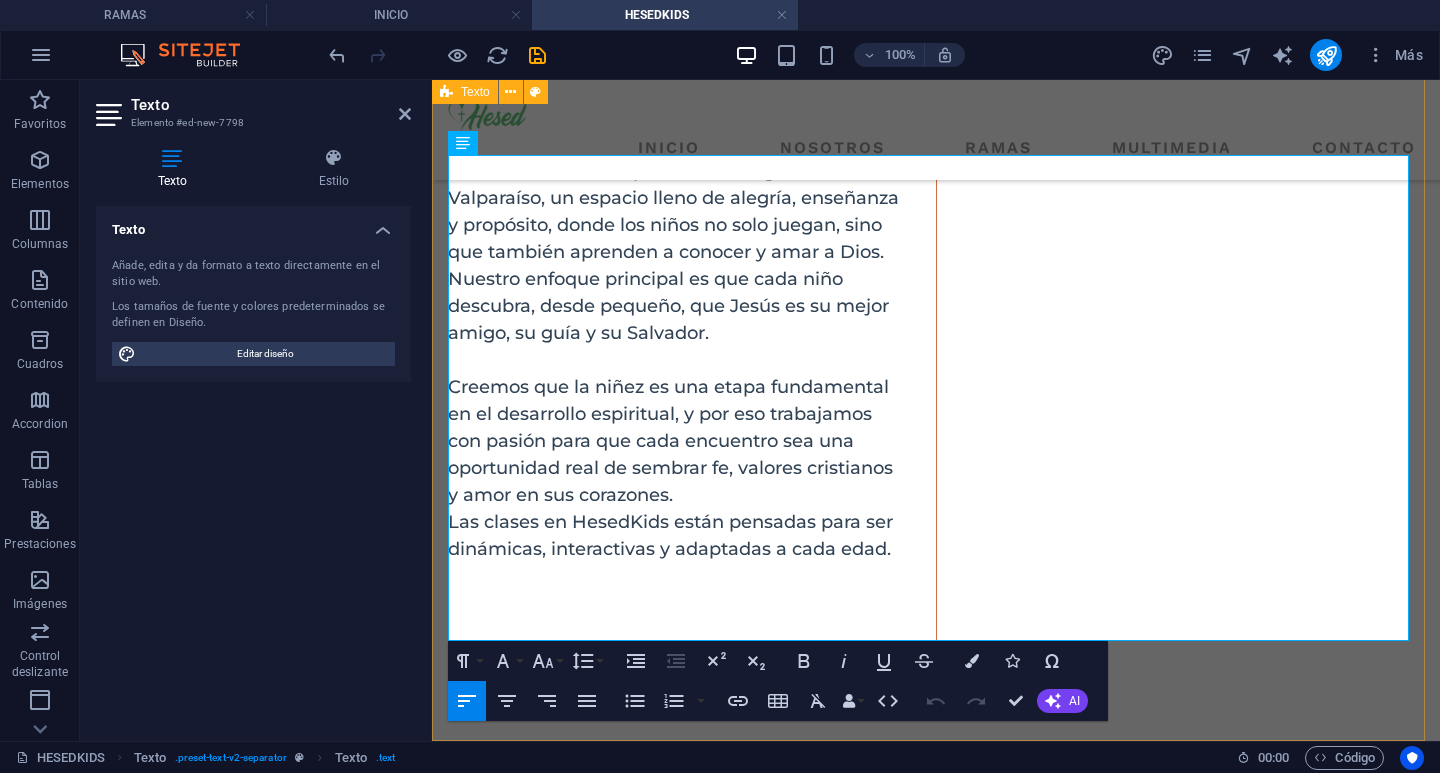 click on "Hesedkids HesedKids  es el cuerpo infantil de Iglesia Hesed Valparaíso, un espacio lleno de alegría, enseñanza y propósito, donde los niños no solo juegan, sino que también aprenden a conocer y amar a Dios. Nuestro enfoque principal es que cada niño descubra, desde pequeño, que Jesús es su mejor amigo, su guía y su Salvador.
Creemos que la niñez es una etapa fundamental en el desarrollo espiritual, y por eso trabajamos con pasión para que cada encuentro sea una oportunidad real de sembrar fe, valores cristianos y amor en sus corazones. Las clases en HesedKids están pensadas para ser dinámicas, interactivas y adaptadas a cada edad.   Este hermoso ministerio es liderado por  [FIRST] [LAST] , quien con mucho amor y compromiso guía a este equipo de siervos dedicados. La acompañan sus apoyos:  [FIRST] [LAST] ,  [FIRST] [LAST] ,  [FIRST] [LAST]  y  [FIRST] [LAST]  En HesedKids no solo cuidamos a los niños mientras los adultos están en el culto, sino que" at bounding box center (936, 372) 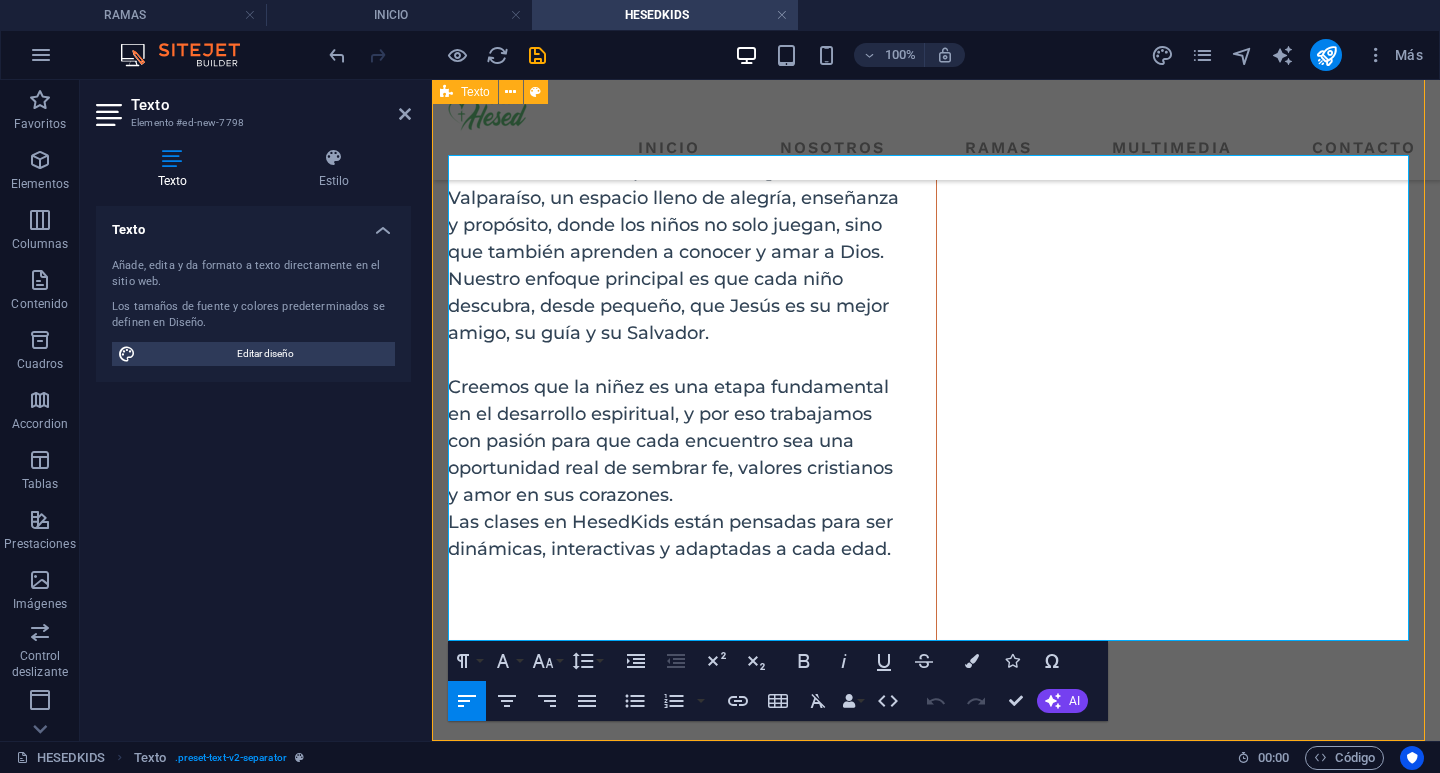 scroll, scrollTop: 302, scrollLeft: 0, axis: vertical 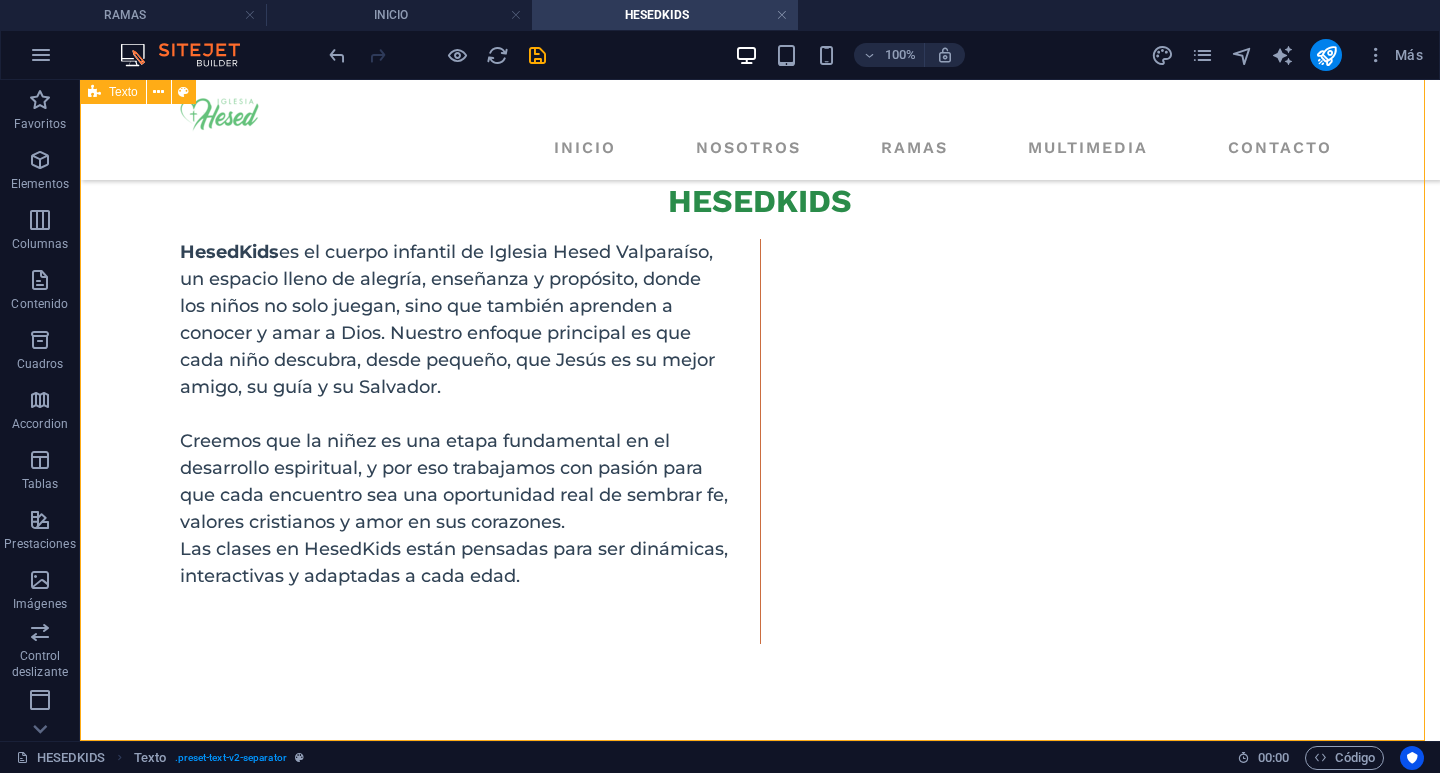 click on "HesedKids  es el cuerpo infantil de Iglesia Hesed Valparaíso, un espacio lleno de alegría, enseñanza y propósito, donde los niños no solo juegan, sino que también aprenden a conocer y amar a Dios. Nuestro enfoque principal es que cada niño descubra, desde pequeño, que Jesús es su mejor amigo, su guía y su Salvador.
Creemos que la niñez es una etapa fundamental en el desarrollo espiritual, y por eso trabajamos con pasión para que cada encuentro sea una oportunidad real de sembrar fe, valores cristianos y amor en sus corazones. Las clases en HesedKids están pensadas para ser dinámicas, interactivas y adaptadas a cada edad.   Este hermoso ministerio es liderado por  [FIRST] [LAST] , quien con mucho amor y compromiso guía a este equipo de siervos dedicados. La acompañan sus apoyos:  [FIRST] [LAST] ,  [FIRST] [LAST] ,  [FIRST] [LAST]  y  [FIRST] [LAST]  En HesedKids no solo cuidamos a los niños mientras los adultos están en el culto, sino que  creamos una comunidad para ellos" at bounding box center [760, 441] 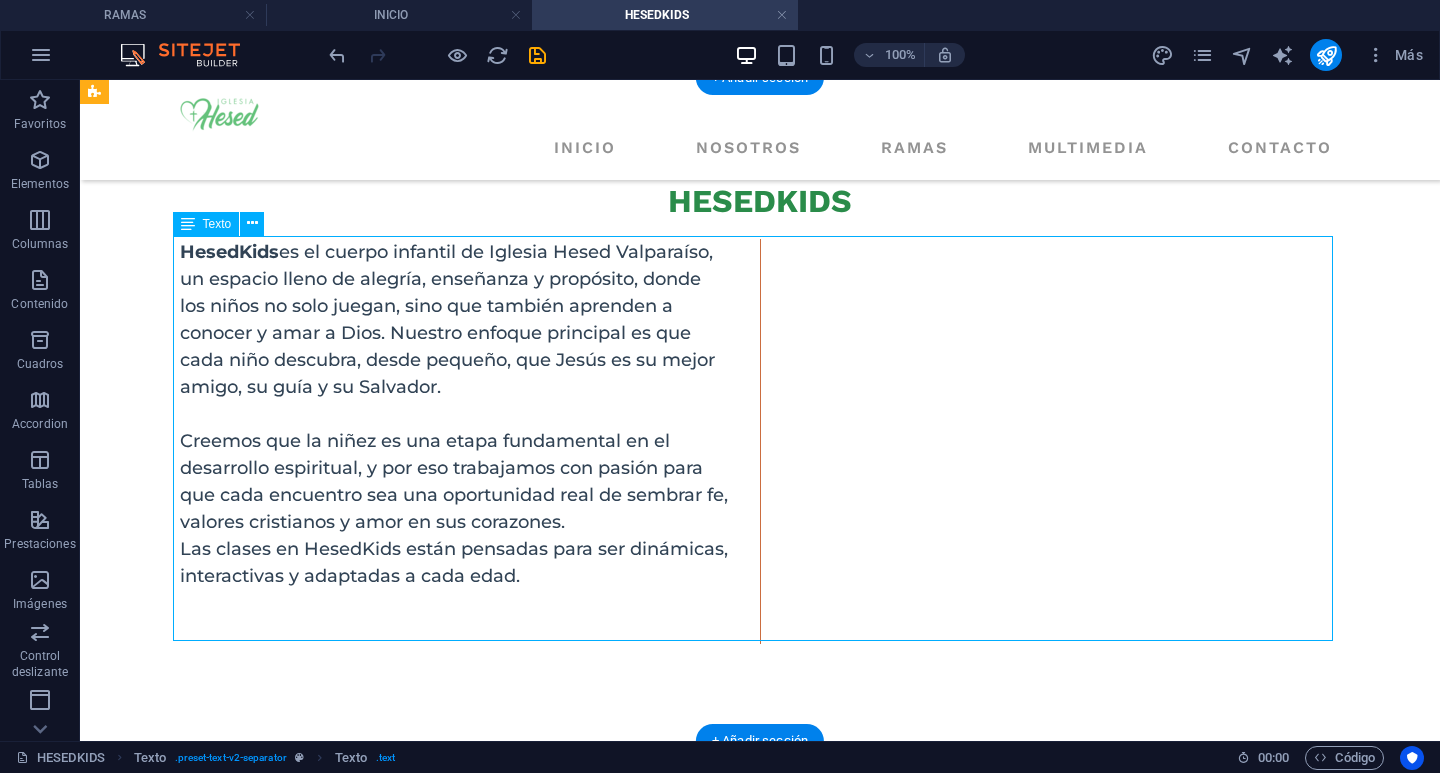 click on "HesedKids  es el cuerpo infantil de Iglesia Hesed Valparaíso, un espacio lleno de alegría, enseñanza y propósito, donde los niños no solo juegan, sino que también aprenden a conocer y amar a Dios. Nuestro enfoque principal es que cada niño descubra, desde pequeño, que Jesús es su mejor amigo, su guía y su Salvador.
Creemos que la niñez es una etapa fundamental en el desarrollo espiritual, y por eso trabajamos con pasión para que cada encuentro sea una oportunidad real de sembrar fe, valores cristianos y amor en sus corazones. Las clases en HesedKids están pensadas para ser dinámicas, interactivas y adaptadas a cada edad.   Este hermoso ministerio es liderado por  [FIRST] [LAST] , quien con mucho amor y compromiso guía a este equipo de siervos dedicados. La acompañan sus apoyos:  [FIRST] [LAST] ,  [FIRST] [LAST] ,  [FIRST] [LAST]  y  [FIRST] [LAST]  En HesedKids no solo cuidamos a los niños mientras los adultos están en el culto, sino que  creamos una comunidad para ellos" at bounding box center (760, 441) 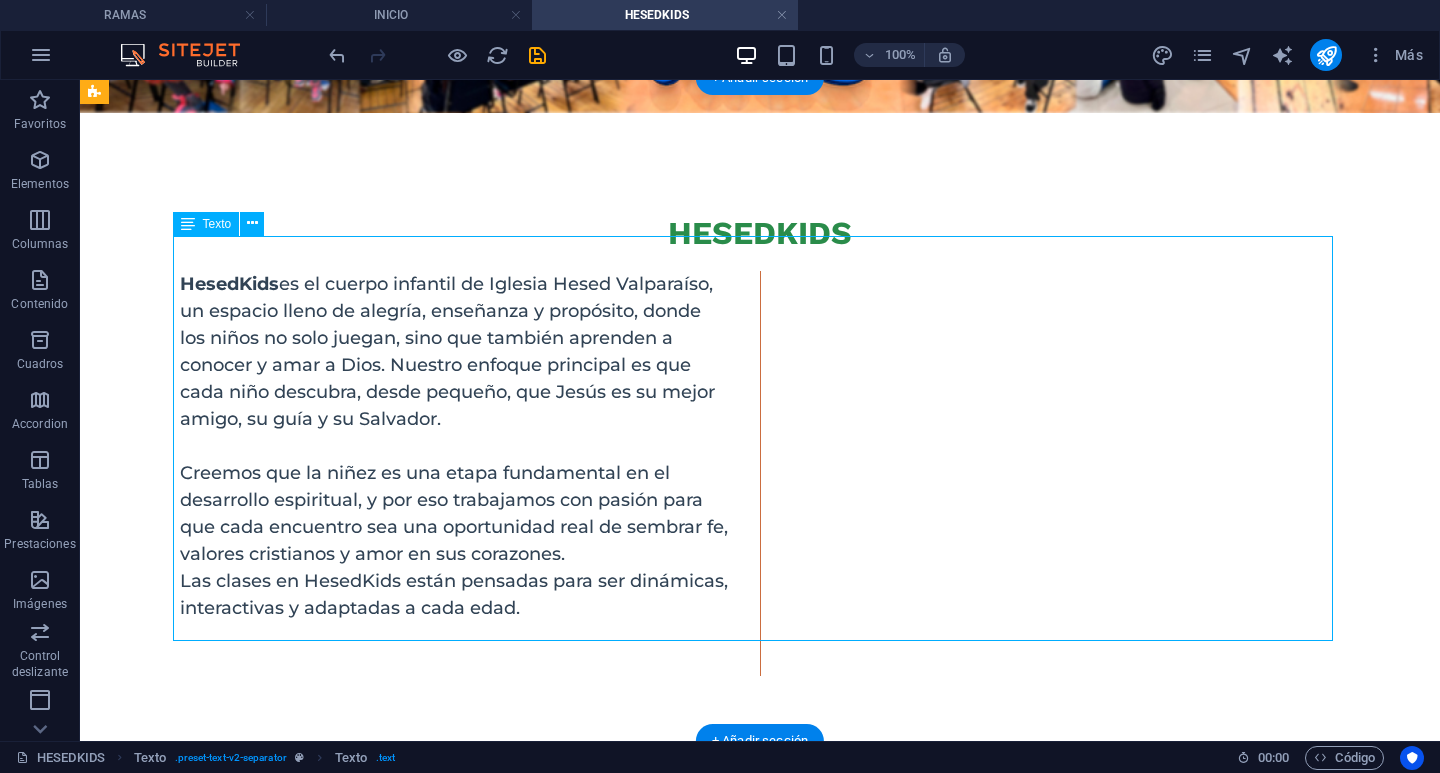 scroll, scrollTop: 0, scrollLeft: 0, axis: both 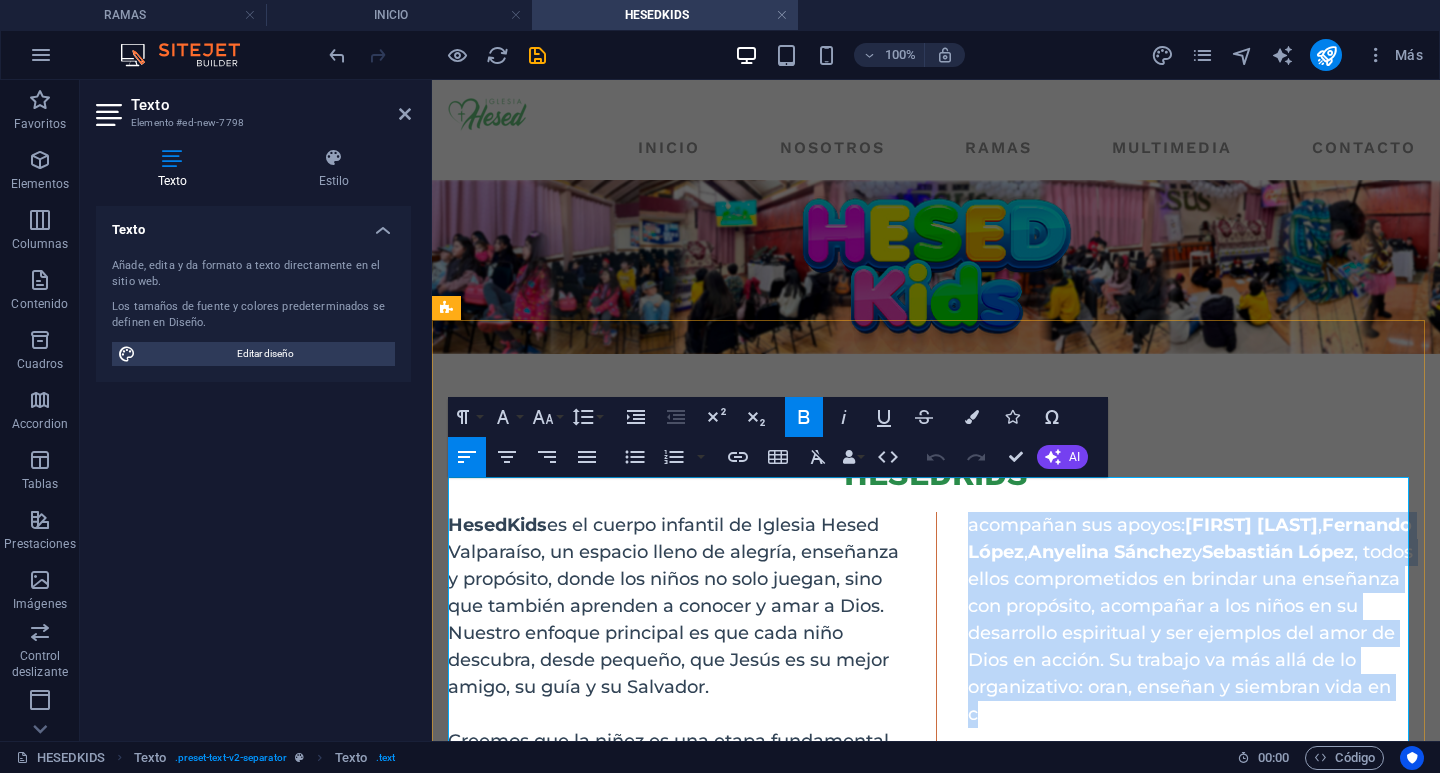 drag, startPoint x: 962, startPoint y: 502, endPoint x: 1233, endPoint y: 690, distance: 329.8257 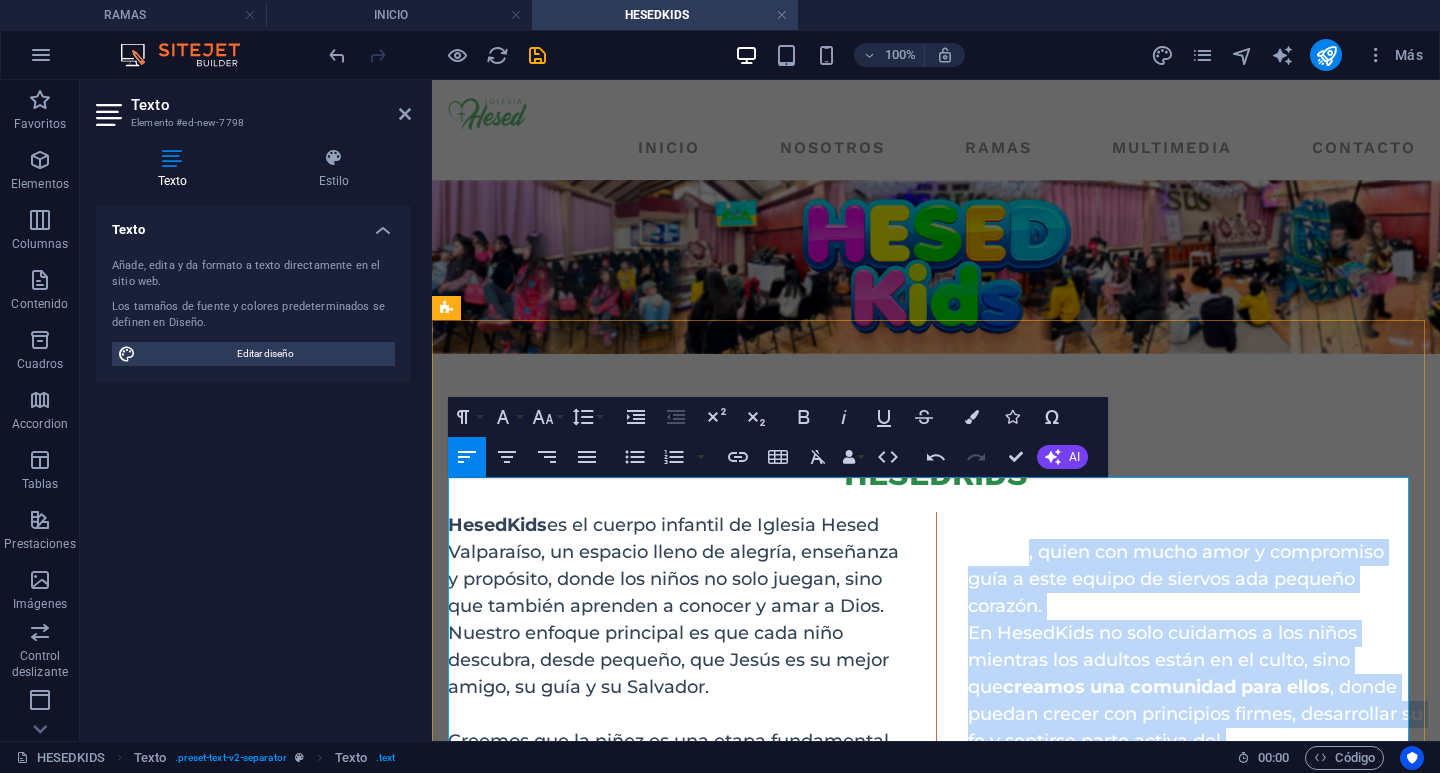 drag, startPoint x: 1249, startPoint y: 693, endPoint x: 969, endPoint y: 492, distance: 344.6752 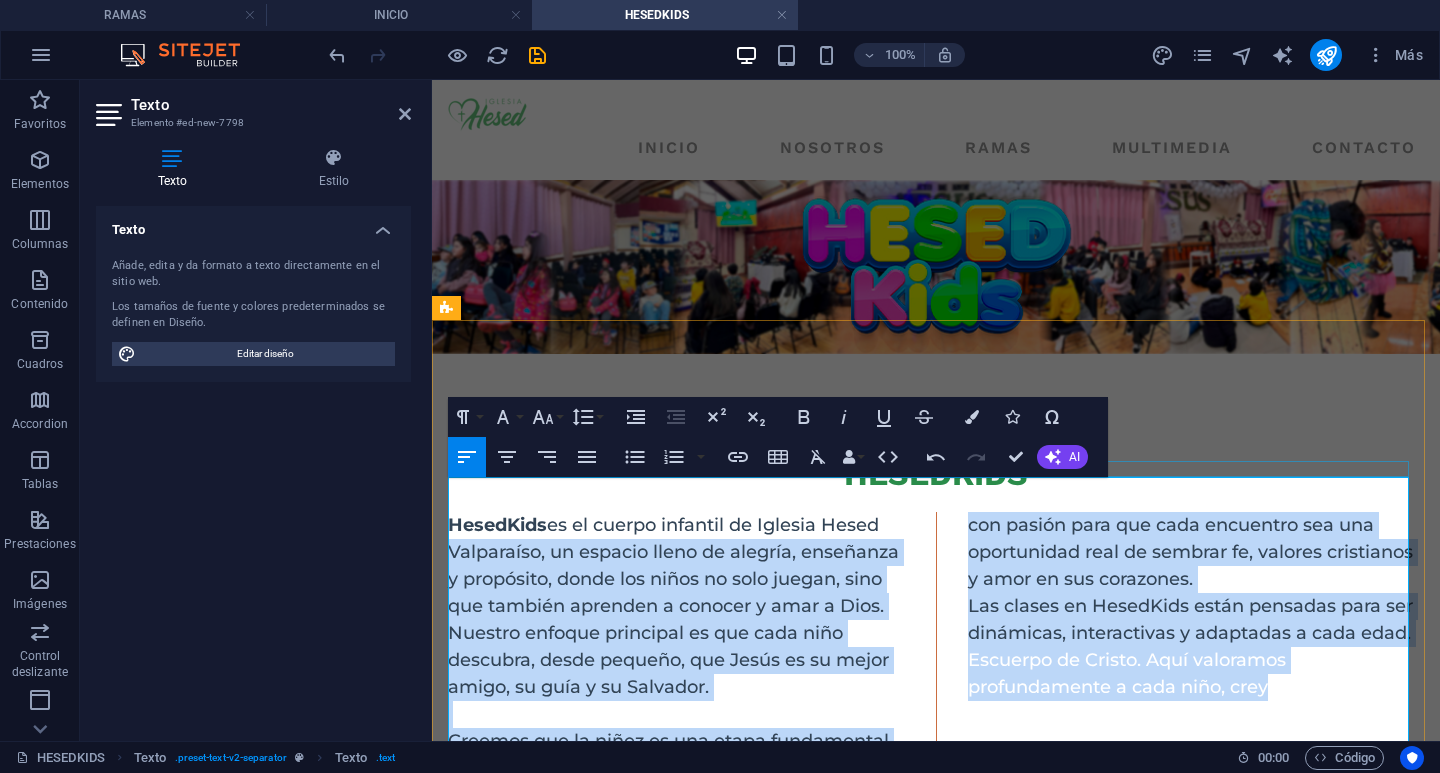 drag, startPoint x: 1260, startPoint y: 643, endPoint x: 888, endPoint y: 438, distance: 424.74582 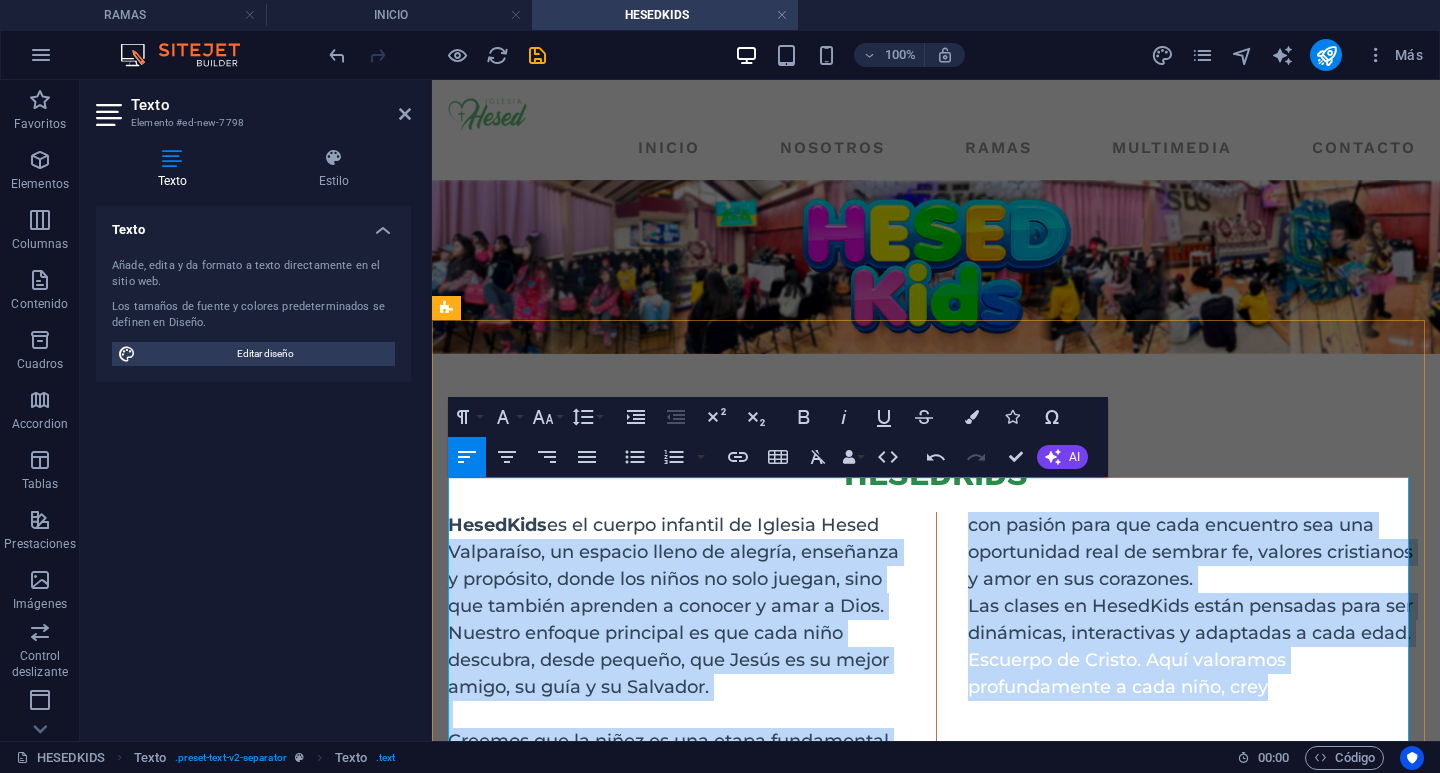 click on "Las clases en HesedKids están pensadas para ser dinámicas, interactivas y adaptadas a cada edad." at bounding box center [1190, 619] 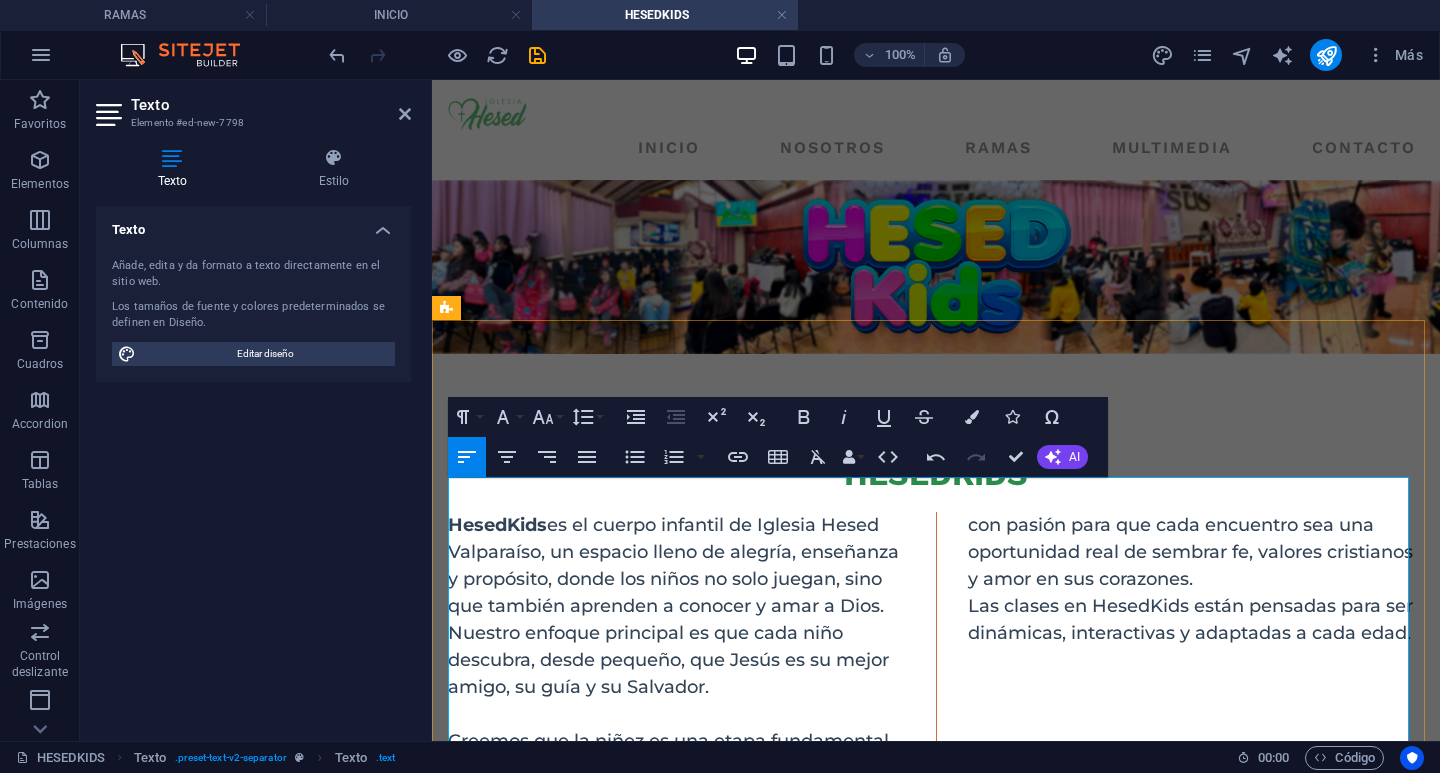click on "Escuerpo de Cristo. Aquí valoramos profundamente a cada niño, creyendo que no son el futuro de la iglesia, sino una parte esencial del presente. ¡Te invitamos a conocer más y a ser parte de esta hermosa obra!" at bounding box center (1196, 714) 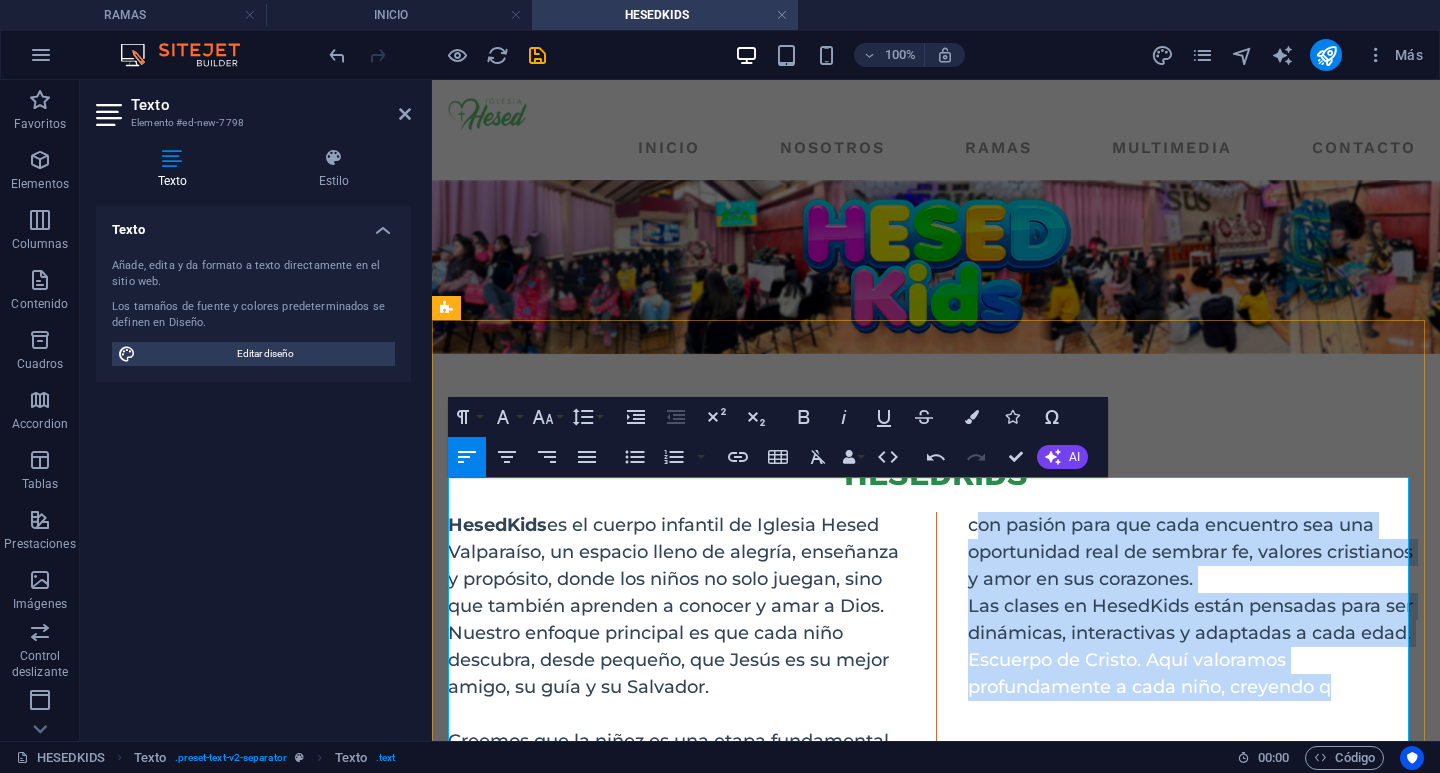 drag, startPoint x: 1331, startPoint y: 662, endPoint x: 961, endPoint y: 492, distance: 407.18546 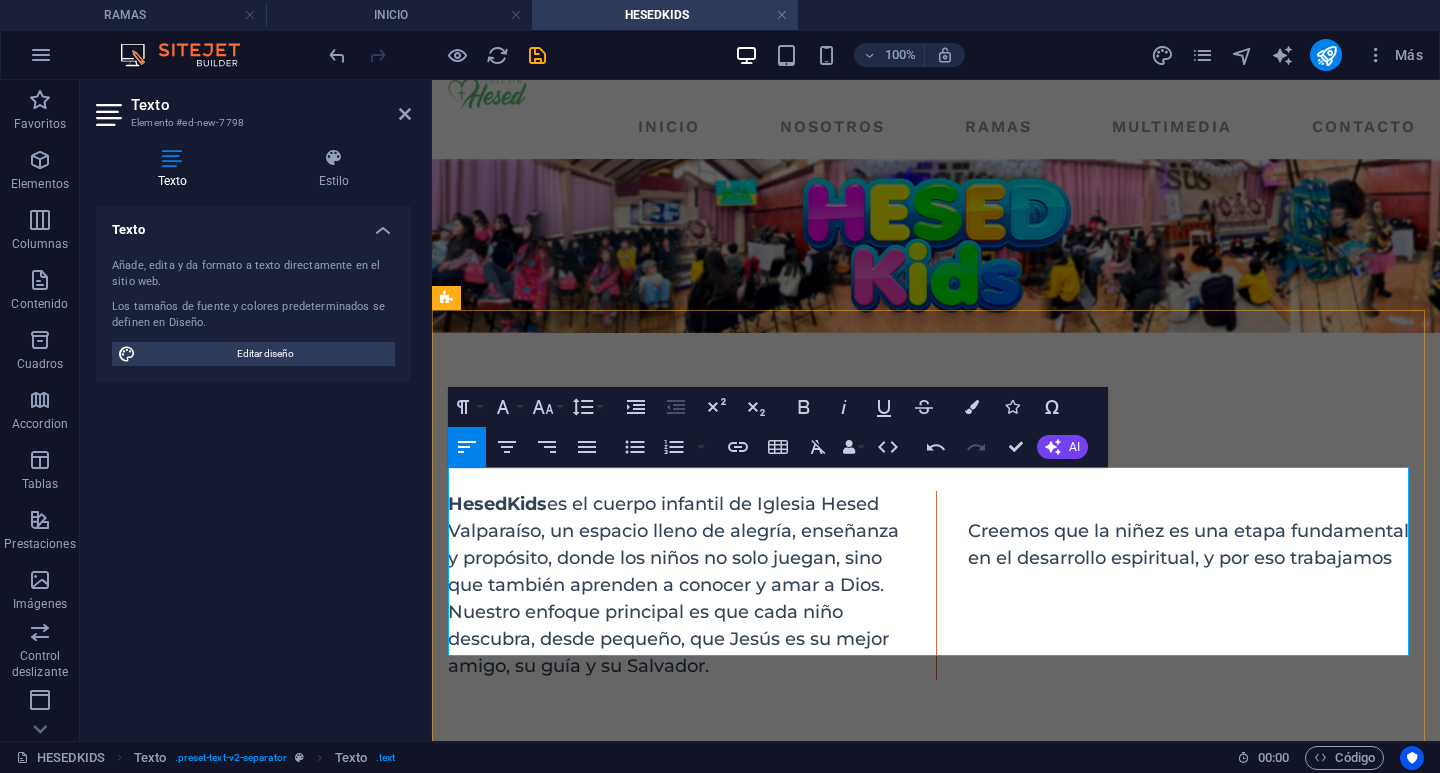 scroll, scrollTop: 25, scrollLeft: 0, axis: vertical 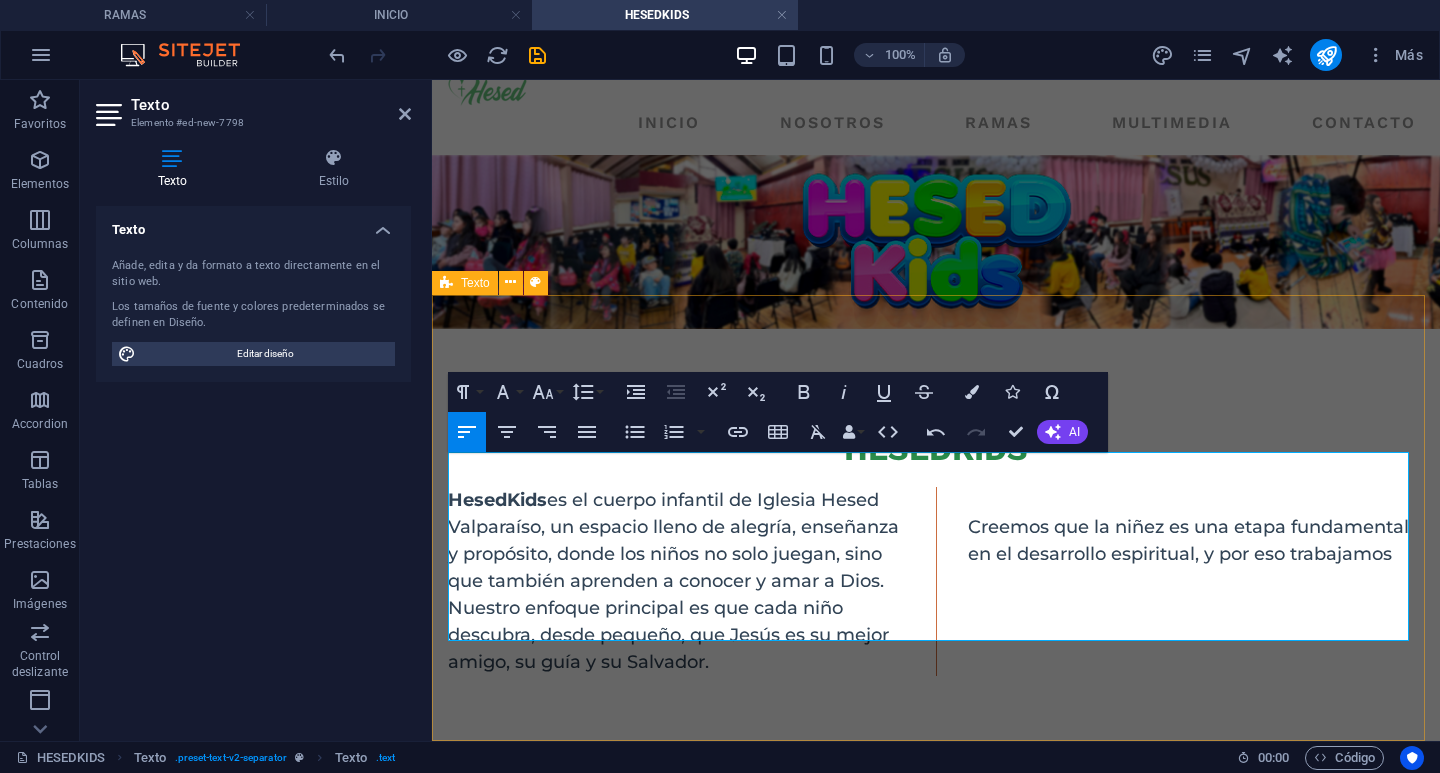 click on "Hesedkids HesedKids  es el cuerpo infantil de Iglesia Hesed Valparaíso, un espacio lleno de alegría, enseñanza y propósito, donde los niños no solo juegan, sino que también aprenden a conocer y amar a Dios. Nuestro enfoque principal es que cada niño descubra, desde pequeño, que Jesús es su mejor amigo, su guía y su Salvador.
Creemos que la niñez es una etapa fundamental en el desarrollo espiritual, y por eso trabajamos  ue no son el futuro de la iglesia, sino una parte esencial del presente. ¡Te invitamos a conocer más y a ser parte de esta hermosa obra!" at bounding box center (936, 552) 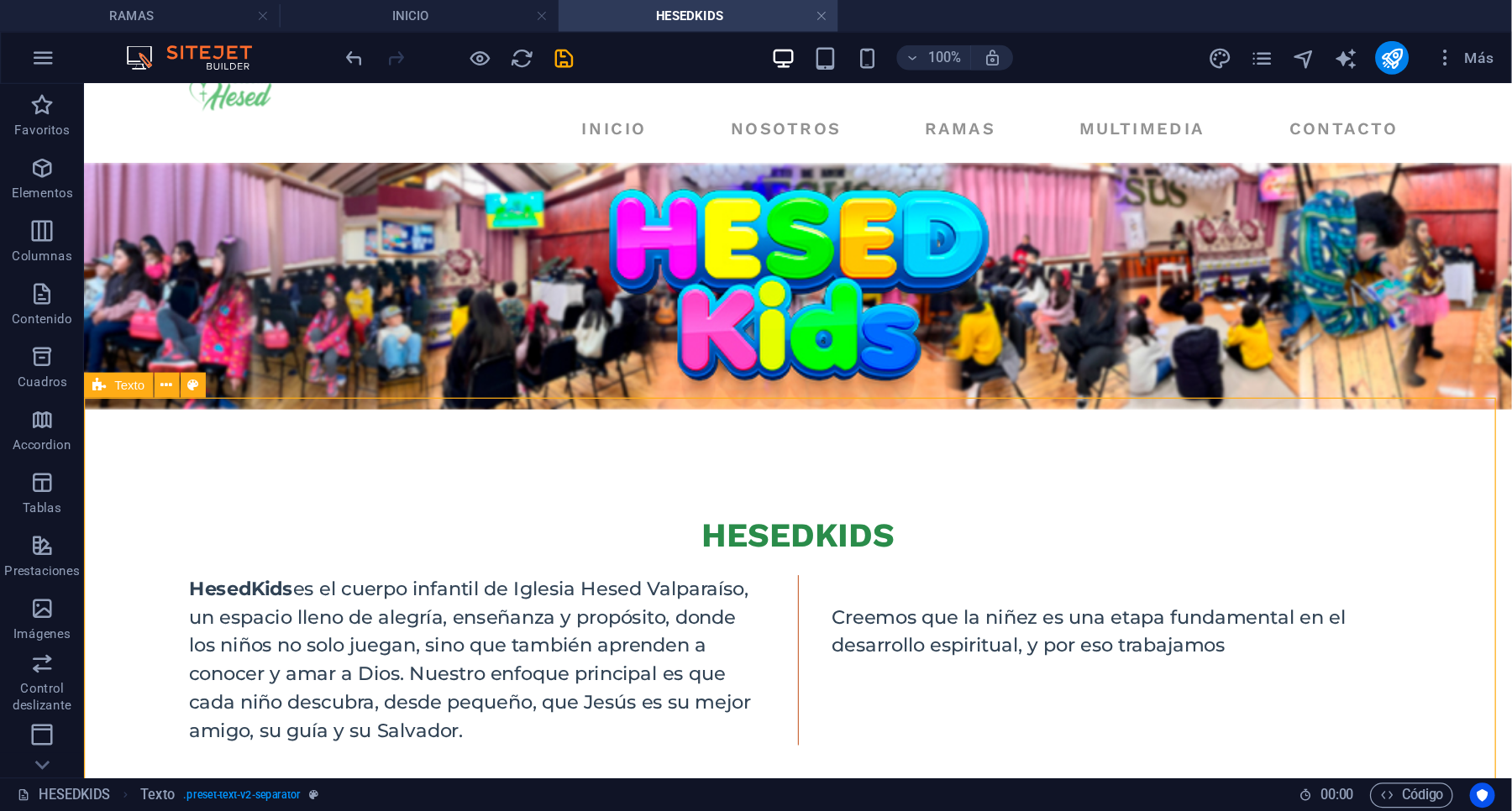 scroll, scrollTop: 1, scrollLeft: 0, axis: vertical 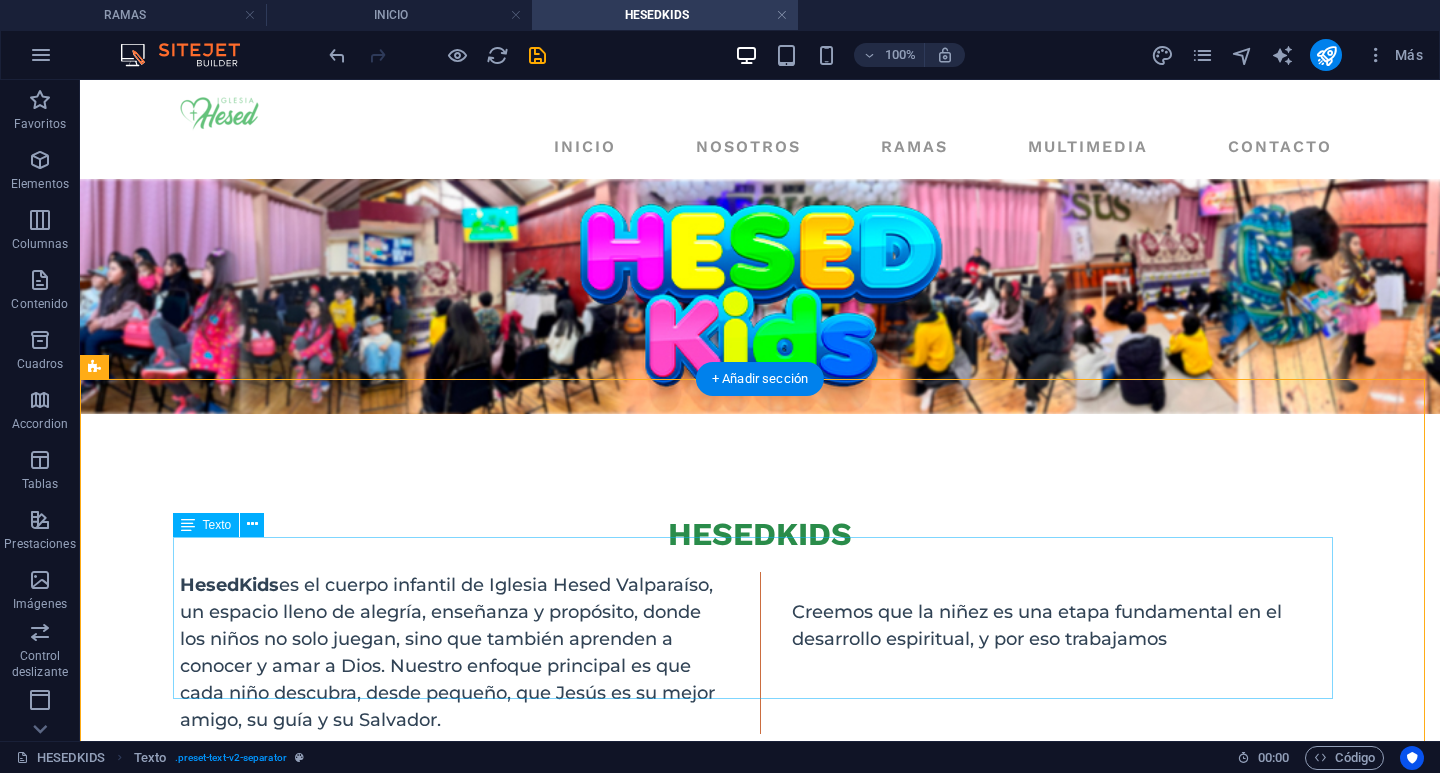 click on "HesedKids  es el cuerpo infantil de Iglesia Hesed Valparaíso, un espacio lleno de alegría, enseñanza y propósito, donde los niños no solo juegan, sino que también aprenden a conocer y amar a Dios. Nuestro enfoque principal es que cada niño descubra, desde pequeño, que Jesús es su mejor amigo, su guía y su Salvador.  Creemos que la niñez es una etapa fundamental en el desarrollo espiritual, y por eso trabajamos  ue no son el futuro de la iglesia, sino una parte esencial del presente. ¡Te invitamos a conocer más y a ser parte de esta hermosa obra!" at bounding box center (760, 653) 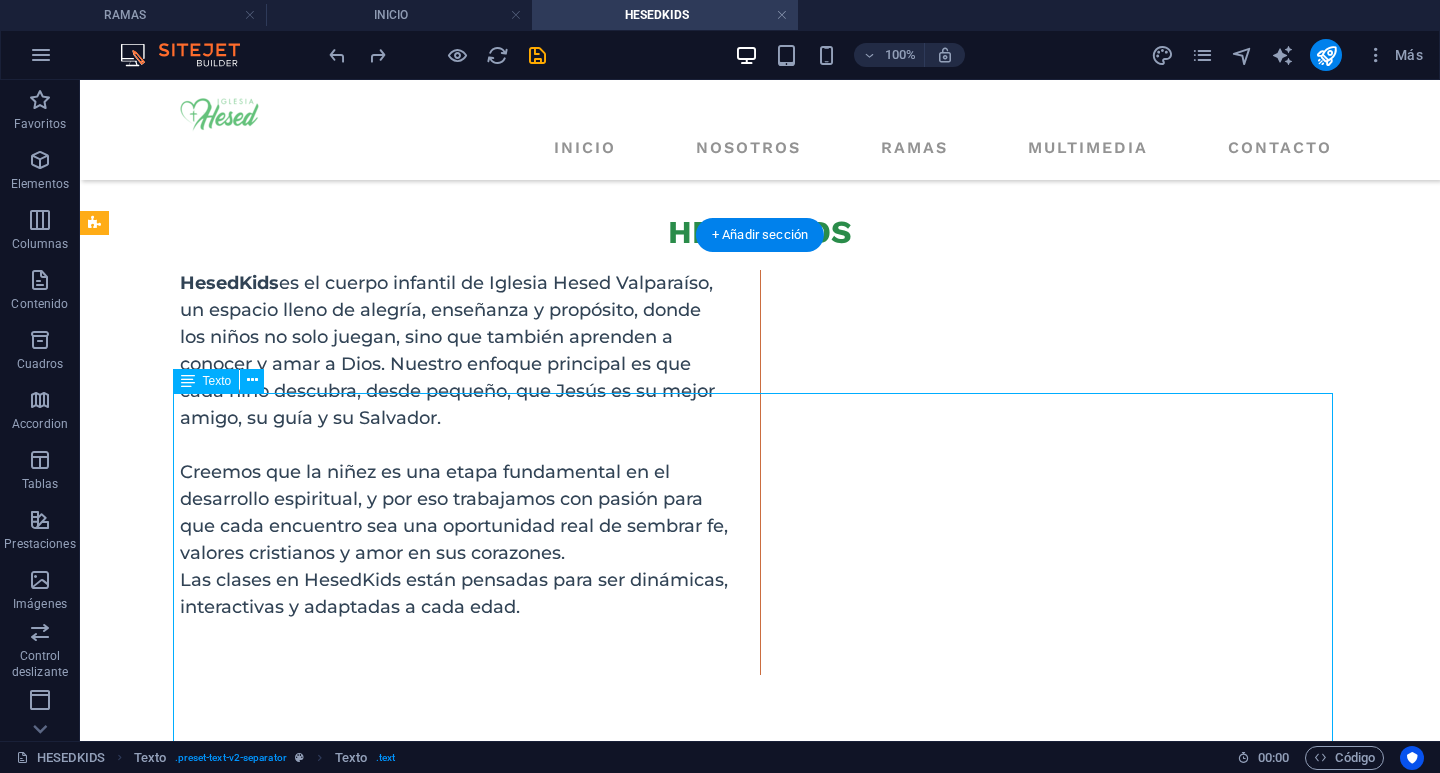 scroll, scrollTop: 302, scrollLeft: 0, axis: vertical 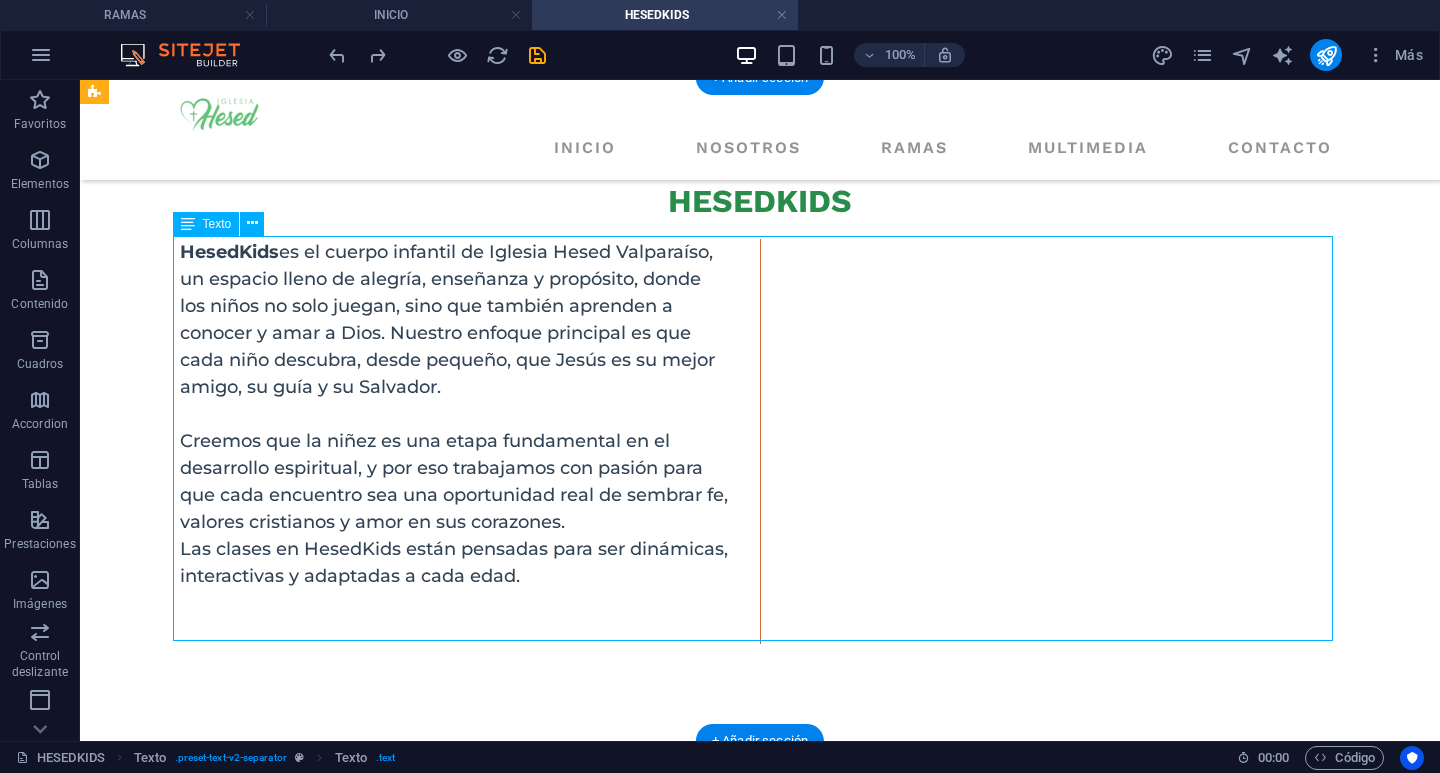 click on "HesedKids  es el cuerpo infantil de Iglesia Hesed Valparaíso, un espacio lleno de alegría, enseñanza y propósito, donde los niños no solo juegan, sino que también aprenden a conocer y amar a Dios. Nuestro enfoque principal es que cada niño descubra, desde pequeño, que Jesús es su mejor amigo, su guía y su Salvador.
Creemos que la niñez es una etapa fundamental en el desarrollo espiritual, y por eso trabajamos con pasión para que cada encuentro sea una oportunidad real de sembrar fe, valores cristianos y amor en sus corazones. Las clases en HesedKids están pensadas para ser dinámicas, interactivas y adaptadas a cada edad.   Este hermoso ministerio es liderado por  [FIRST] [LAST] , quien con mucho amor y compromiso guía a este equipo de siervos dedicados. La acompañan sus apoyos:  [FIRST] [LAST] ,  [FIRST] [LAST] ,  [FIRST] [LAST]  y  [FIRST] [LAST]  En HesedKids no solo cuidamos a los niños mientras los adultos están en el culto, sino que  creamos una comunidad para ellos" at bounding box center (760, 441) 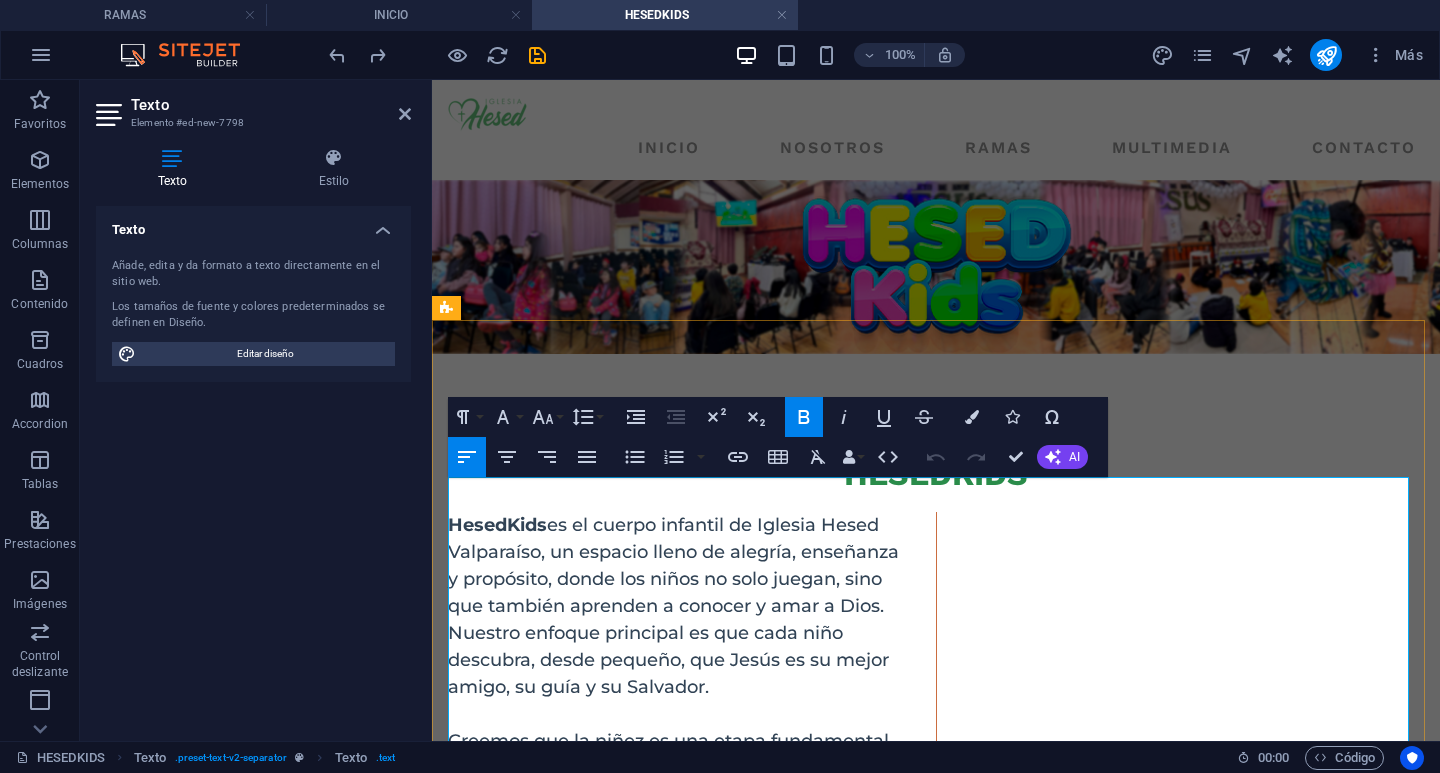 scroll, scrollTop: 300, scrollLeft: 0, axis: vertical 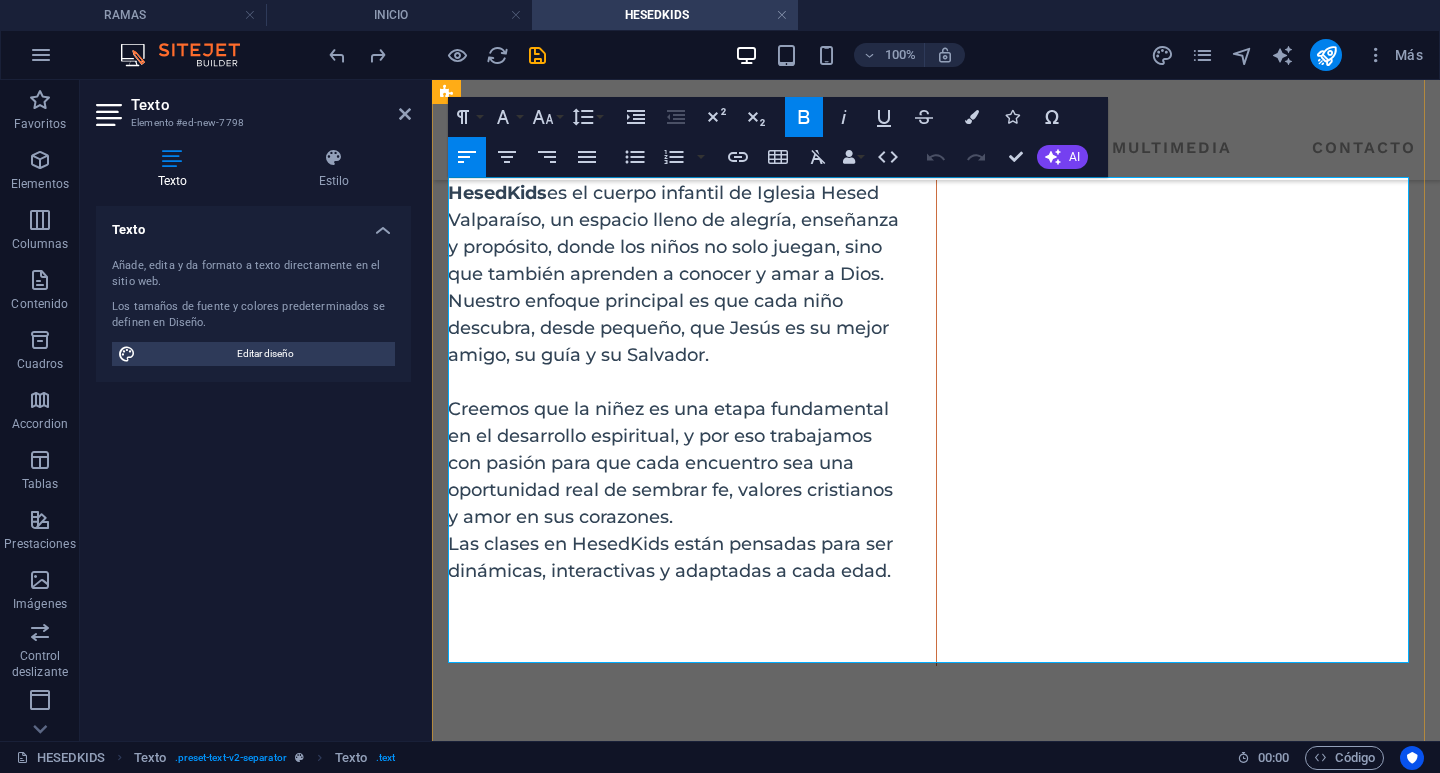 click on "En HesedKids no solo cuidamos a los niños mientras los adultos están en el culto, sino que  creamos una comunidad para ellos , donde puedan crecer con principios firmes, desarrollar su fe y sentirse parte activa del cuerpo de Cristo. Aquí valoramos profundamente a cada niño, creyendo que no son el futuro de la iglesia, sino una parte esencial del presente. ¡Te invitamos a conocer más y a ser parte de esta hermosa obra!" at bounding box center [1196, 517] 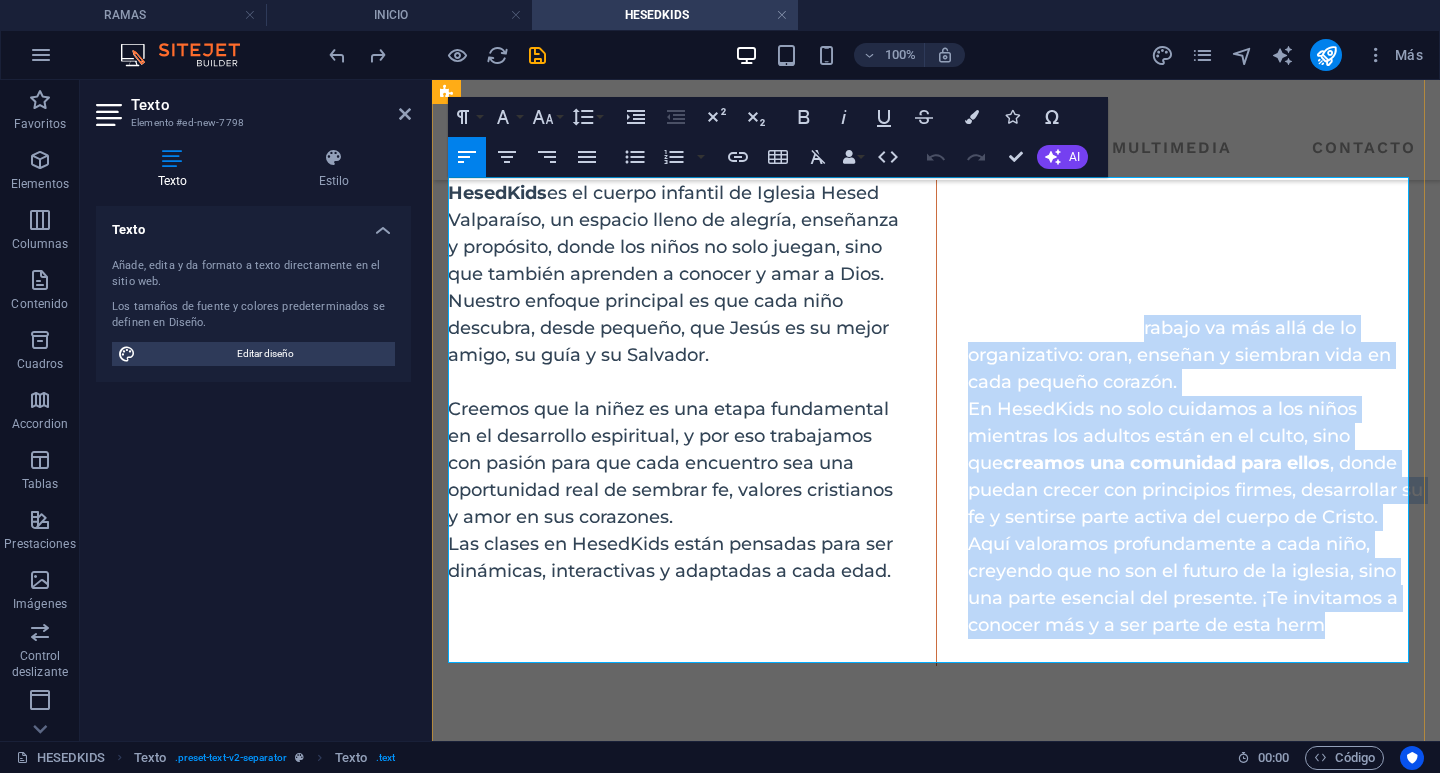 drag, startPoint x: 1318, startPoint y: 642, endPoint x: 970, endPoint y: 359, distance: 448.54544 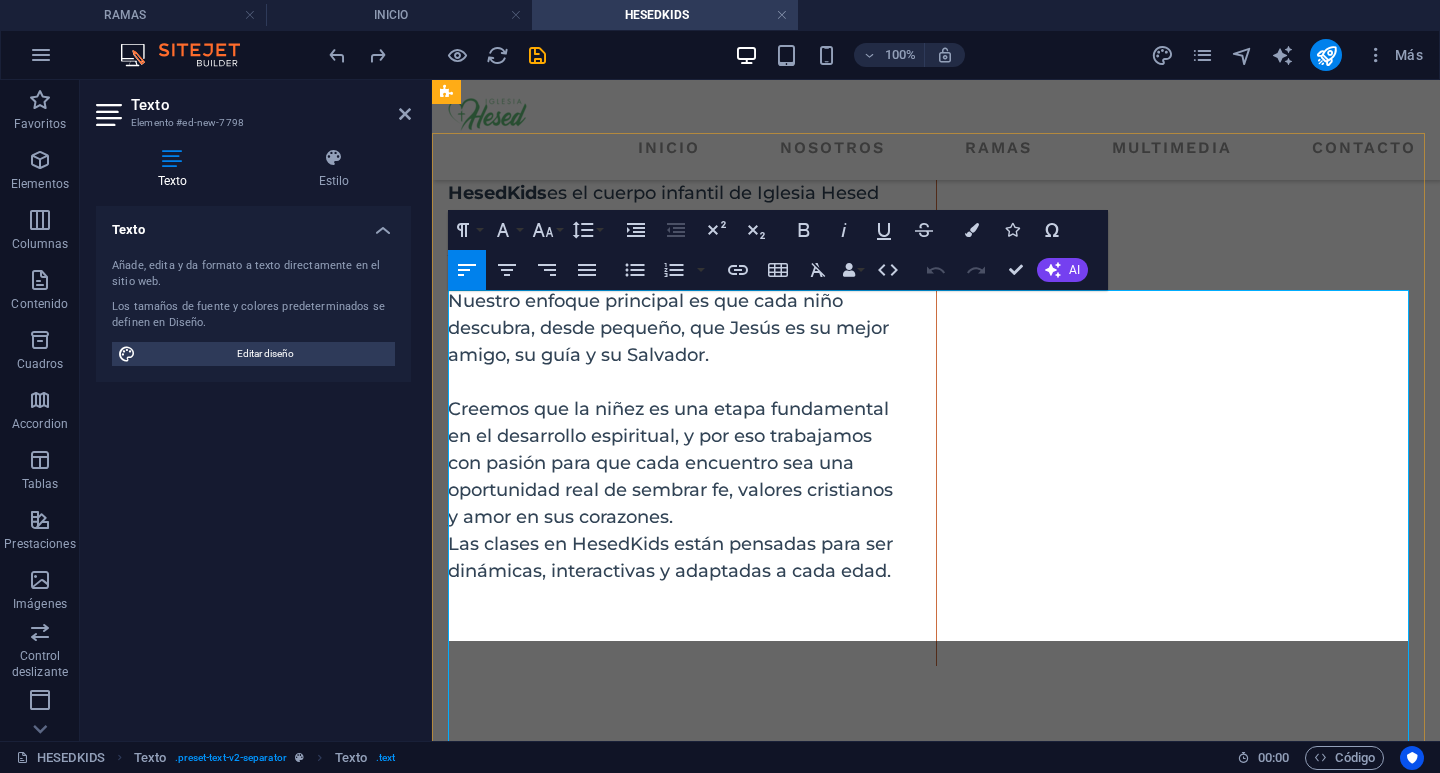 scroll, scrollTop: 187, scrollLeft: 0, axis: vertical 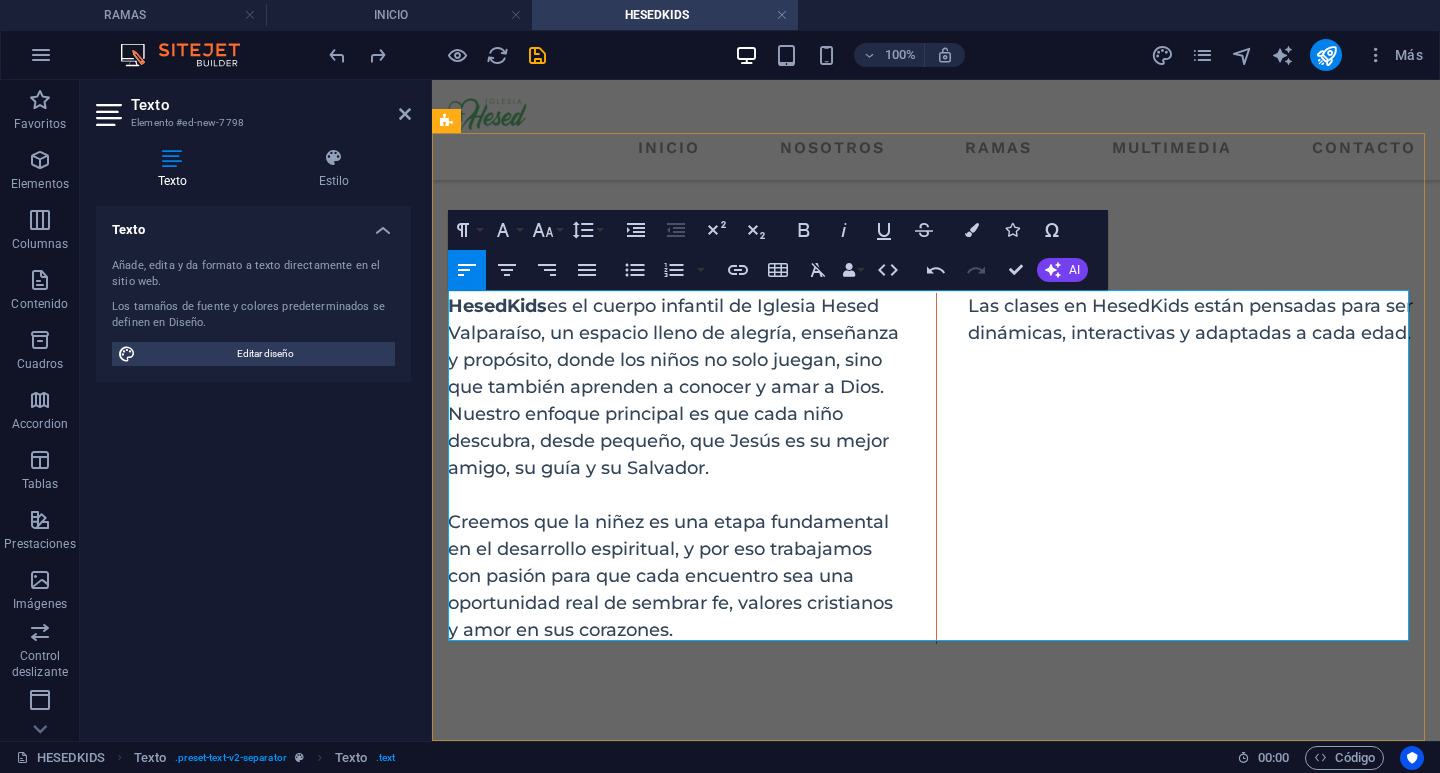 click on "Este hermoso ministerio es liderado por [FIRST] [LAST], quien con mucho amor y compromiso guía a este equipo de siervos dedicados. La acompañan sus apoyos: [FIRST] [LAST], [FIRST] [LAST], [FIRST] [LAST] y [FIRST] [LAST], todos ellos comprometidos en brindar una enseñanza con propósito, acompañar a los niños en su desarrollo espiritual y ser ejemplos del amor de Dios en acción. Su tosa obra!" at bounding box center [1196, 468] 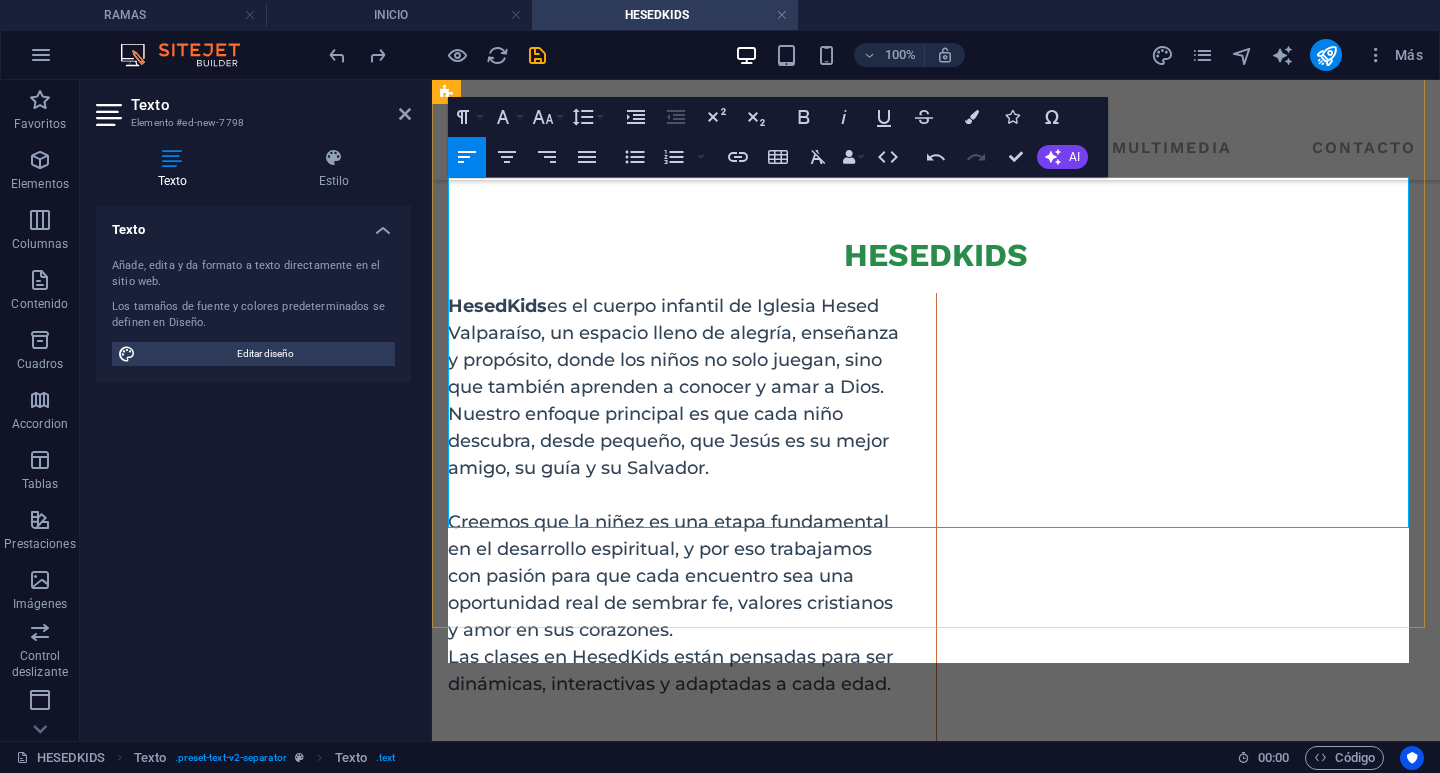 scroll, scrollTop: 300, scrollLeft: 0, axis: vertical 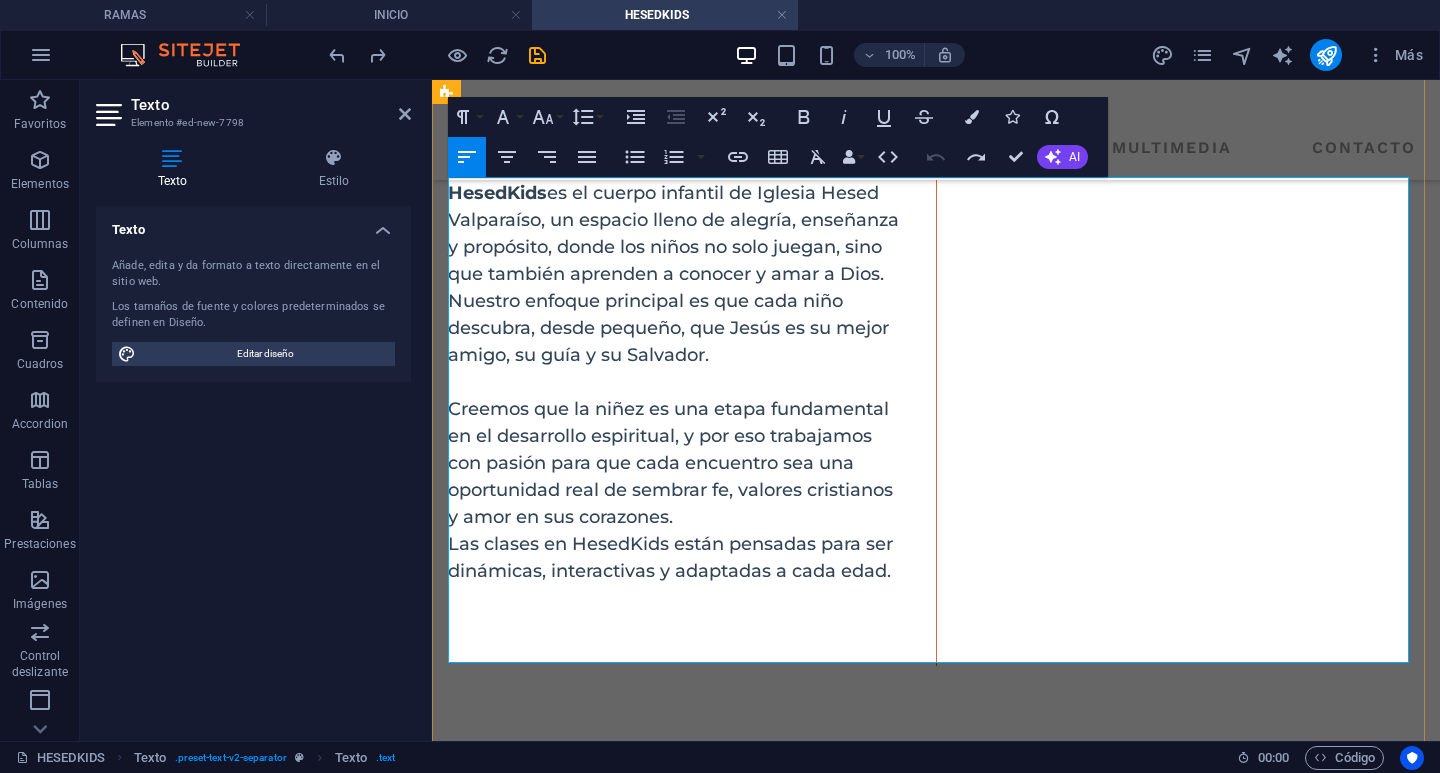 click on "Este hermoso ministerio es liderado por  [FIRST] [LAST] , quien con mucho amor y compromiso guía a este equipo de siervos dedicados. La acompañan sus apoyos:  [FIRST] [LAST] ,  [FIRST] [LAST] ,  [FIRST] [LAST]  y  [FIRST] [LAST] , todos ellos comprometidos en brindar una enseñanza con propósito, acompañar a los niños en su desarrollo espiritual y ser ejemplos del amor de Dios en acción. Su trabajo va más allá de lo organizativo: oran, enseñan y siembran vida en cada pequeño corazón." at bounding box center [936, 423] 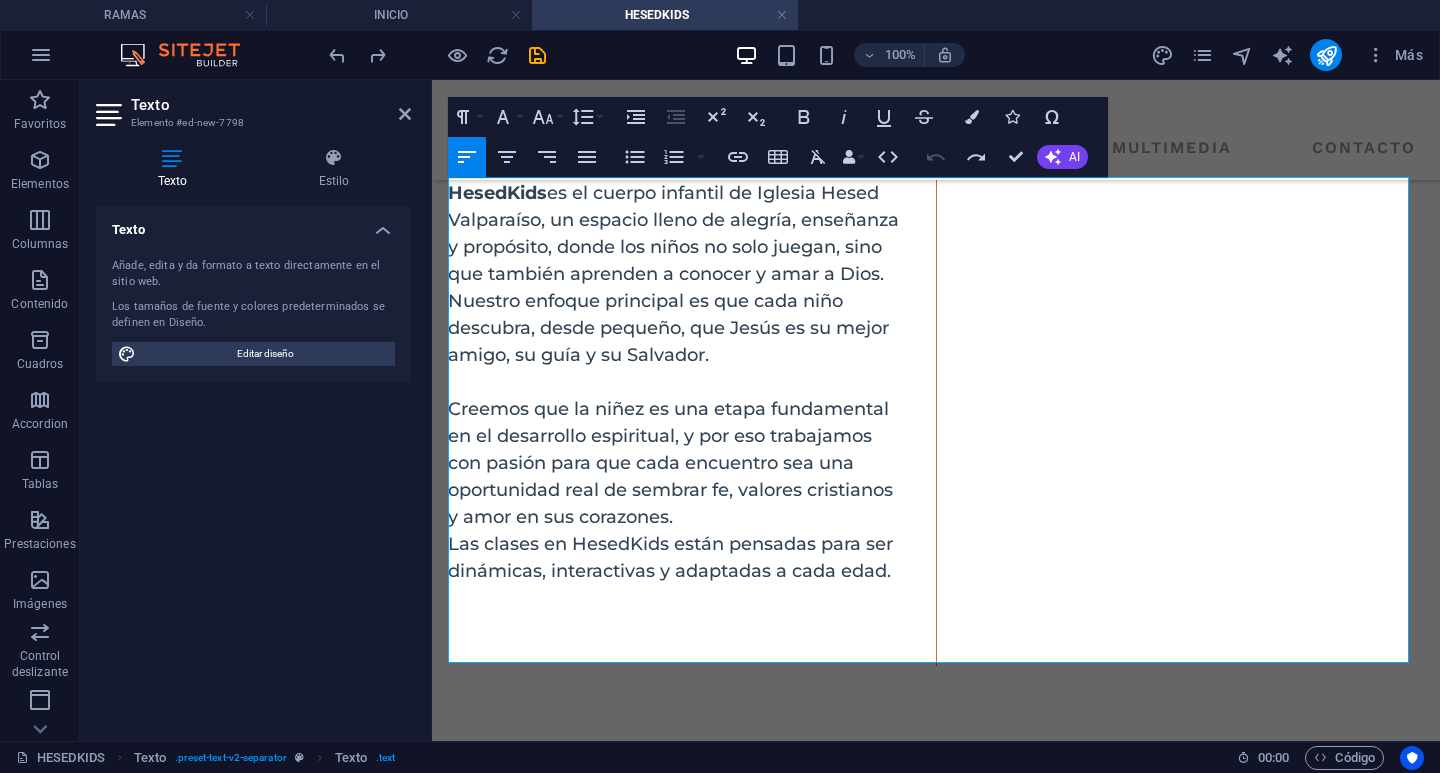 scroll, scrollTop: 298, scrollLeft: 0, axis: vertical 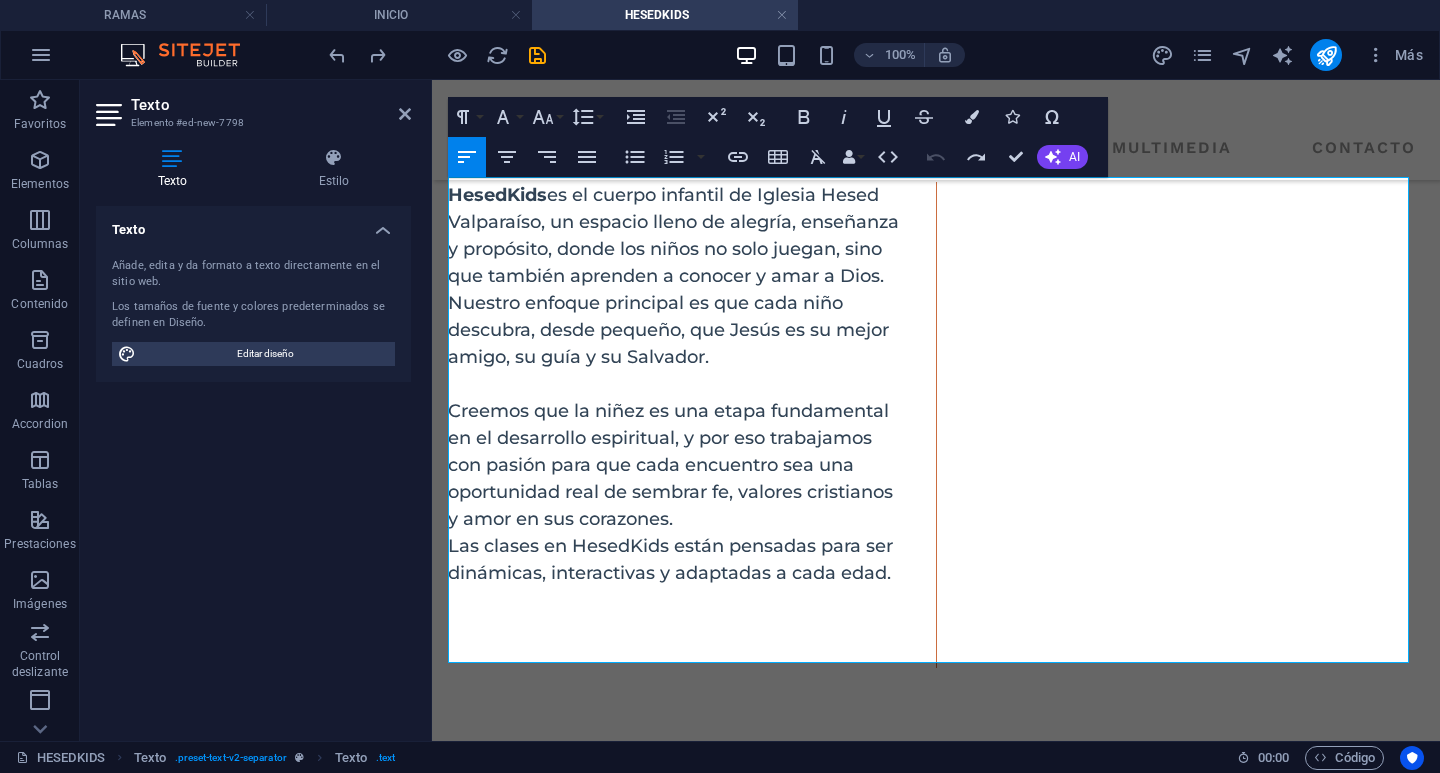 drag, startPoint x: 428, startPoint y: 575, endPoint x: 443, endPoint y: 574, distance: 15.033297 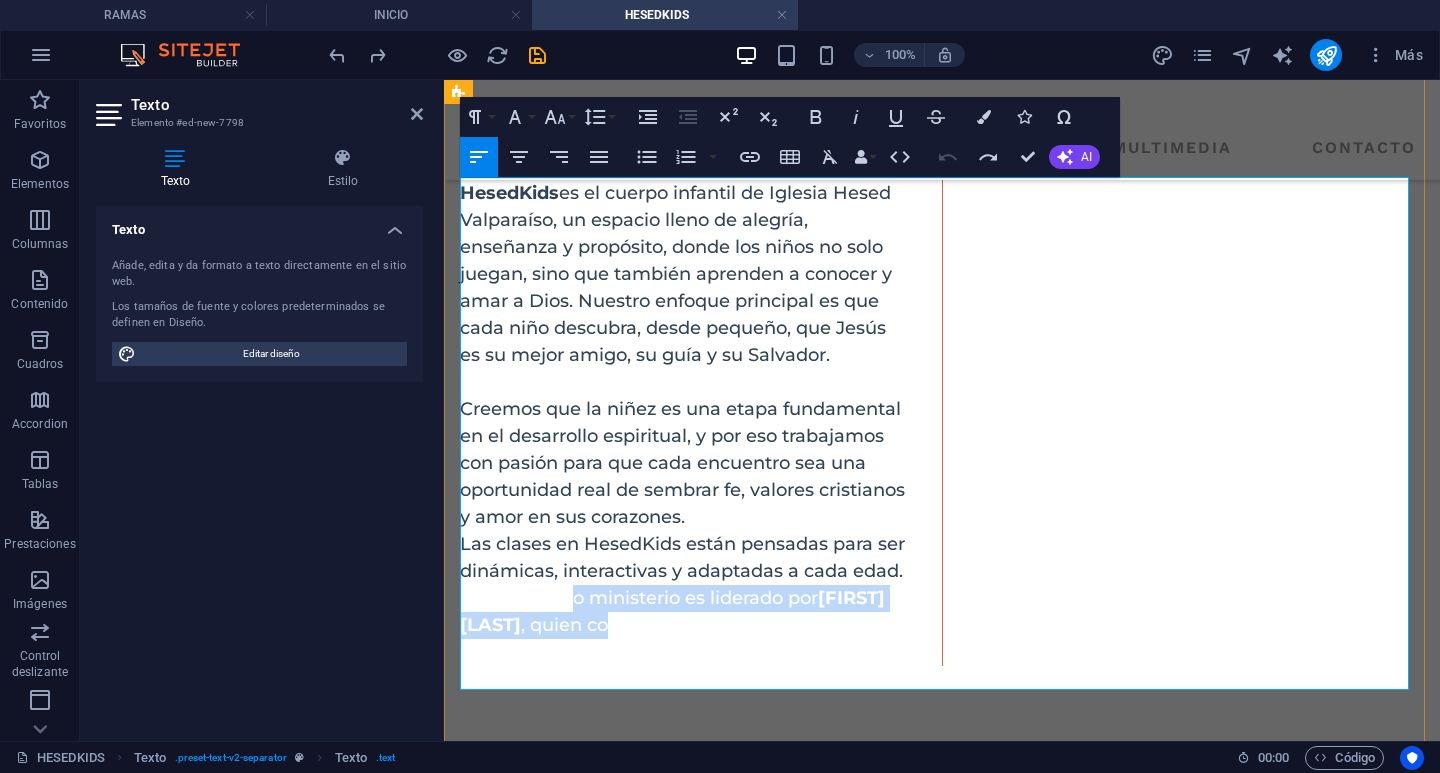 drag, startPoint x: 570, startPoint y: 617, endPoint x: 715, endPoint y: 627, distance: 145.34442 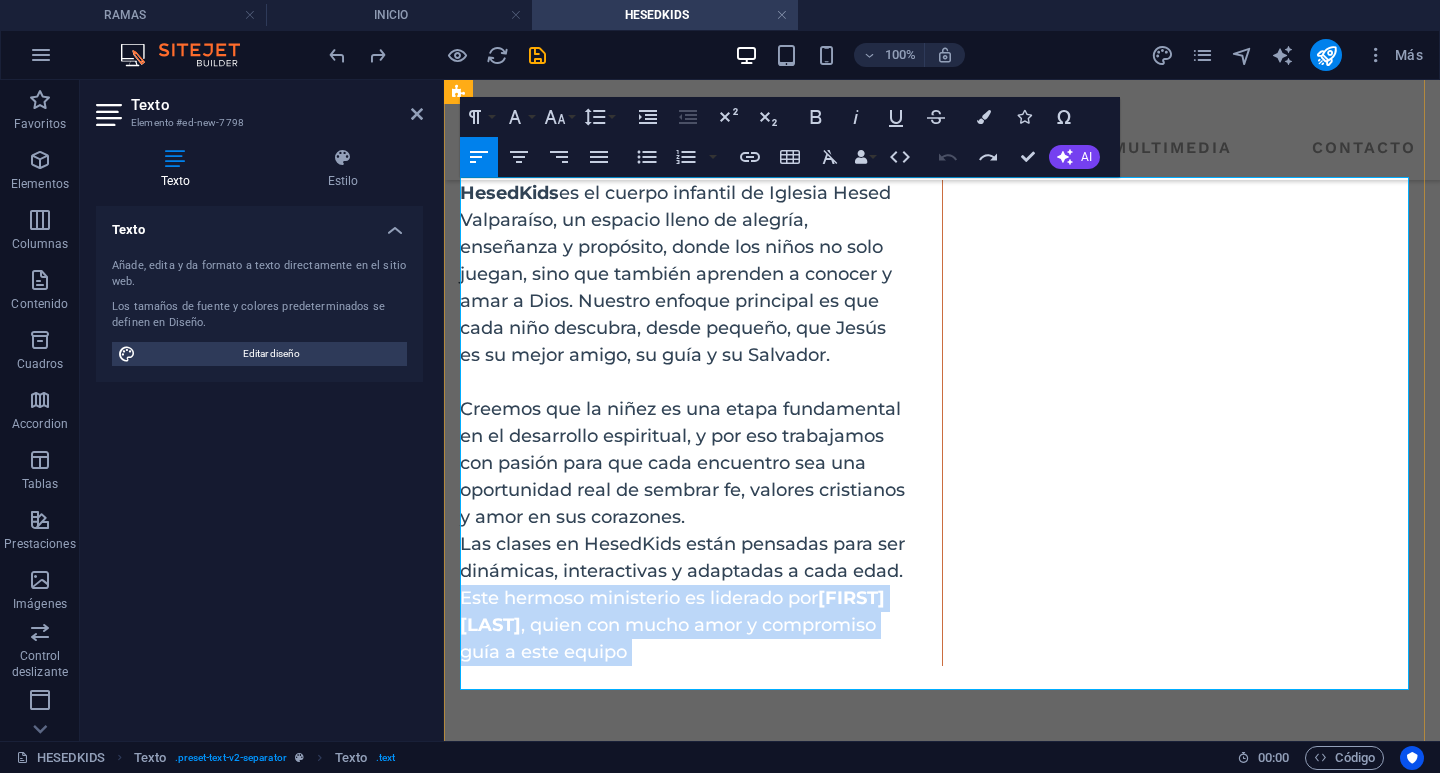 click on "HesedKids  es el cuerpo infantil de Iglesia Hesed Valparaíso, un espacio lleno de alegría, enseñanza y propósito, donde los niños no solo juegan, sino que también aprenden a conocer y amar a Dios. Nuestro enfoque principal es que cada niño descubra, desde pequeño, que Jesús es su mejor amigo, su guía y su Salvador.
Creemos que la niñez es una etapa fundamental en el desarrollo espiritual, y por eso trabajamos con pasión para que cada encuentro sea una oportunidad real de sembrar fe, valores cristianos y amor en sus corazones. Las clases en HesedKids están pensadas para ser dinámicas, interactivas y adaptadas a cada edad.   Este hermoso ministerio es liderado por  [FIRST] [LAST] , quien con mucho amor y compromiso guía a este equipo de siervos dedicados. La acompañan sus apoyos:  [FIRST] [LAST] ,  [FIRST] [LAST] ,  [FIRST] [LAST]  y  [FIRST] [LAST]  En HesedKids no solo cuidamos a los niños mientras los adultos están en el culto, sino que  creamos una comunidad para ellos" at bounding box center (942, 423) 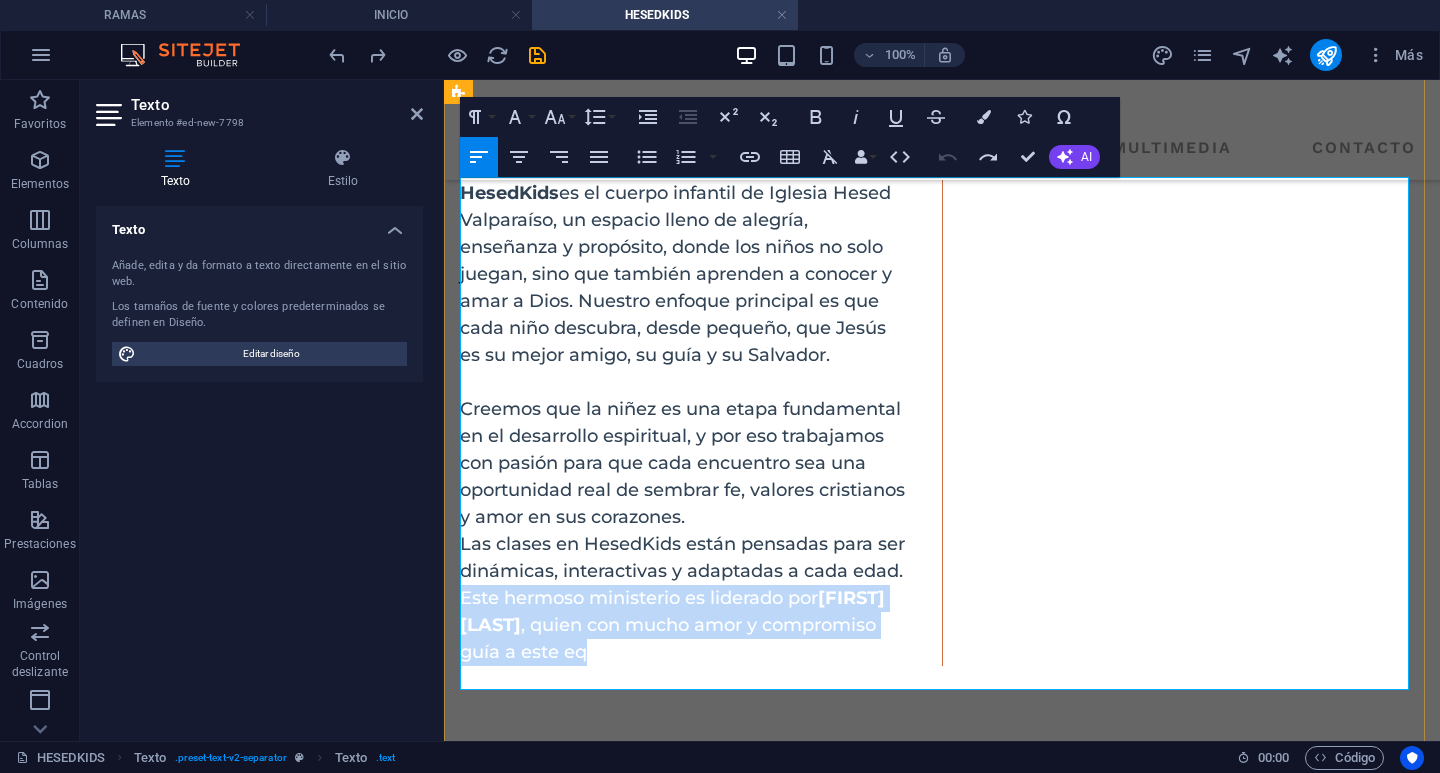 click on "Las clases en HesedKids están pensadas para ser dinámicas, interactivas y adaptadas a cada edad." at bounding box center [685, 558] 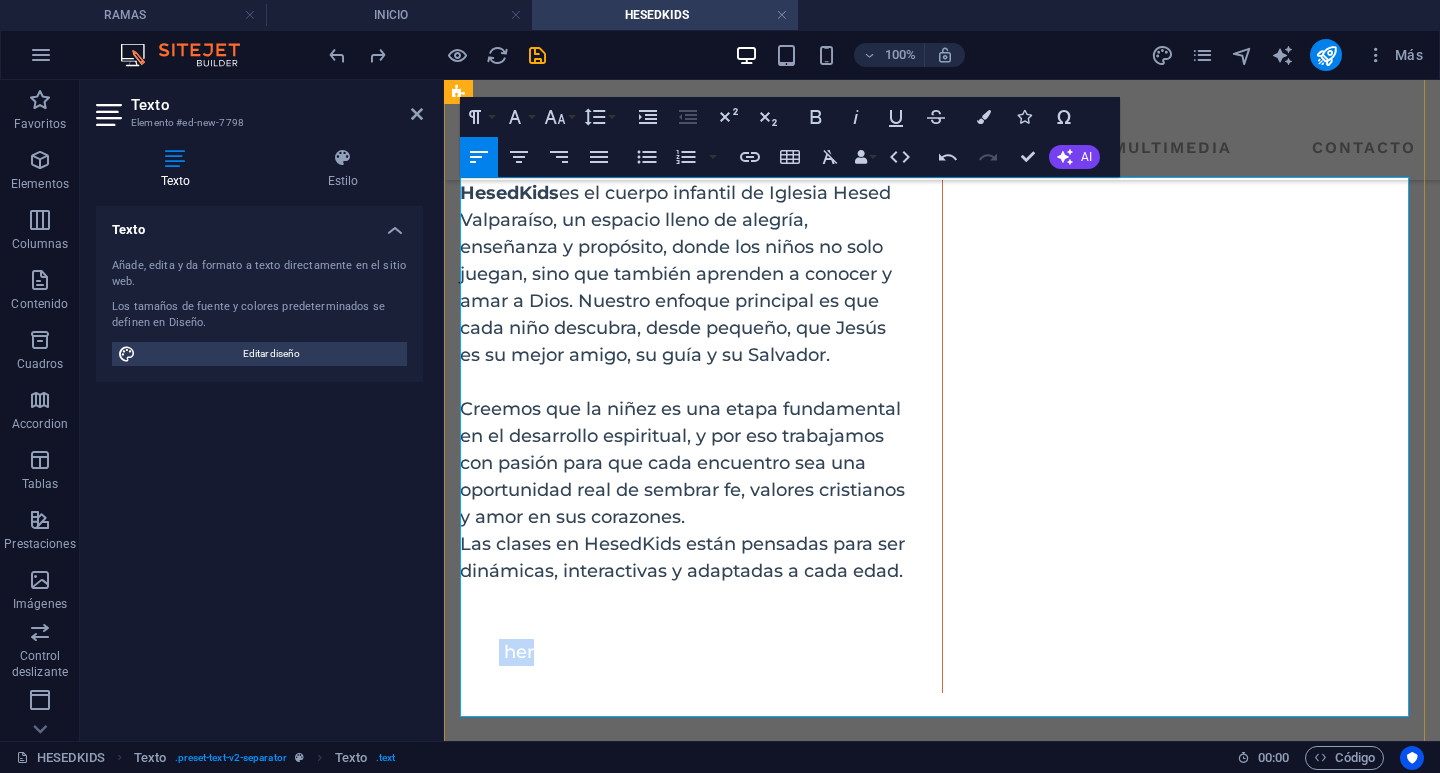 drag, startPoint x: 543, startPoint y: 687, endPoint x: 503, endPoint y: 652, distance: 53.15073 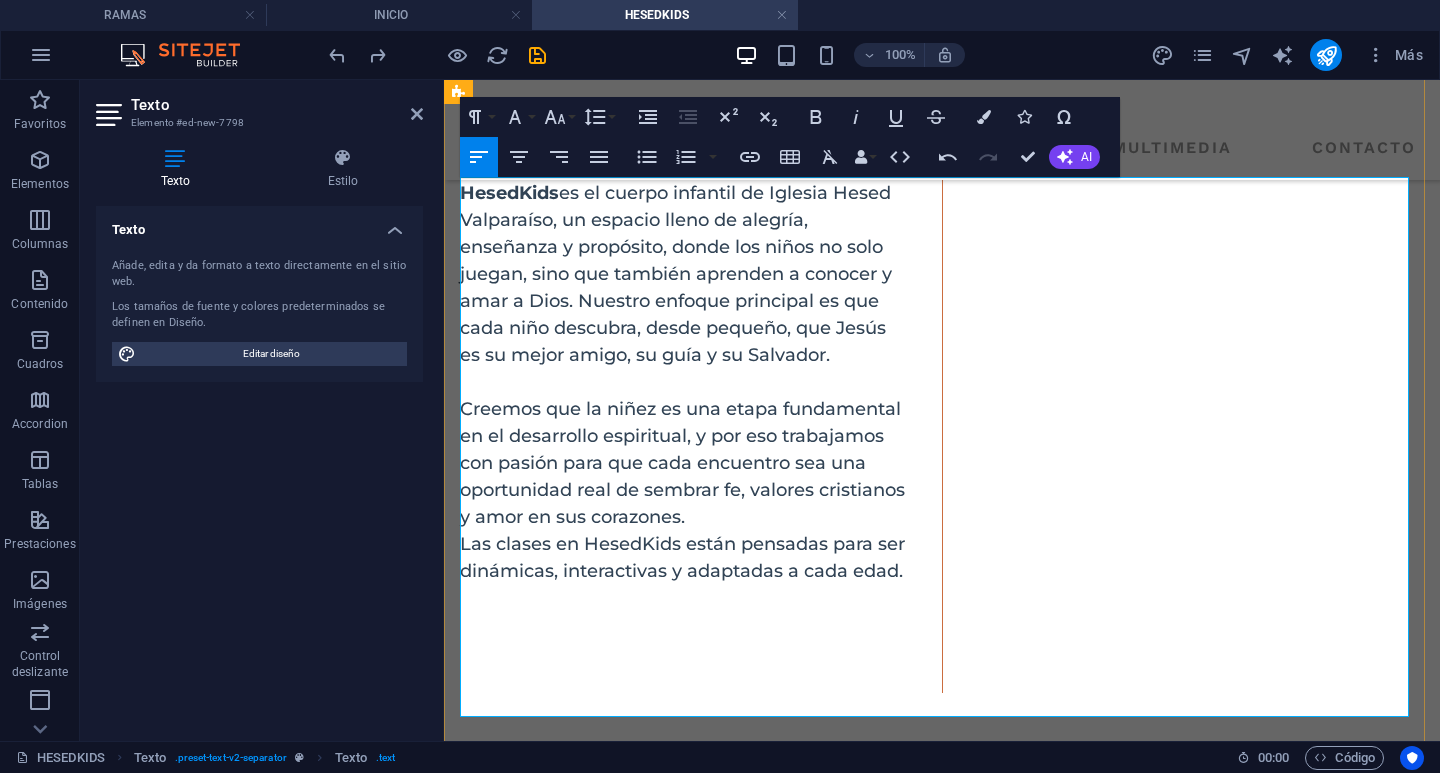 click on "​" at bounding box center (685, 625) 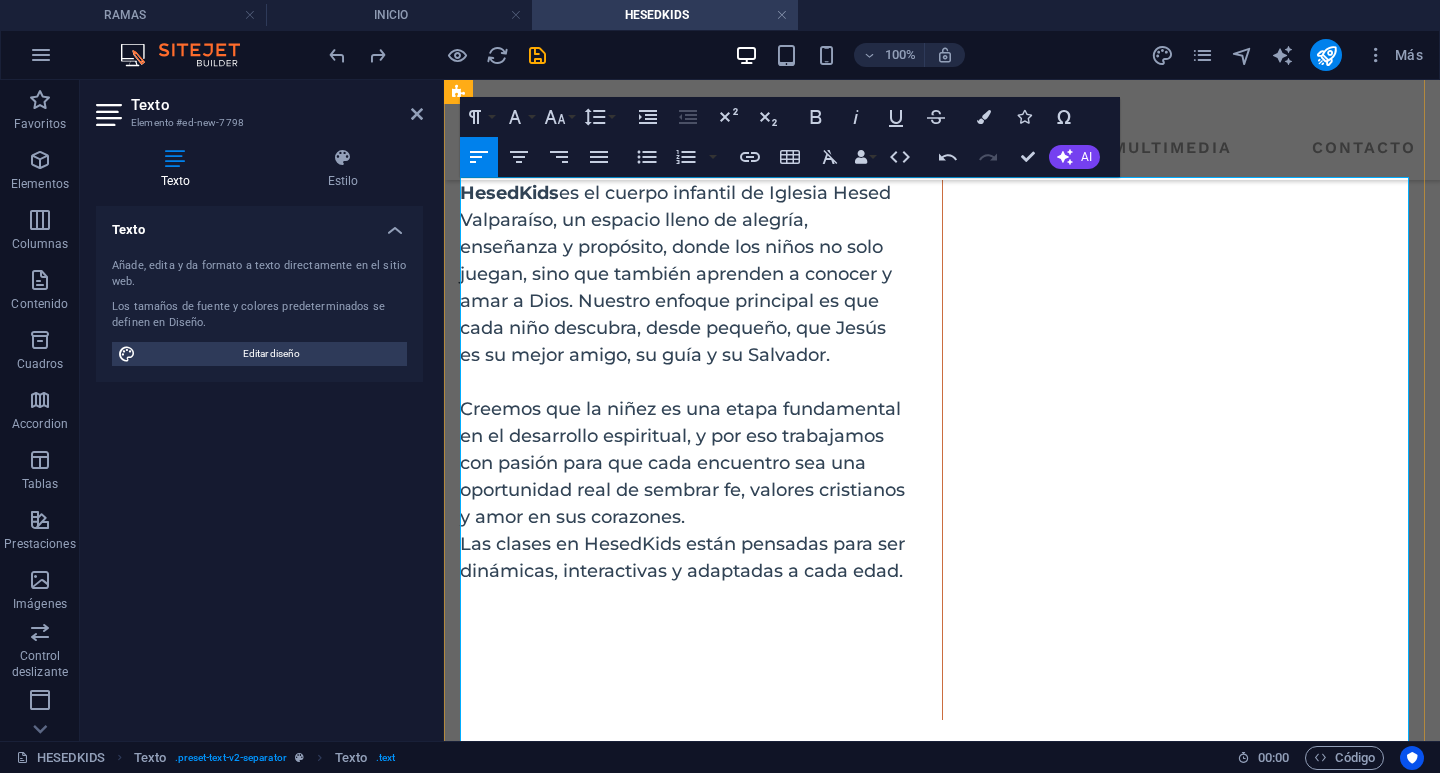 click at bounding box center [685, 625] 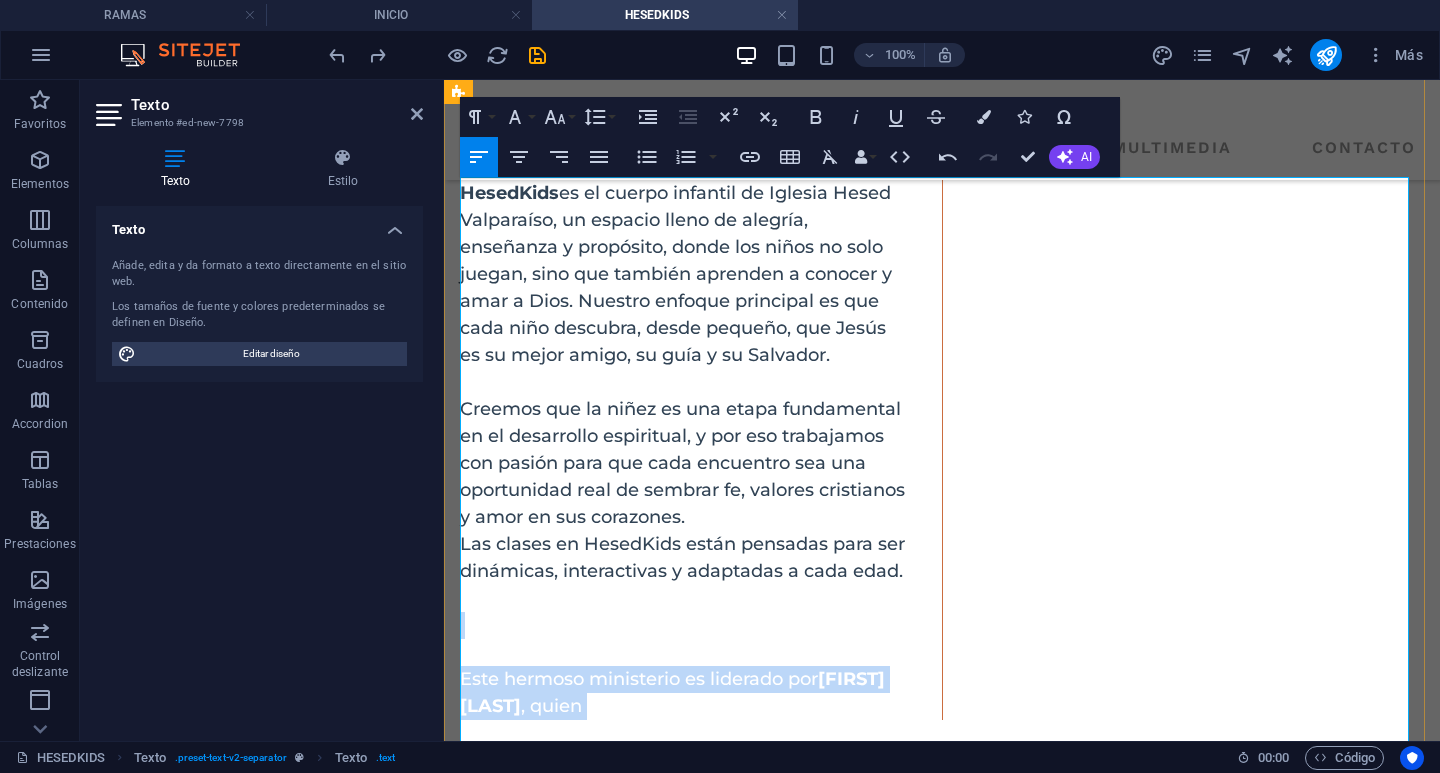 drag, startPoint x: 714, startPoint y: 723, endPoint x: 530, endPoint y: 642, distance: 201.0398 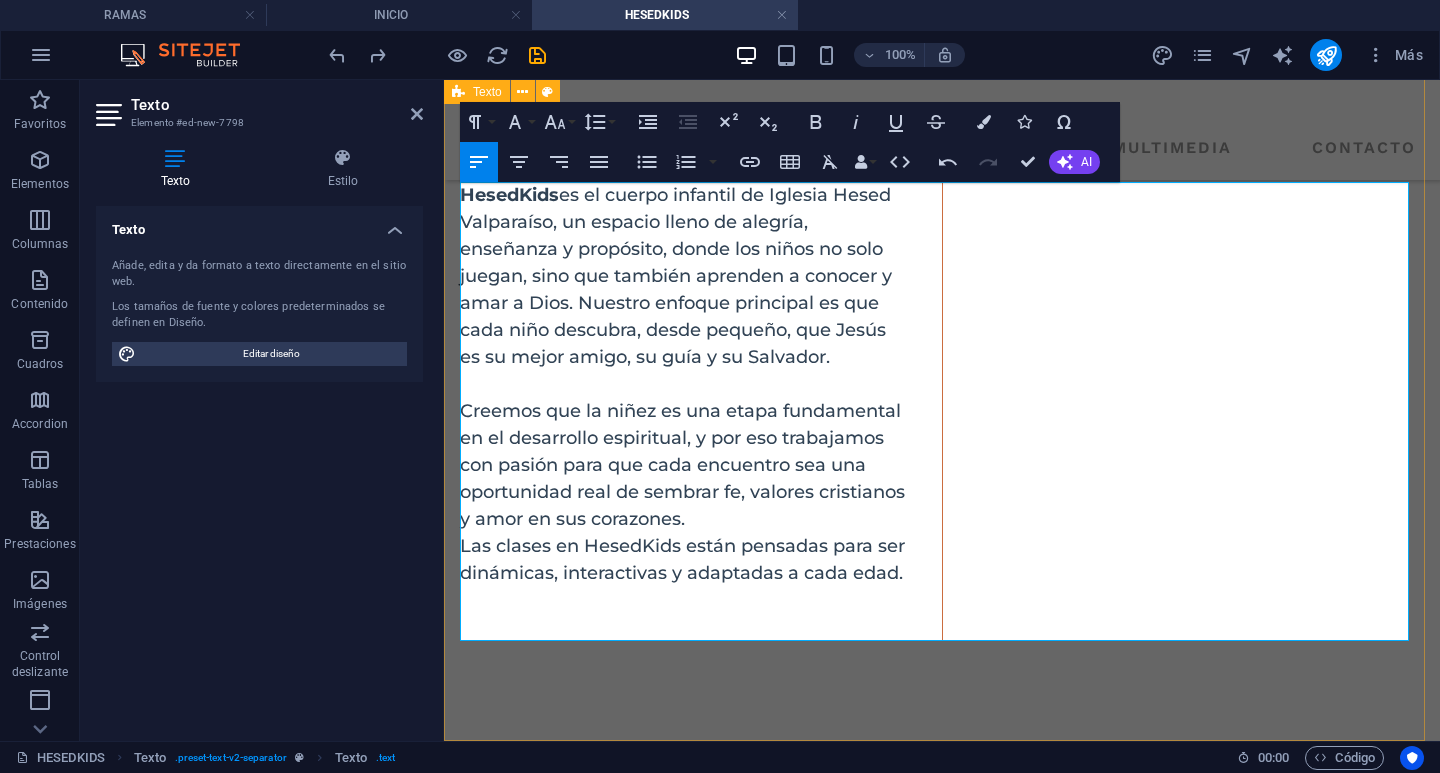 scroll, scrollTop: 293, scrollLeft: 0, axis: vertical 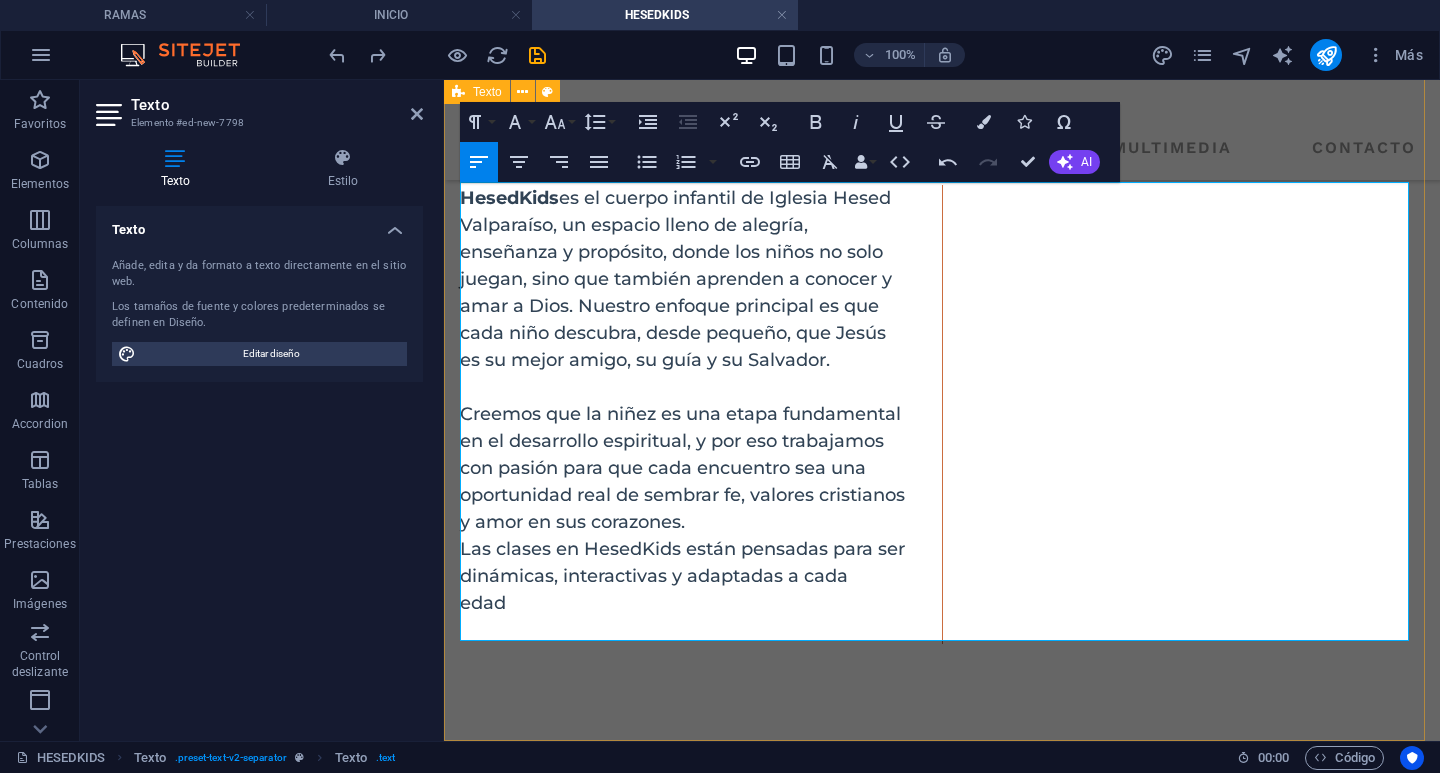type 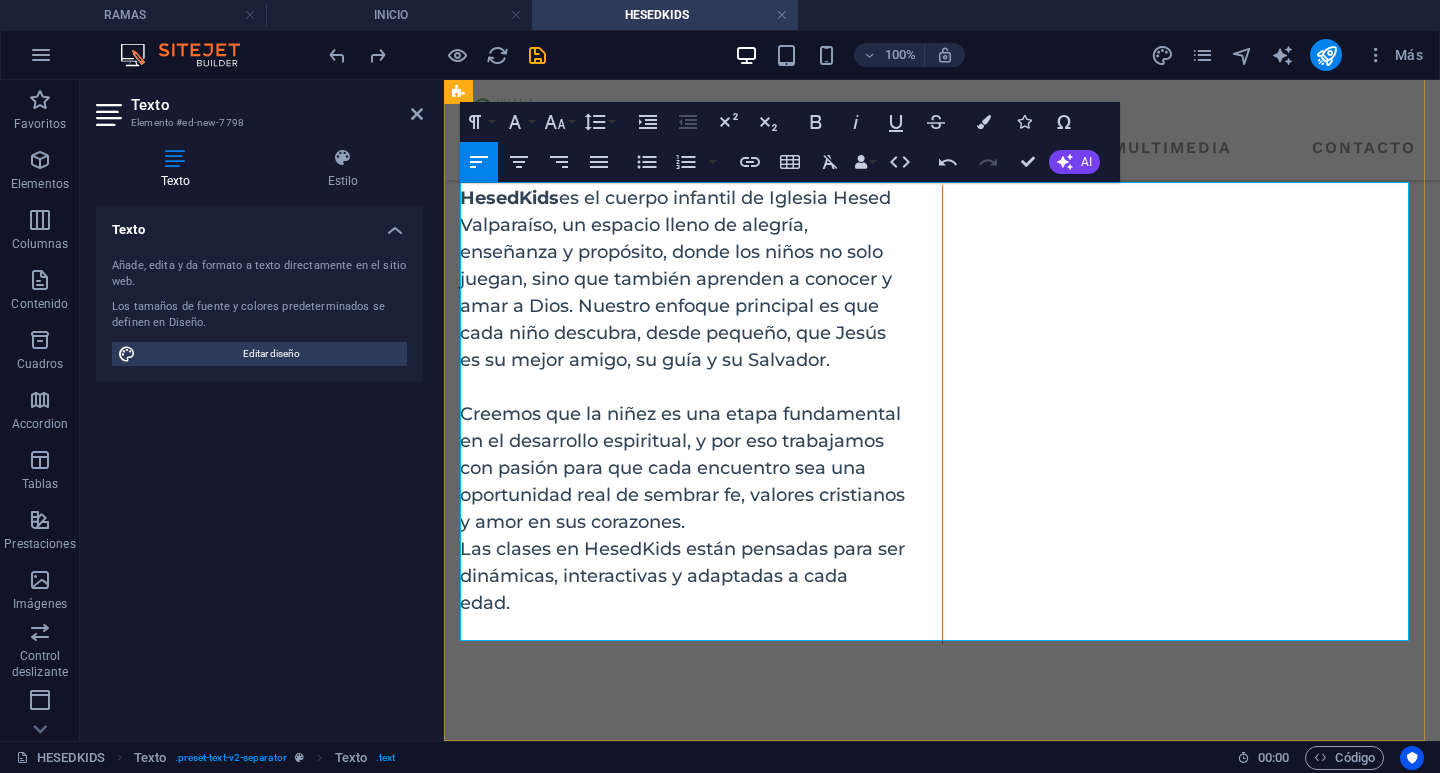click on "Las clases en HesedKids están pensadas para ser dinámicas, interactivas y adaptadas a cada edad. con mucho amor y compromiso guía a este equipo de siervos dedicados. La acompañan sus apoyos: [FIRST] [LAST], [FIRST] [LAST], [FIRST] [LAST] y [FIRST] [LAST], todos ellos comprometidos en brindar una enseñanza con propósito, acompañar a los niños en su desarrollo espiritual y ser ejemplos del amor de Dios en acción. Su trabajo va más allá de lo organizativo: oran, enseñan y siembran vida en cada pequeño corazón." at bounding box center [942, 414] 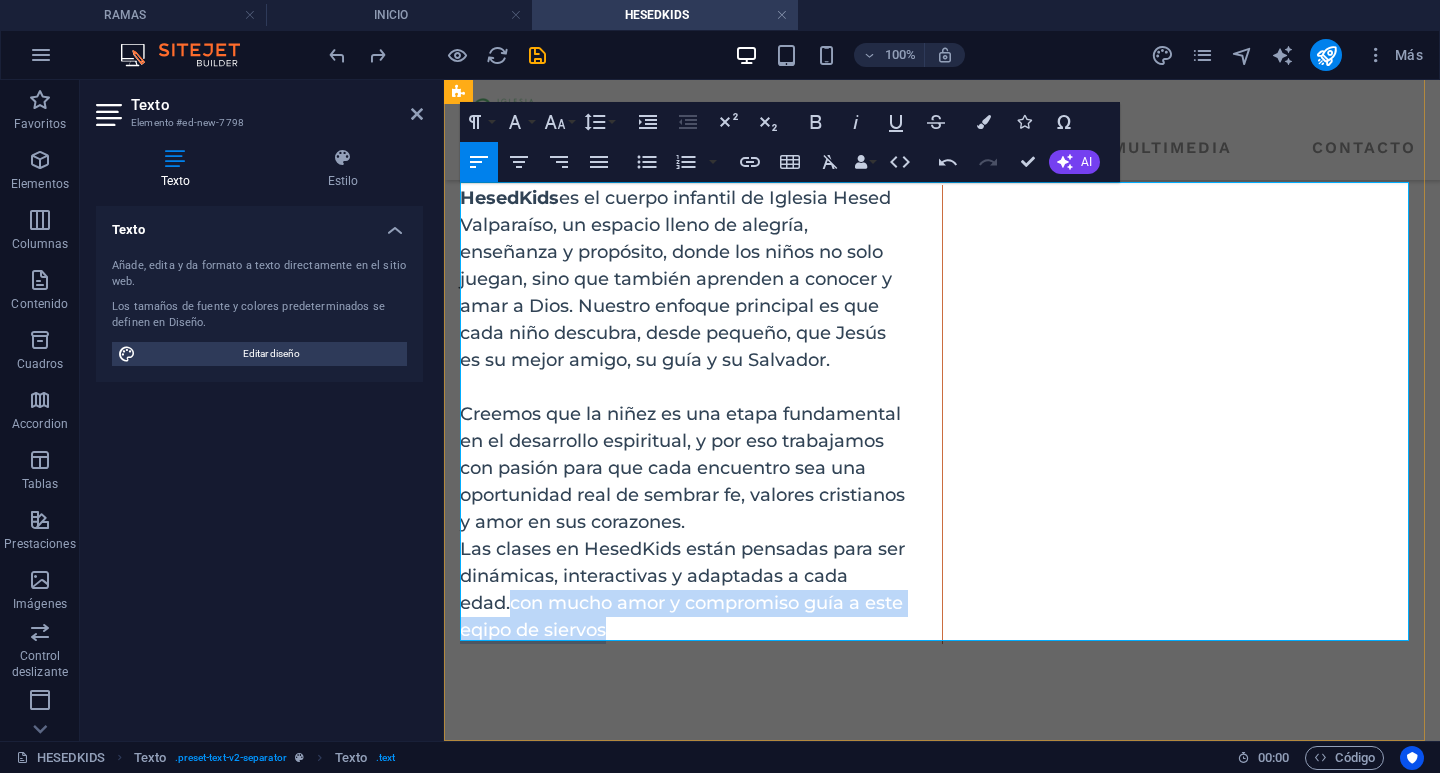 drag, startPoint x: 647, startPoint y: 641, endPoint x: 514, endPoint y: 596, distance: 140.40656 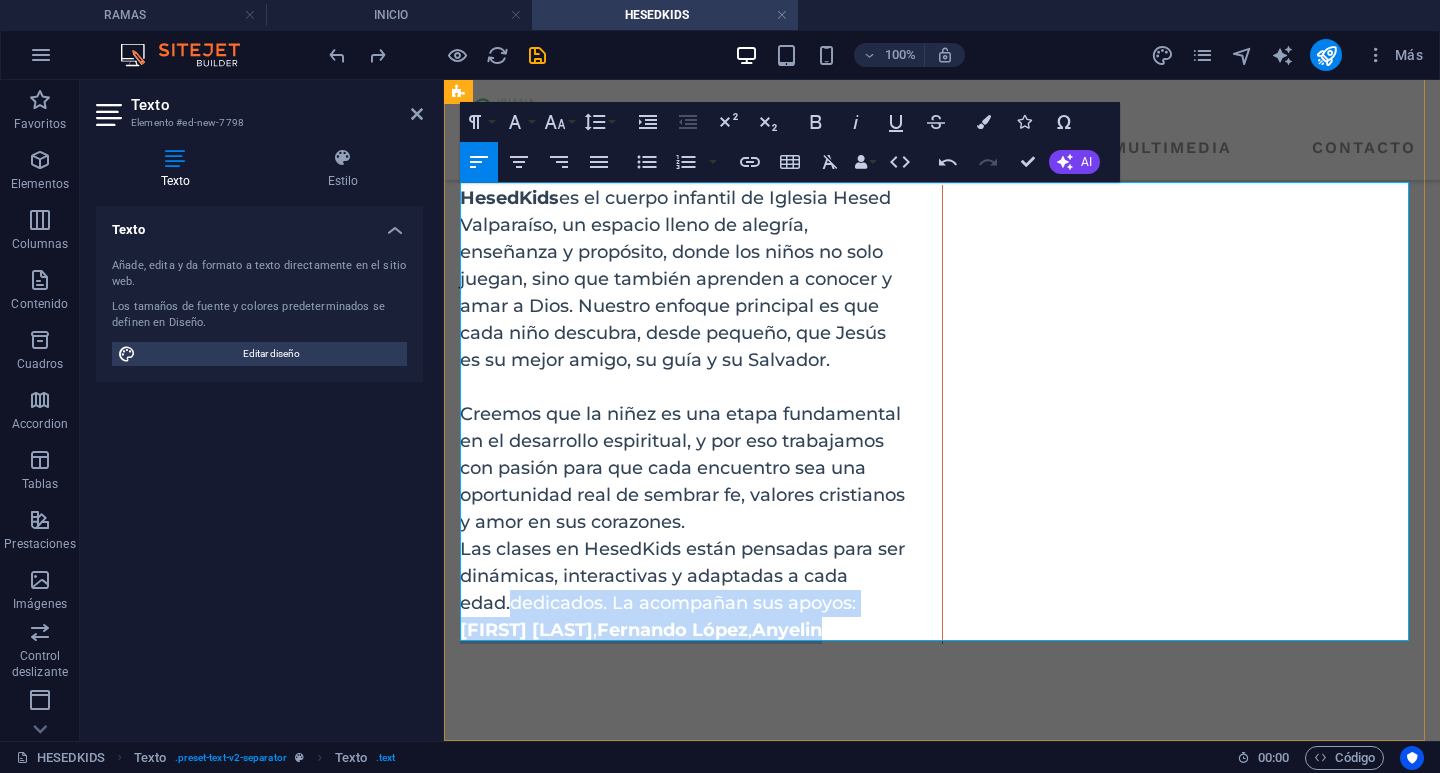 drag, startPoint x: 841, startPoint y: 628, endPoint x: 512, endPoint y: 590, distance: 331.18726 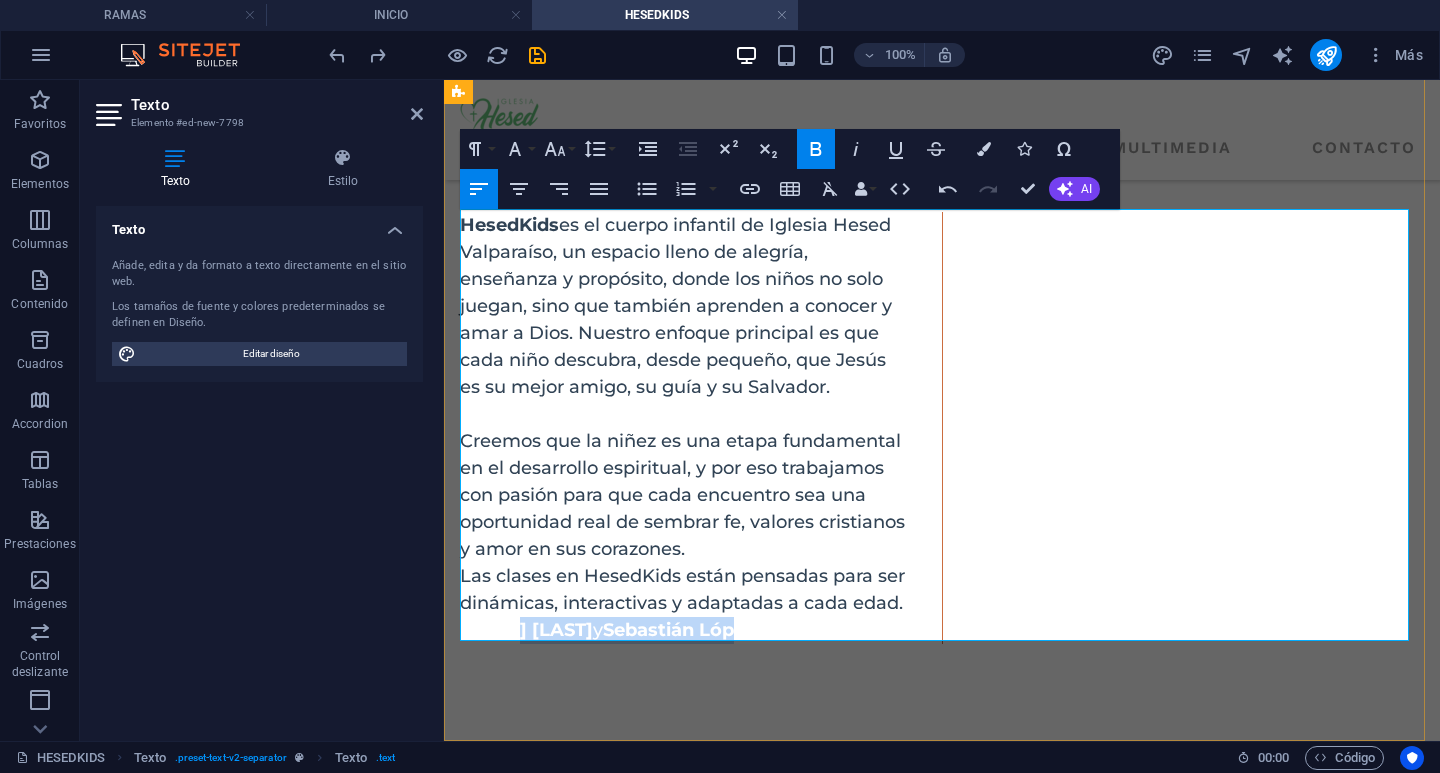drag, startPoint x: 753, startPoint y: 629, endPoint x: 568, endPoint y: 617, distance: 185.38878 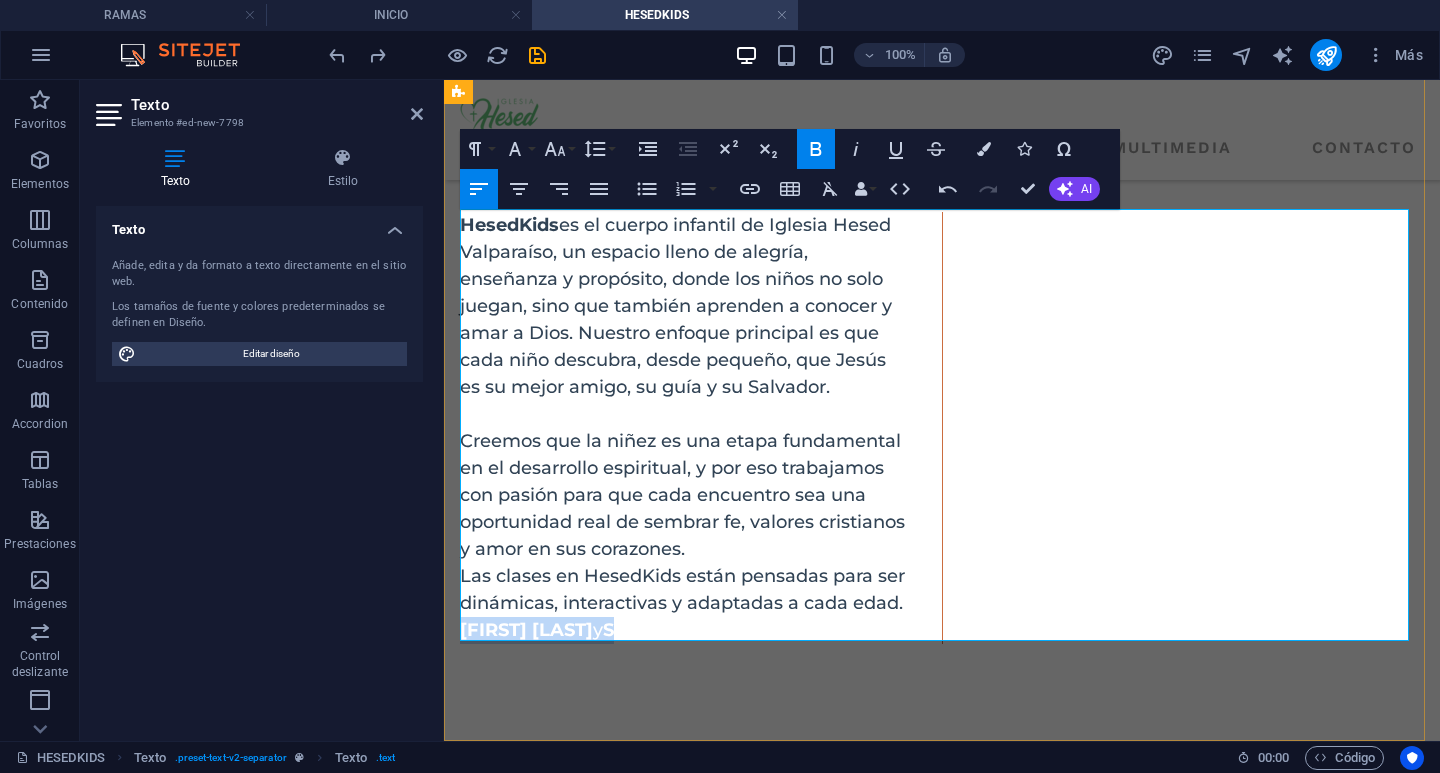 click on "Las clases en HesedKids están pensadas para ser dinámicas, interactivas y adaptadas a cada edad. a [LAST]  y  [FIRST] [LAST] , todos ellos comprometidos en brindar una enseñanza con propósito, acompañar a los niños en su desarrollo espiritual y ser ejemplos del amor de Dios en acción. Su trabajo va más allá de lo organizativo: oran, enseñan y siembran vida en cada pequeño corazón." at bounding box center [942, 428] 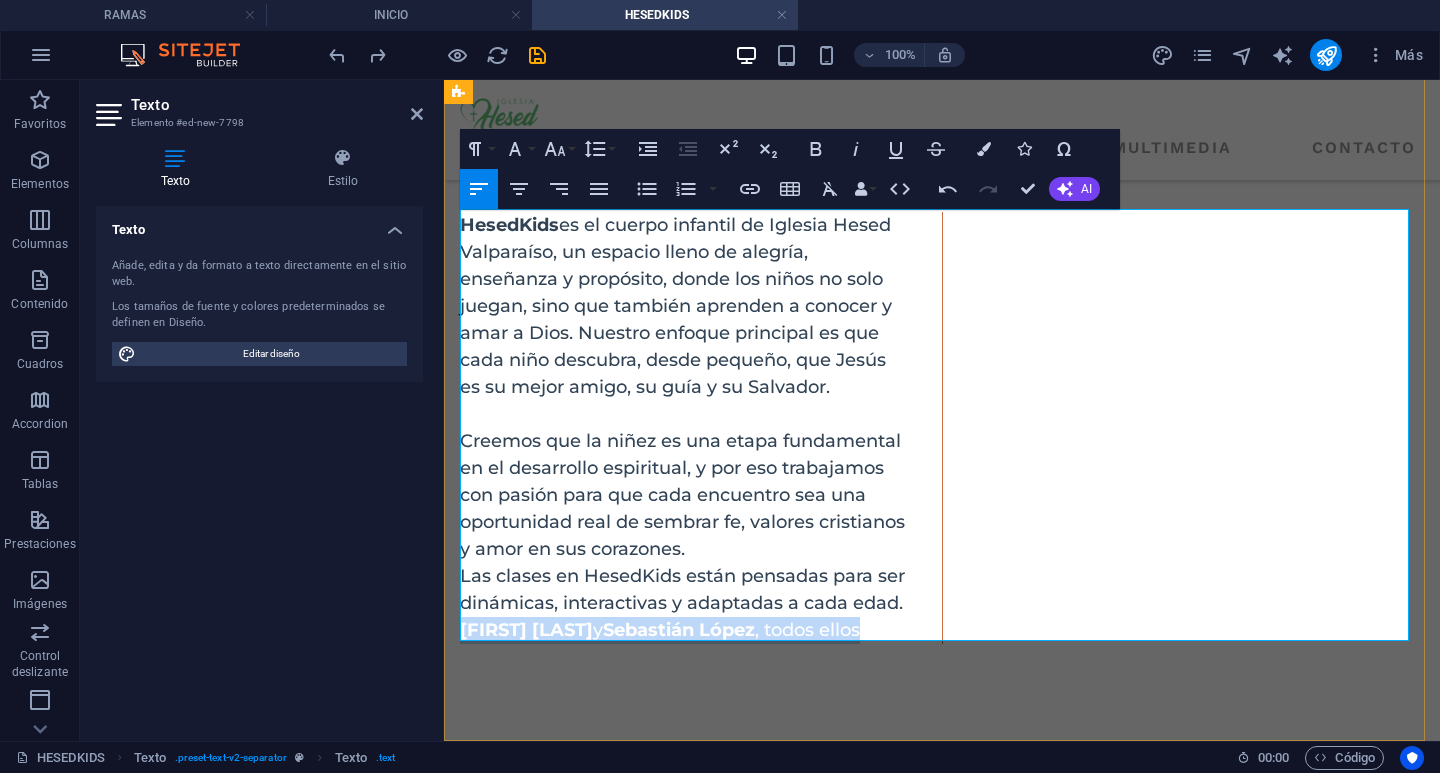 drag, startPoint x: 510, startPoint y: 625, endPoint x: 912, endPoint y: 625, distance: 402 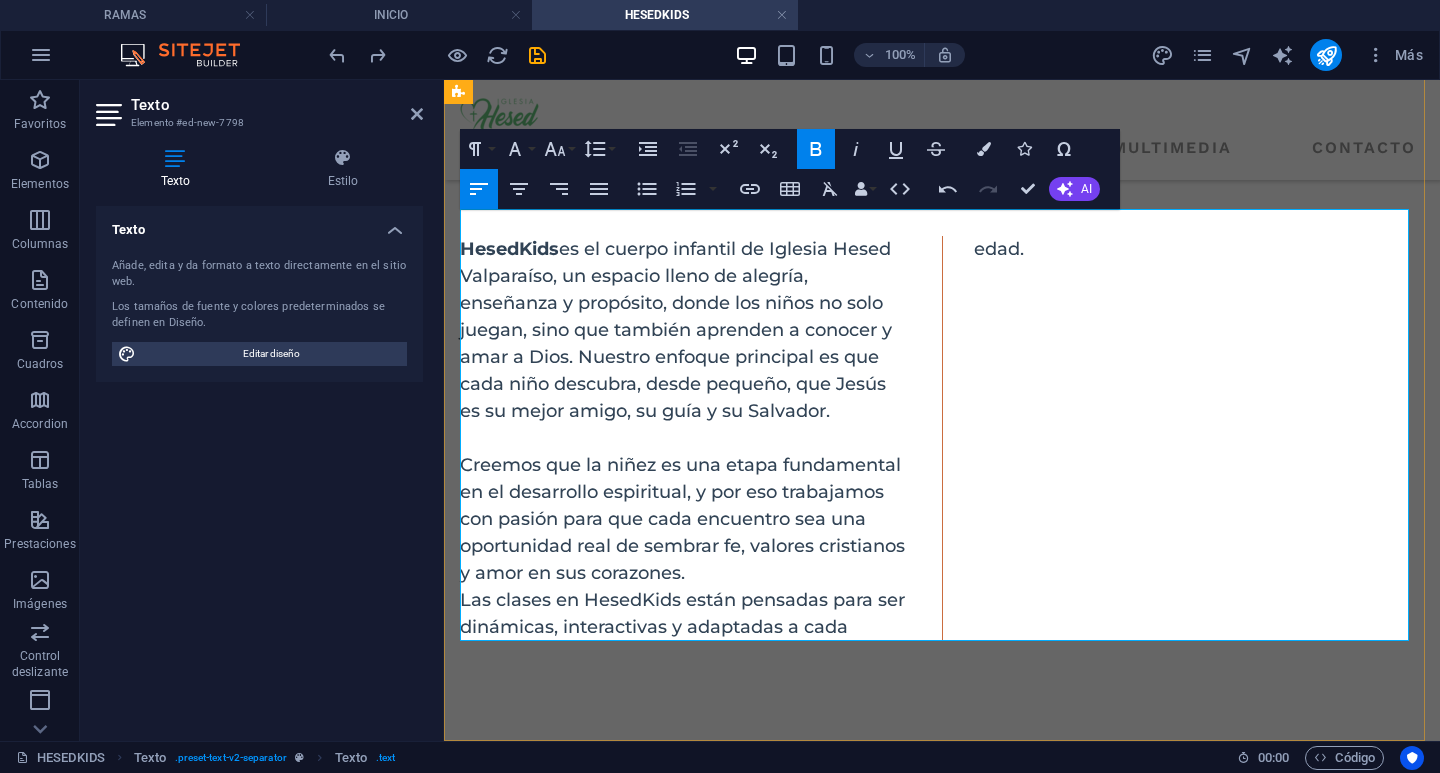 scroll, scrollTop: 239, scrollLeft: 0, axis: vertical 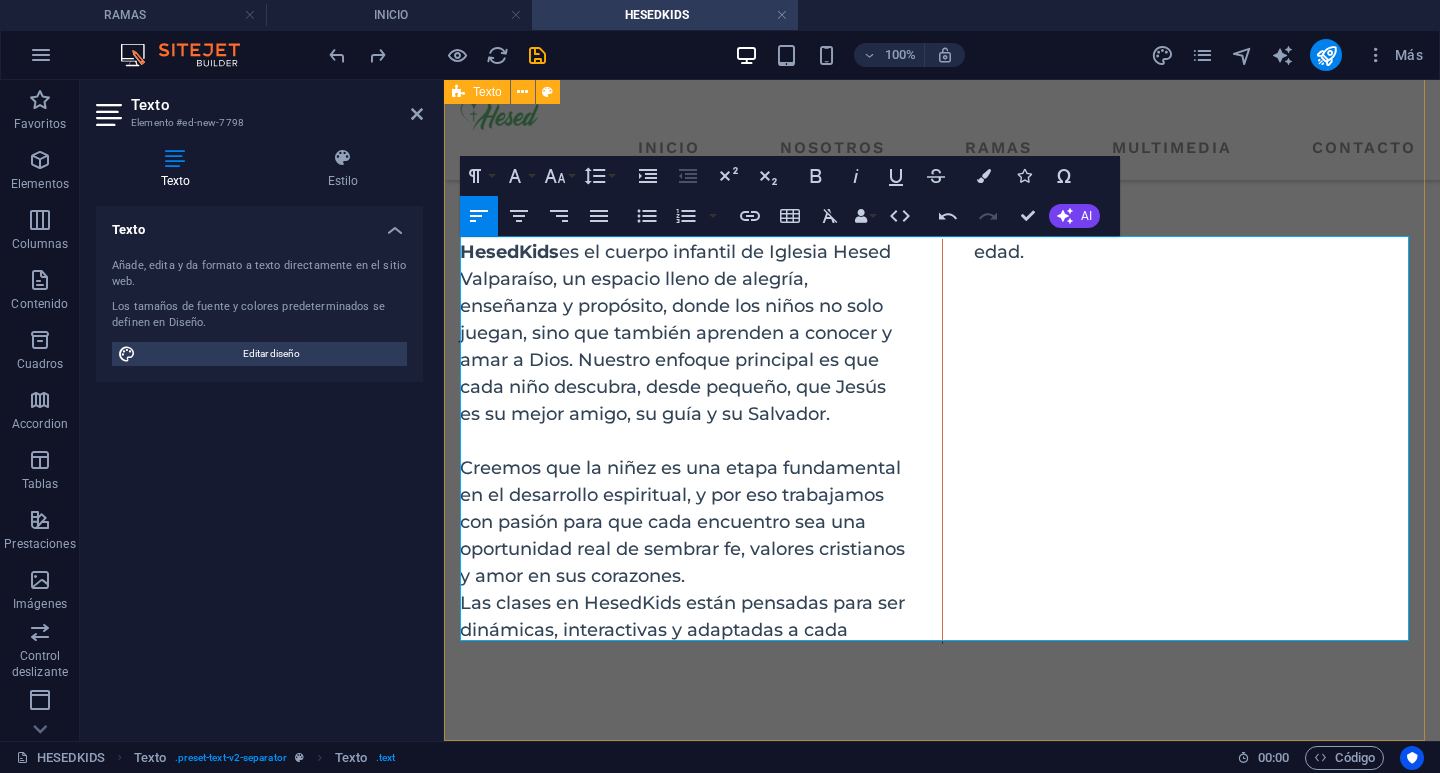 click on "Hesedkids HesedKids es el cuerpo infantil de Iglesia Hesed Valparaíso, un espacio lleno de alegría, enseñanza y propósito, donde los niños no solo juegan, sino que también aprenden a conocer y amar a Dios. Nuestro enfoque principal es que cada niño descubra, desde pequeño, que Jesús es su mejor amigo, su guía y su Salvador. Creemos que la niñez es una etapa fundamental en el desarrollo espiritual, y por eso trabajamos con pasión para que cada encuentro sea una oportunidad real de sembrar fe, valores cristianos y amor en sus corazones. Las clases en HesedKids están pensadas para ser dinámicas, interactivas y adaptadas a cada edad. comprometidos en brindar una enseñanza con propósito, acompañar a los niños en su desarrollo espiritual y ser ejemplos del amor de Dios en acción. Su trabajo va más allá de lo organizativo: oran, enseñan y siembran vida en cada pequeño corazón. En HesedKids no solo cuidamos a los niños mientras los adultos están en el culto, sino que" at bounding box center [942, 412] 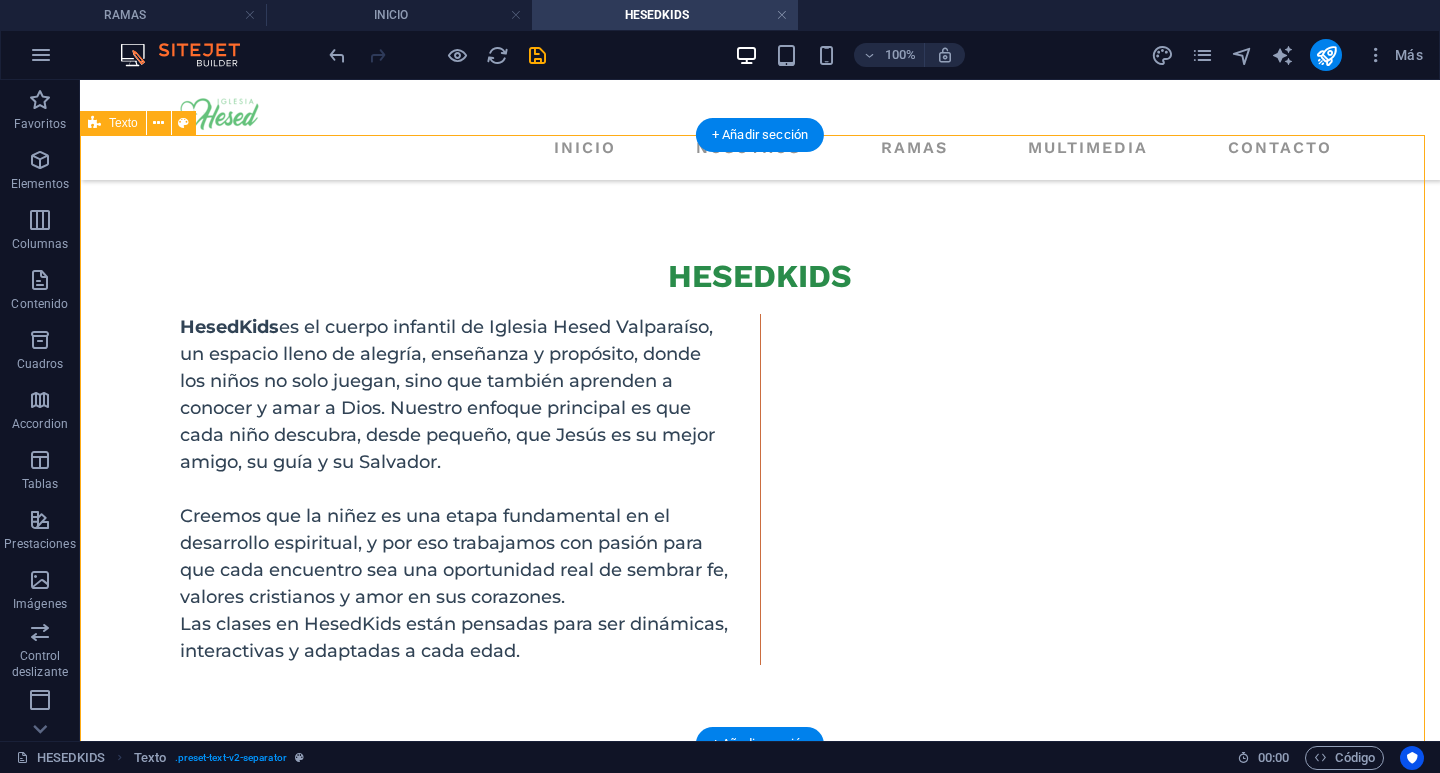 scroll, scrollTop: 248, scrollLeft: 0, axis: vertical 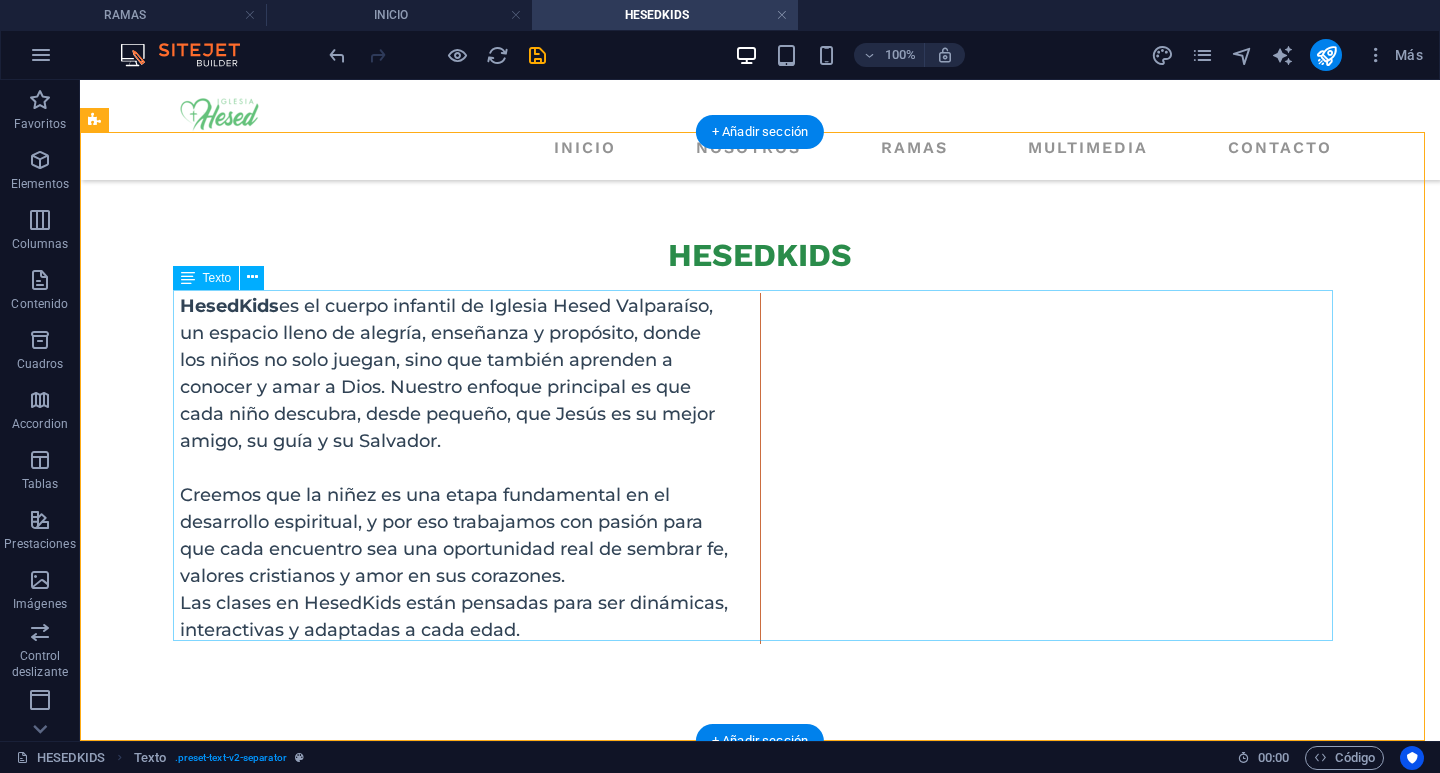 click on "HesedKids es el cuerpo infantil de Iglesia Hesed Valparaíso, un espacio lleno de alegría, enseñanza y propósito, donde los niños no solo juegan, sino que también aprenden a conocer y amar a Dios. Nuestro enfoque principal es que cada niño descubra, desde pequeño, que Jesús es su mejor amigo, su guía y su Salvador. Creemos que la niñez es una etapa fundamental en el desarrollo espiritual, y por eso trabajamos con pasión para que cada encuentro sea una oportunidad real de sembrar fe, valores cristianos y amor en sus corazones. Las clases en HesedKids están pensadas para ser dinámicas, interactivas y adaptadas a cada edad. comprometidos en brindar una enseñanza con propósito, acompañar a los niños en su desarrollo espiritual y ser ejemplos del amor de Dios en acción. Su trabajo va más allá de lo organizativo: oran, enseñan y siembran vida en cada pequeño corazón. En HesedKids no solo cuidamos a los niños mientras los adultos están en el culto, sino que" at bounding box center (760, 468) 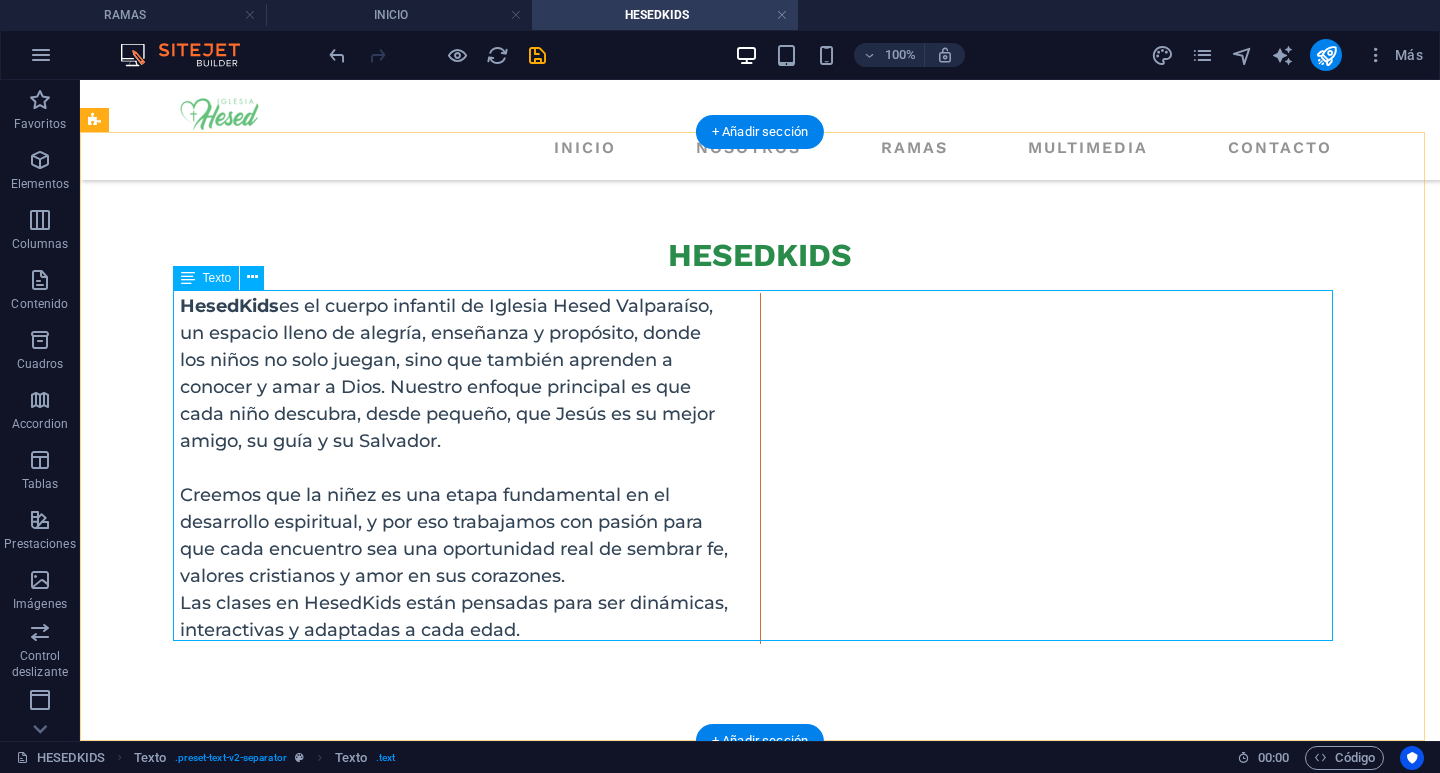 click on "HesedKids es el cuerpo infantil de Iglesia Hesed Valparaíso, un espacio lleno de alegría, enseñanza y propósito, donde los niños no solo juegan, sino que también aprenden a conocer y amar a Dios. Nuestro enfoque principal es que cada niño descubra, desde pequeño, que Jesús es su mejor amigo, su guía y su Salvador. Creemos que la niñez es una etapa fundamental en el desarrollo espiritual, y por eso trabajamos con pasión para que cada encuentro sea una oportunidad real de sembrar fe, valores cristianos y amor en sus corazones. Las clases en HesedKids están pensadas para ser dinámicas, interactivas y adaptadas a cada edad. comprometidos en brindar una enseñanza con propósito, acompañar a los niños en su desarrollo espiritual y ser ejemplos del amor de Dios en acción. Su trabajo va más allá de lo organizativo: oran, enseñan y siembran vida en cada pequeño corazón. En HesedKids no solo cuidamos a los niños mientras los adultos están en el culto, sino que" at bounding box center [760, 468] 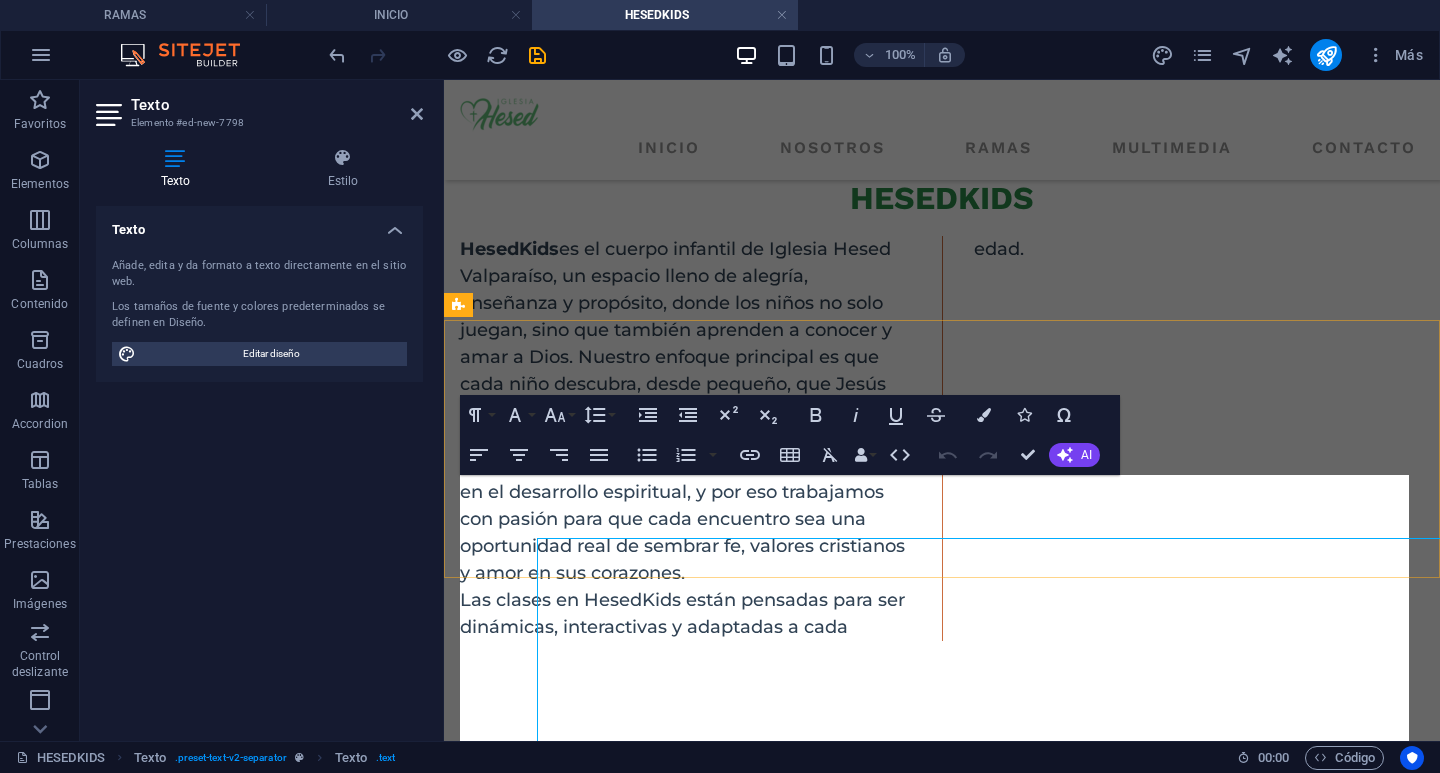scroll, scrollTop: 0, scrollLeft: 0, axis: both 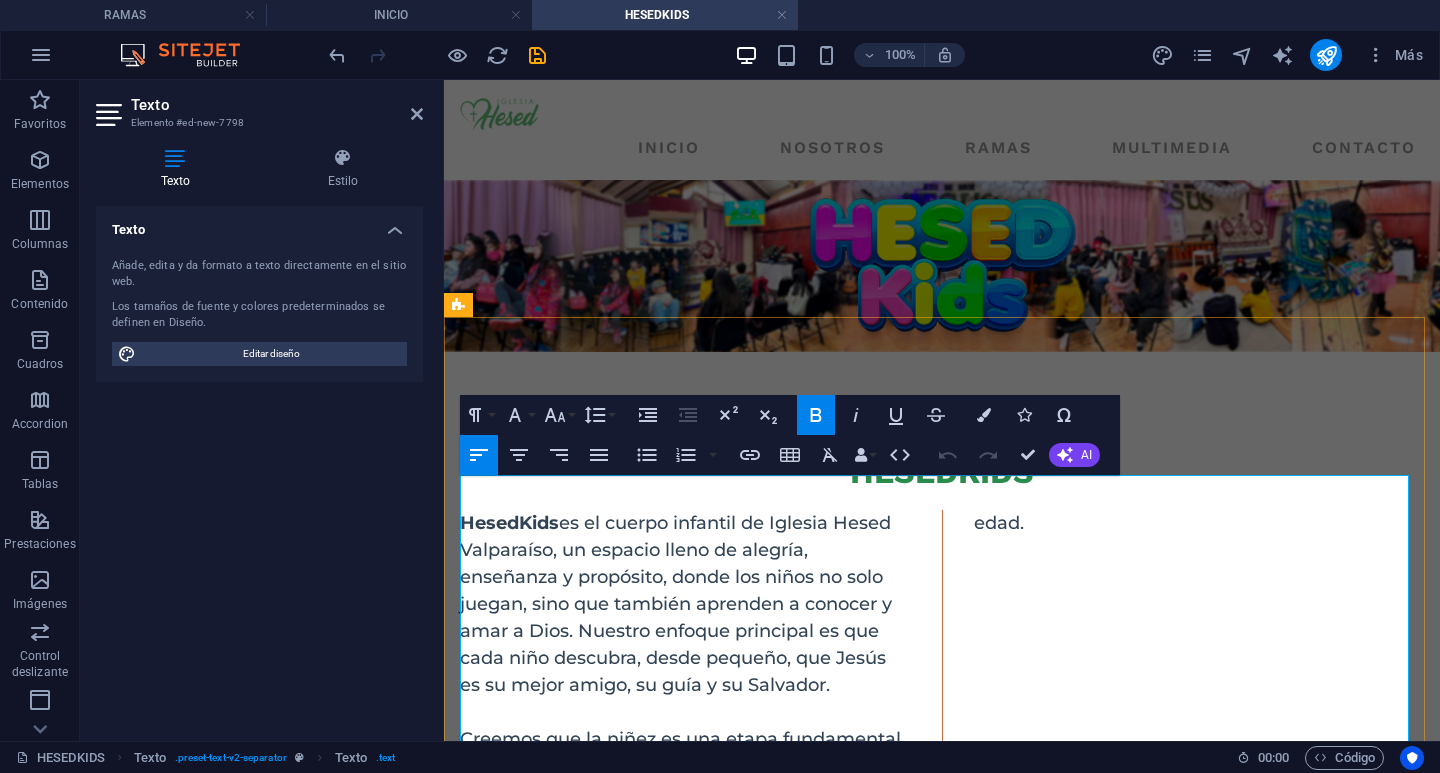 click on "Las clases en HesedKids están pensadas para ser dinámicas, interactivas y adaptadas a cada edad. comprometidos en brindar una enseñanza con propósito, acompañar a los niños en su desarrollo espiritual y ser ejemplos del amor de Dios en acción. Su trabajo va más allá de lo organizativo: oran, enseñan y siembran vida en cada pequeño corazón." at bounding box center [942, 712] 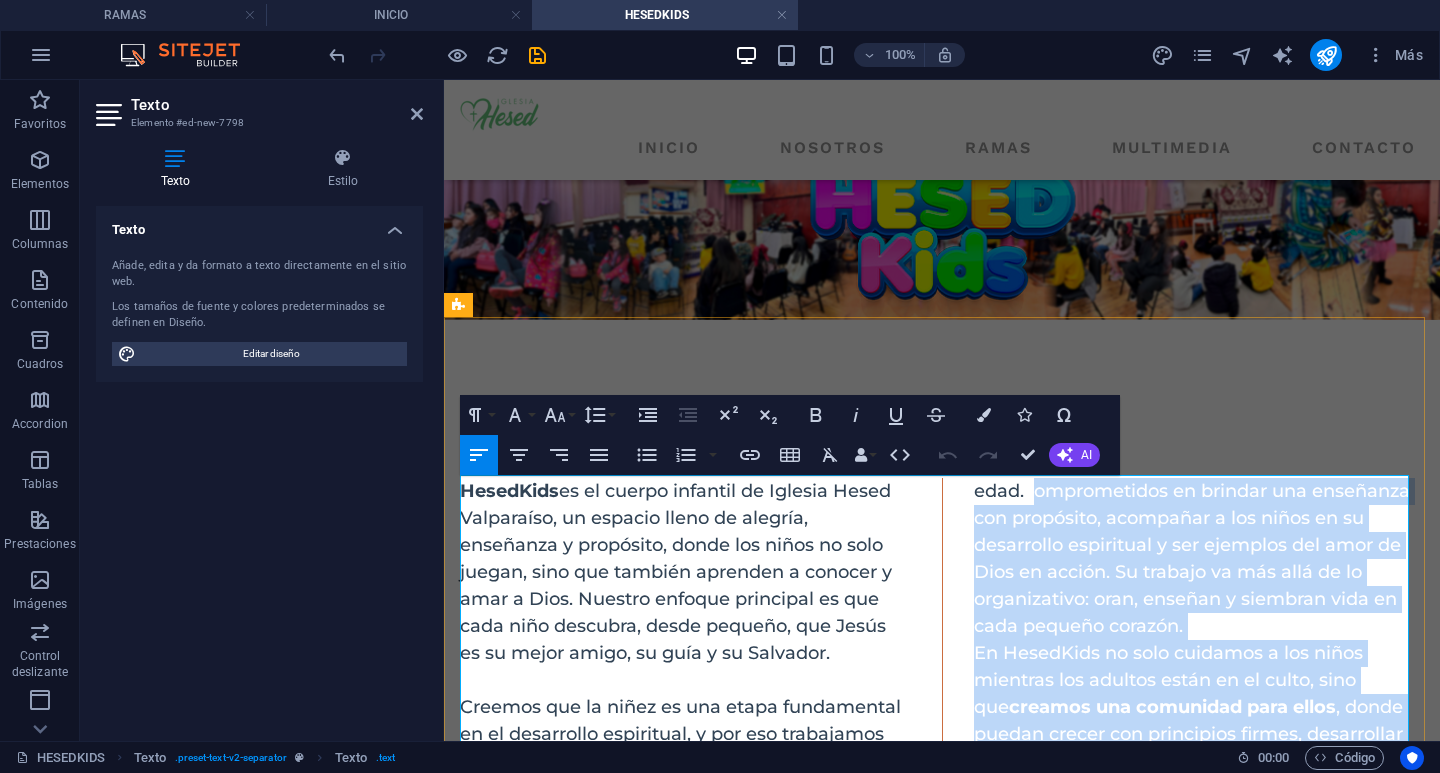 scroll, scrollTop: 239, scrollLeft: 0, axis: vertical 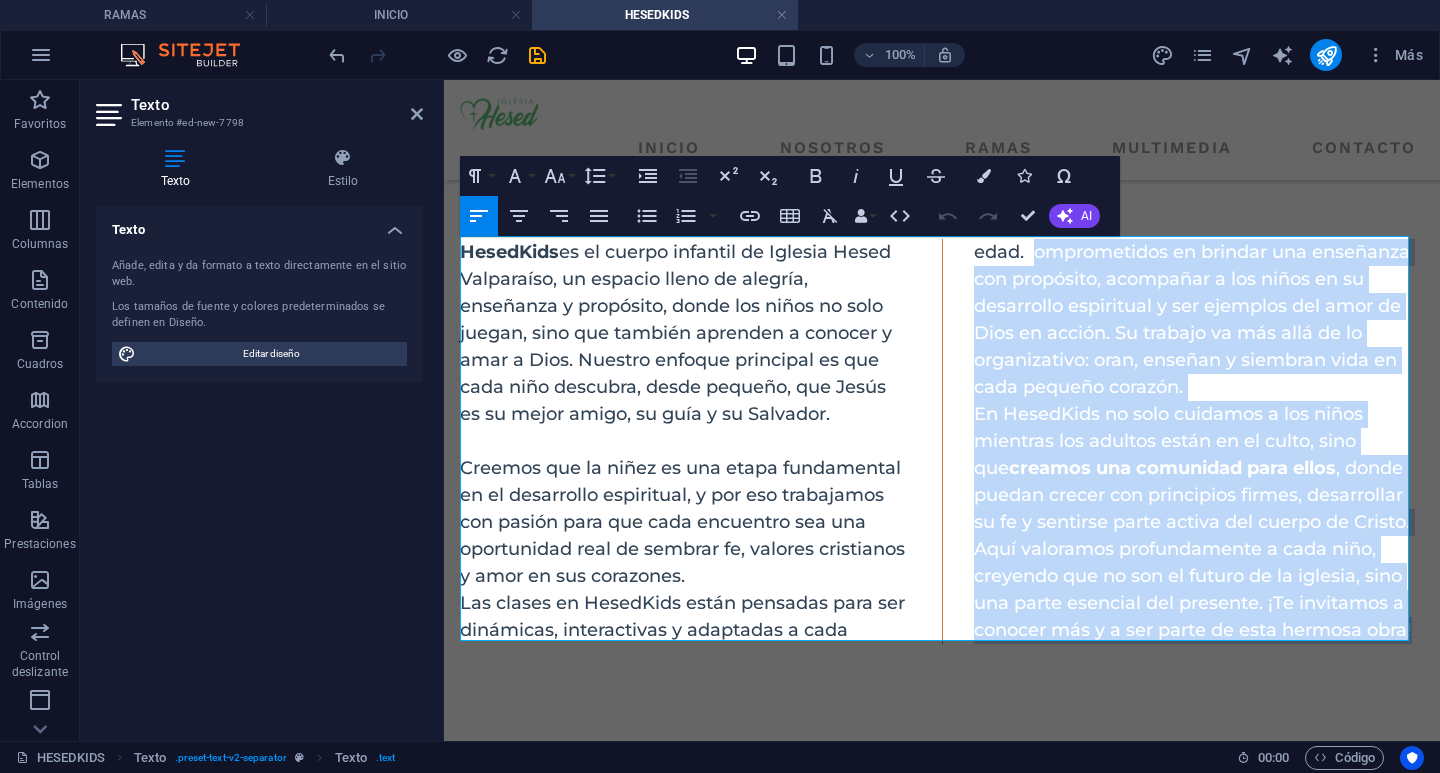 drag, startPoint x: 1020, startPoint y: 493, endPoint x: 1439, endPoint y: 695, distance: 465.1505 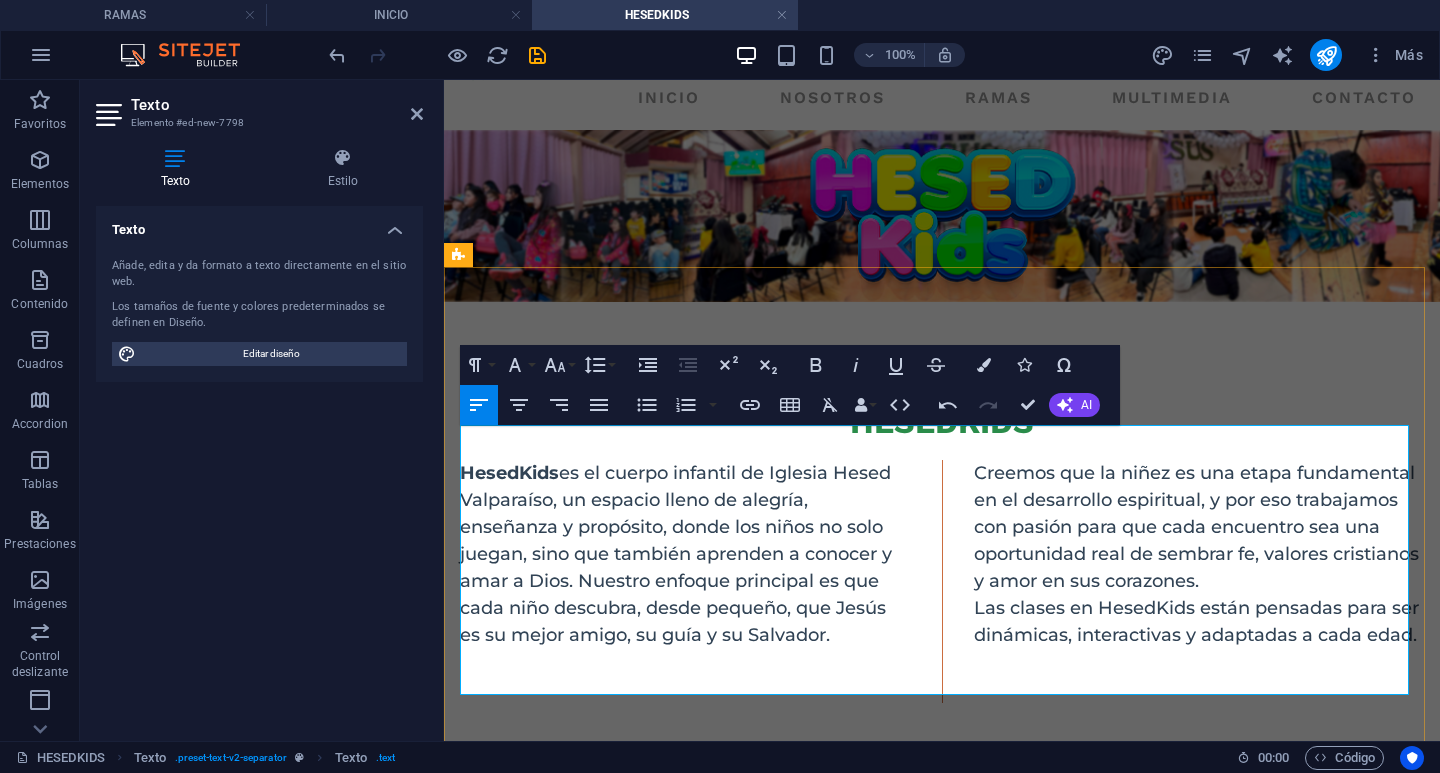 click at bounding box center [1199, 662] 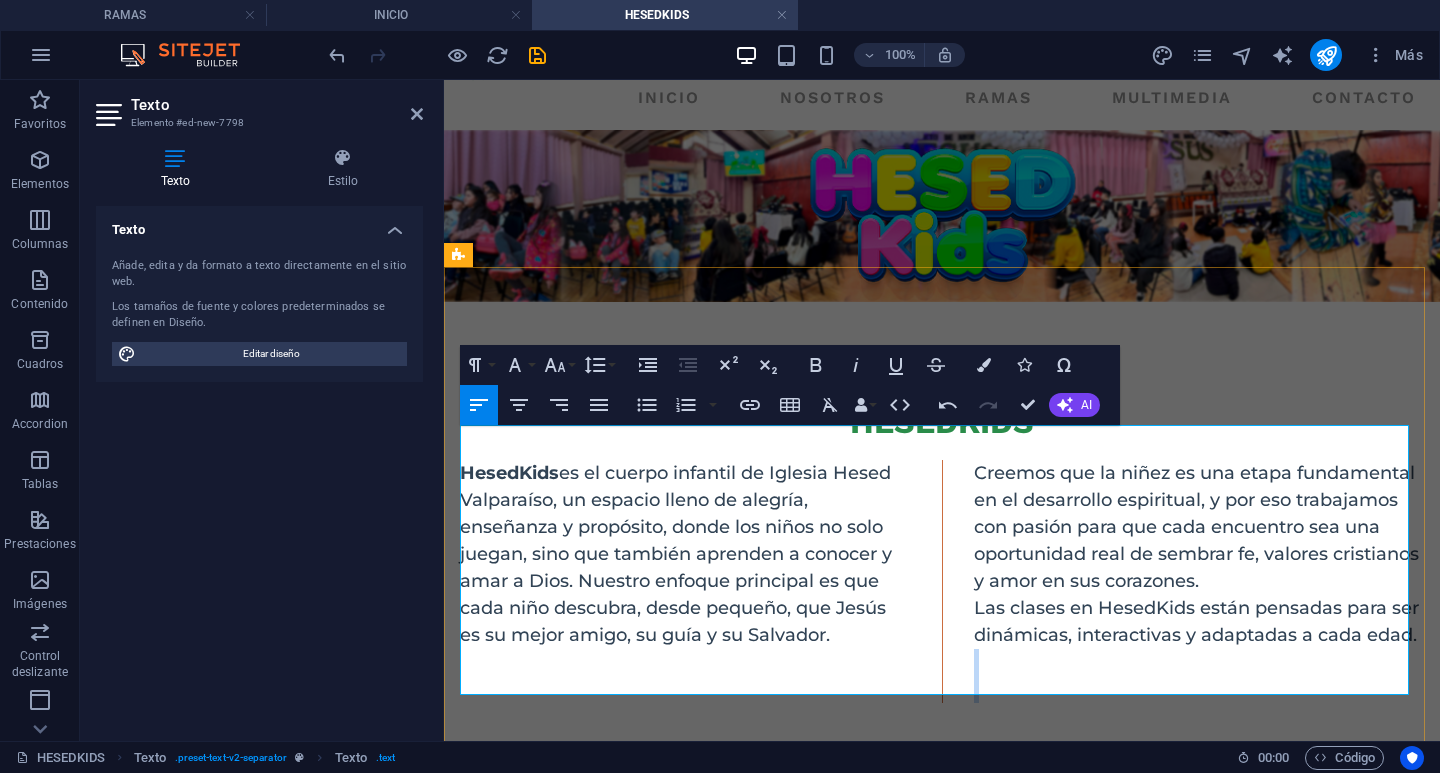 click at bounding box center [1199, 662] 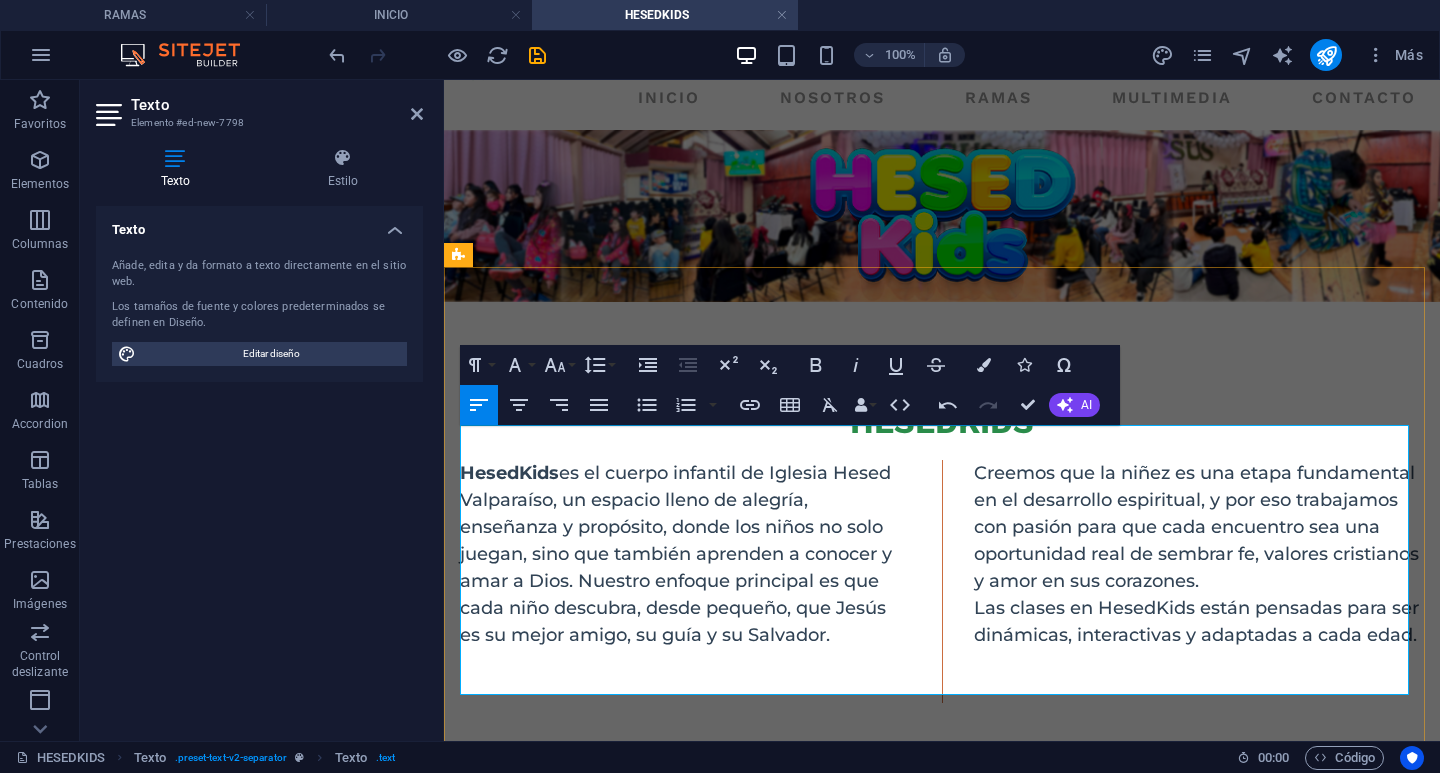 click at bounding box center (1199, 689) 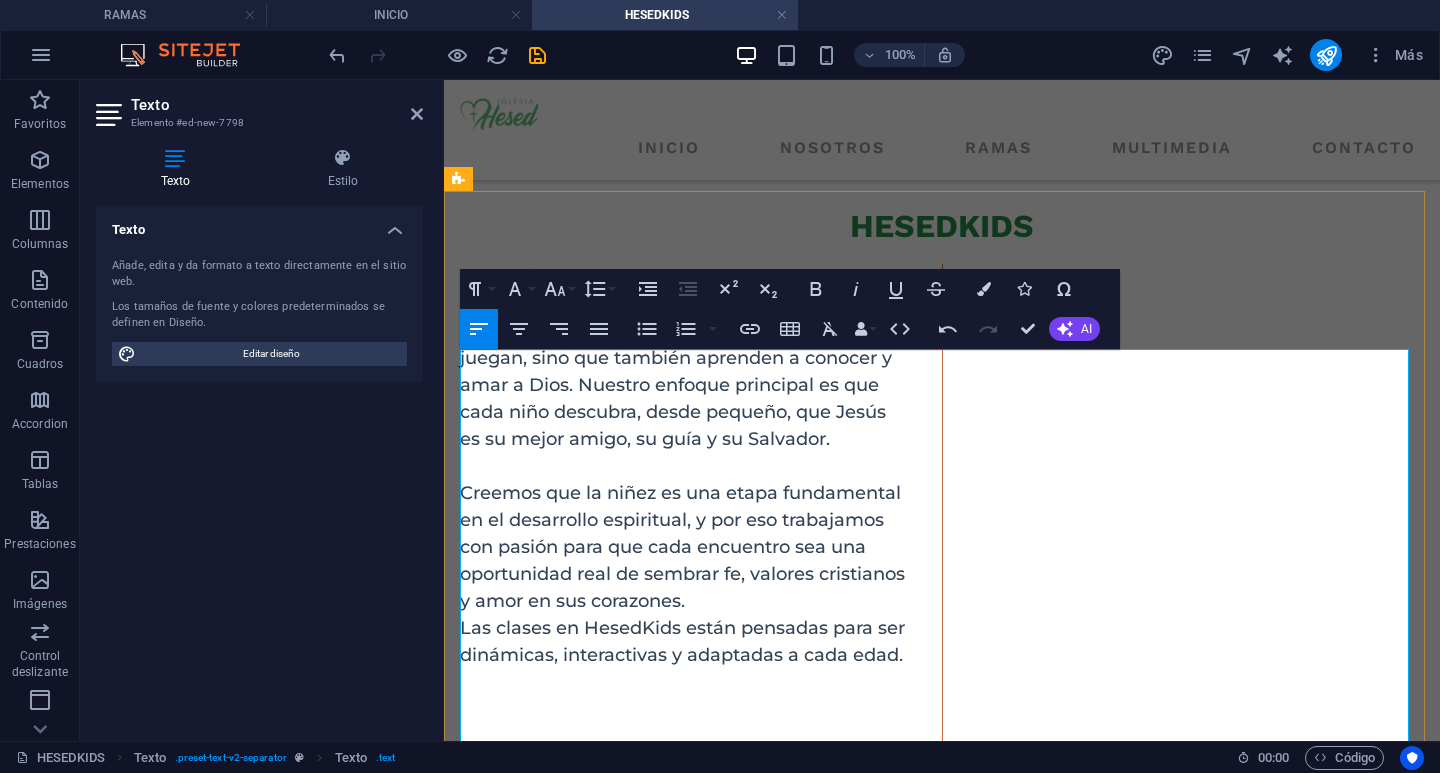 scroll, scrollTop: 347, scrollLeft: 0, axis: vertical 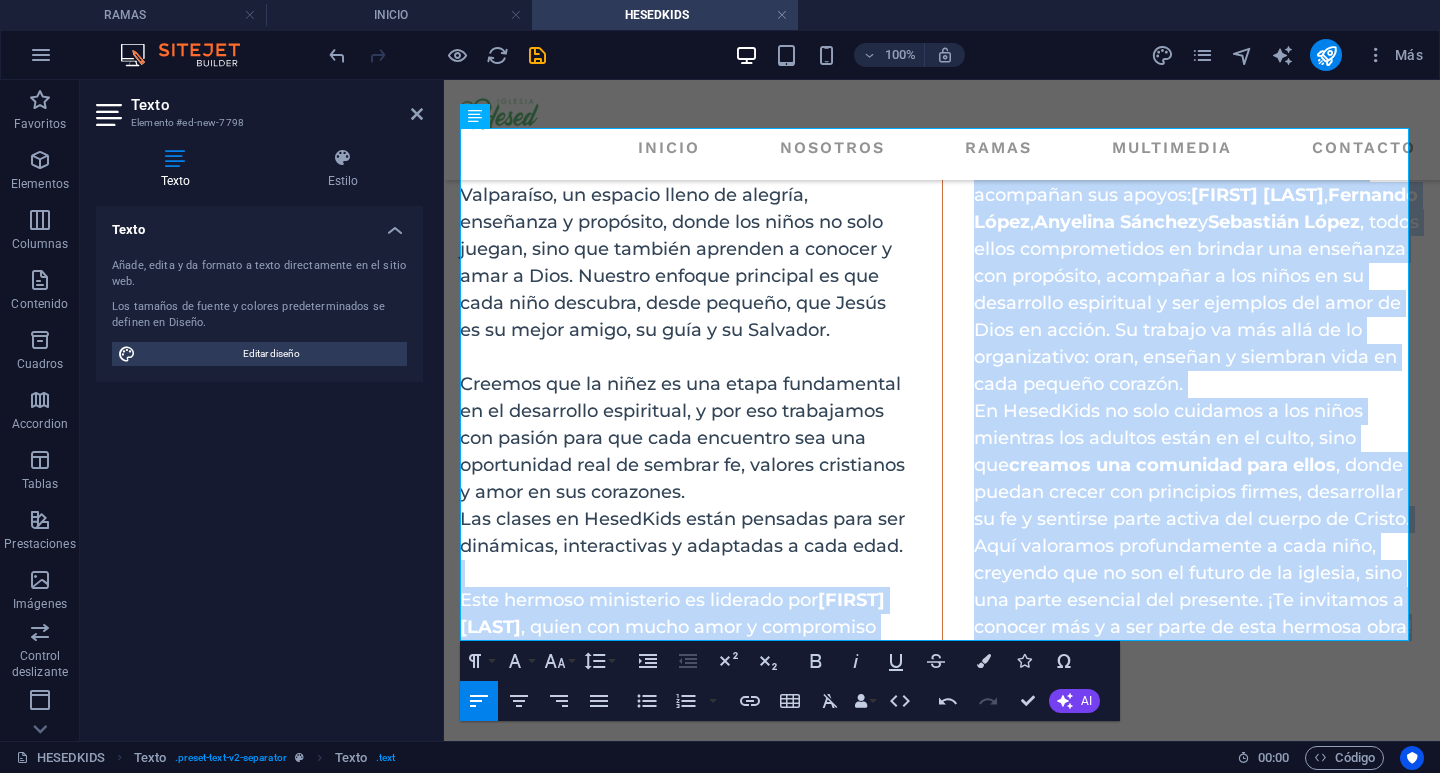 drag, startPoint x: 520, startPoint y: 550, endPoint x: 1437, endPoint y: 643, distance: 921.70386 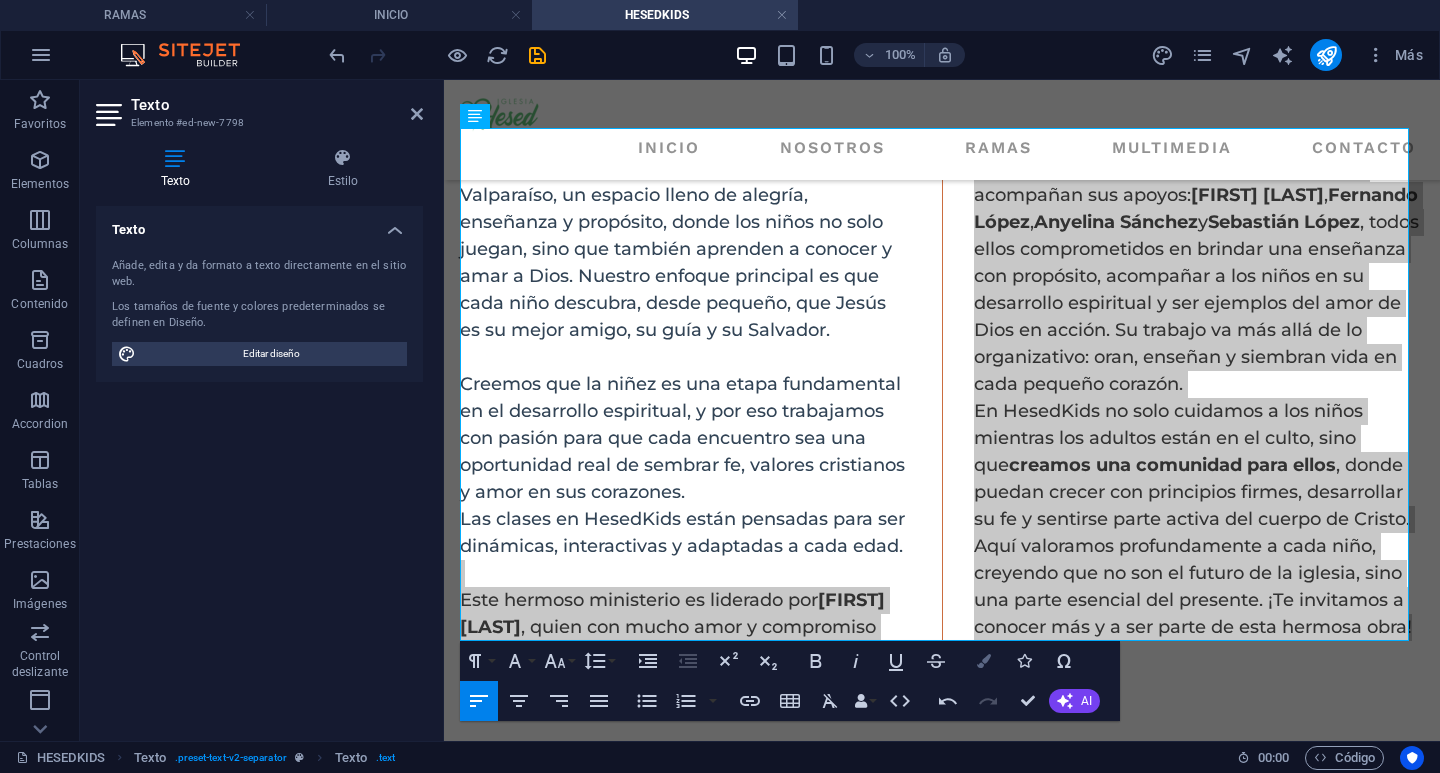 click at bounding box center (984, 661) 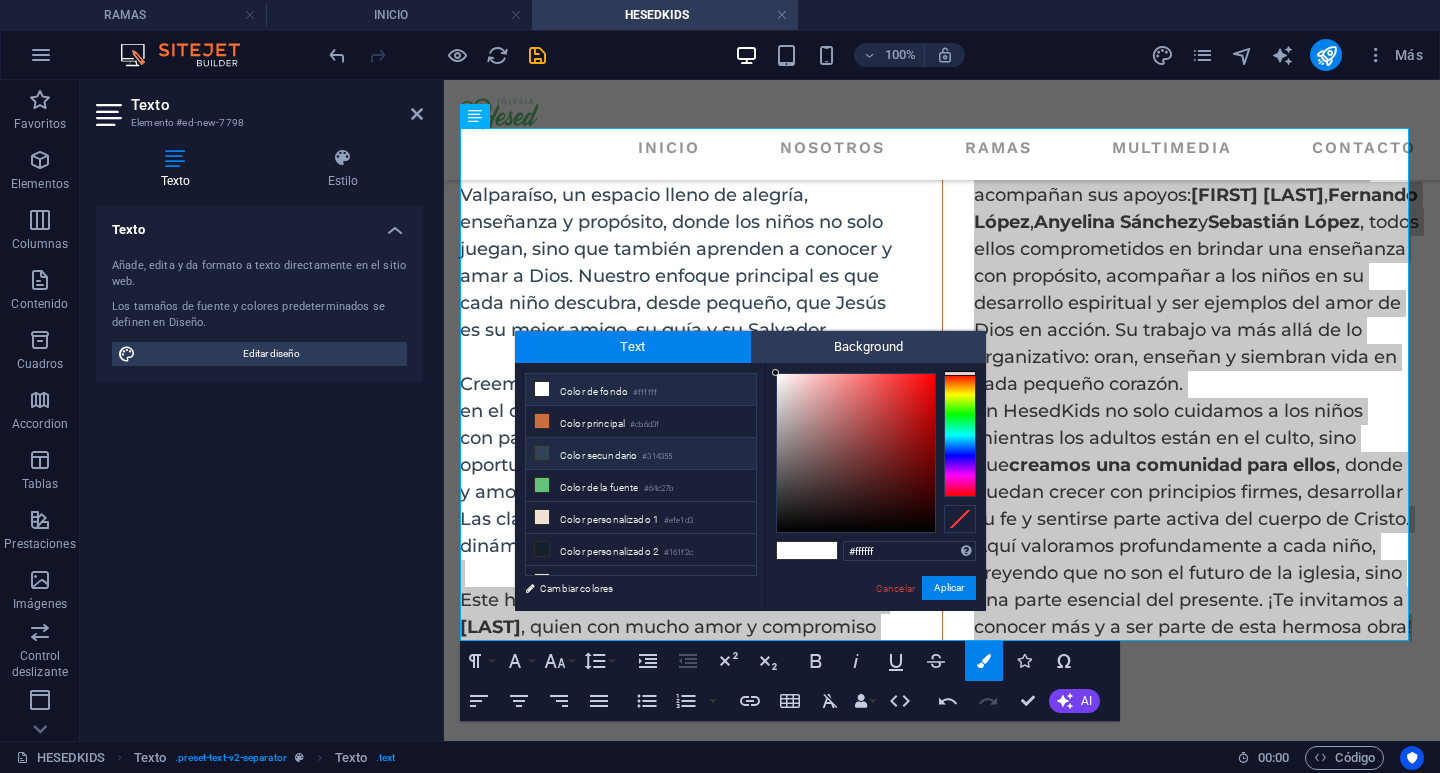 click on "Color secundario
#314355" at bounding box center [641, 454] 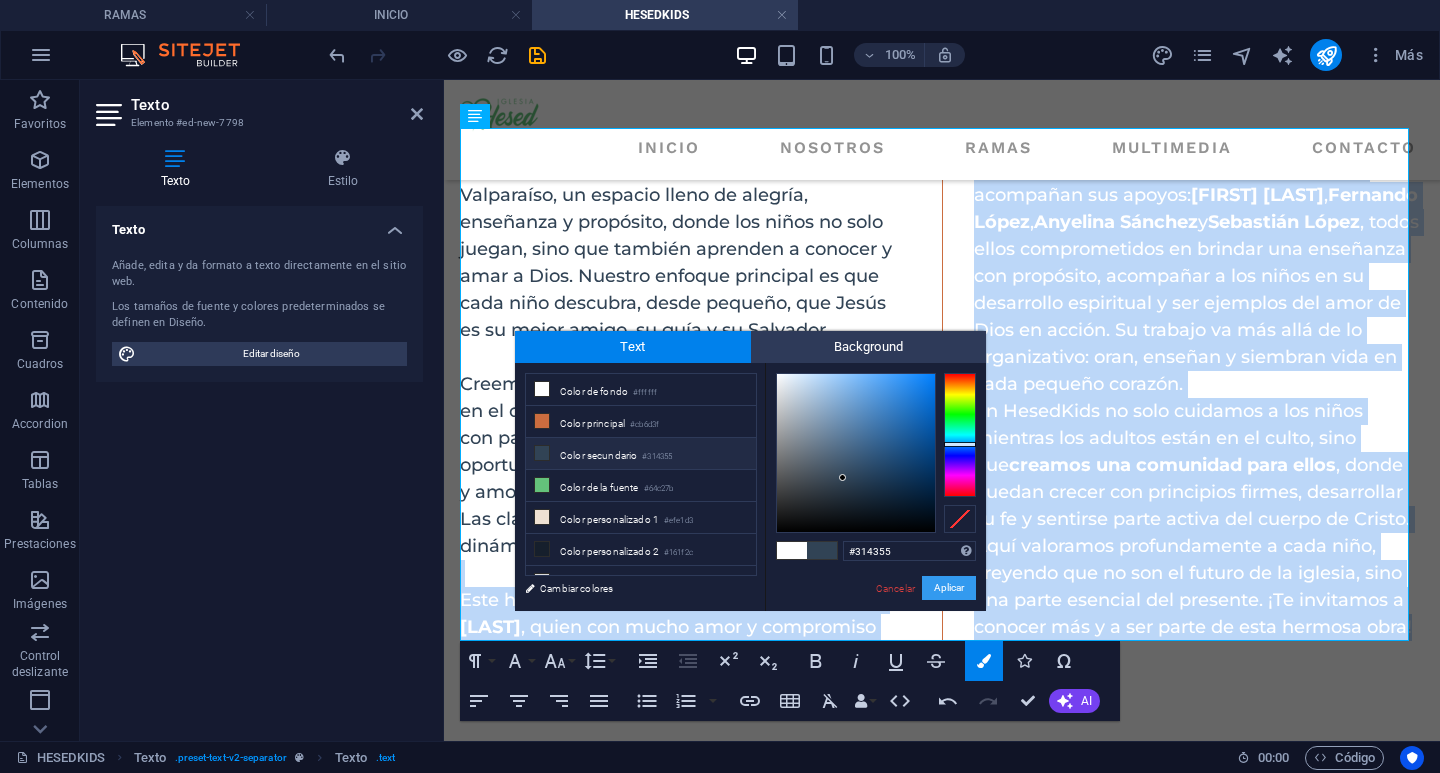 click on "Aplicar" at bounding box center (949, 588) 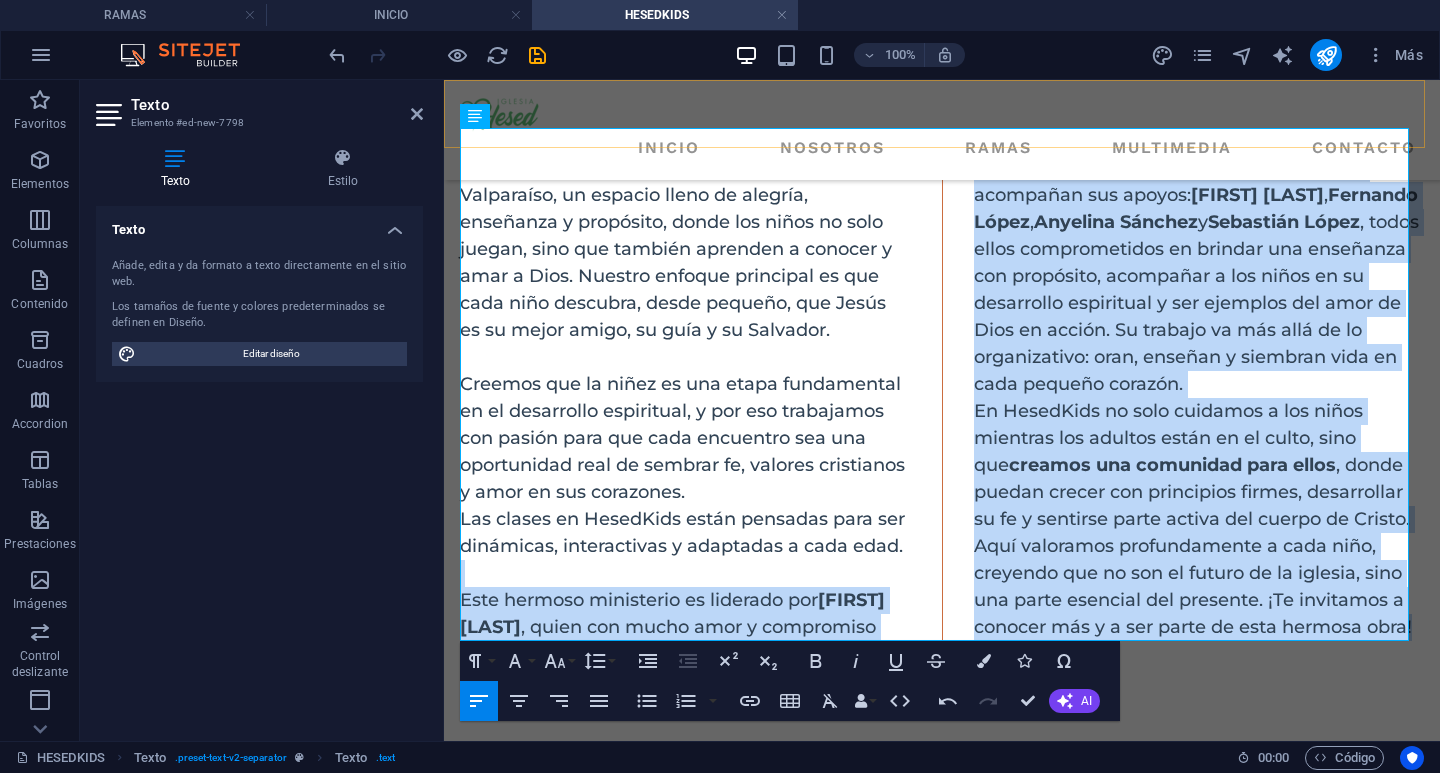 click on "INICIO NOSOTROS RAMAS HESEDKIDS JOVENES RAICES MULTIMEDIA CONTACTO" at bounding box center (942, 130) 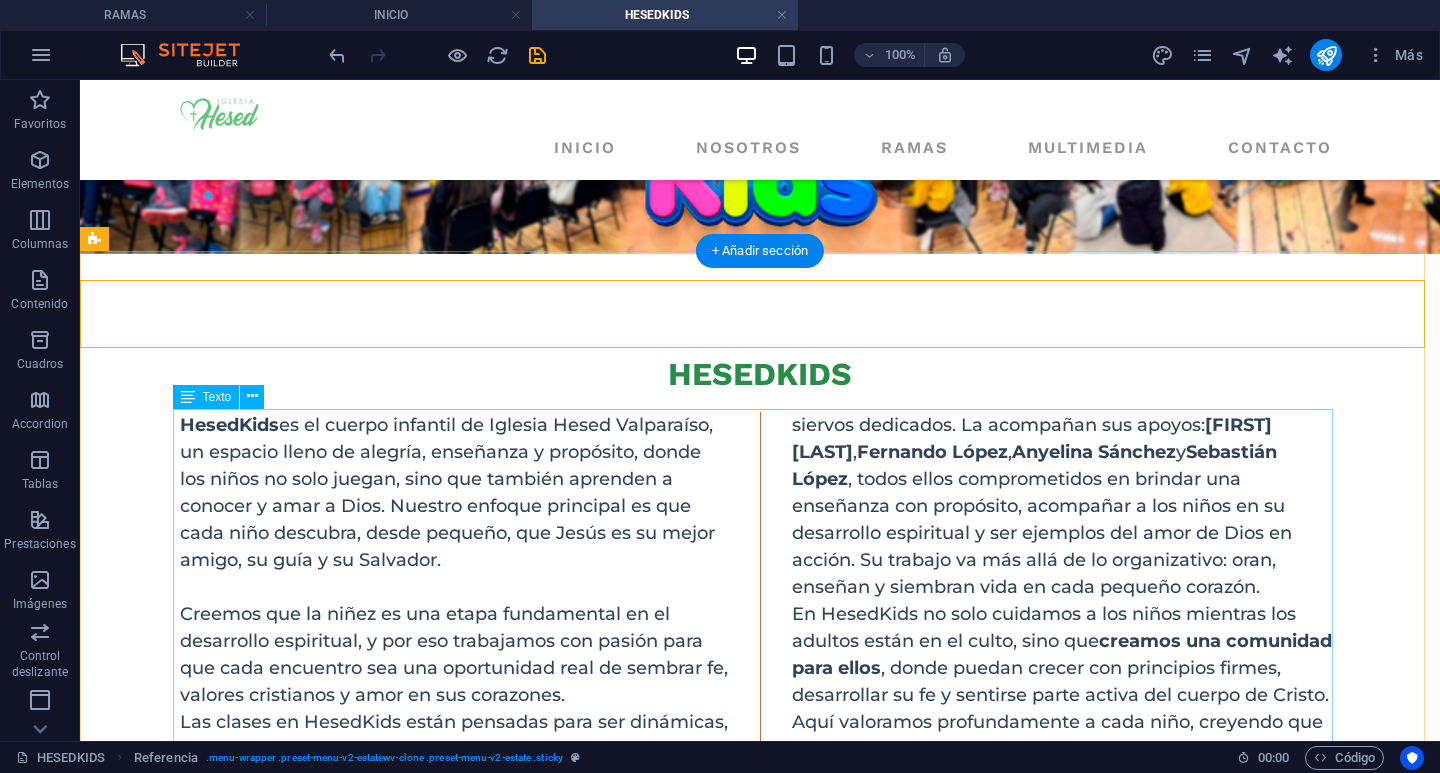 scroll, scrollTop: 329, scrollLeft: 0, axis: vertical 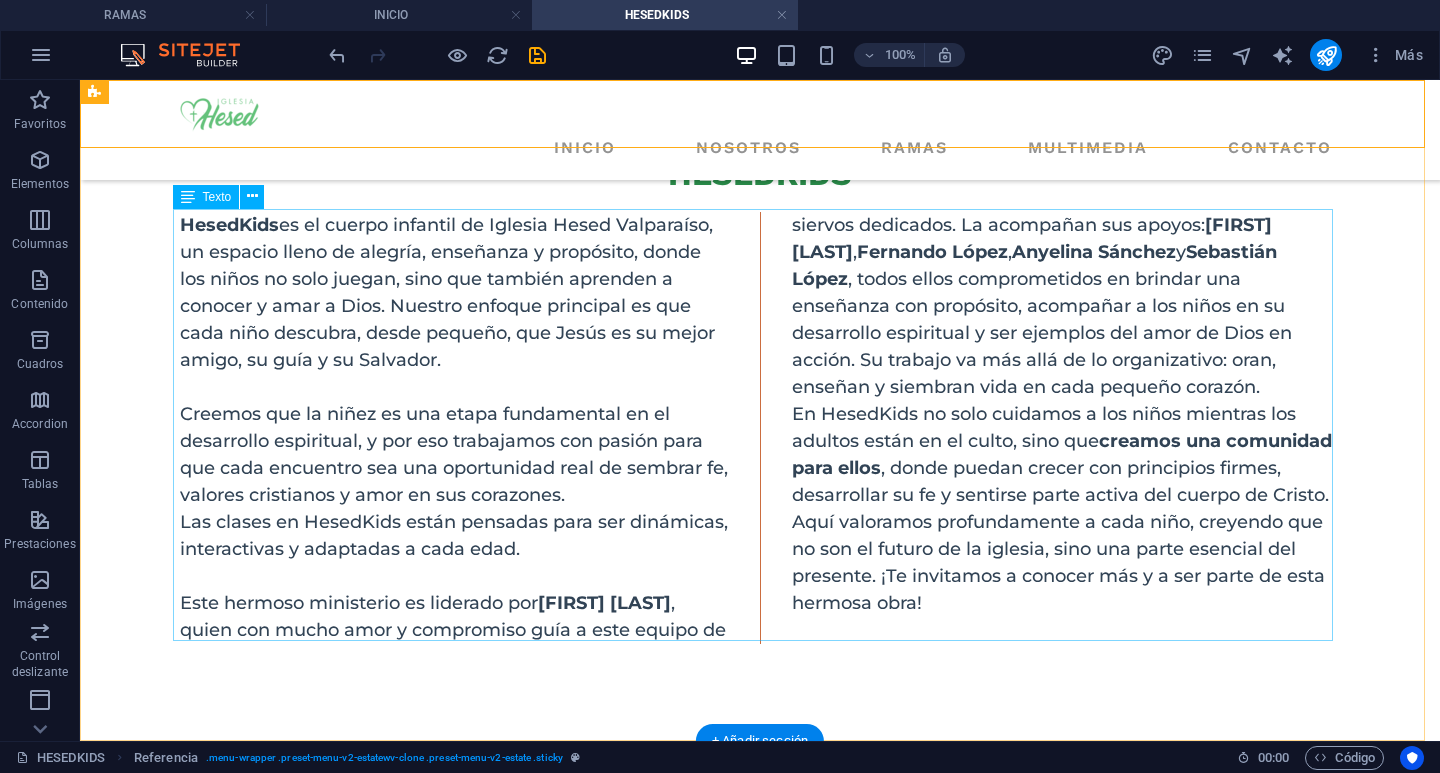 click on "HesedKids  es el cuerpo infantil de Iglesia Hesed Valparaíso, un espacio lleno de alegría, enseñanza y propósito, donde los niños no solo juegan, sino que también aprenden a conocer y amar a Dios. Nuestro enfoque principal es que cada niño descubra, desde pequeño, que Jesús es su mejor amigo, su guía y su Salvador.
Creemos que la niñez es una etapa fundamental en el desarrollo espiritual, y por eso trabajamos con pasión para que cada encuentro sea una oportunidad real de sembrar fe, valores cristianos y amor en sus corazones. Las clases en HesedKids están pensadas para ser dinámicas, interactivas y adaptadas a cada edad.   Este hermoso ministerio es liderado por  [FIRST] [LAST] , quien con mucho amor y compromiso guía a este equipo de siervos dedicados. La acompañan sus apoyos:  [FIRST] [LAST] ,  [FIRST] [LAST] ,  [FIRST] [LAST]  y  [FIRST] [LAST]  En HesedKids no solo cuidamos a los niños mientras los adultos están en el culto, sino que  creamos una comunidad para ellos" at bounding box center [760, 428] 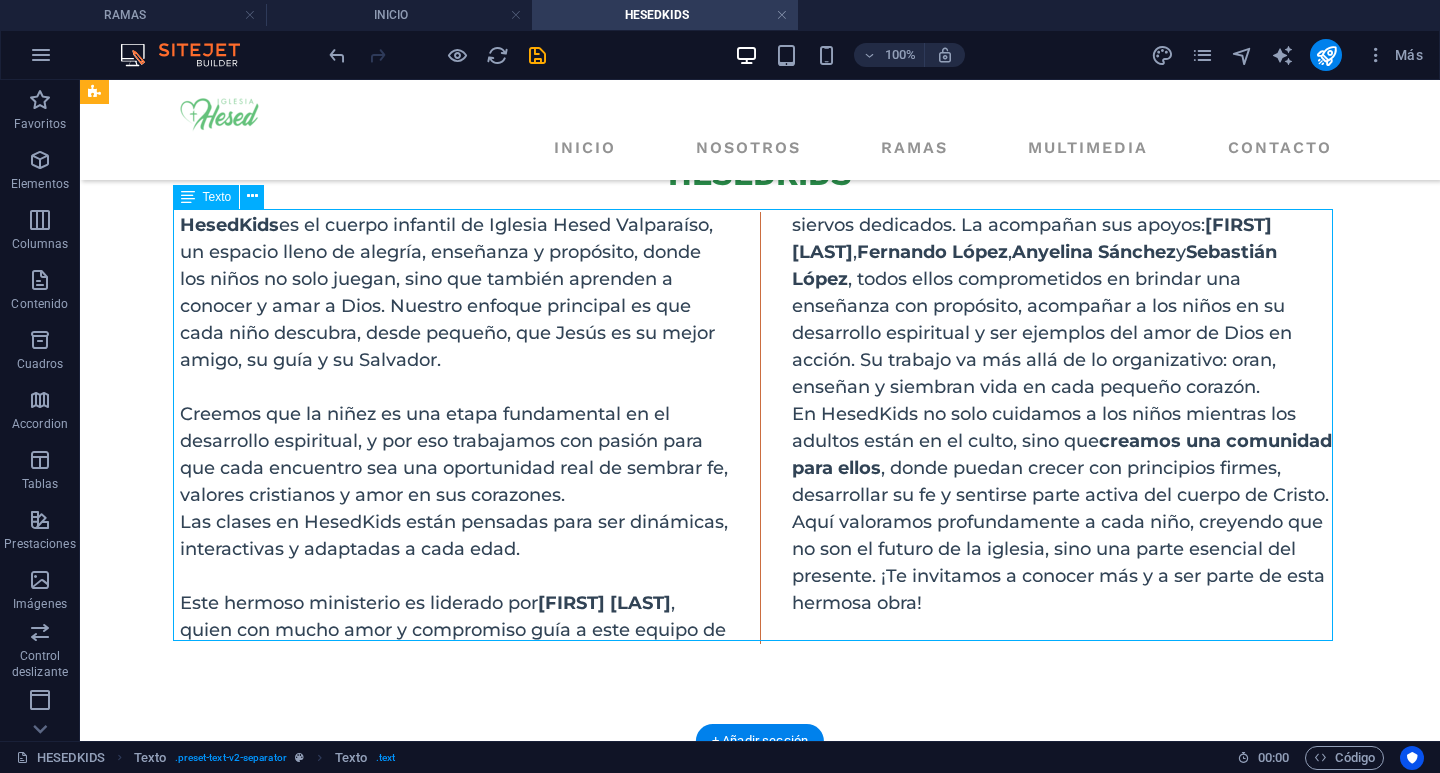click on "HesedKids  es el cuerpo infantil de Iglesia Hesed Valparaíso, un espacio lleno de alegría, enseñanza y propósito, donde los niños no solo juegan, sino que también aprenden a conocer y amar a Dios. Nuestro enfoque principal es que cada niño descubra, desde pequeño, que Jesús es su mejor amigo, su guía y su Salvador.
Creemos que la niñez es una etapa fundamental en el desarrollo espiritual, y por eso trabajamos con pasión para que cada encuentro sea una oportunidad real de sembrar fe, valores cristianos y amor en sus corazones. Las clases en HesedKids están pensadas para ser dinámicas, interactivas y adaptadas a cada edad.   Este hermoso ministerio es liderado por  [FIRST] [LAST] , quien con mucho amor y compromiso guía a este equipo de siervos dedicados. La acompañan sus apoyos:  [FIRST] [LAST] ,  [FIRST] [LAST] ,  [FIRST] [LAST]  y  [FIRST] [LAST]  En HesedKids no solo cuidamos a los niños mientras los adultos están en el culto, sino que  creamos una comunidad para ellos" at bounding box center (760, 428) 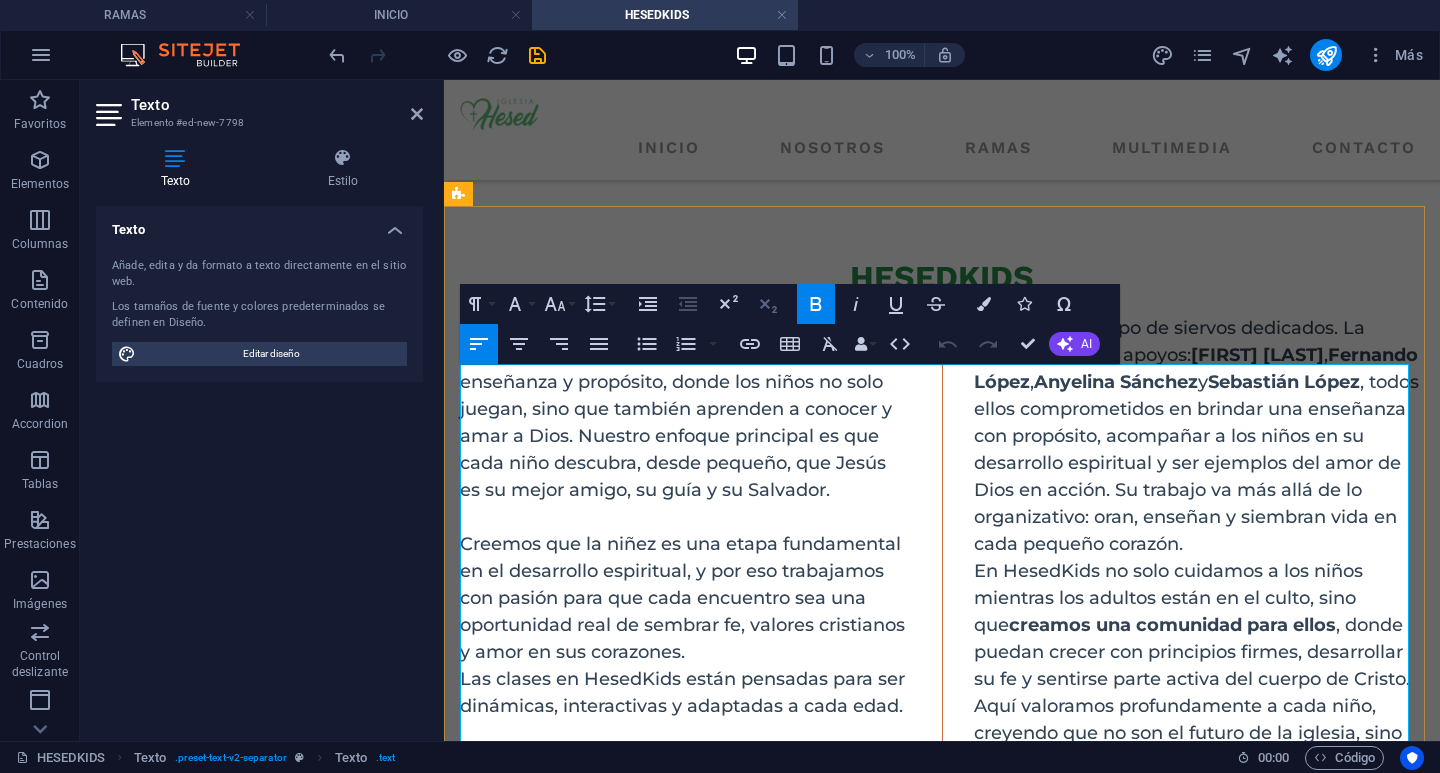 scroll, scrollTop: 347, scrollLeft: 0, axis: vertical 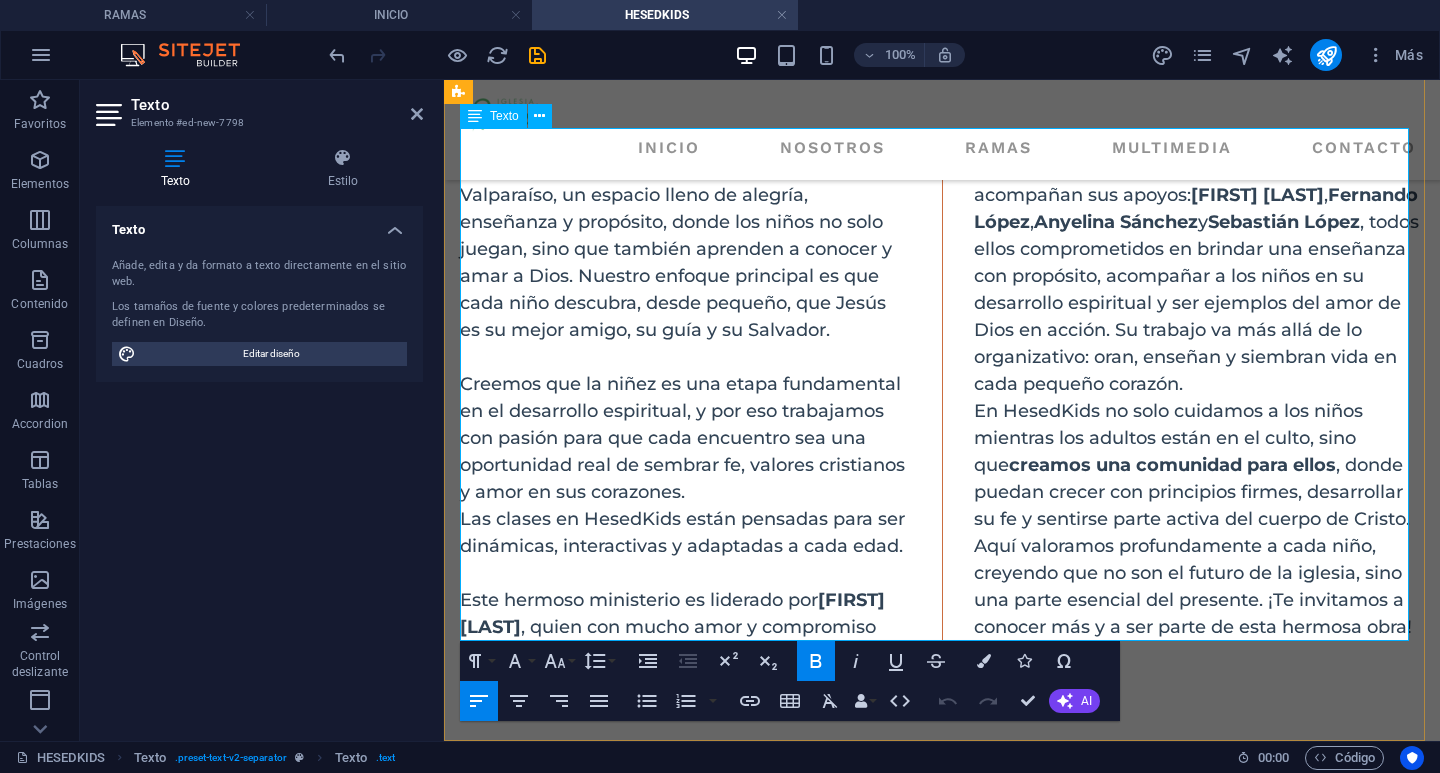 click at bounding box center (685, 573) 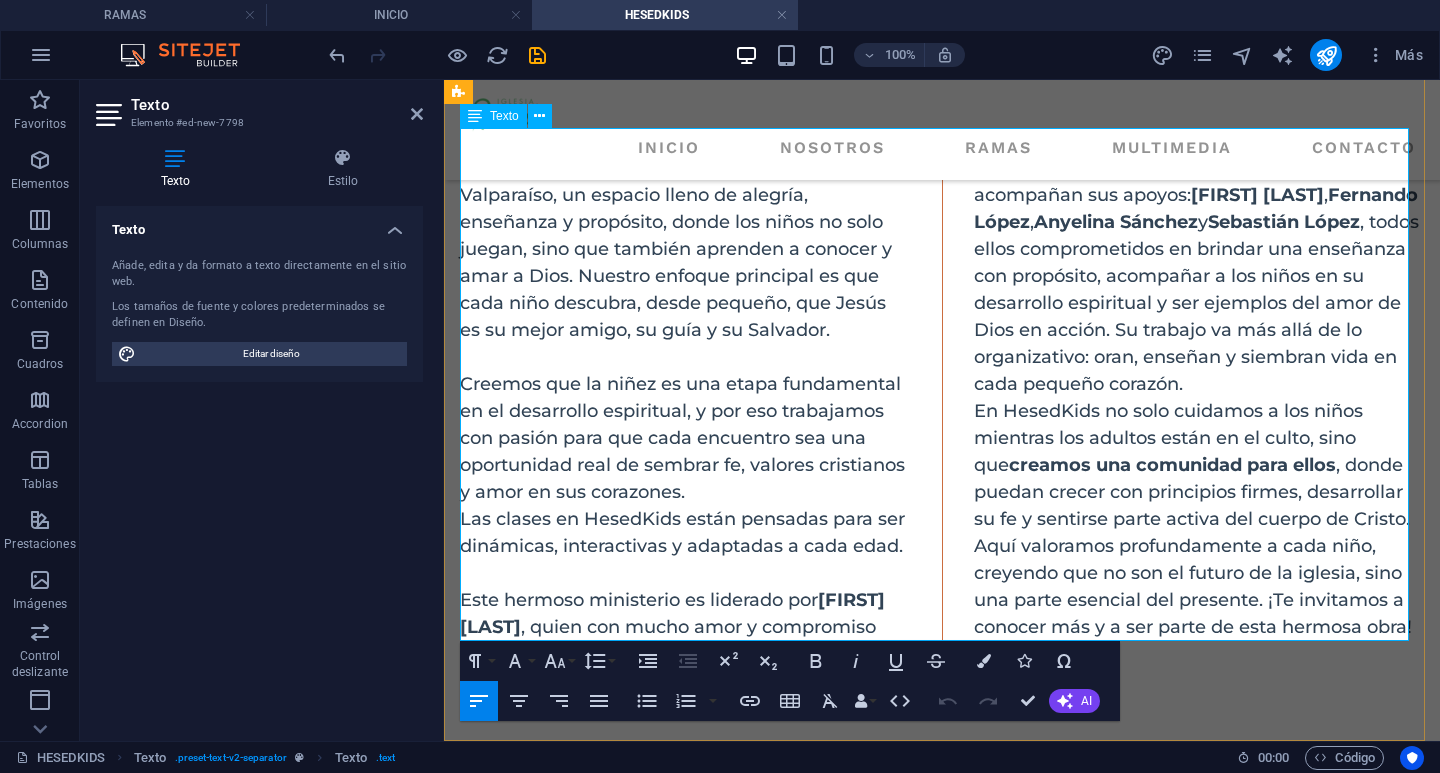 click at bounding box center [685, 573] 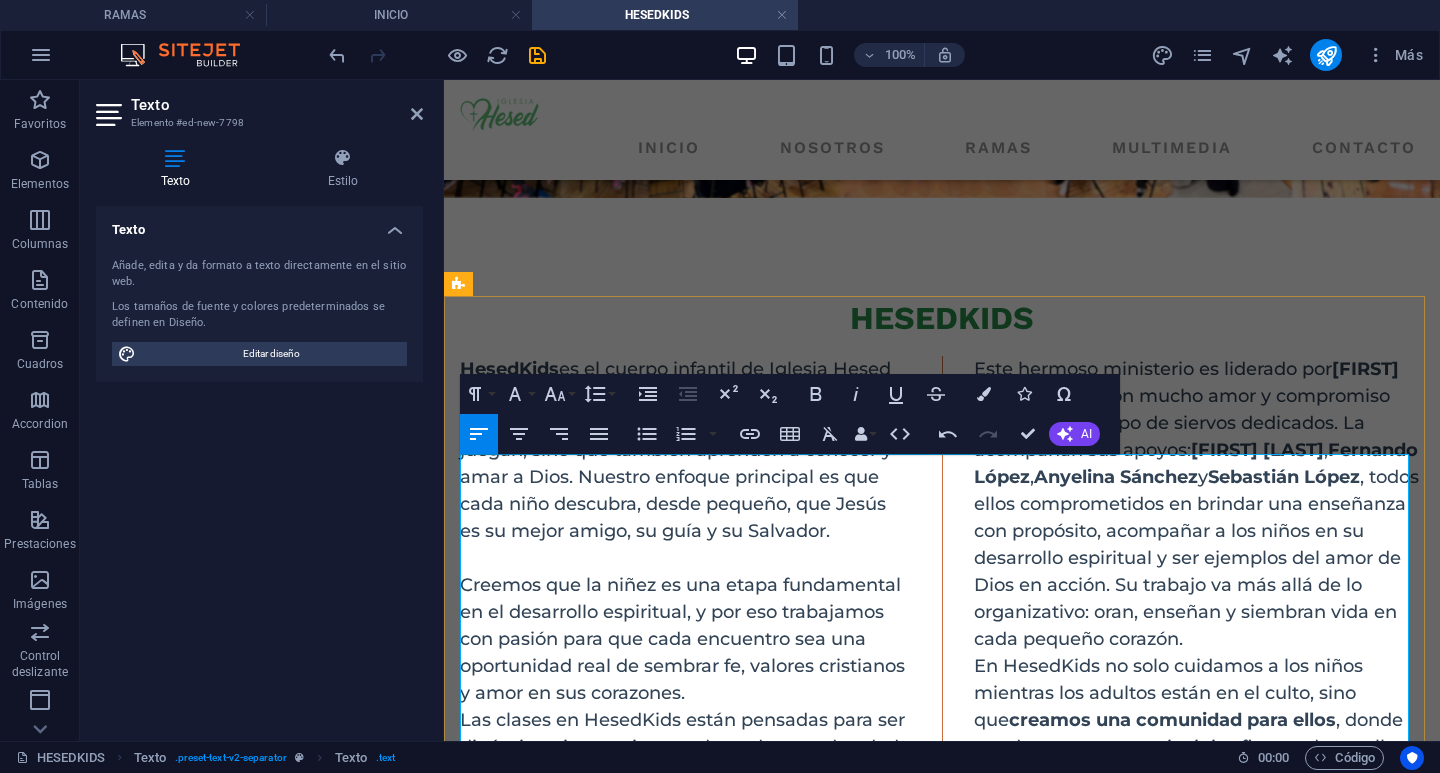 scroll, scrollTop: 300, scrollLeft: 0, axis: vertical 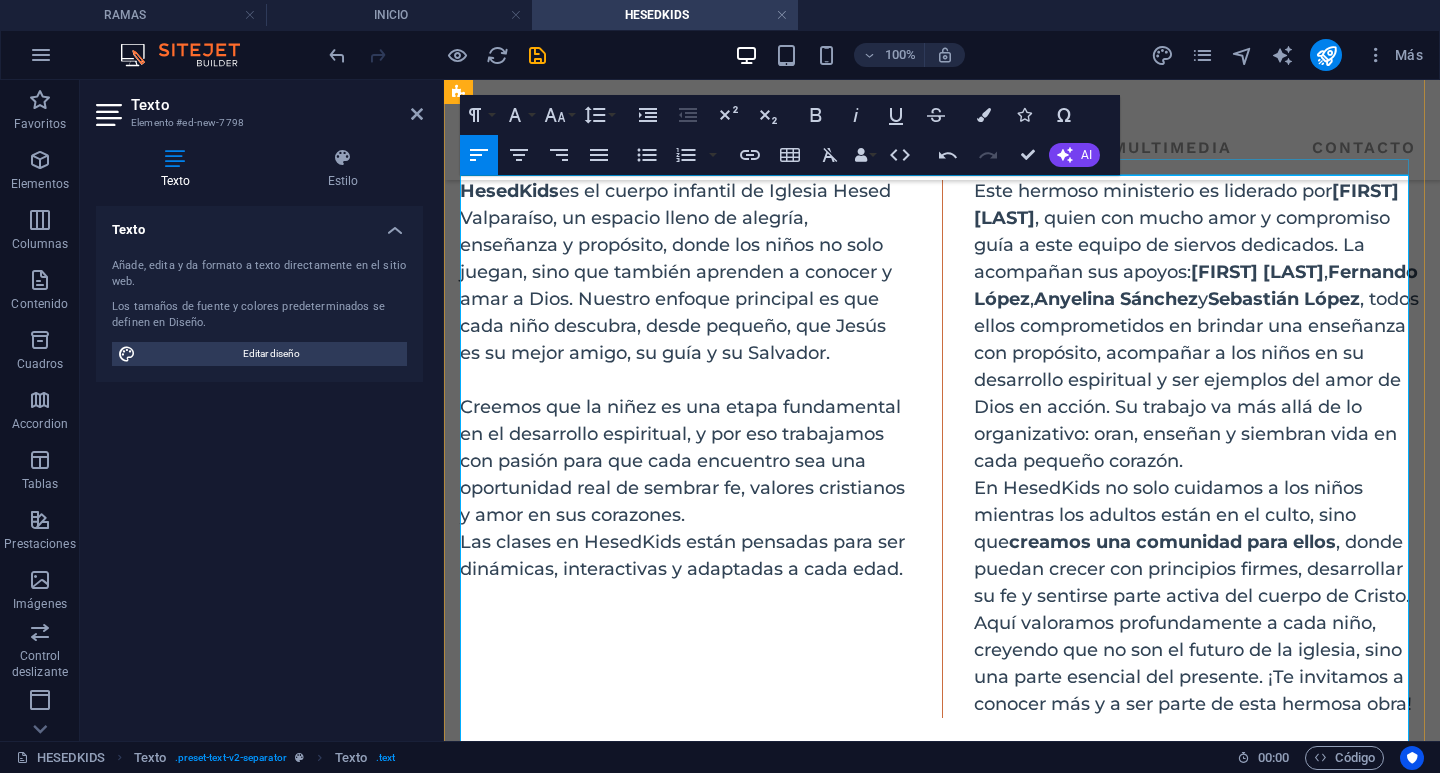click at bounding box center [942, 170] 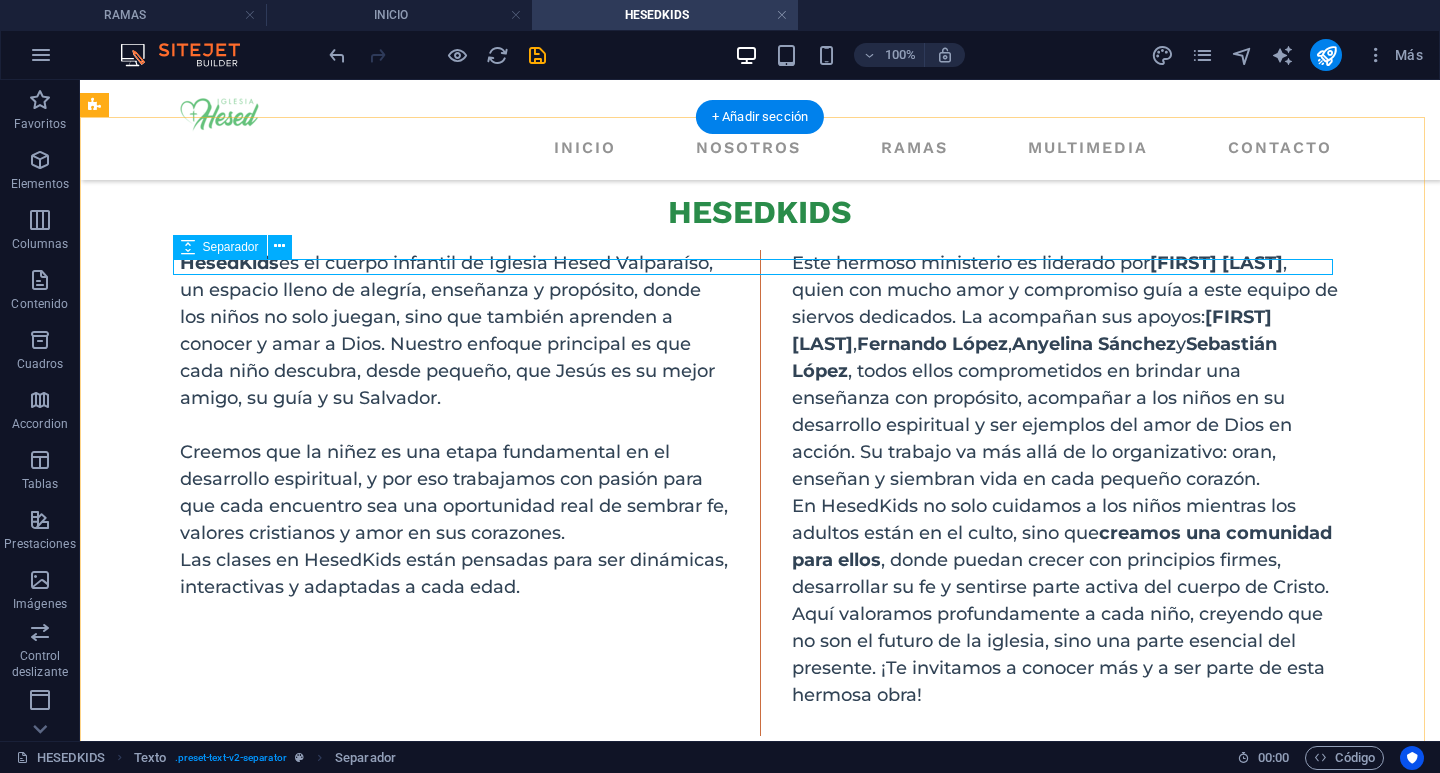scroll, scrollTop: 263, scrollLeft: 0, axis: vertical 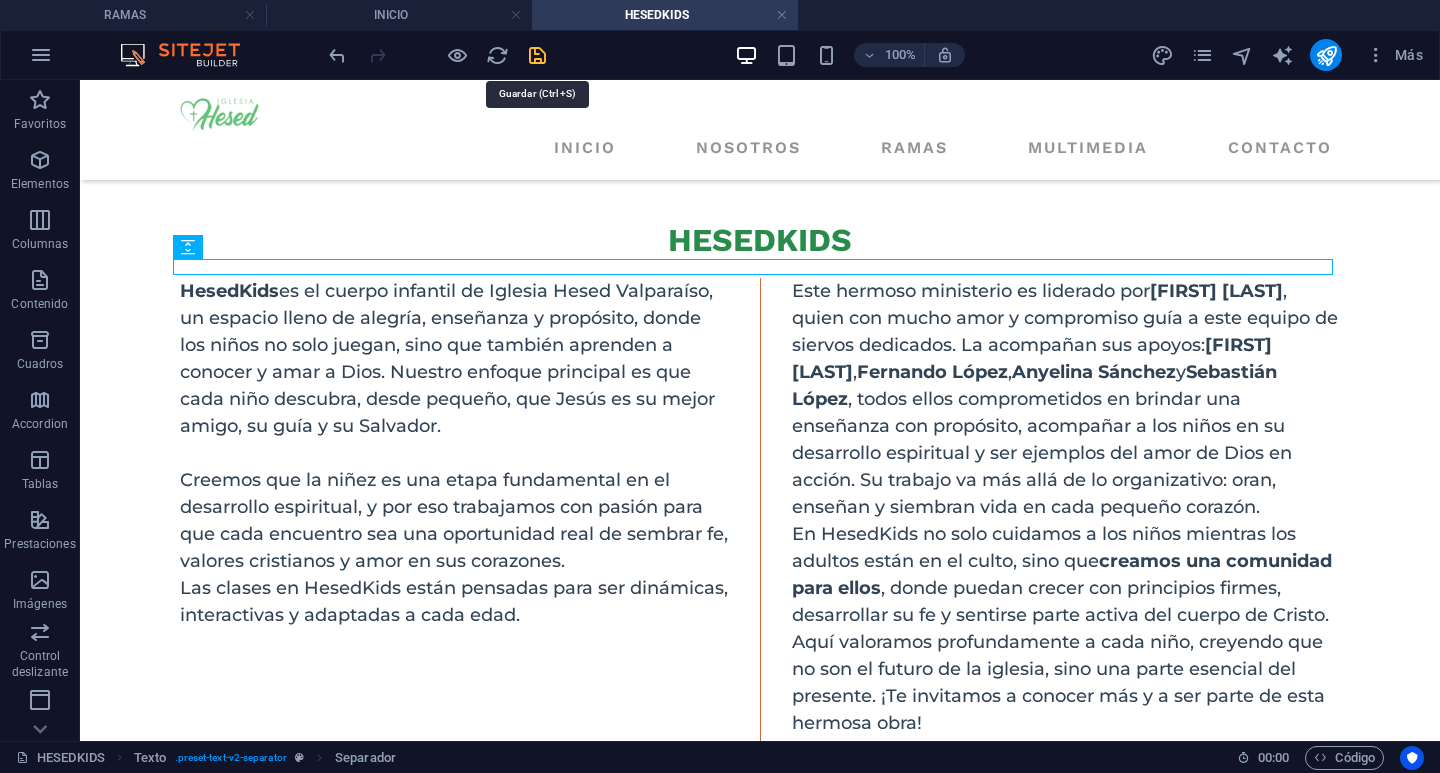 click at bounding box center [537, 55] 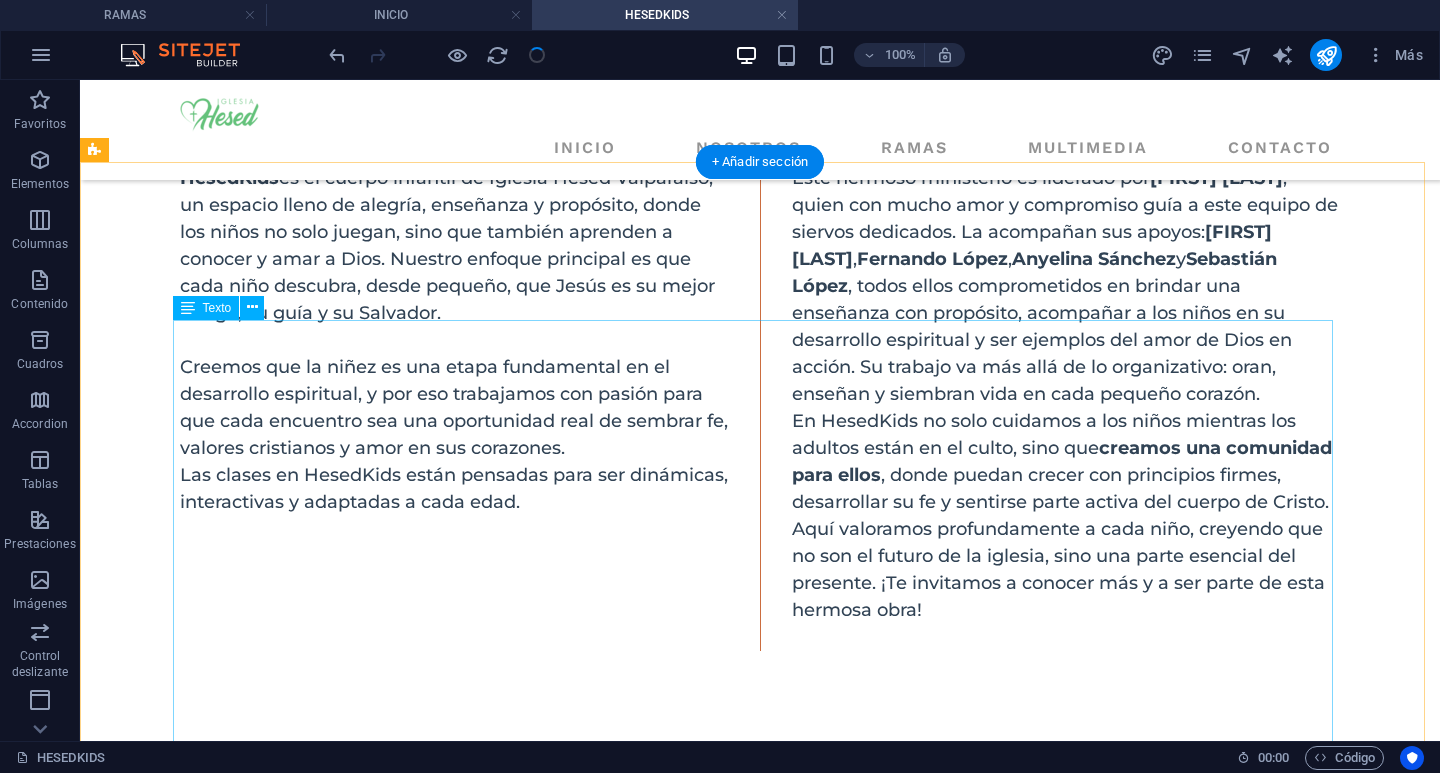 scroll, scrollTop: 383, scrollLeft: 0, axis: vertical 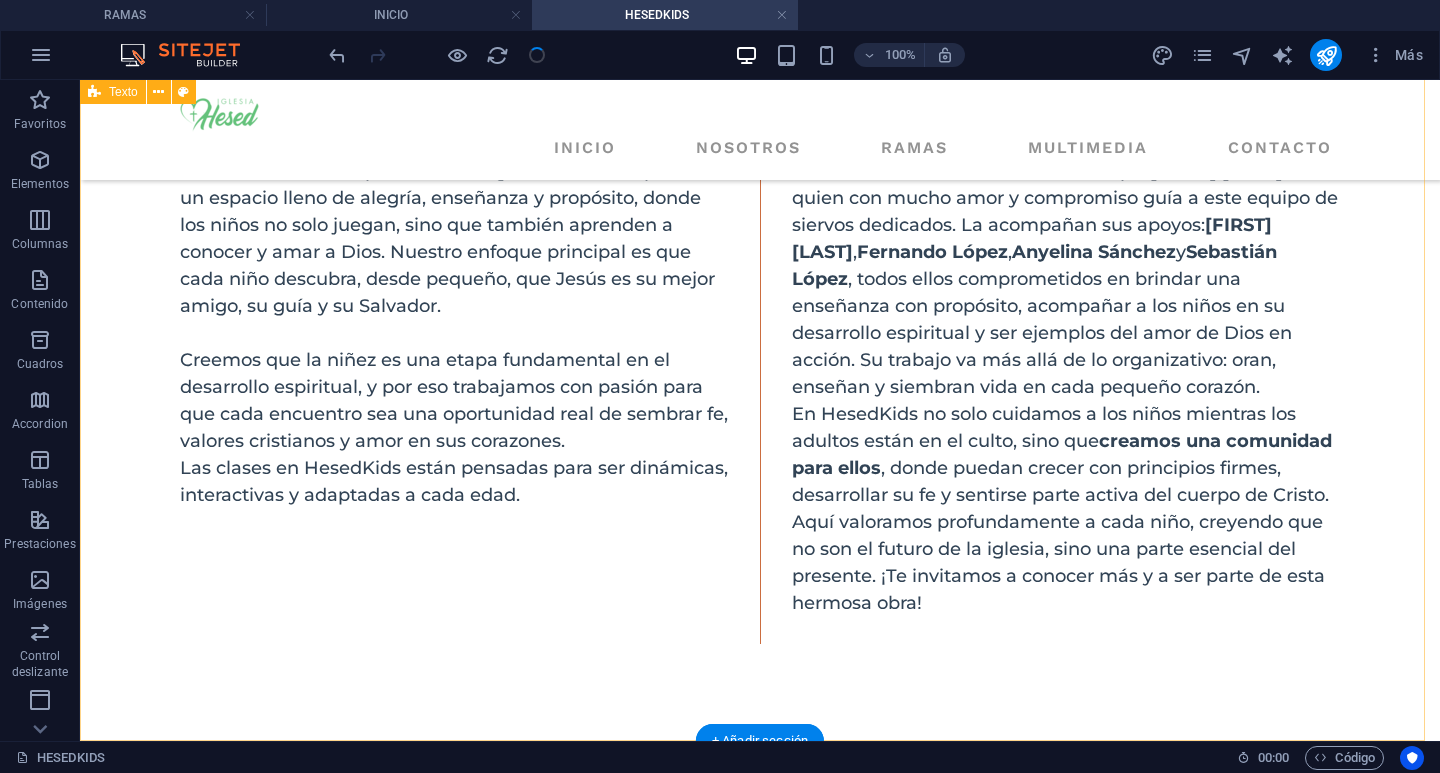 click on "Hesedkids HesedKids  es el cuerpo infantil de Iglesia Hesed Valparaíso, un espacio lleno de alegría, enseñanza y propósito, donde los niños no solo juegan, sino que también aprenden a conocer y amar a Dios. Nuestro enfoque principal es que cada niño descubra, desde pequeño, que Jesús es su mejor amigo, su guía y su Salvador.
Creemos que la niñez es una etapa fundamental en el desarrollo espiritual, y por eso trabajamos con pasión para que cada encuentro sea una oportunidad real de sembrar fe, valores cristianos y amor en sus corazones. Las clases en HesedKids están pensadas para ser dinámicas, interactivas y adaptadas a cada edad.   Este hermoso ministerio es liderado por  [FIRST] [LAST] , quien con mucho amor y compromiso guía a este equipo de siervos dedicados. La acompañan sus apoyos:  [FIRST] [LAST] ,  [FIRST] [LAST] ,  [FIRST] [LAST]  y  [FIRST] [LAST]  En HesedKids no solo cuidamos a los niños mientras los adultos están en el culto, sino que" at bounding box center [760, 372] 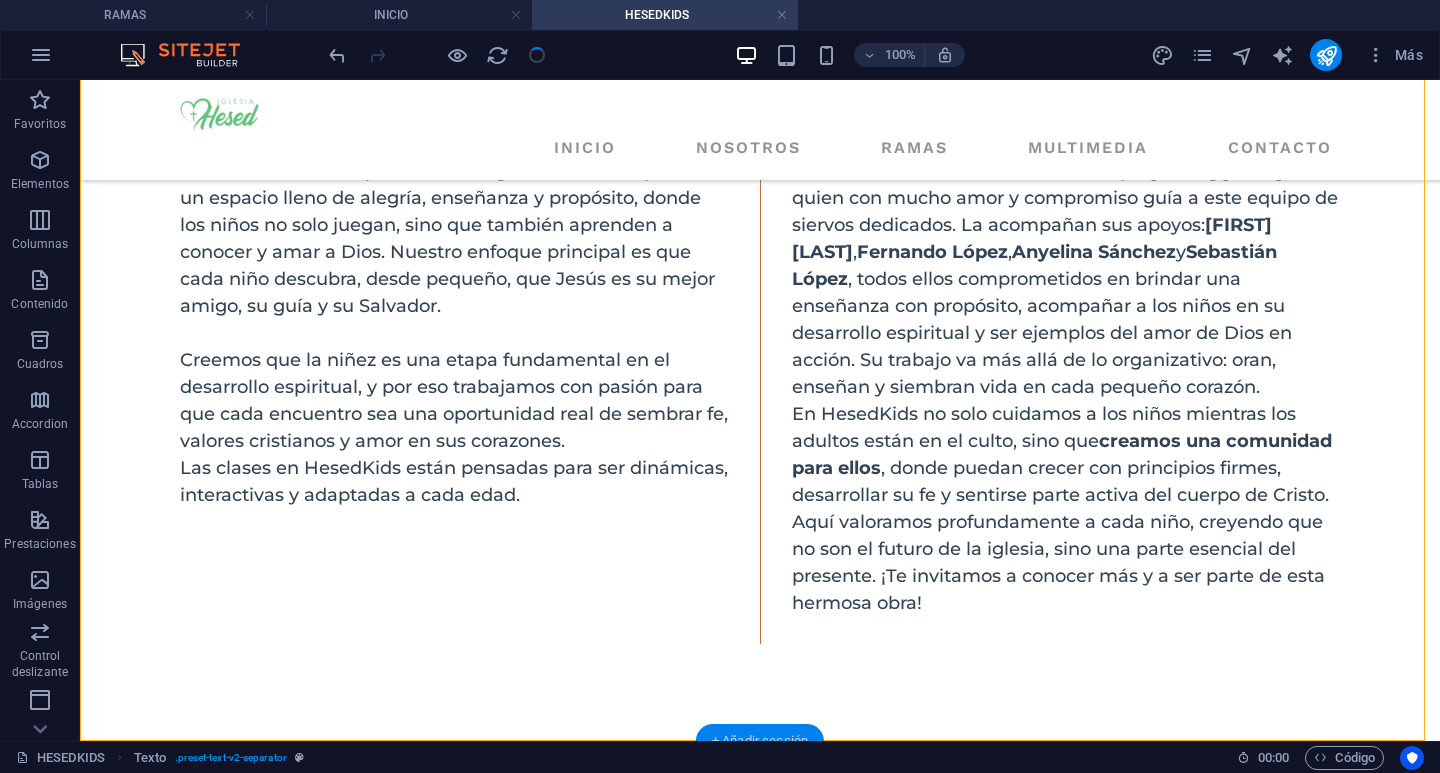 click on "+ Añadir sección" at bounding box center (760, 741) 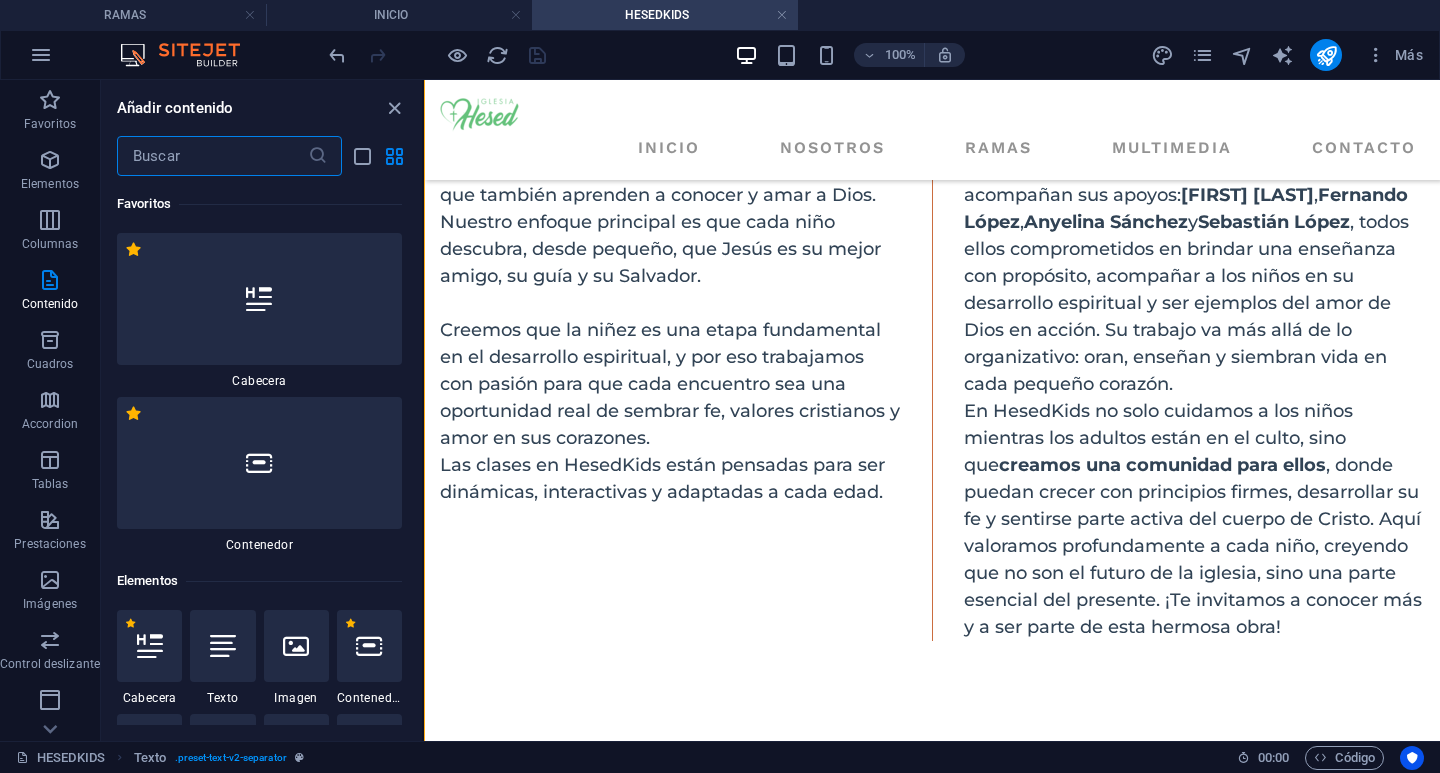 scroll, scrollTop: 324, scrollLeft: 0, axis: vertical 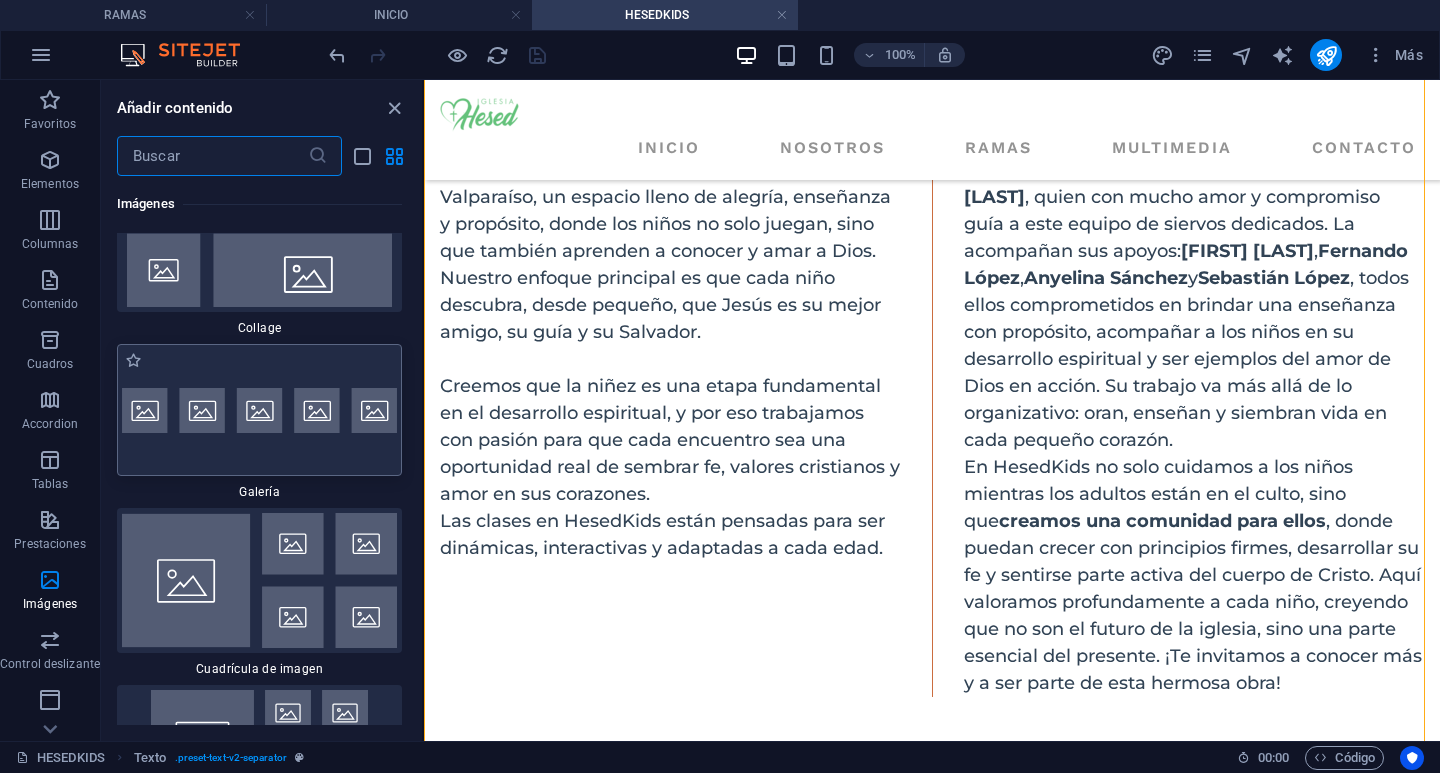 click at bounding box center [259, 410] 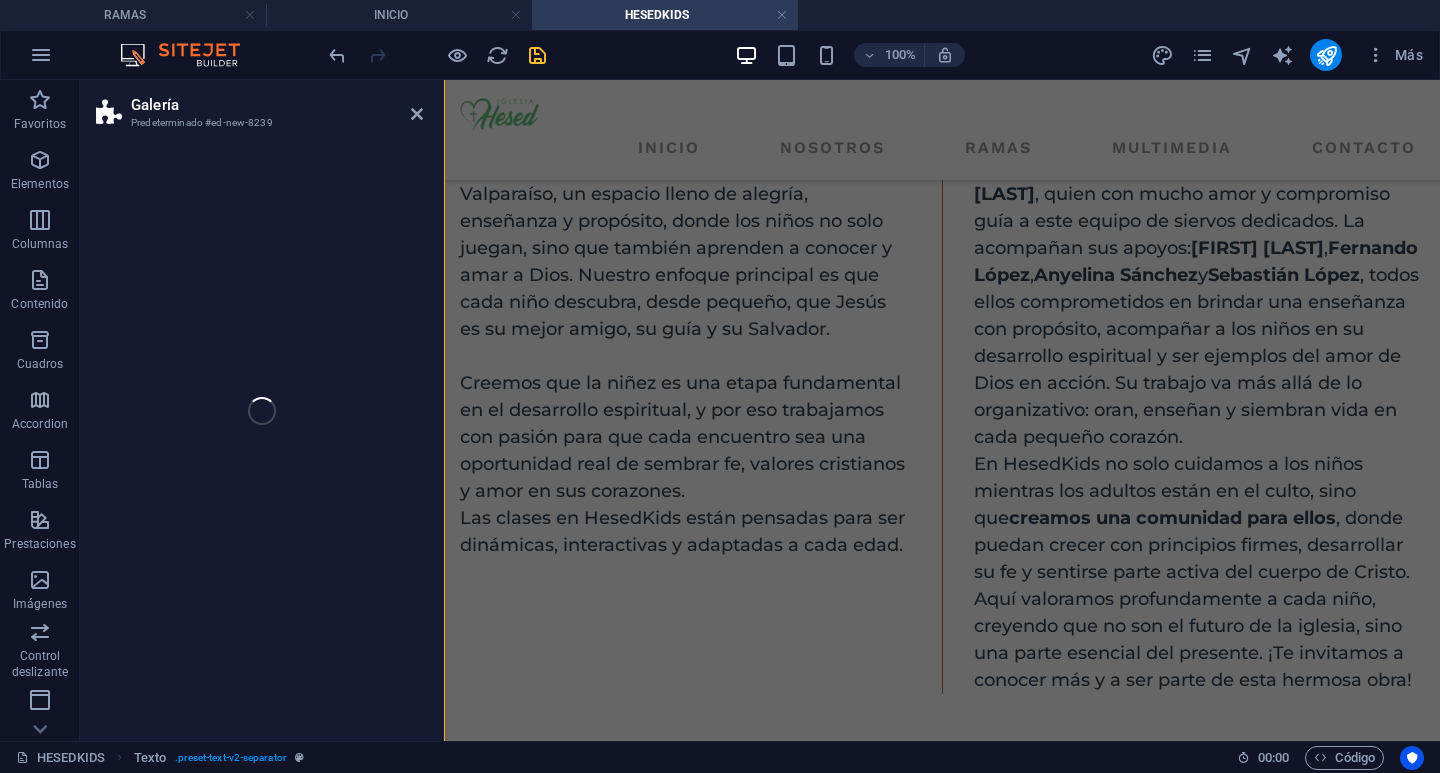 scroll, scrollTop: 536, scrollLeft: 0, axis: vertical 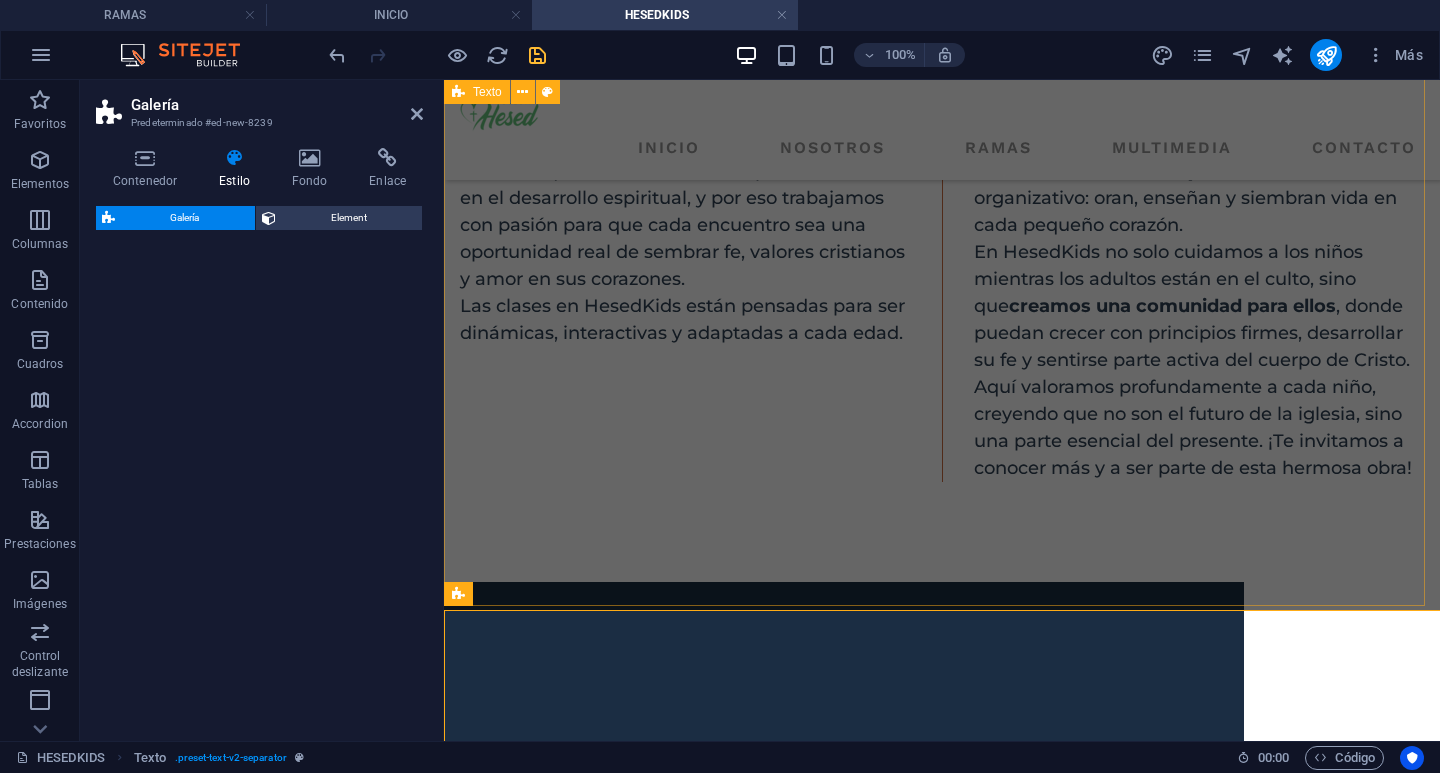 select on "rem" 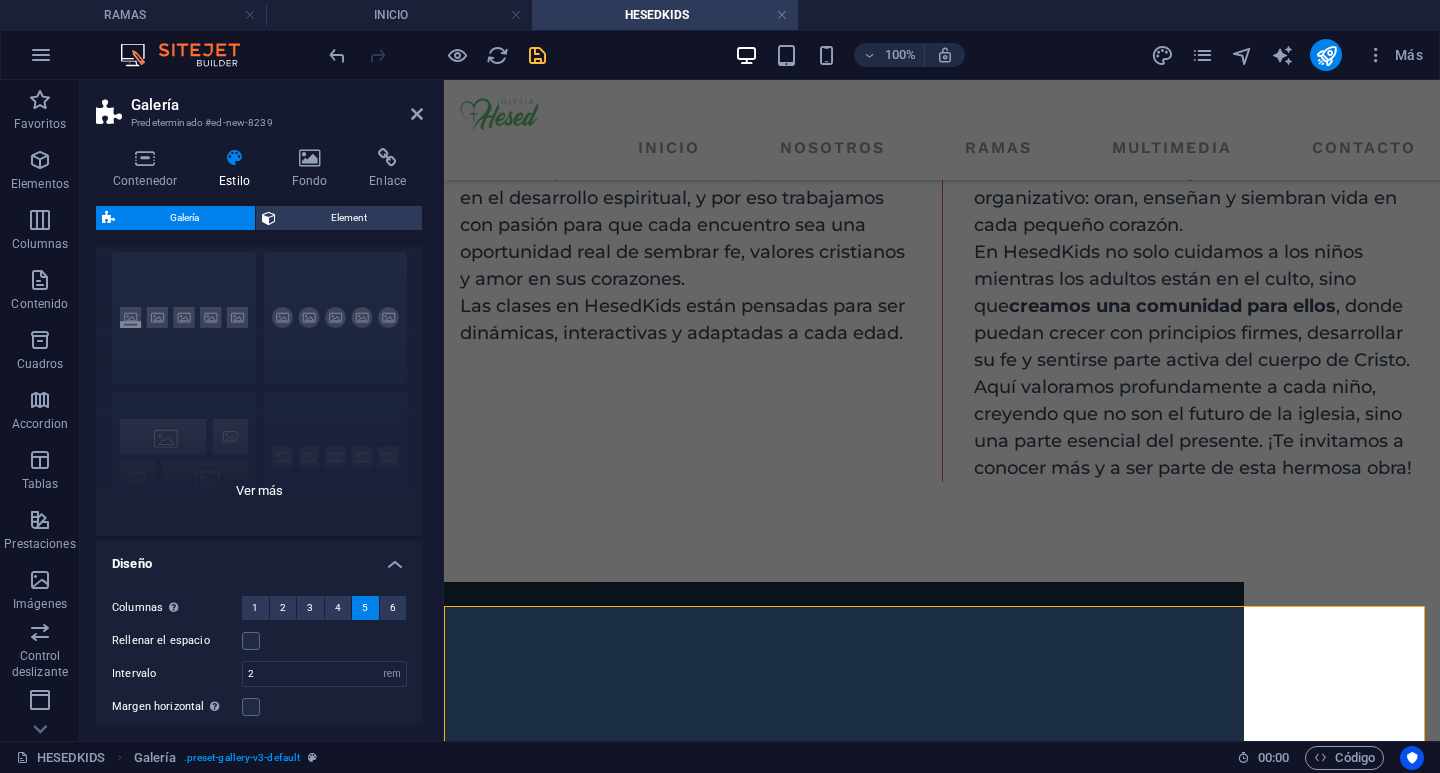 scroll, scrollTop: 0, scrollLeft: 0, axis: both 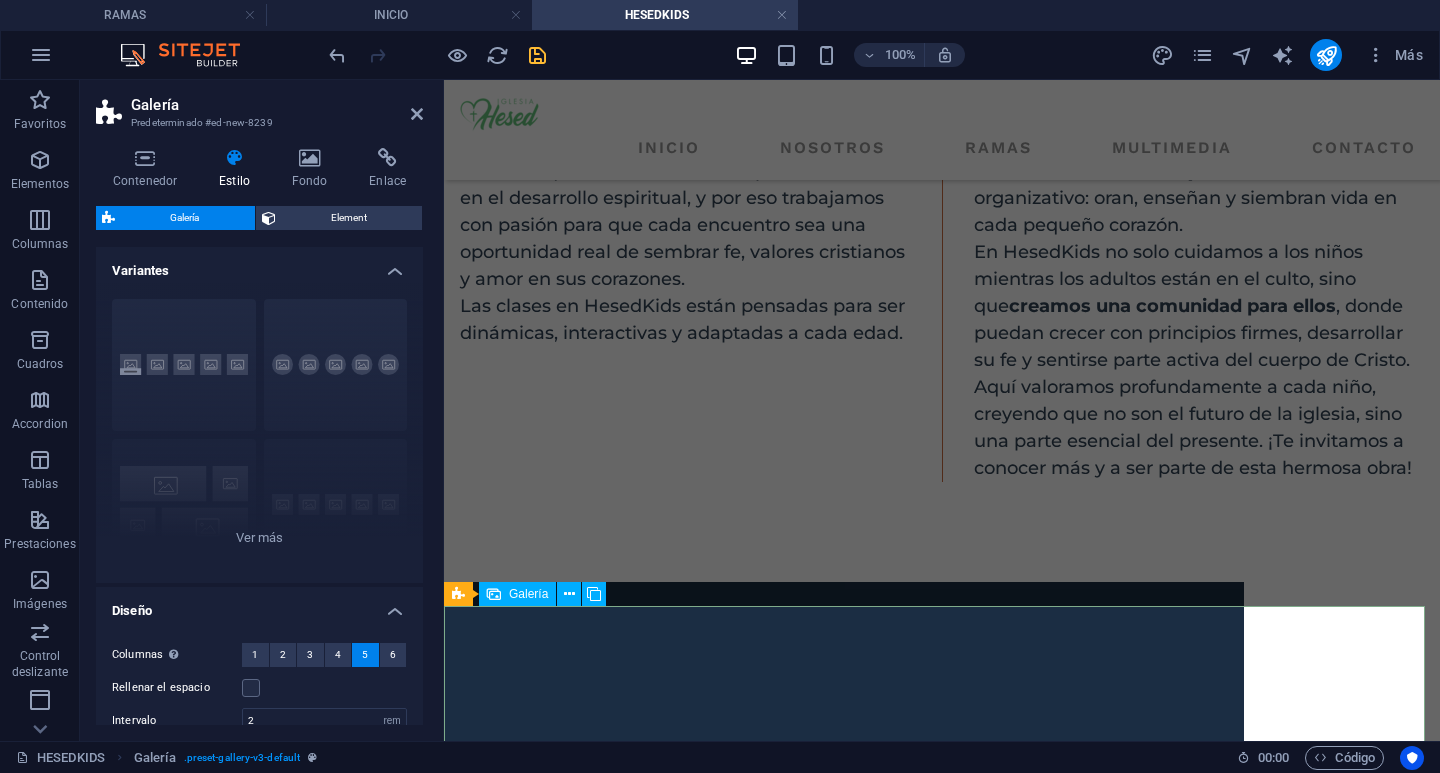 click at bounding box center [844, 982] 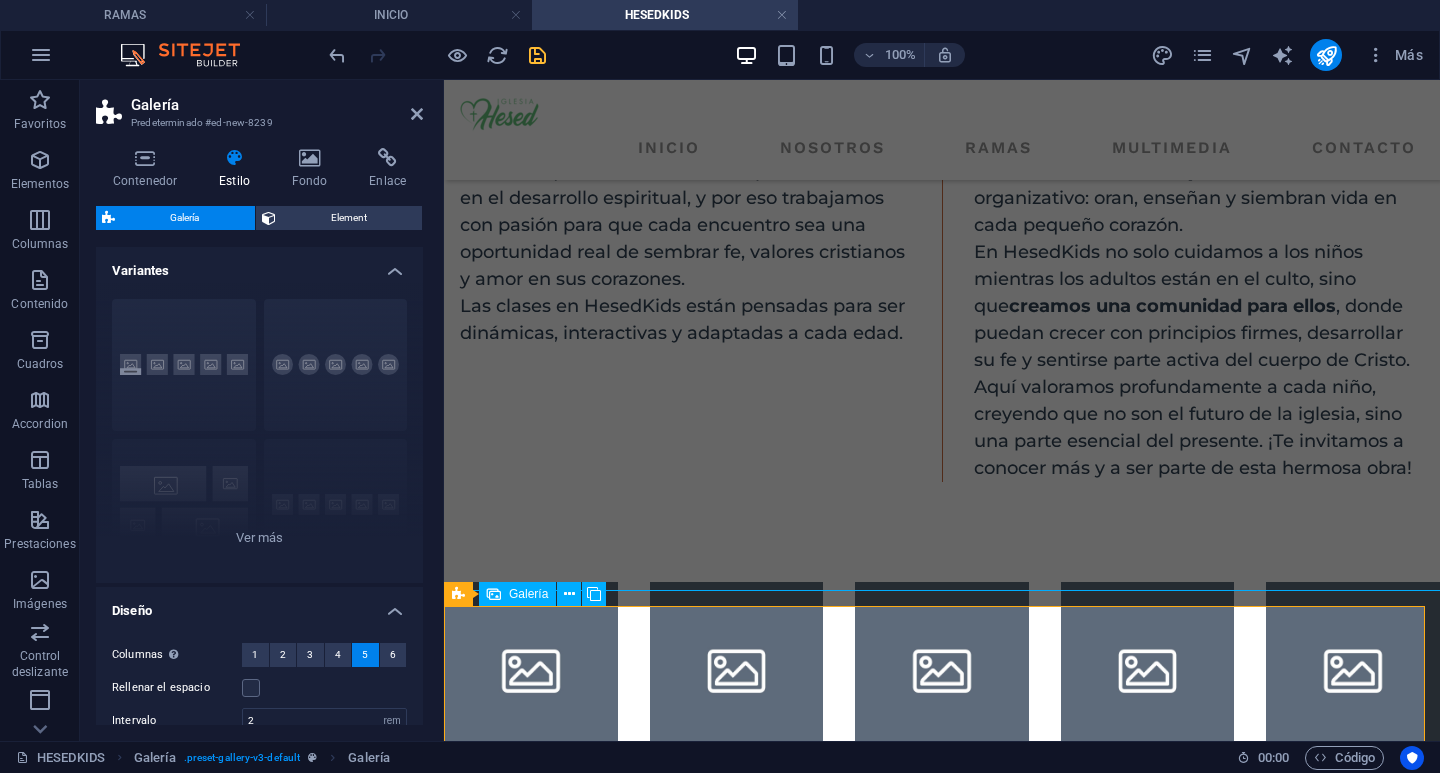 scroll, scrollTop: 572, scrollLeft: 0, axis: vertical 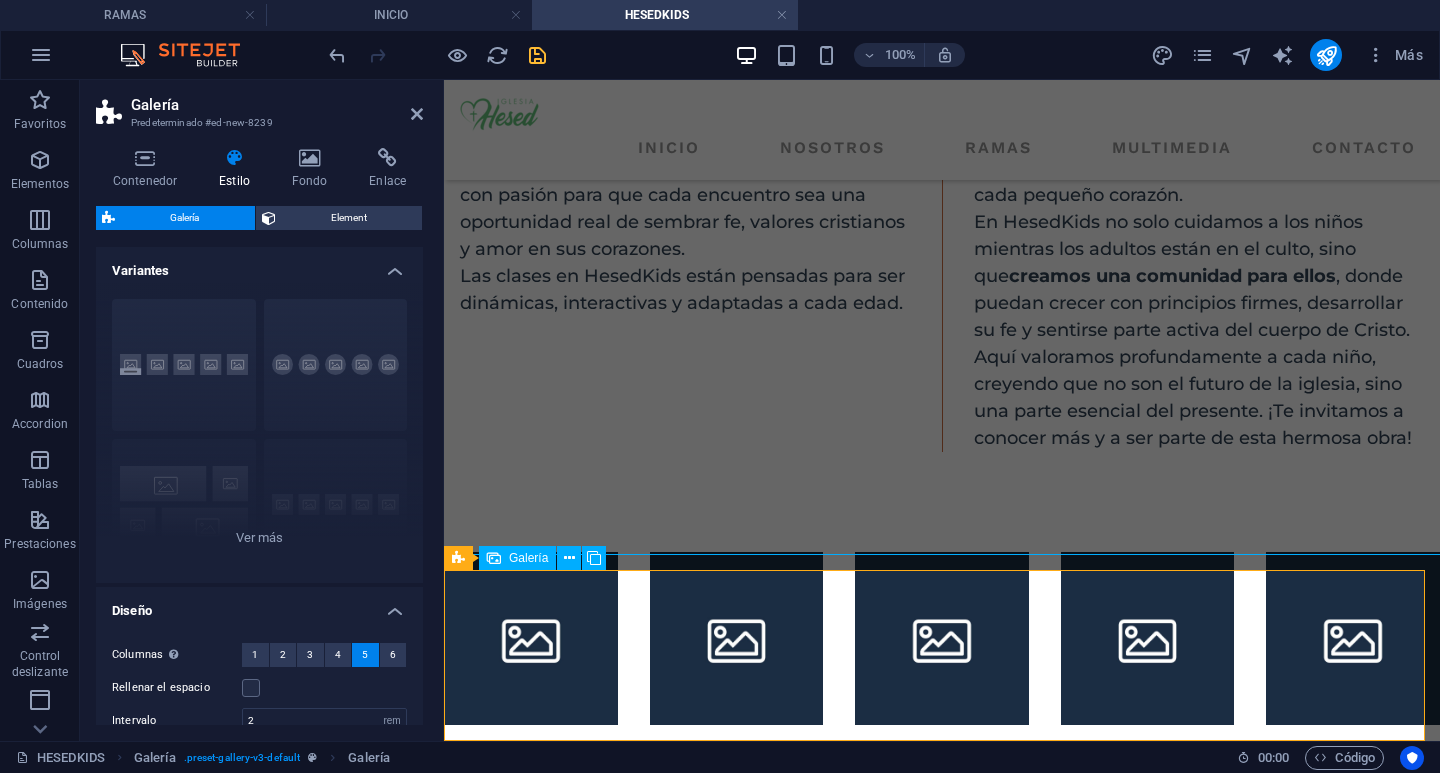 click on "Galería" at bounding box center [528, 558] 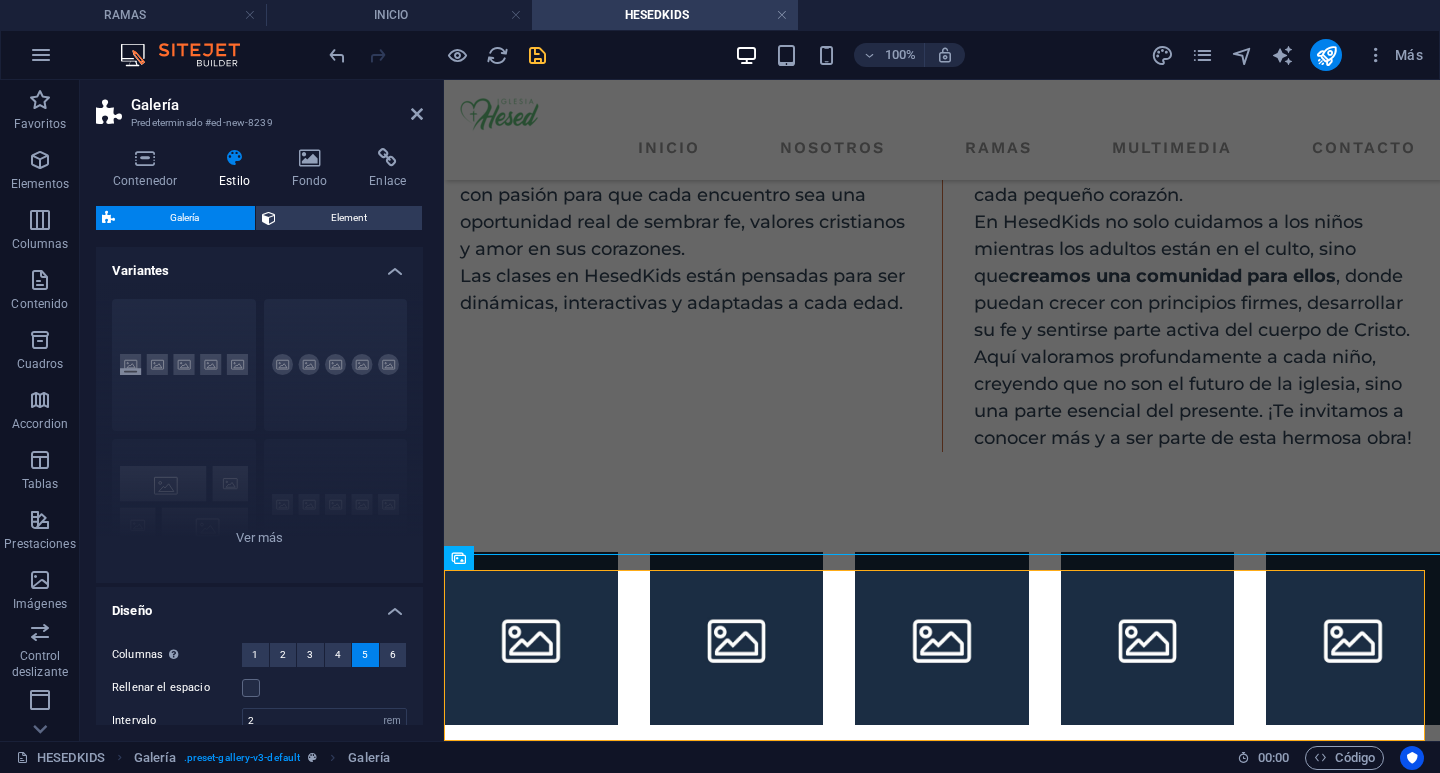 click on "Contenedor Estilo Fondo Enlace Tamaño Altura Predeterminado px rem % vh vw Alto mín Ninguno px rem % vh vw Ancho Predeterminado px rem % em vh vw Ancho mín Ninguno px rem % vh vw Ancho del contenido Predeterminado Ancho personalizado Ancho Predeterminado px rem % em vh vw Ancho mín Ninguno px rem % vh vw Espaciado predeterminado Espaciado personalizado El espaciado y ancho del contenido predeterminado puede cambiarse en Diseño. Editar diseño Diseño (Flexbox) Alineación Determina flex-direction. Predeterminado Eje principal Determina la forma en la que los elementos deberían comportarse por el eje principal en este contenedor (contenido justificado). Predeterminado Eje lateral Controla la dirección vertical del elemento en el contenedor (alinear elementos). Predeterminado Ajuste Predeterminado Habilitado Deshabilitado Relleno Controla las distancias y la dirección de los elementos en el eje Y en varias líneas (alinear contenido). Predeterminado Accesibilidad Rol Ninguno Alert Timer" at bounding box center [259, 436] 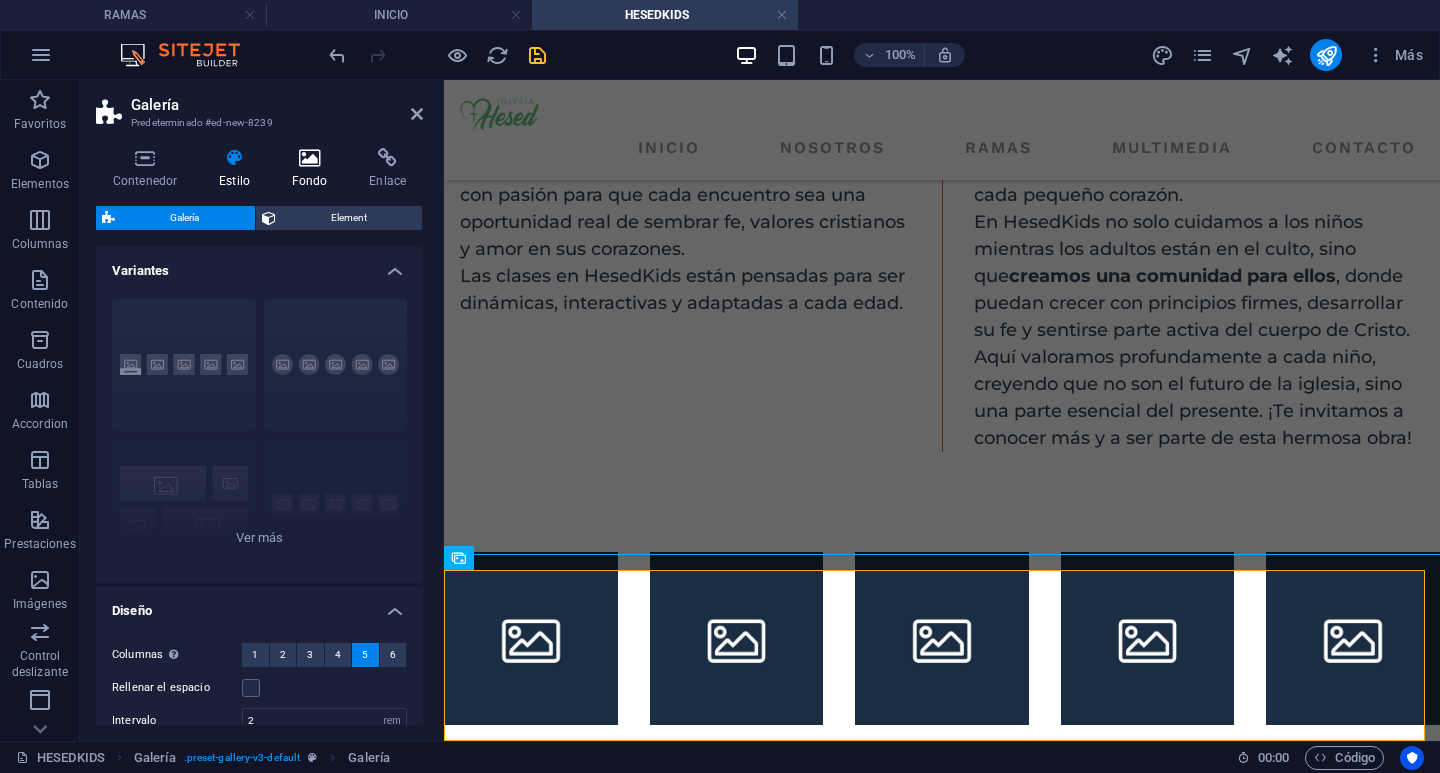 click on "Fondo" at bounding box center (314, 169) 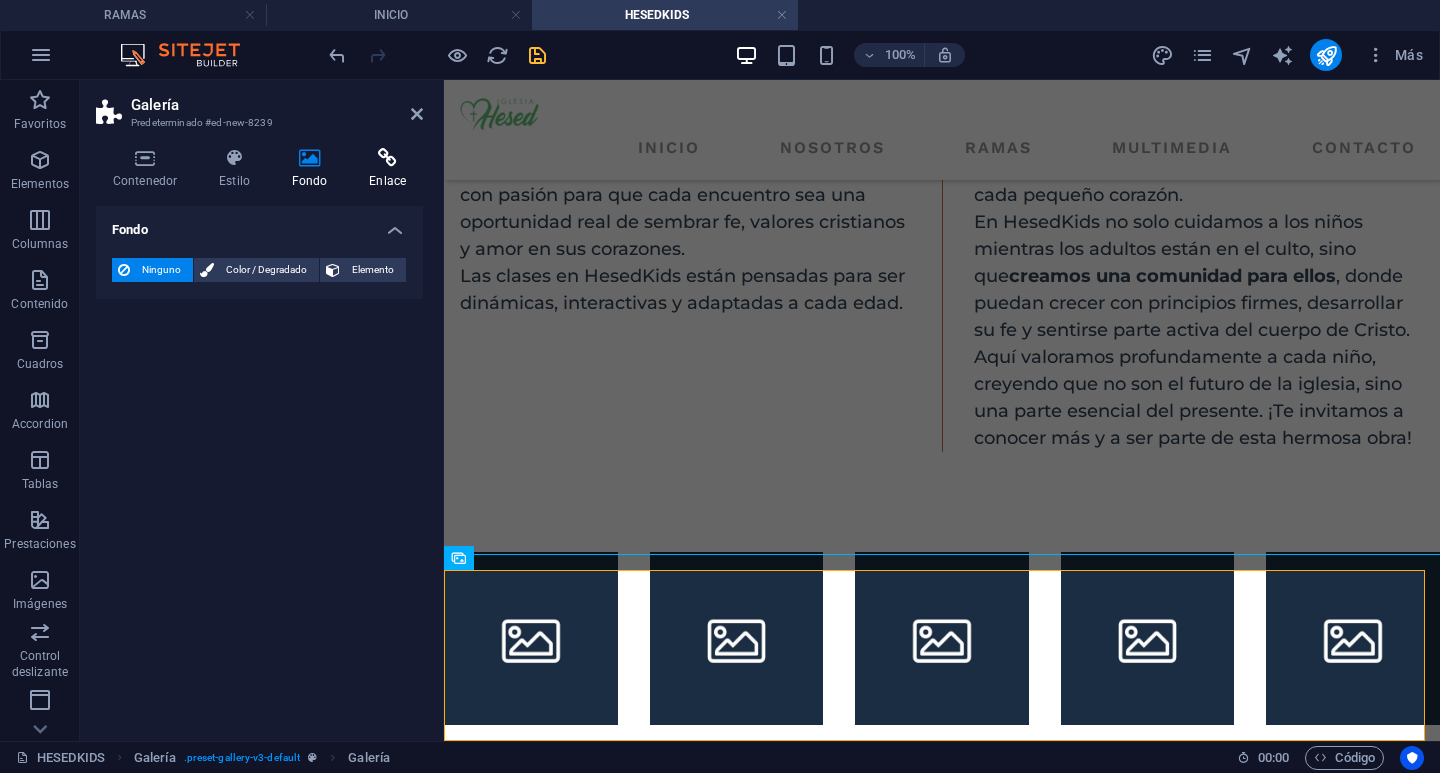 click at bounding box center [387, 158] 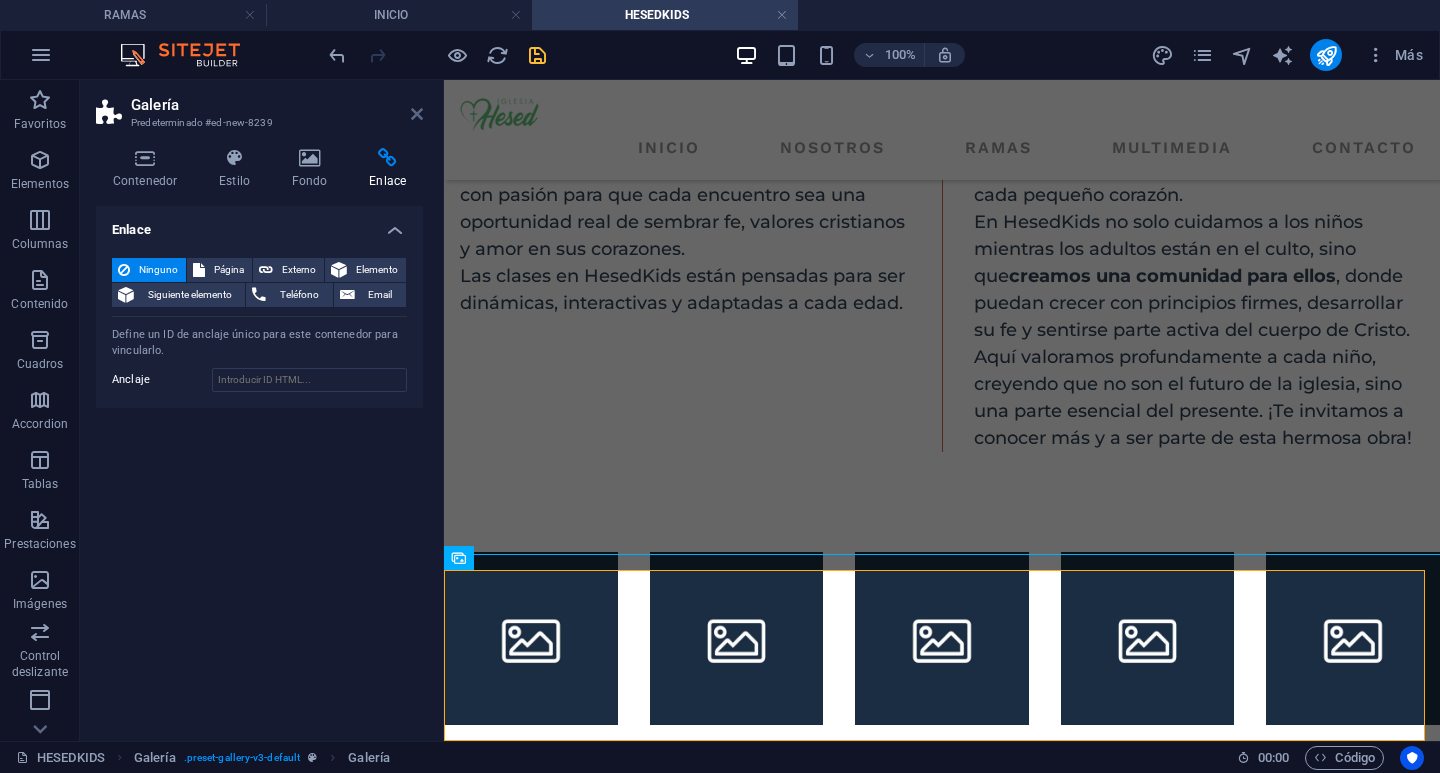 click at bounding box center [417, 114] 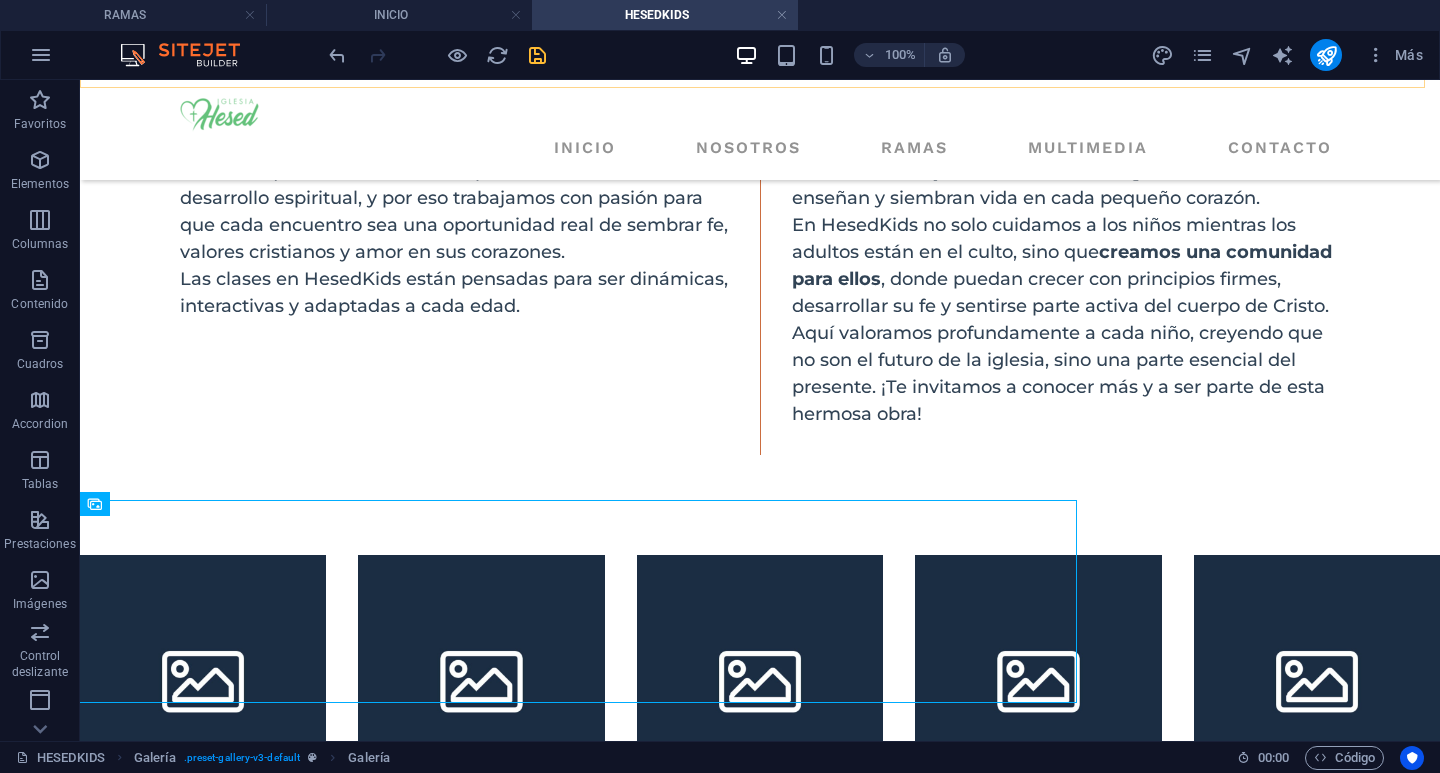scroll, scrollTop: 626, scrollLeft: 0, axis: vertical 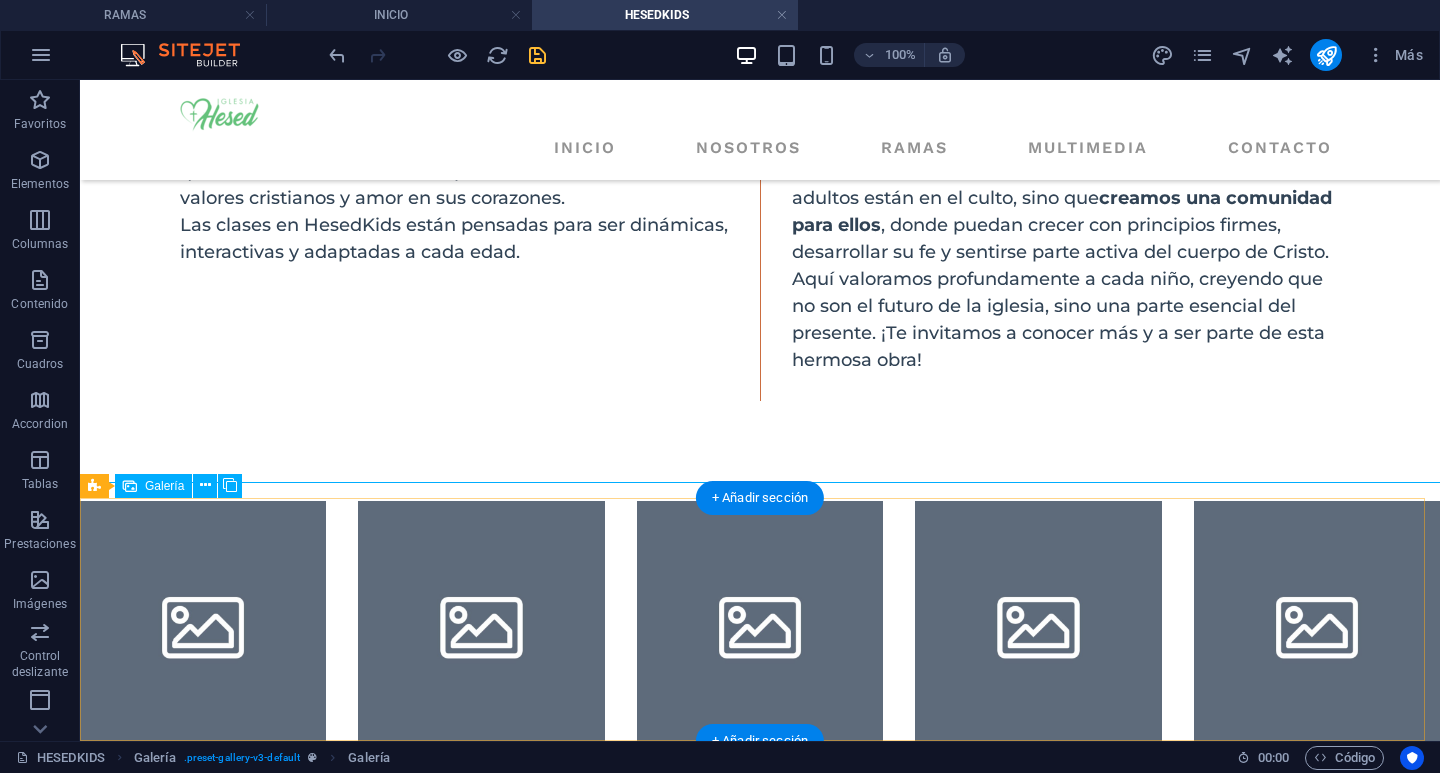 click at bounding box center (203, 624) 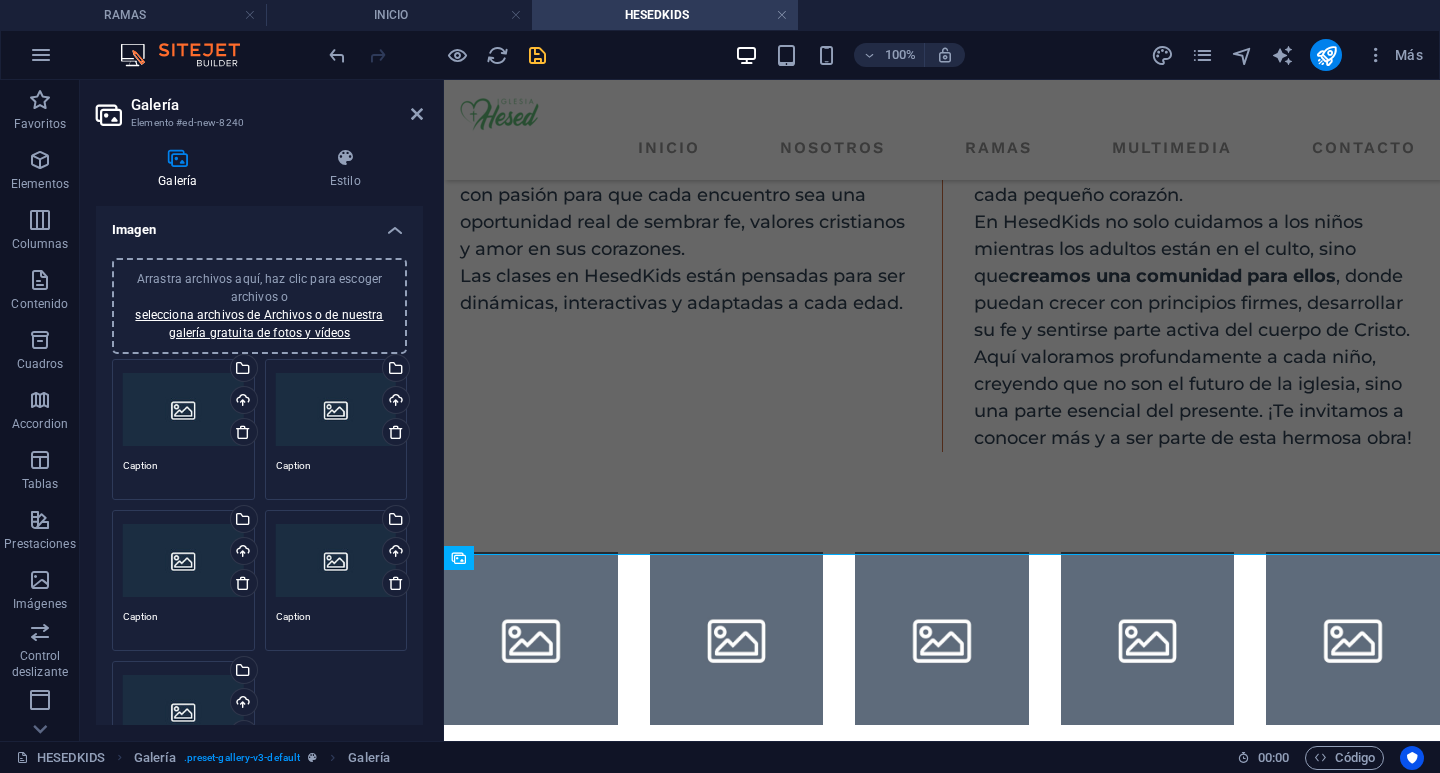 scroll, scrollTop: 572, scrollLeft: 0, axis: vertical 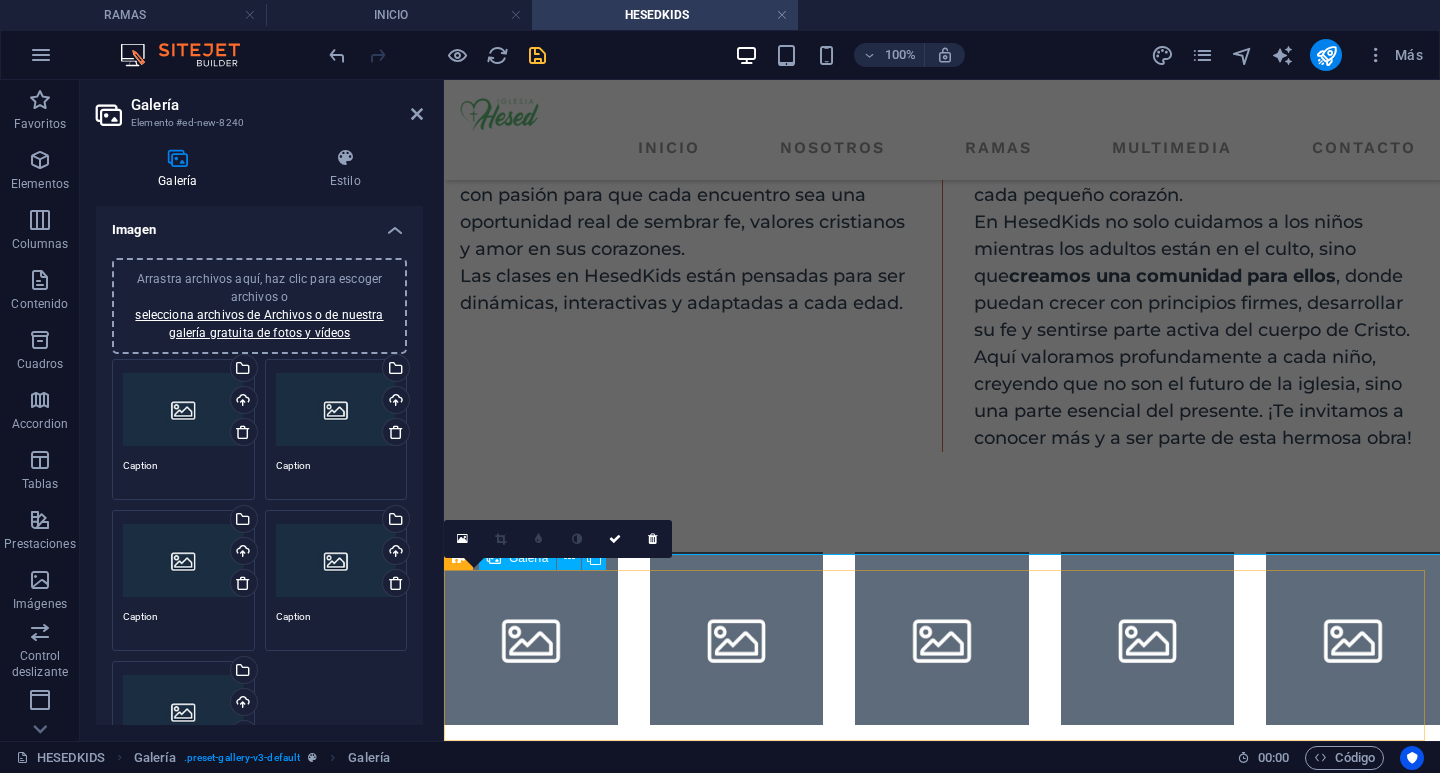 click at bounding box center [531, 639] 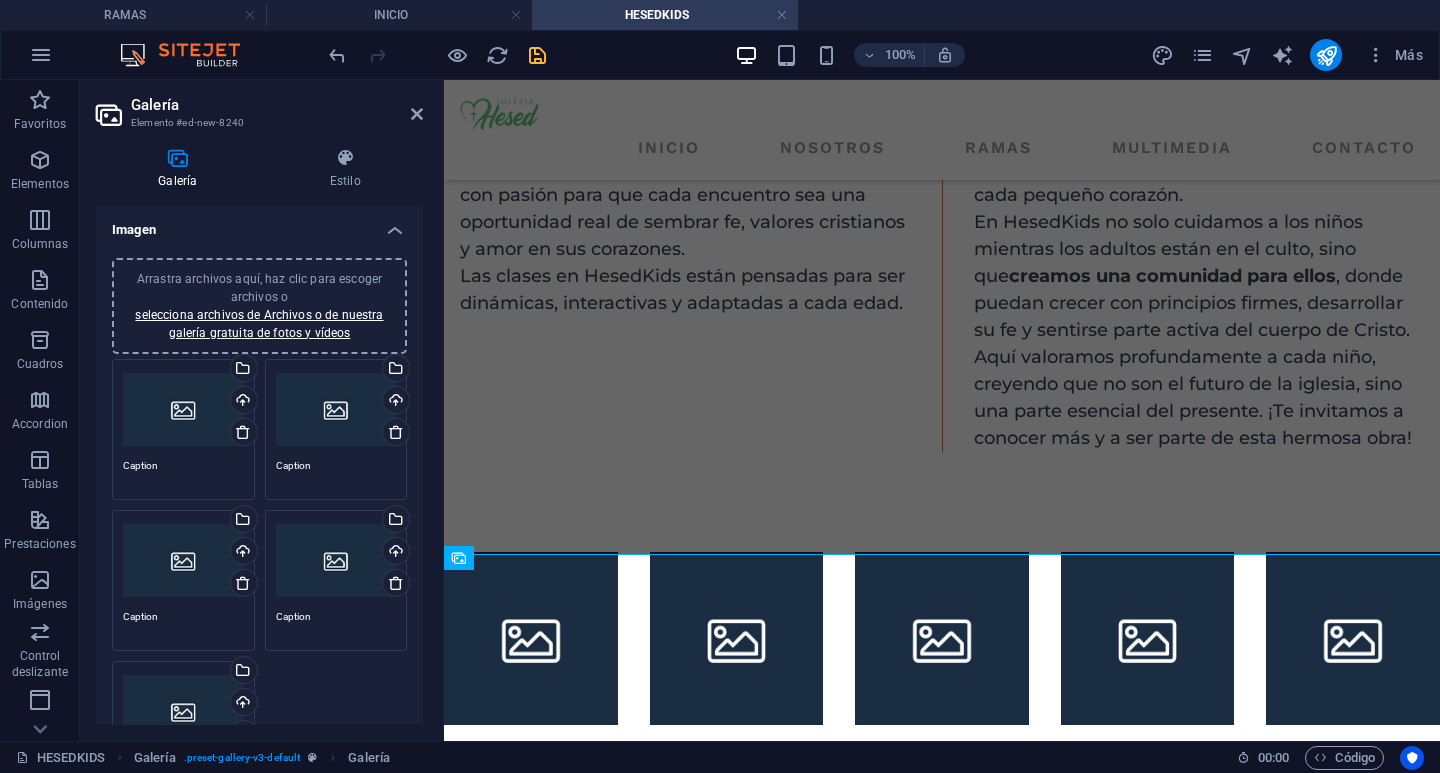 click on "Arrastra archivos aquí, haz clic para escoger archivos o  selecciona archivos de Archivos o de nuestra galería gratuita de fotos y vídeos" at bounding box center [183, 410] 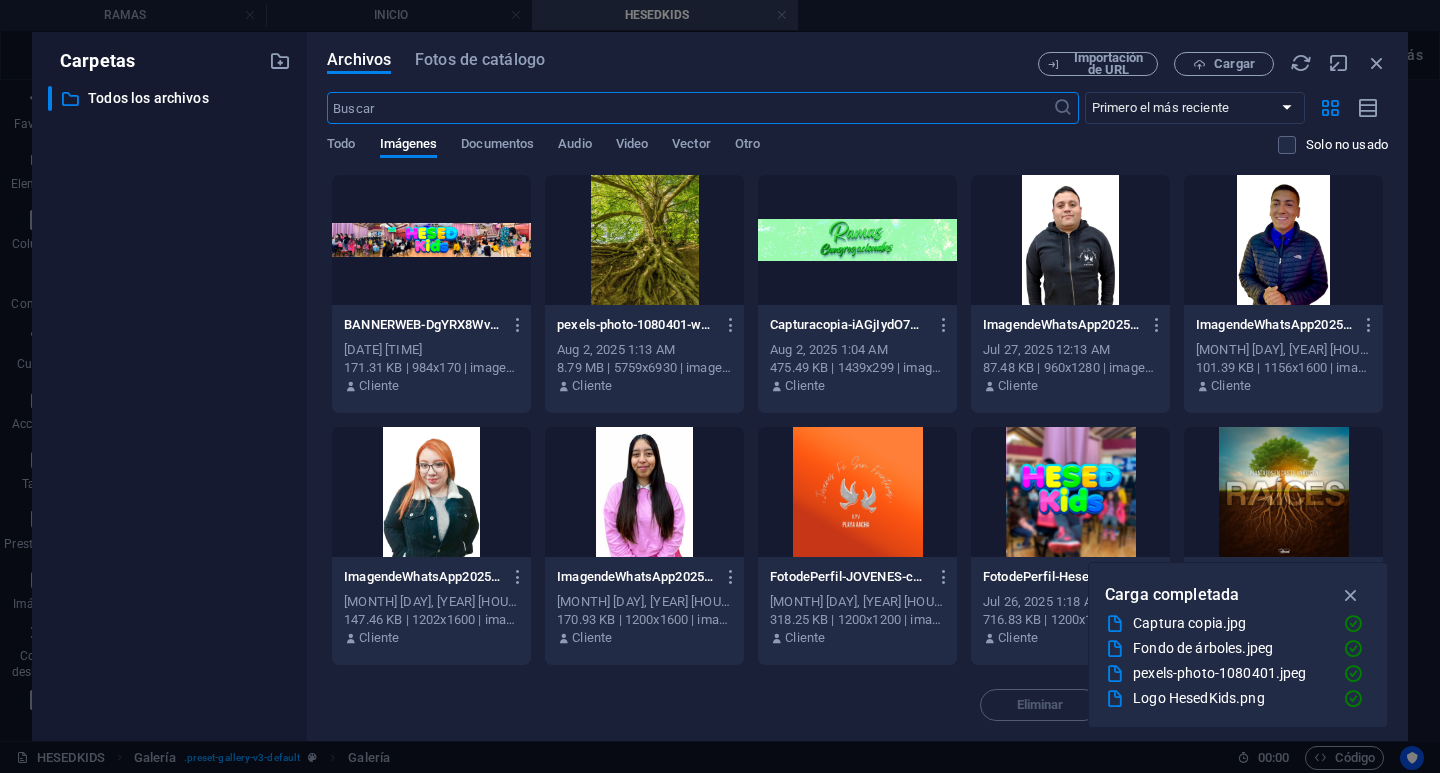 scroll, scrollTop: 0, scrollLeft: 0, axis: both 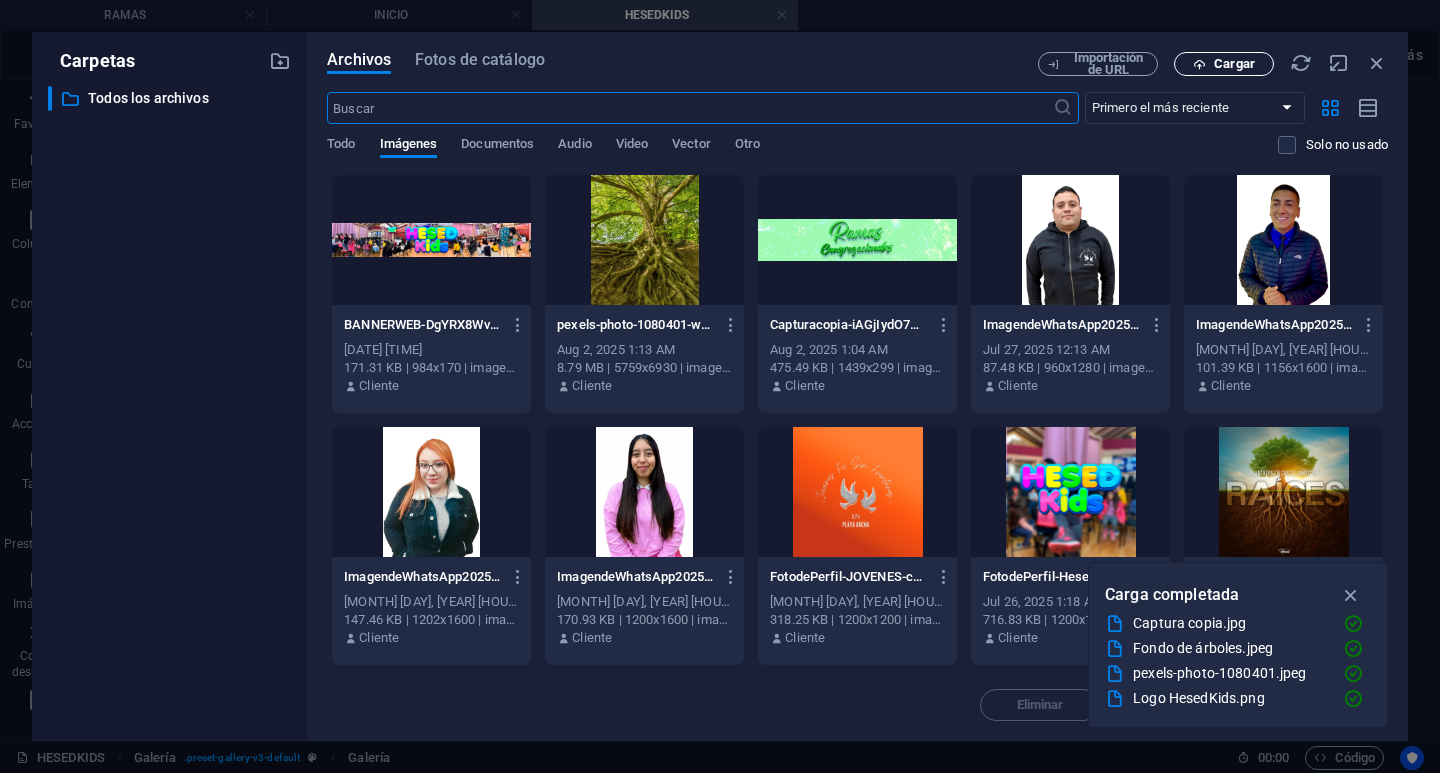 click on "Cargar" at bounding box center [1234, 64] 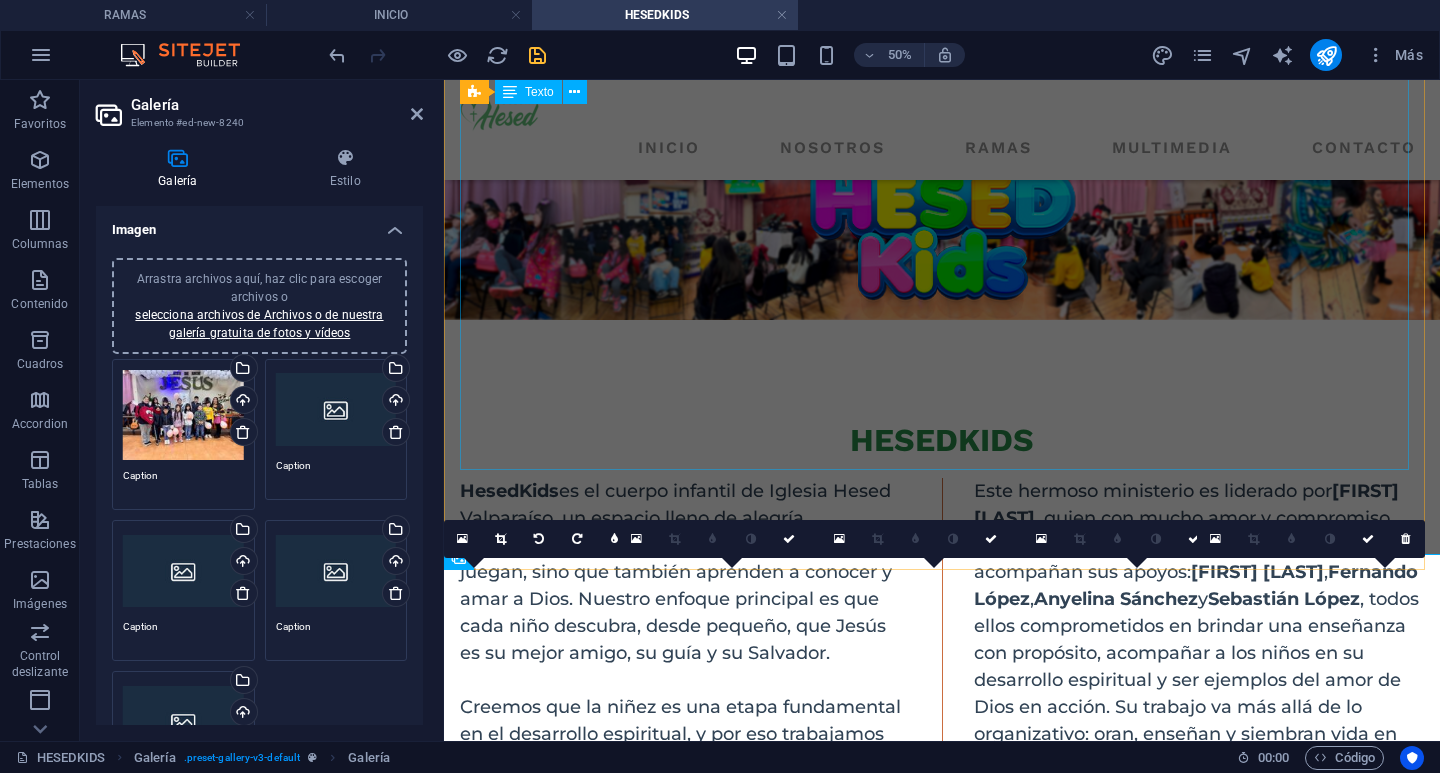 scroll, scrollTop: 572, scrollLeft: 0, axis: vertical 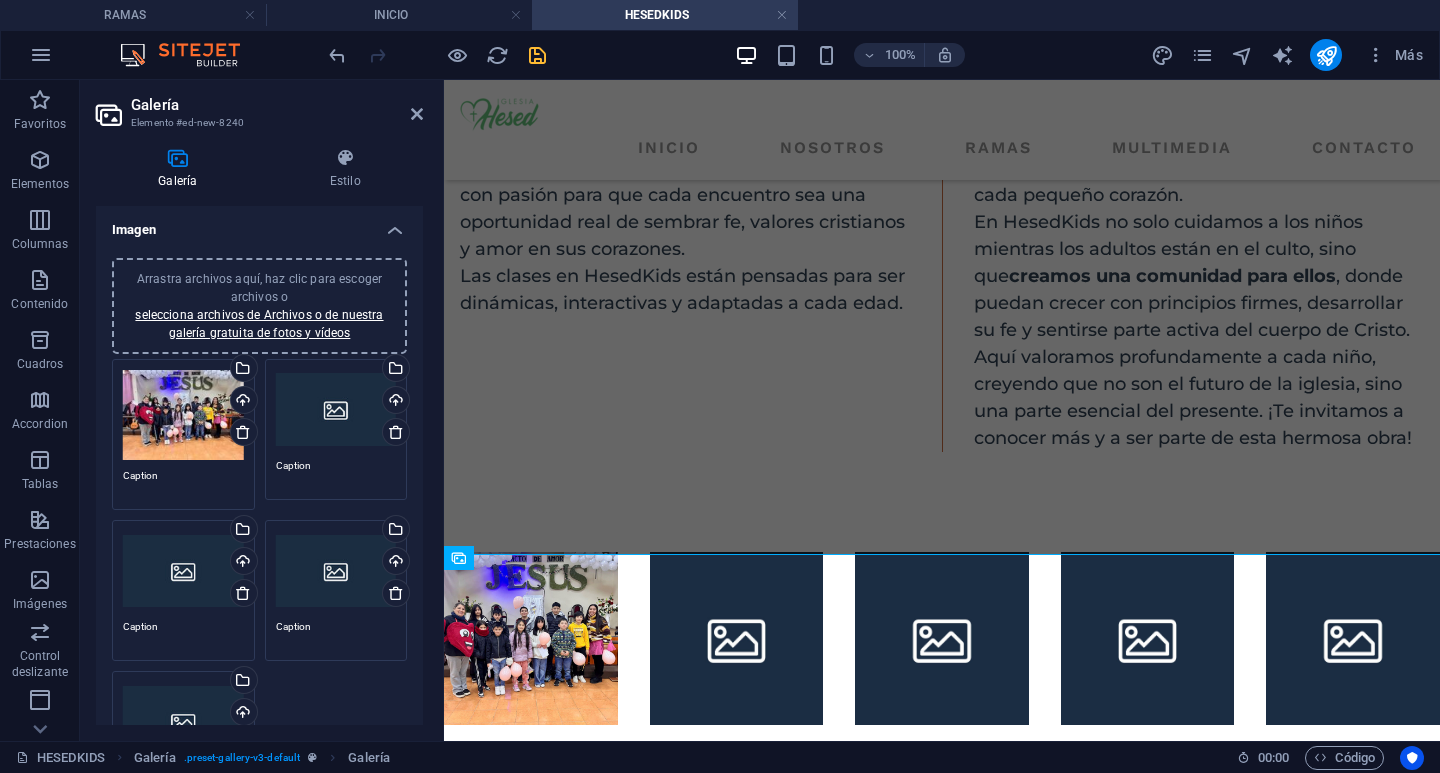 click on "Arrastra archivos aquí, haz clic para escoger archivos o  selecciona archivos de Archivos o de nuestra galería gratuita de fotos y vídeos" at bounding box center (336, 410) 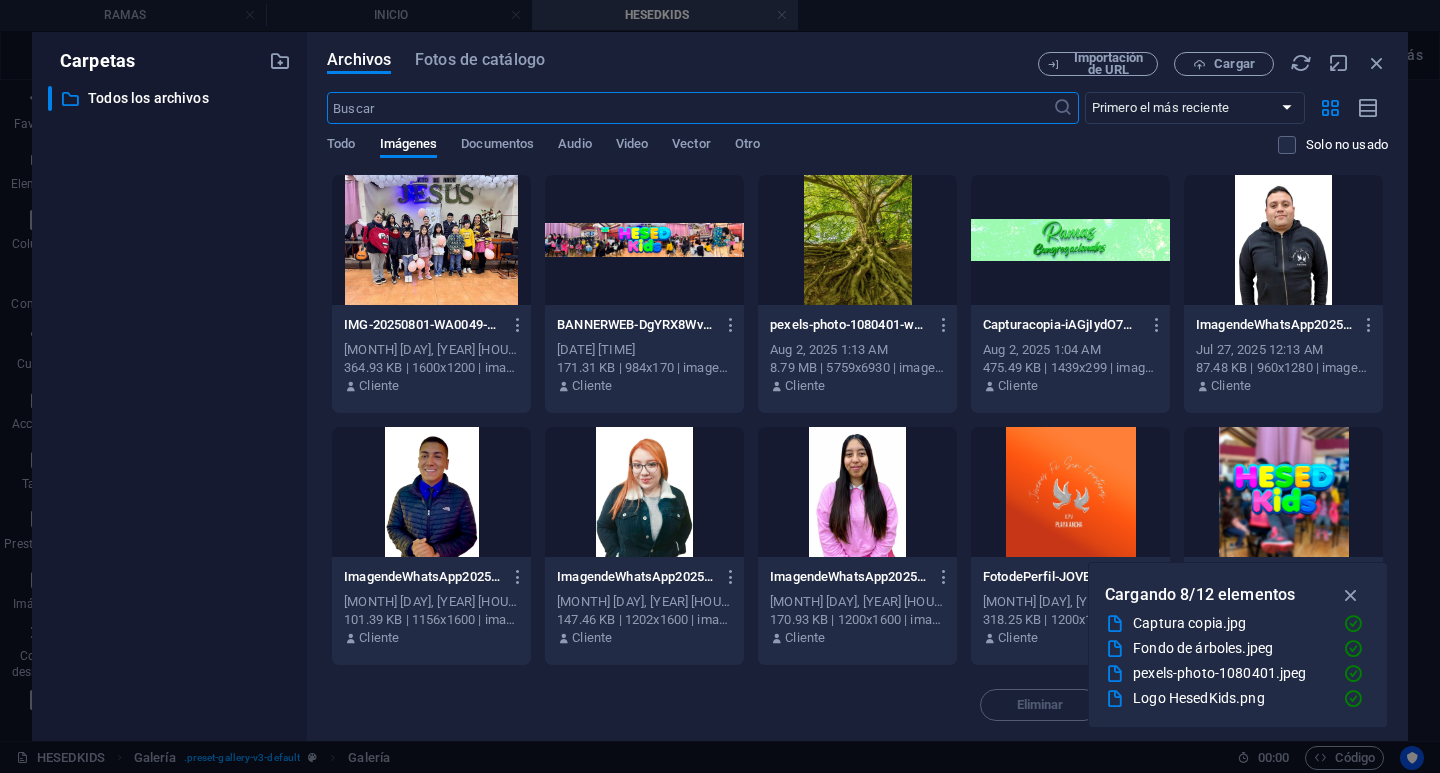 scroll, scrollTop: 0, scrollLeft: 0, axis: both 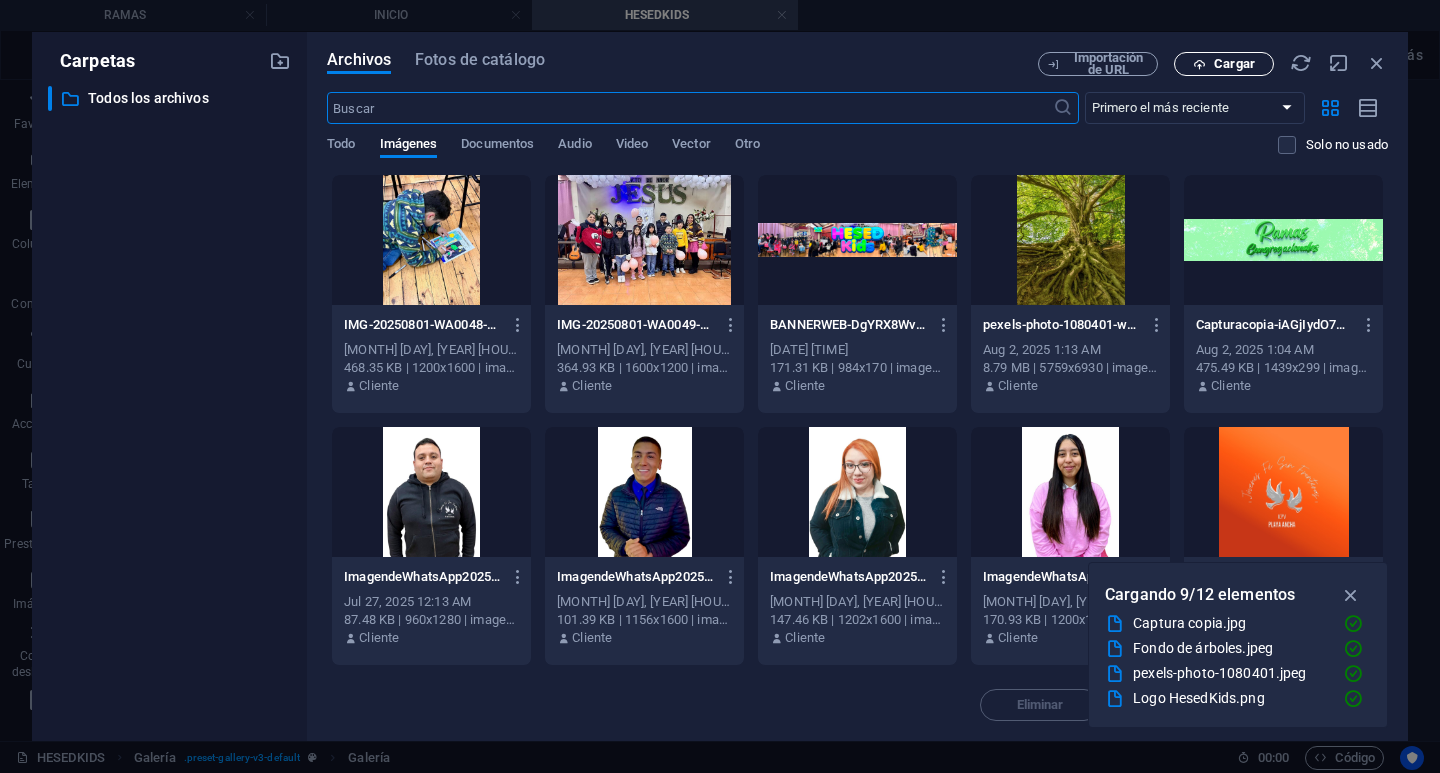 click on "Cargar" at bounding box center [1224, 64] 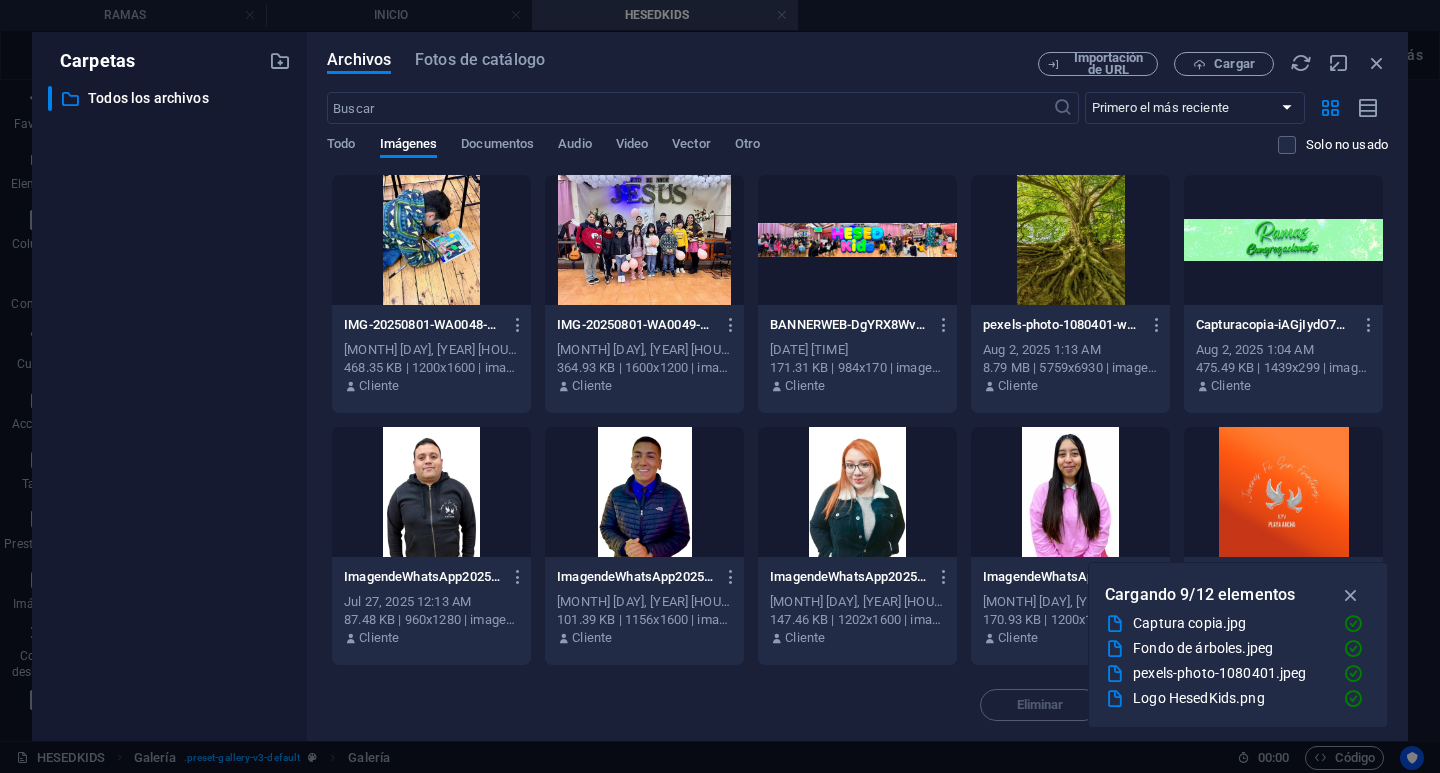click at bounding box center [431, 240] 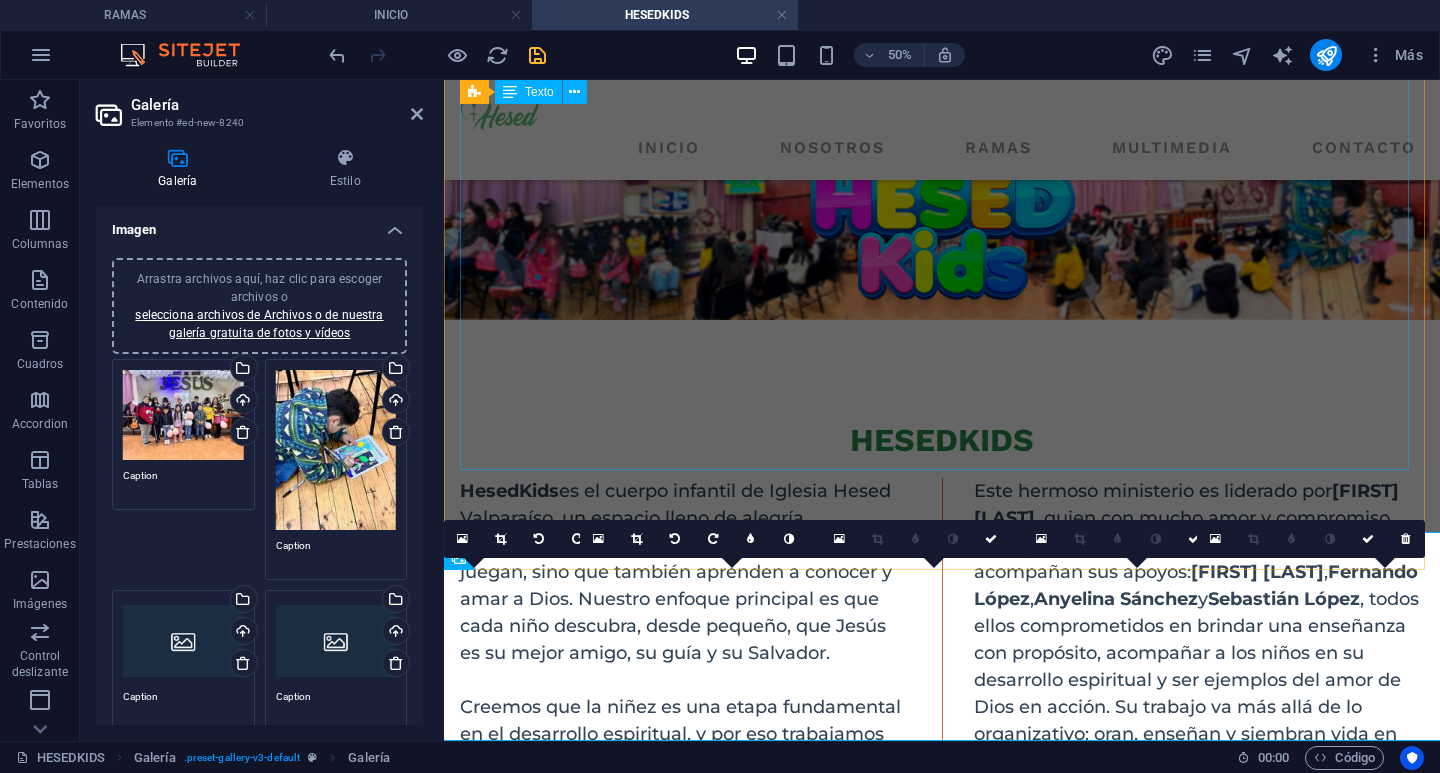 scroll, scrollTop: 572, scrollLeft: 0, axis: vertical 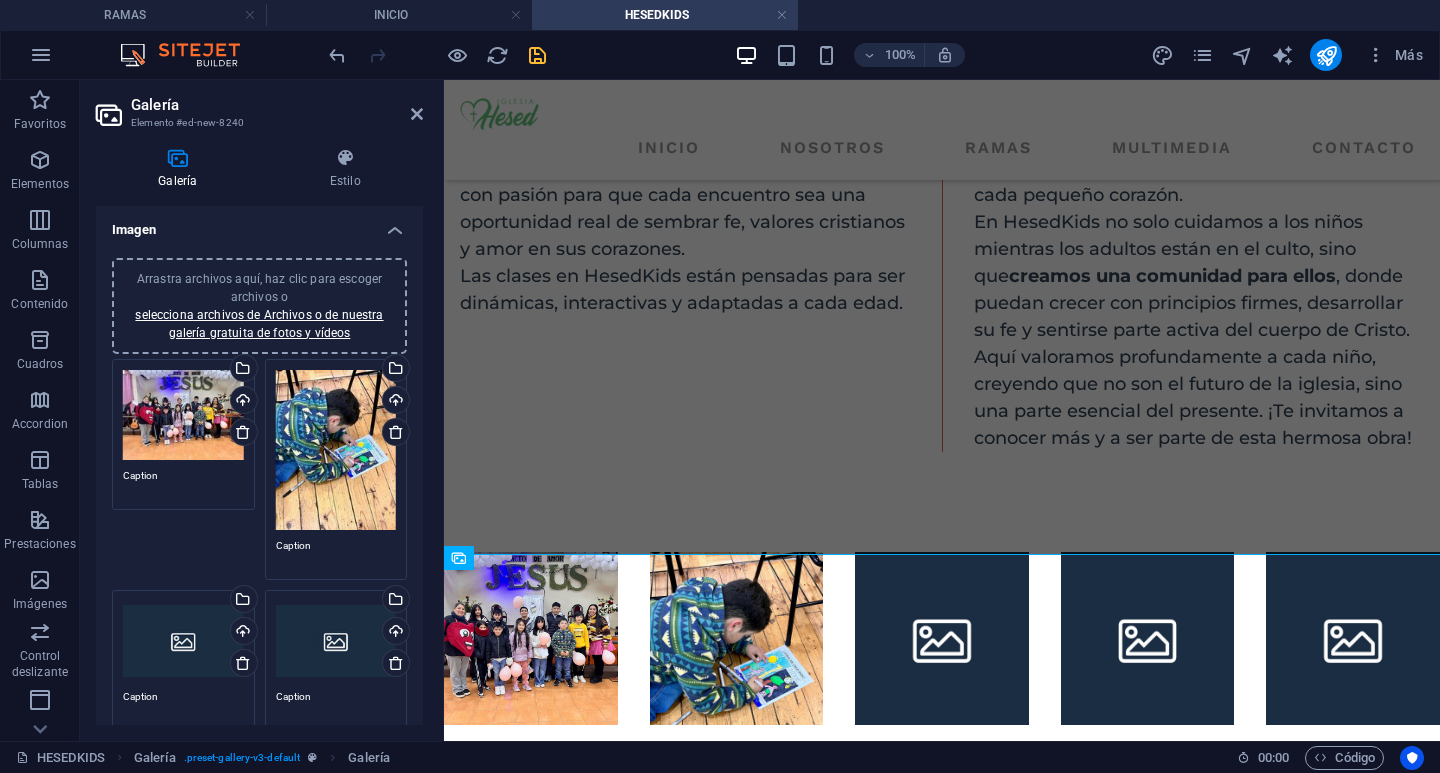 click on "Arrastra archivos aquí, haz clic para escoger archivos o  selecciona archivos de Archivos o de nuestra galería gratuita de fotos y vídeos" at bounding box center (183, 641) 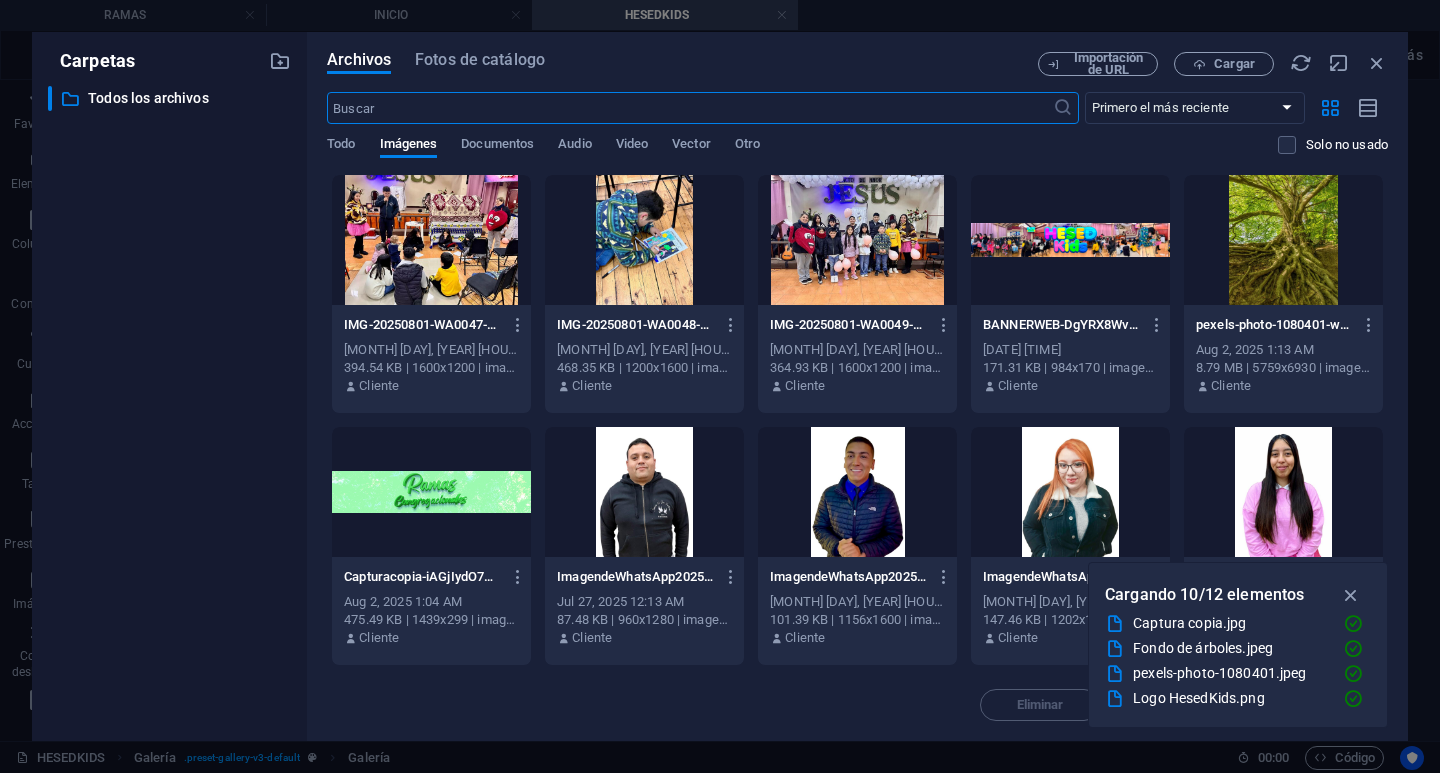 scroll, scrollTop: 0, scrollLeft: 0, axis: both 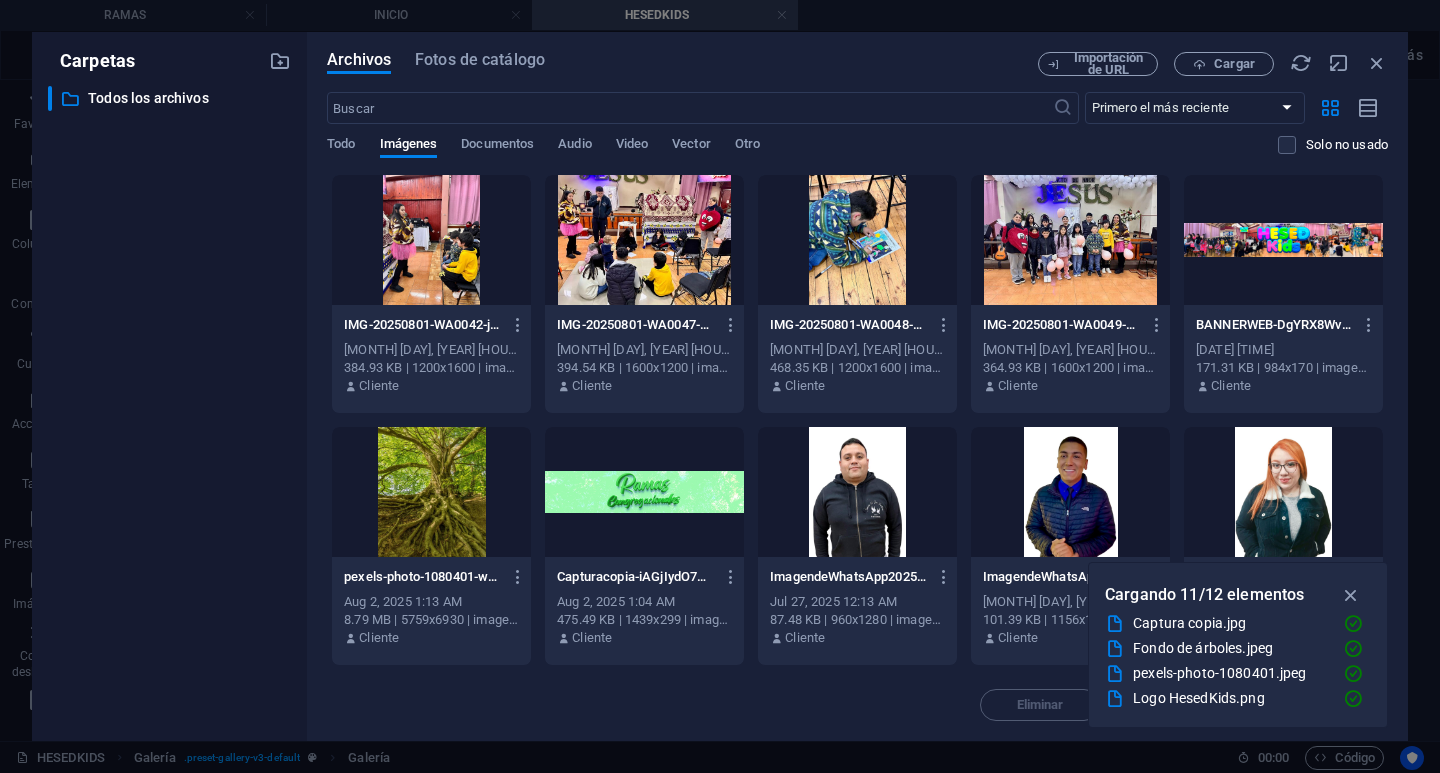 click at bounding box center (644, 240) 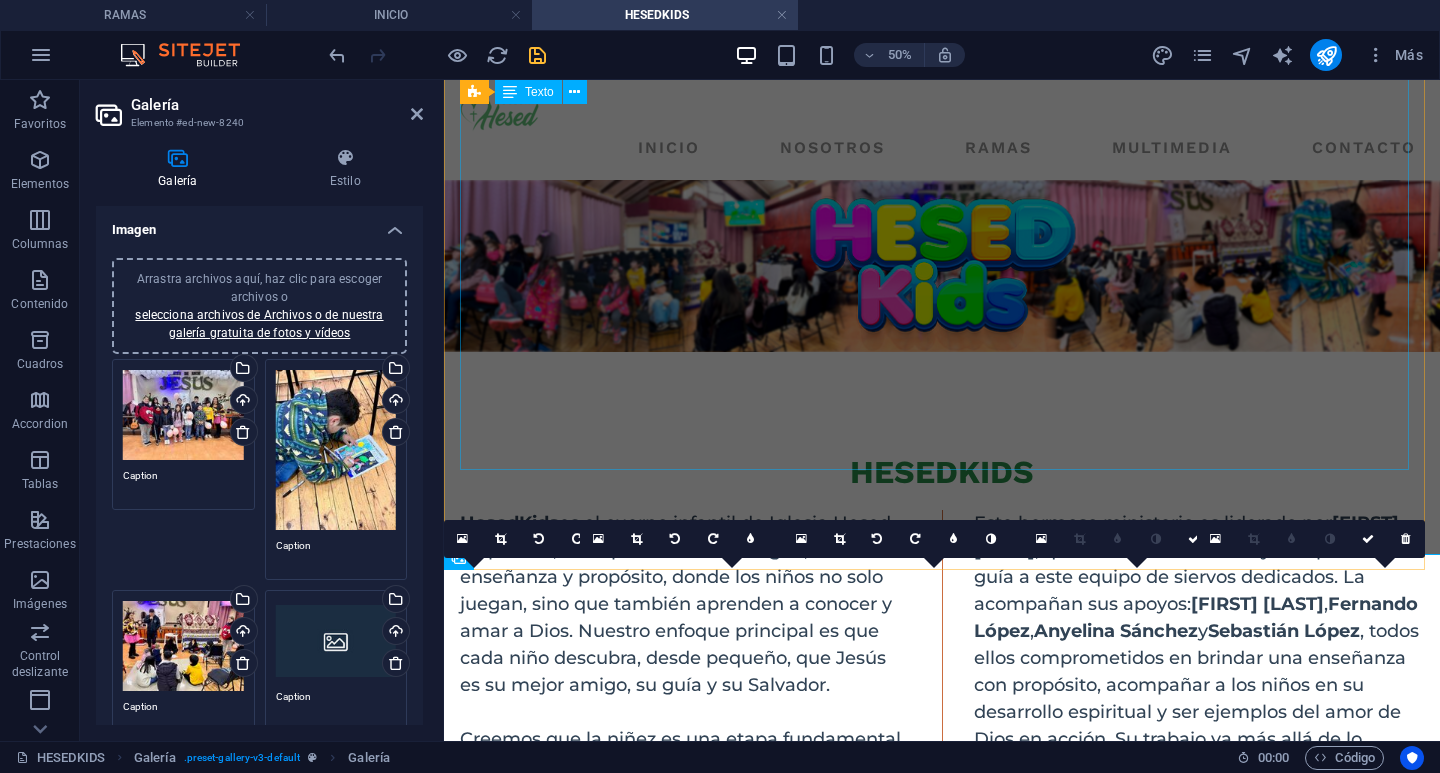 scroll, scrollTop: 572, scrollLeft: 0, axis: vertical 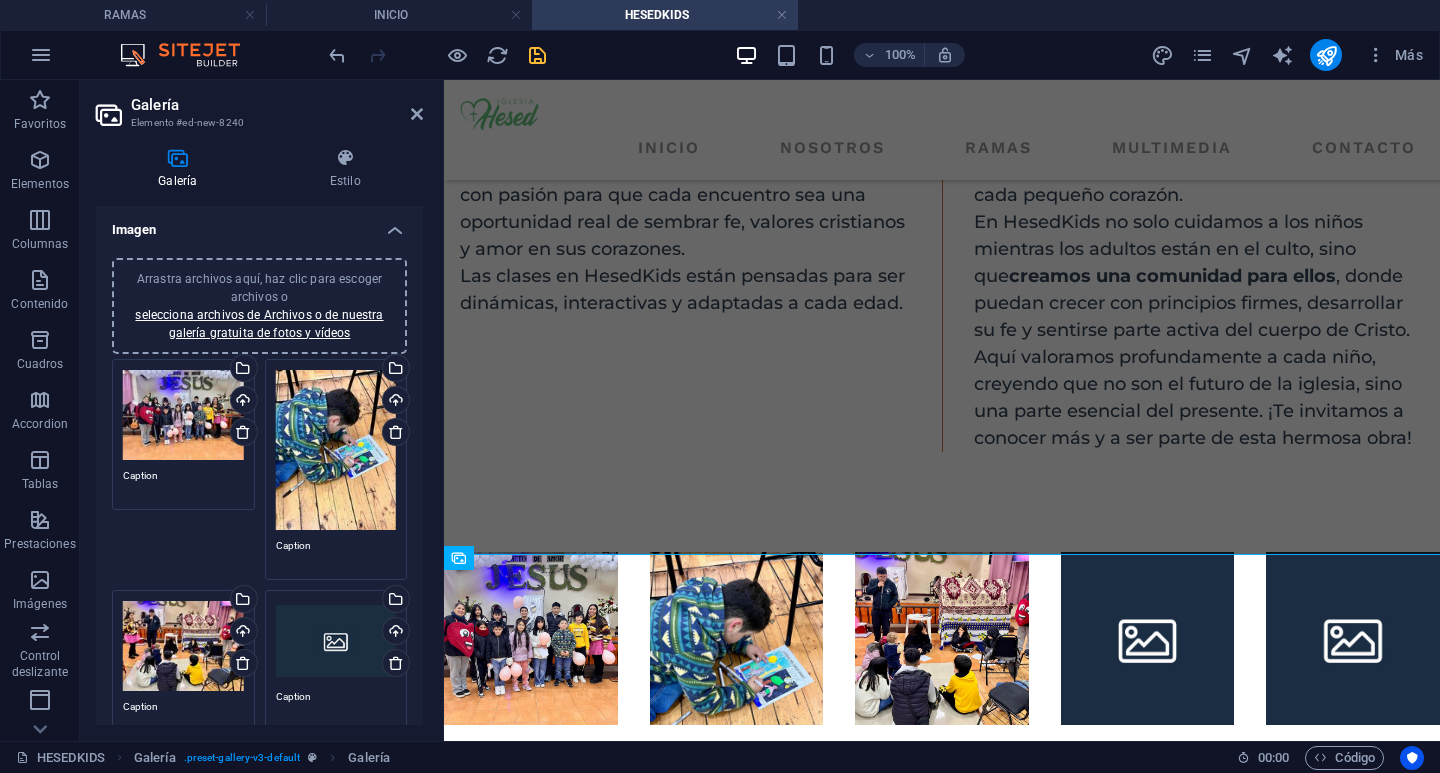 click on "Arrastra archivos aquí, haz clic para escoger archivos o  selecciona archivos de Archivos o de nuestra galería gratuita de fotos y vídeos" at bounding box center (336, 641) 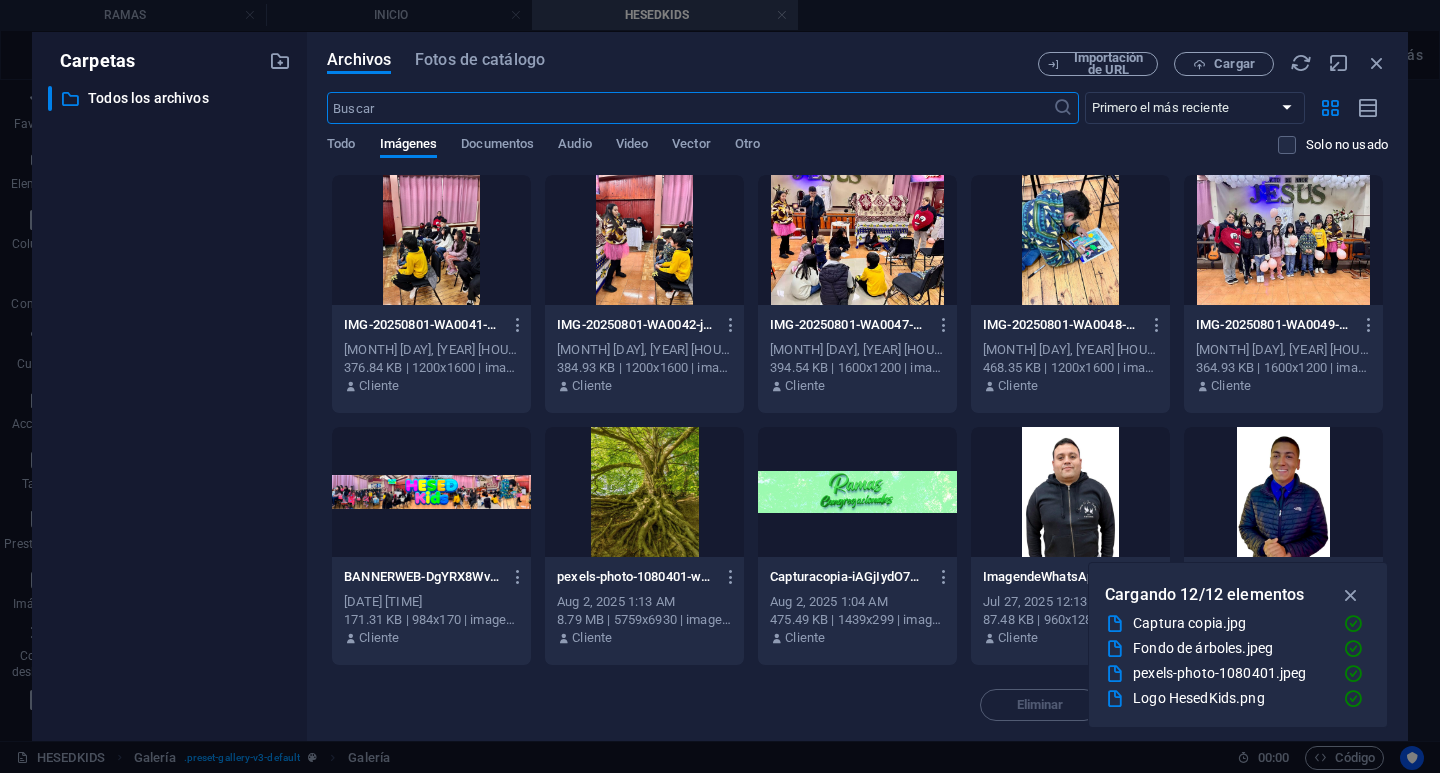 scroll, scrollTop: 0, scrollLeft: 0, axis: both 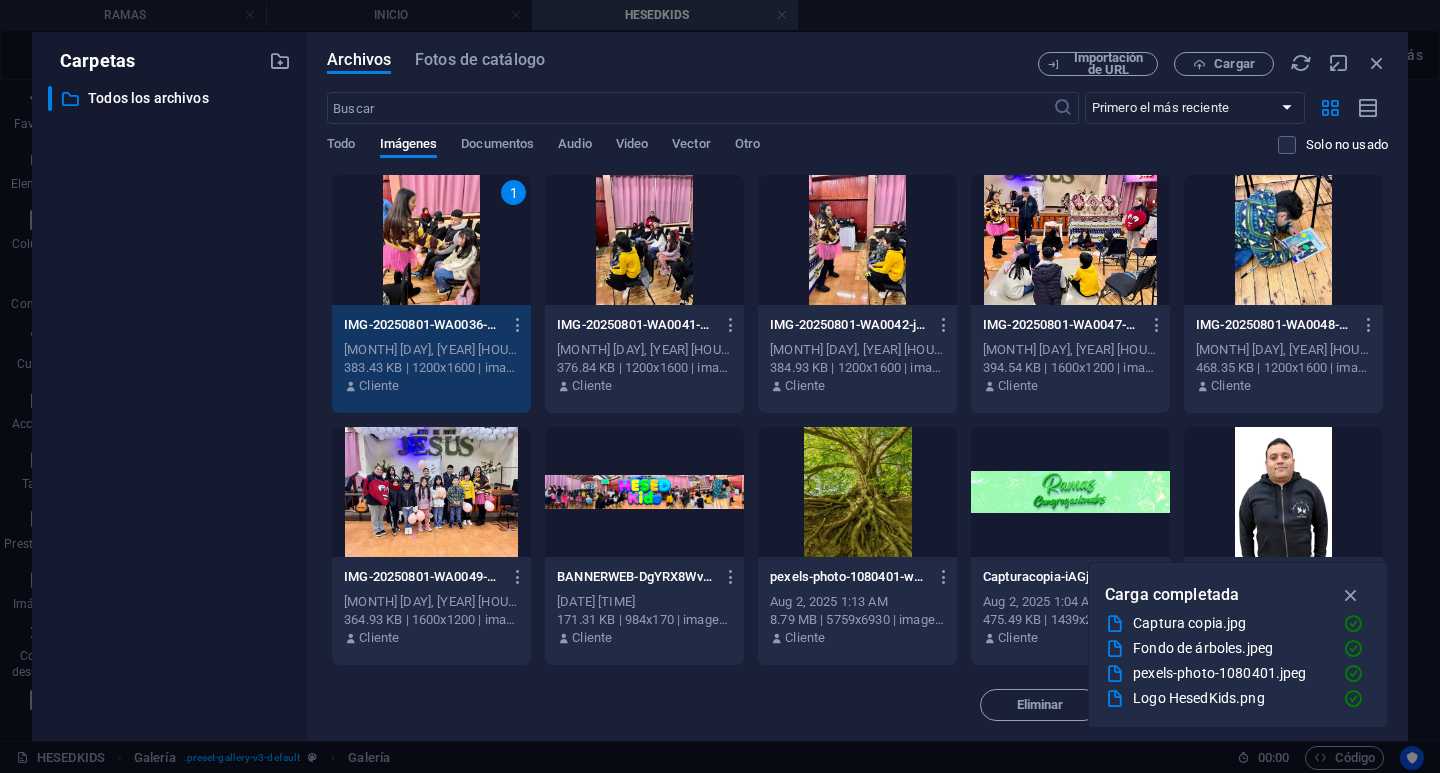 click on "1" at bounding box center [431, 240] 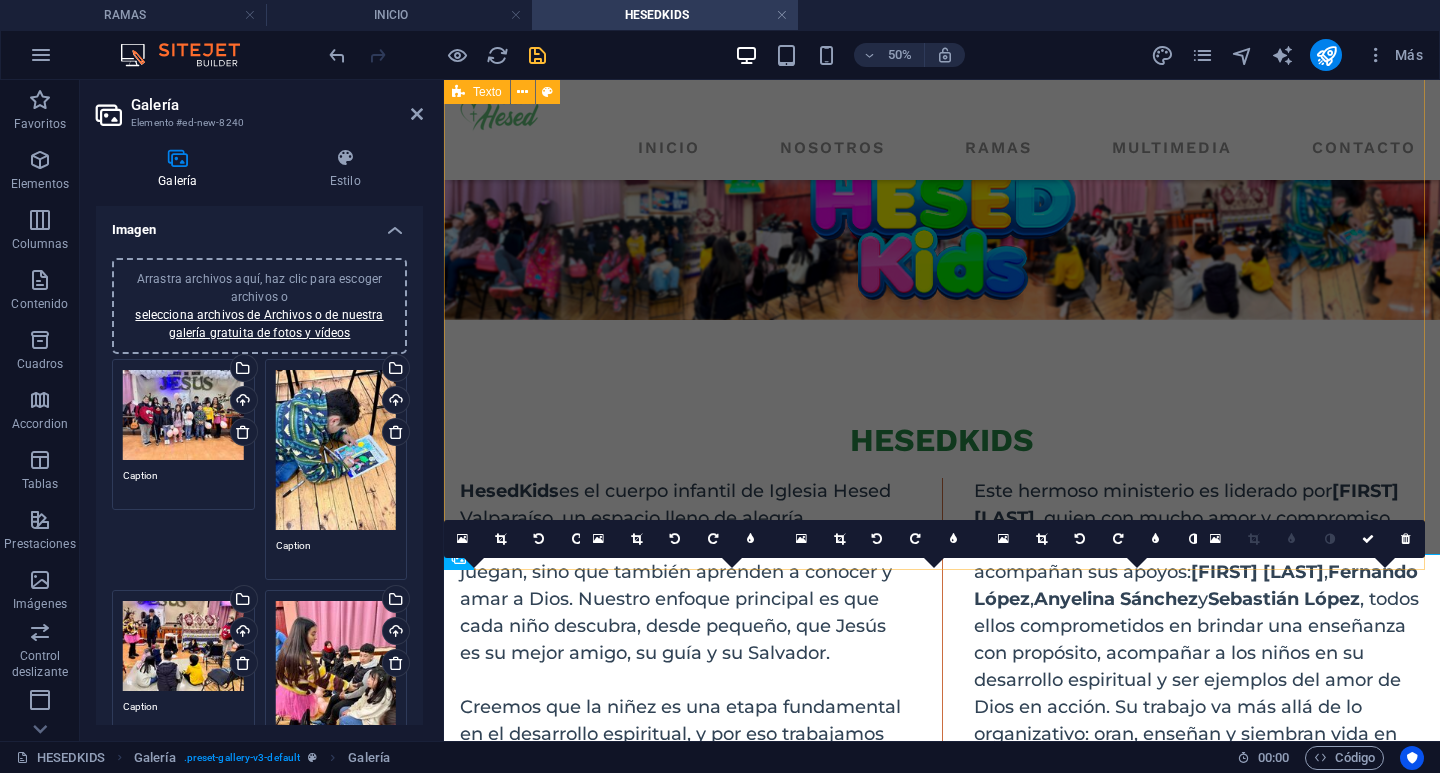 scroll, scrollTop: 572, scrollLeft: 0, axis: vertical 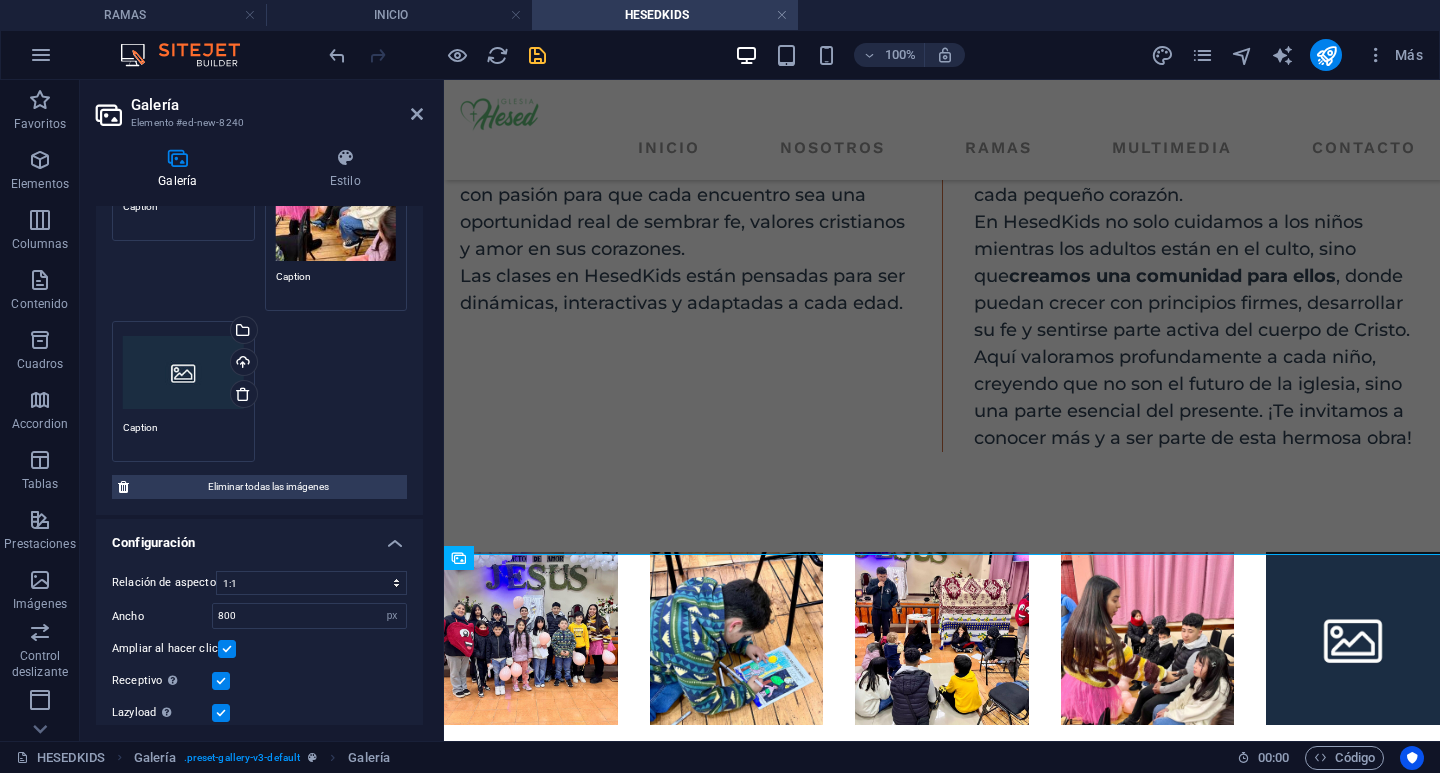 click on "Arrastra archivos aquí, haz clic para escoger archivos o  selecciona archivos de Archivos o de nuestra galería gratuita de fotos y vídeos" at bounding box center [183, 372] 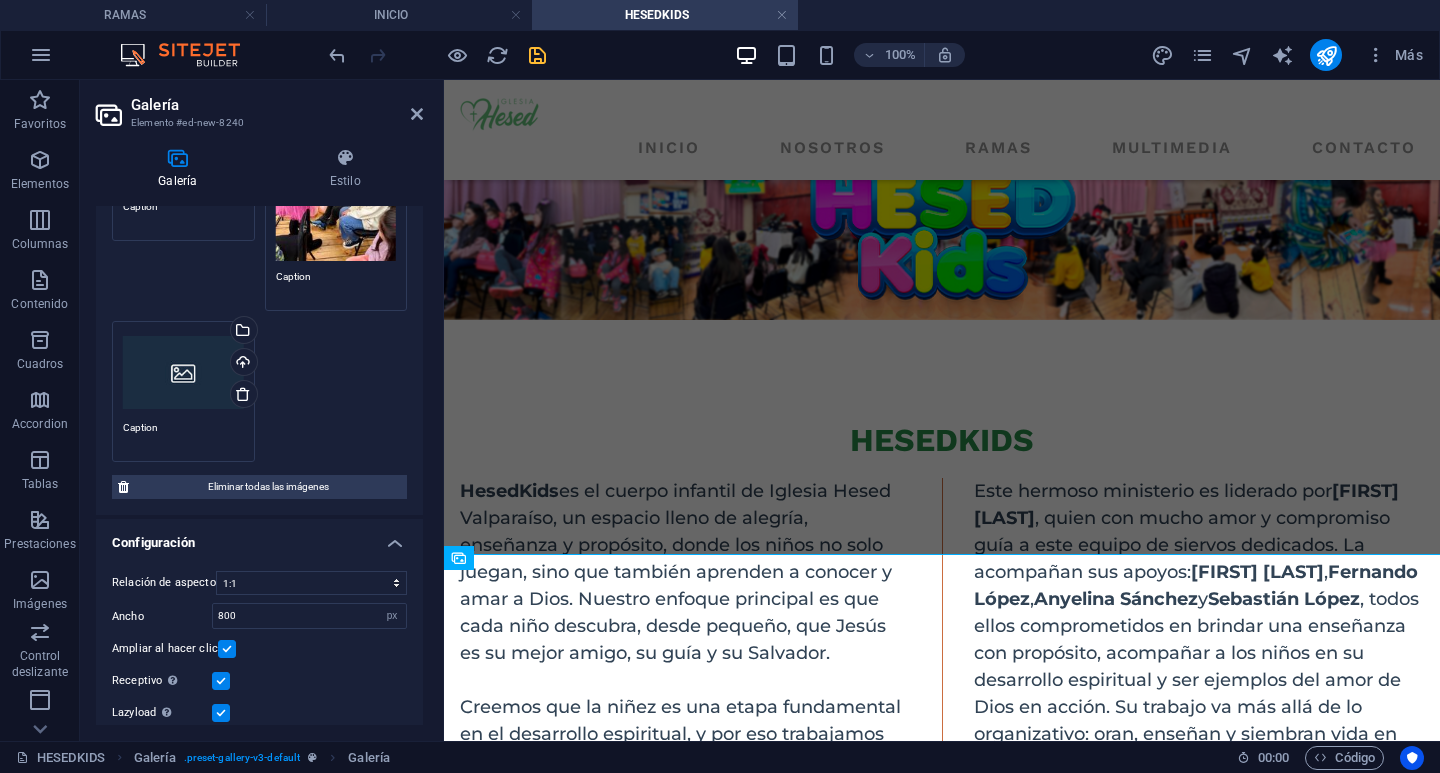 click on "Iglesia Hesed Valparaíso RAMAS INICIO HESEDKIDS Favoritos Elementos Columnas Contenido Cuadros Accordion Tablas Prestaciones Imágenes Control deslizante Encabezado Pie de página Formularios Marketing Colecciones Pestañas de imagen Predeterminado #ed-823534216
Contenedor Estilo Fondo Enlace Tamaño Altura Predeterminado px rem % vh vw Alto mín Ninguno px rem % vh vw Ancho Predeterminado px rem % em vh vw Ancho mín Ninguno px rem % vh vw Ancho del contenido Predeterminado Ancho personalizado Ancho Predeterminado px rem % em vh vw Ancho mín Ninguno px rem % vh vw Espaciado predeterminado Espaciado personalizado El espaciado y ancho del contenido predeterminado puede cambiarse en Diseño. Editar diseño Diseño (Flexbox) Alineación Determina flex-direction. Predeterminado Eje principal Predeterminado Eje lateral Controla la dirección vertical del elemento en el contenedor (alinear elementos). Predeterminado %" at bounding box center [720, 386] 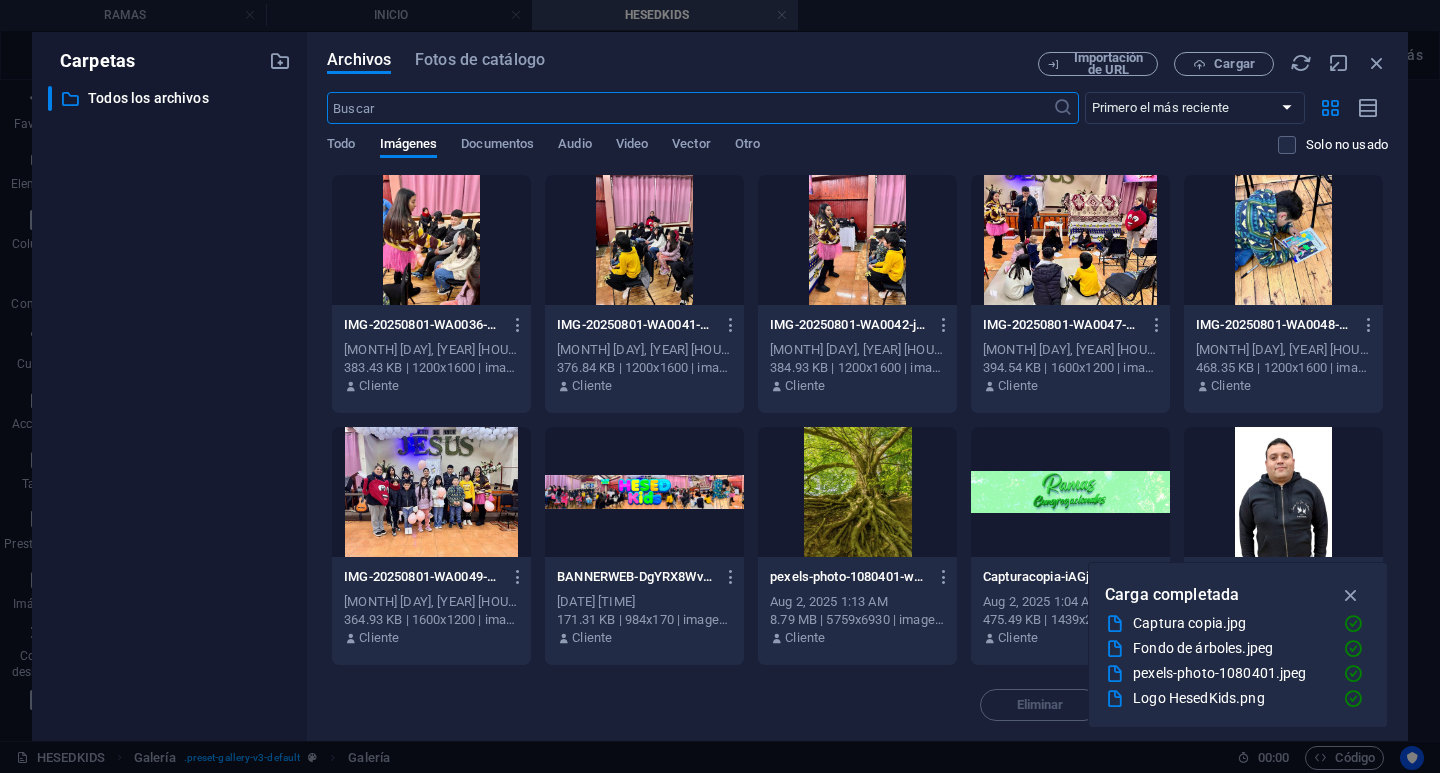 click at bounding box center (644, 240) 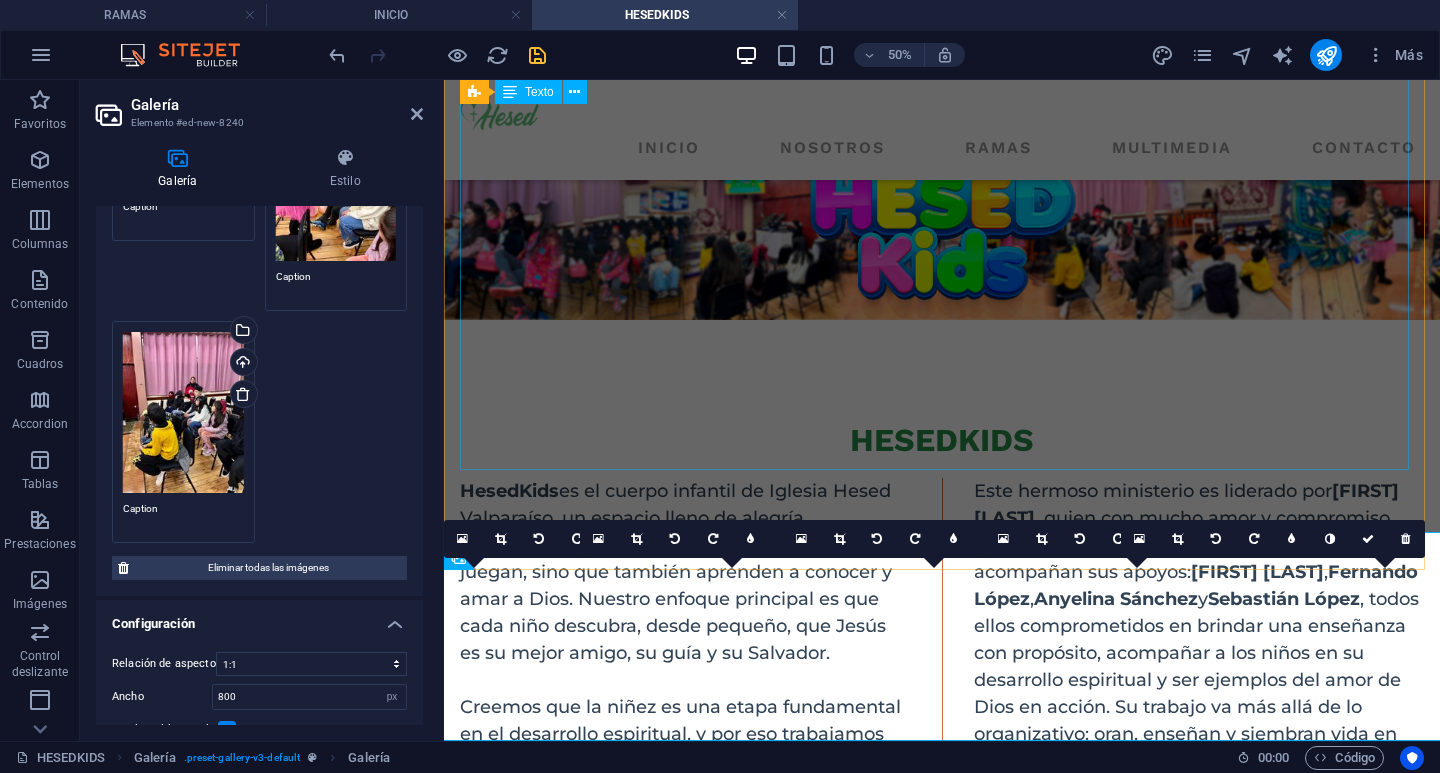 scroll, scrollTop: 572, scrollLeft: 0, axis: vertical 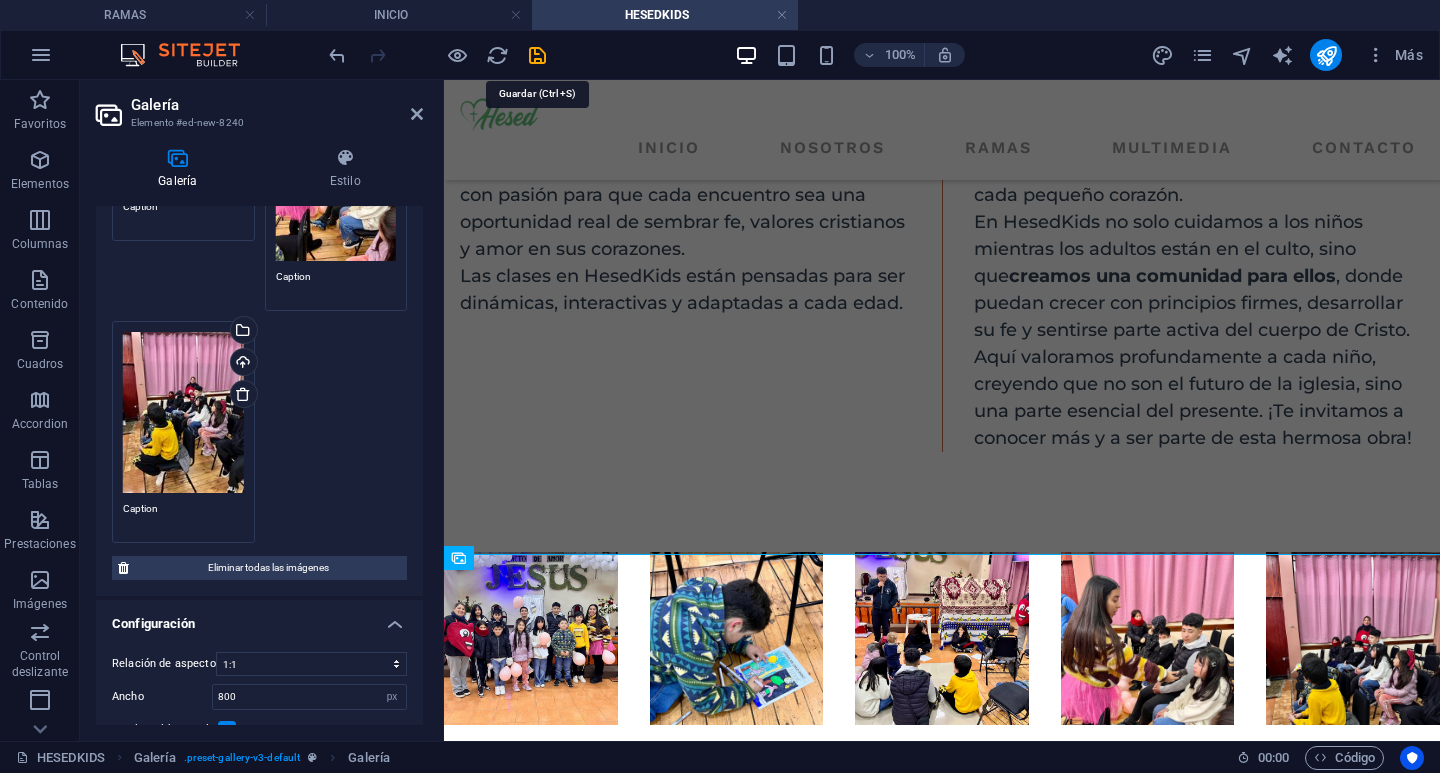 click at bounding box center [537, 55] 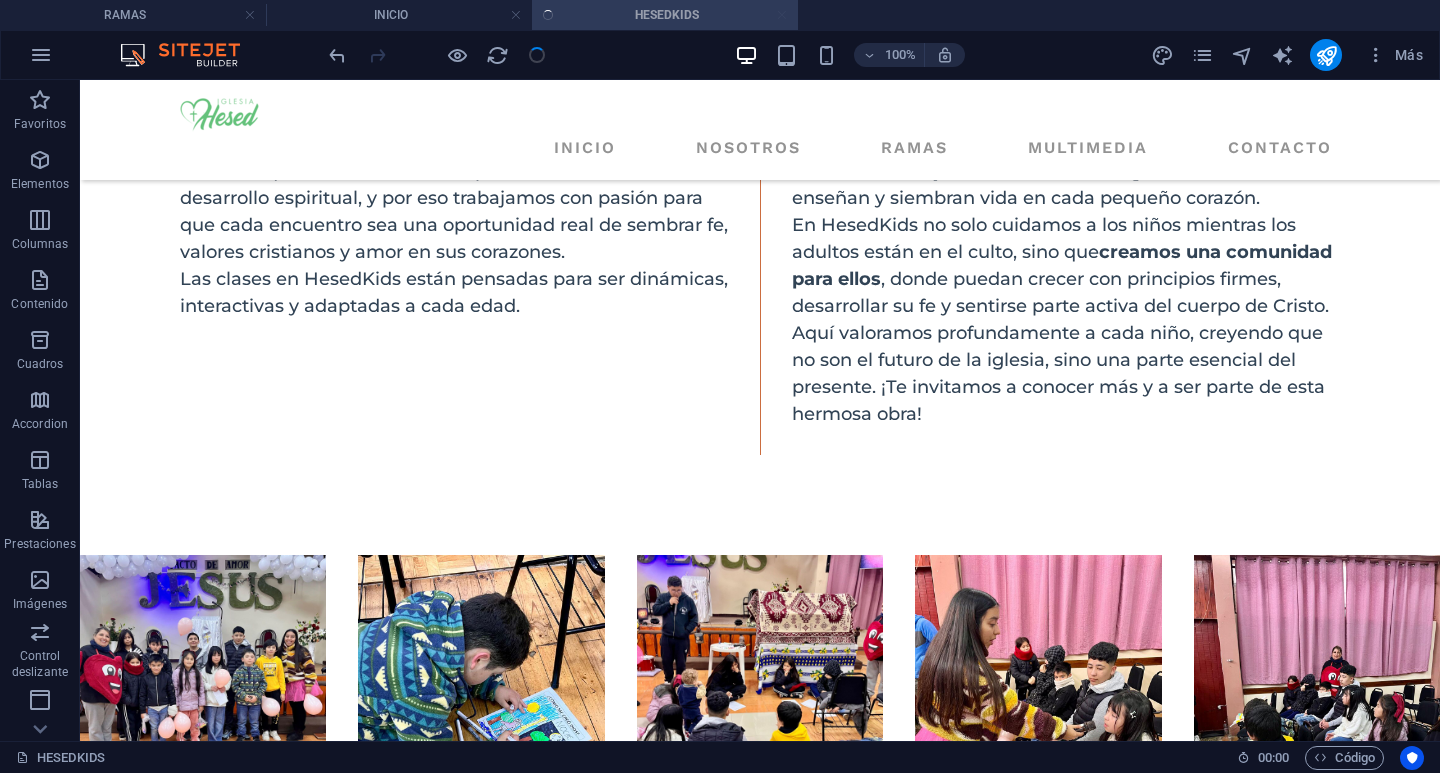 scroll, scrollTop: 626, scrollLeft: 0, axis: vertical 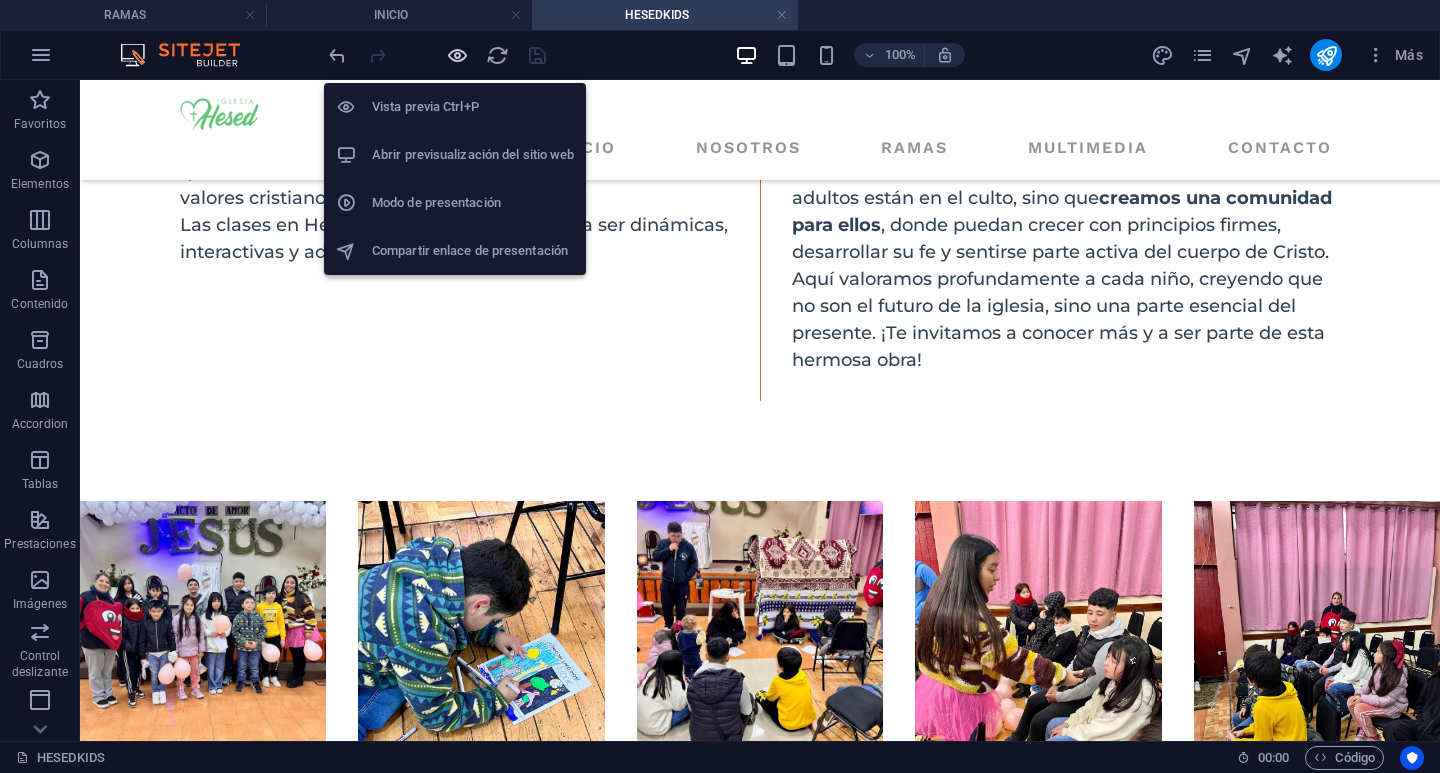 click at bounding box center [457, 55] 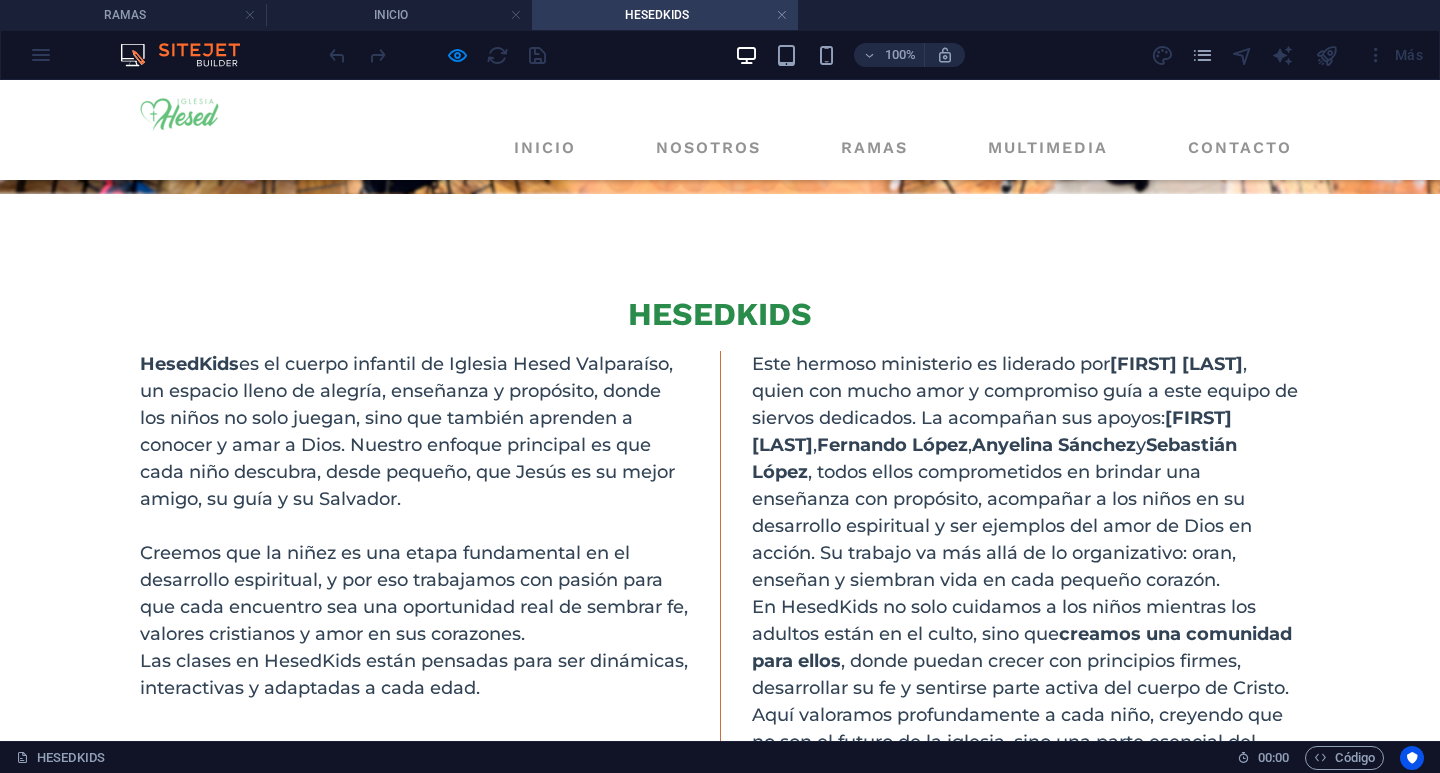 scroll, scrollTop: 656, scrollLeft: 0, axis: vertical 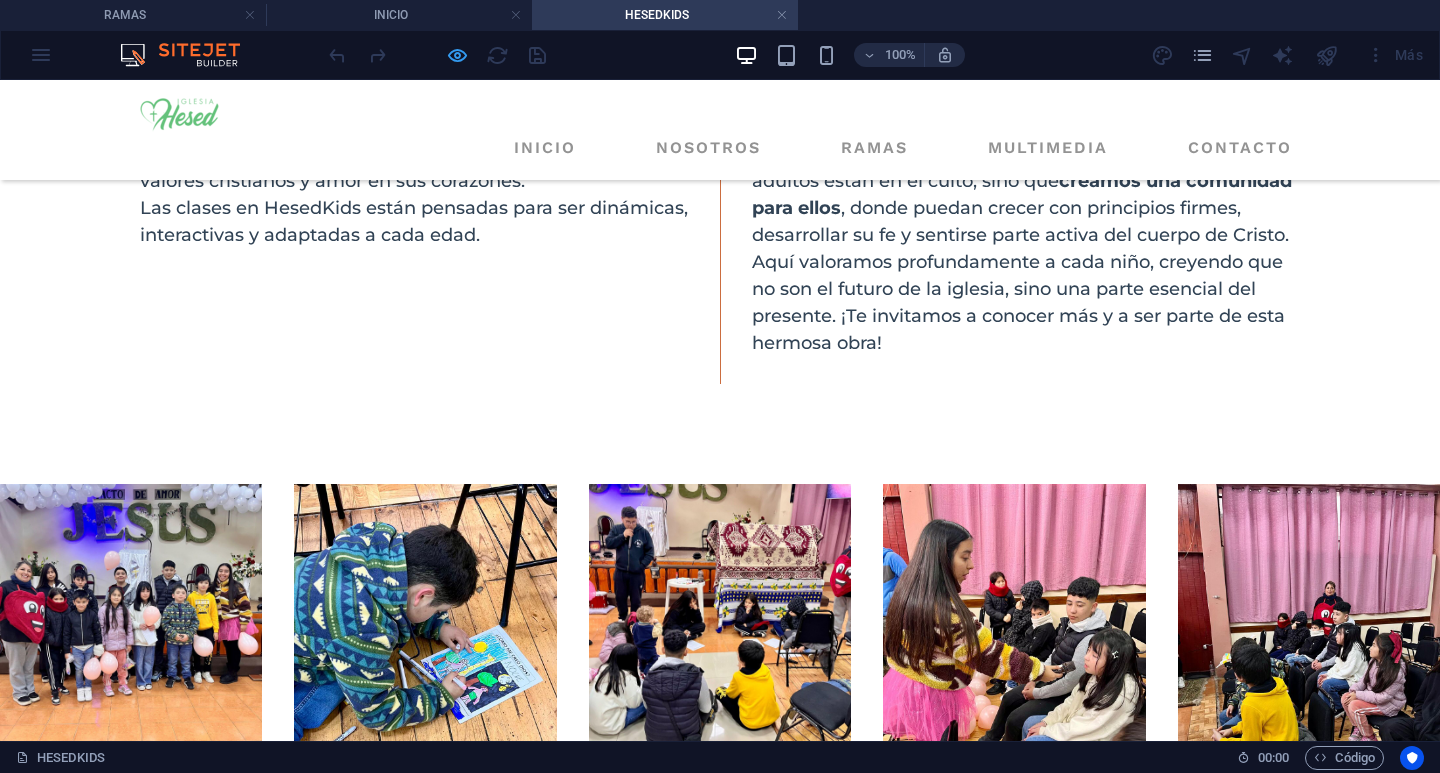 click at bounding box center [457, 55] 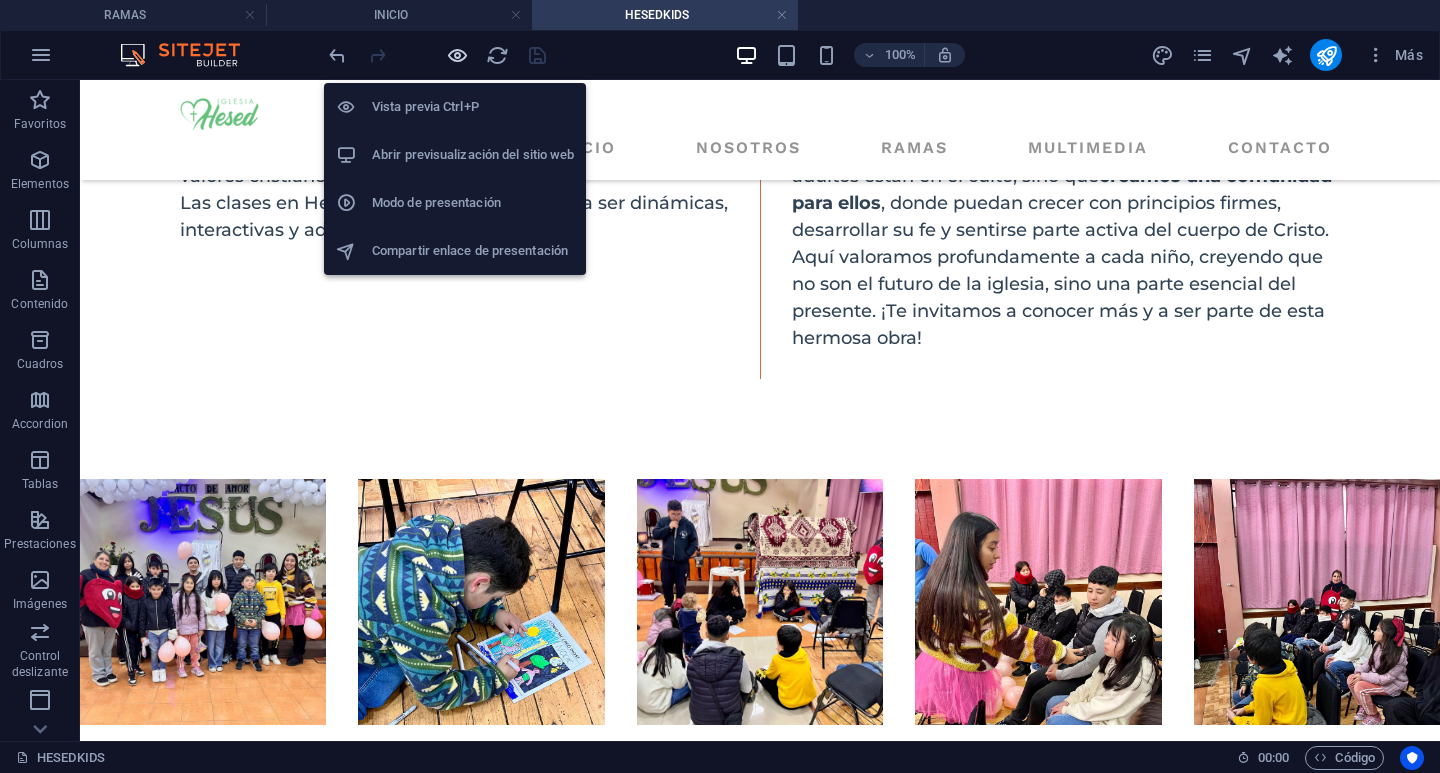 scroll, scrollTop: 626, scrollLeft: 0, axis: vertical 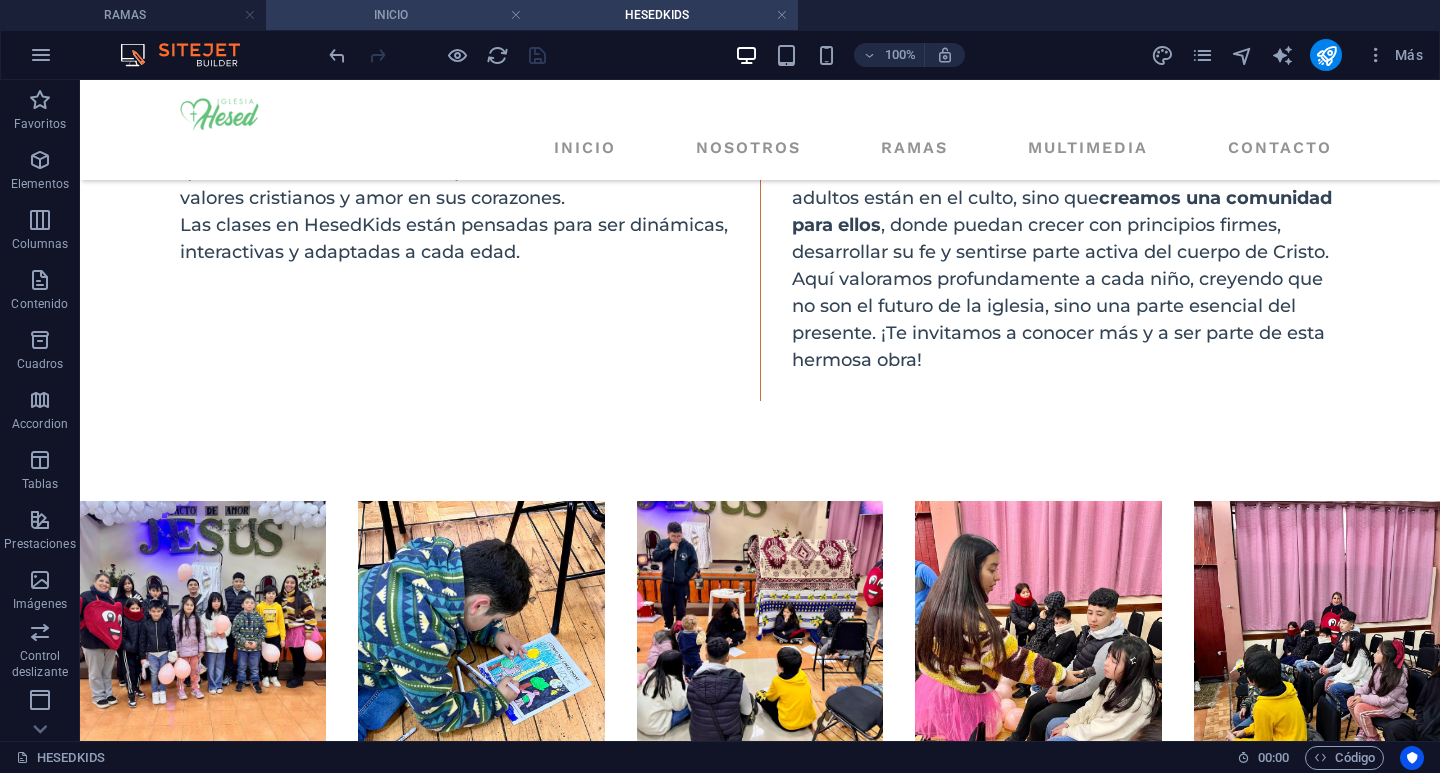 click on "INICIO" at bounding box center (399, 15) 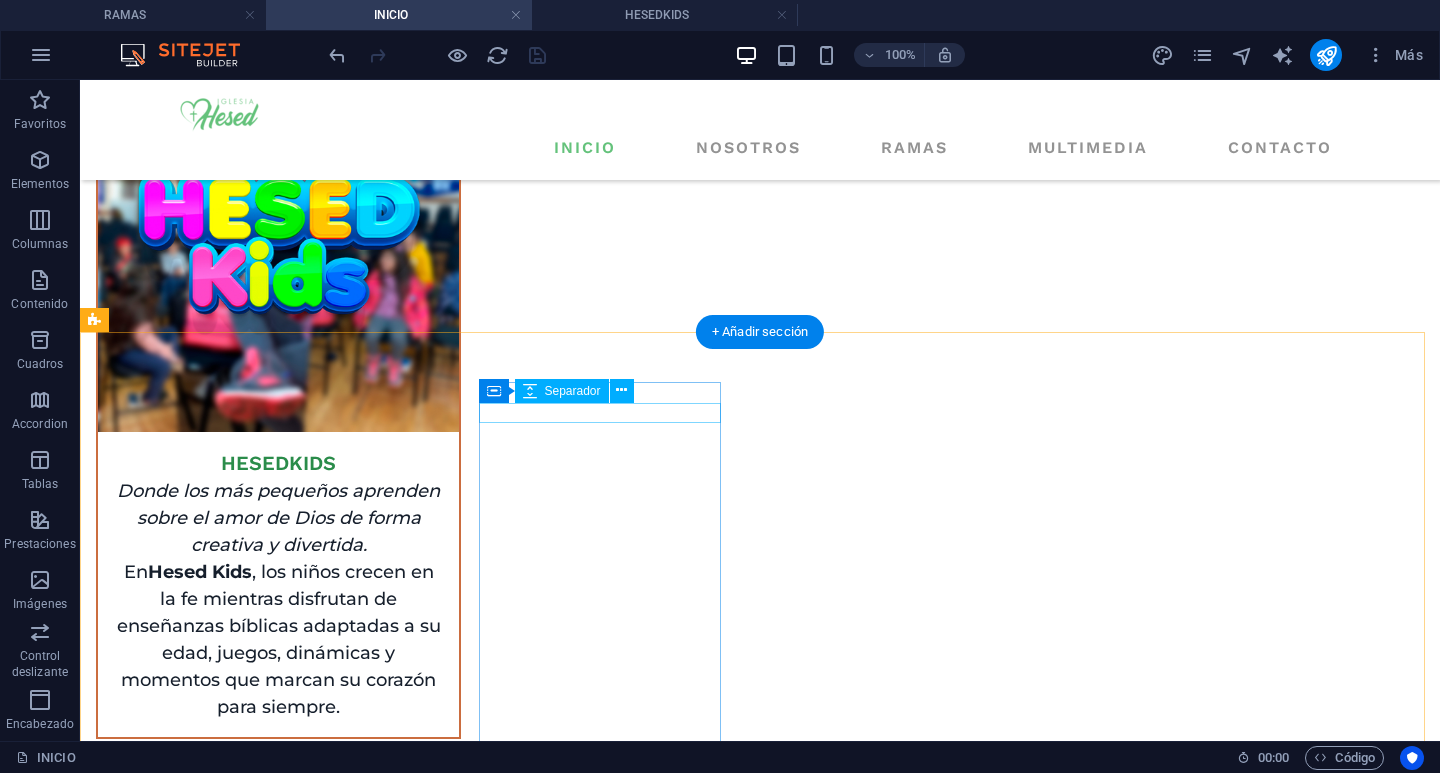 scroll, scrollTop: 4444, scrollLeft: 0, axis: vertical 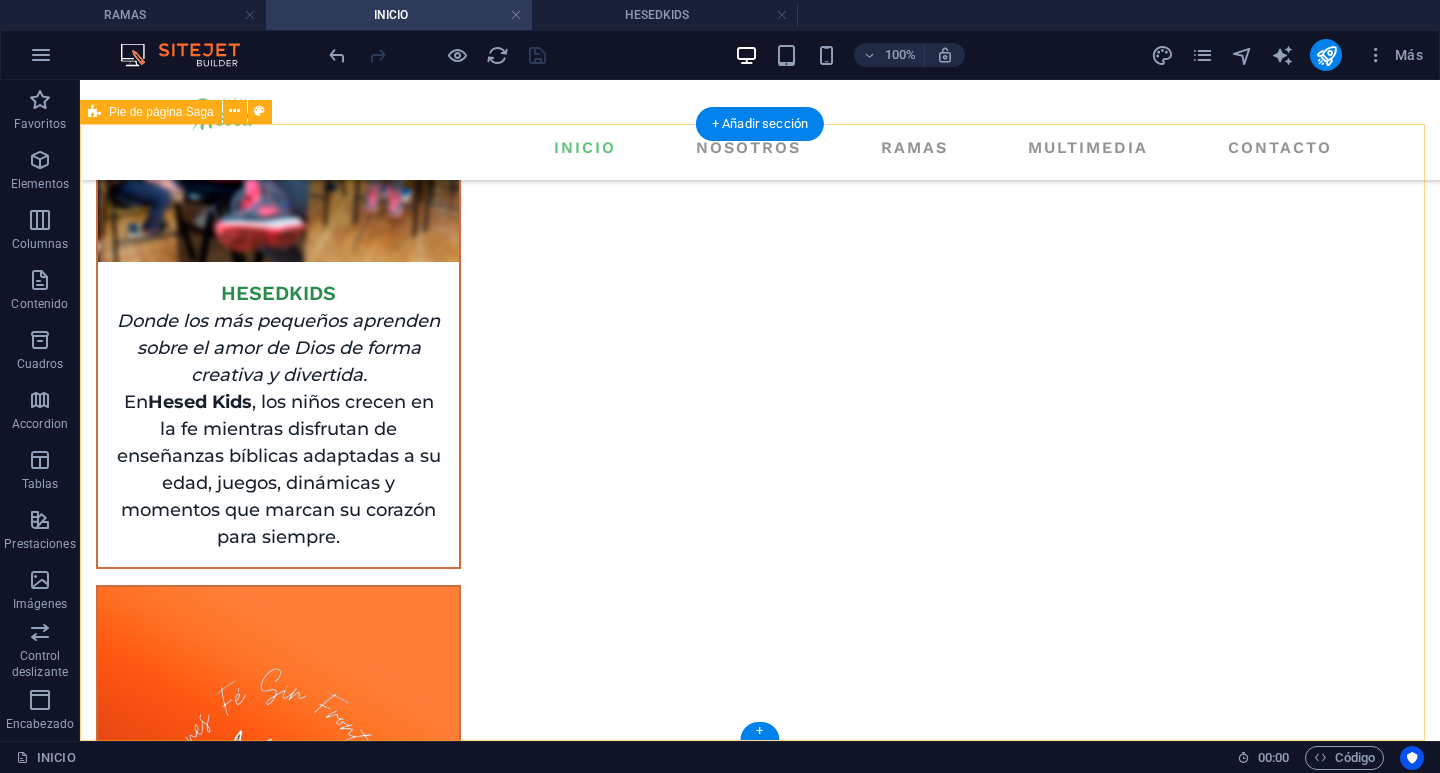 click on "PAGINAS INICIO NOSOTROS RAMAS HESEDKIDS JOVENES RAICES MULTIMEDIA CONTACTO CONTACTO LOCATION:
[NUMBER] [STREET] ,   [CITY] ,   [POSTAL_CODE] EMAIL:
[EMAIL] PHONE NUMBER:
[PHONE] Social media Copyright © 2025 Iglesia Hesed Valparaíso. Todos los derechos reservados..
Privacy Policy   |   Legal Notice" at bounding box center (760, 6435) 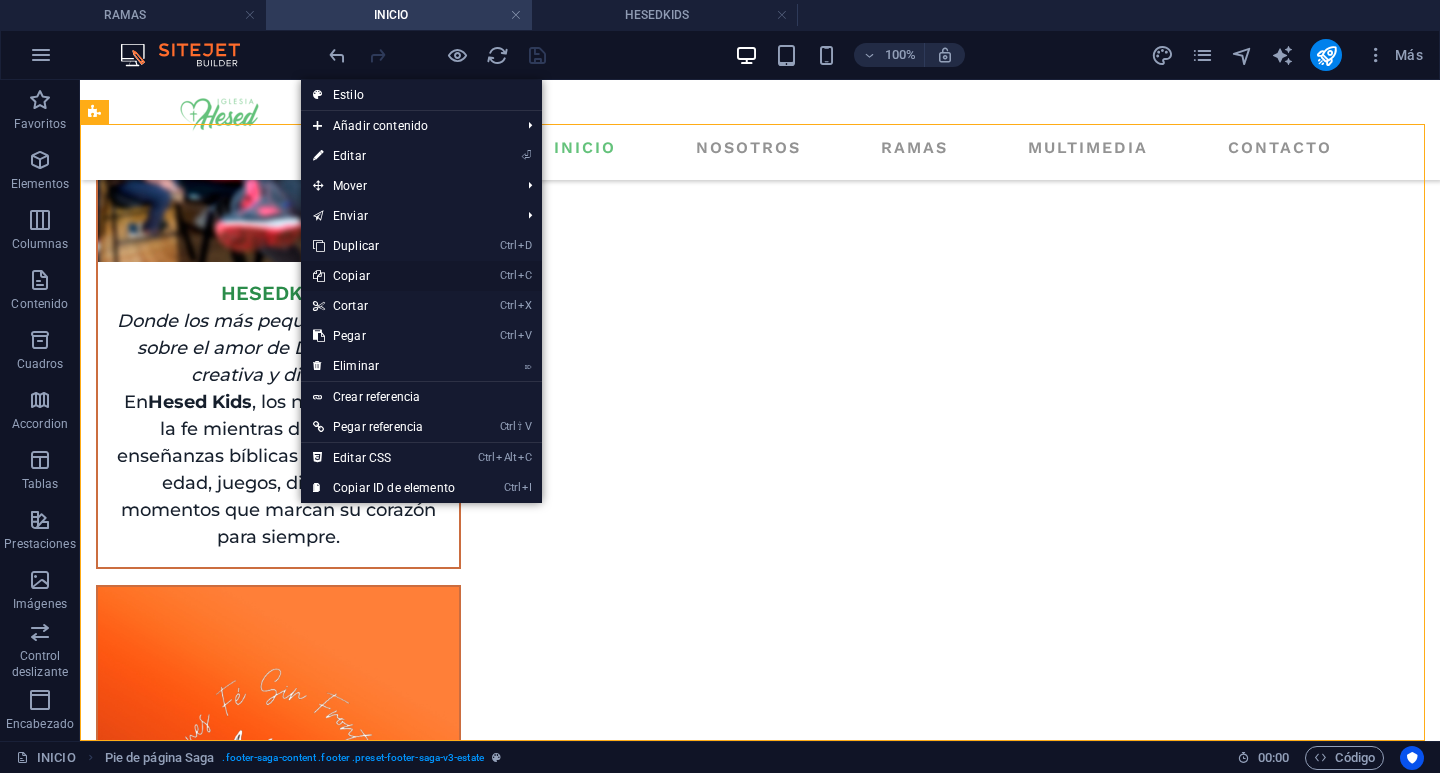 click on "Ctrl C  Copiar" at bounding box center (384, 276) 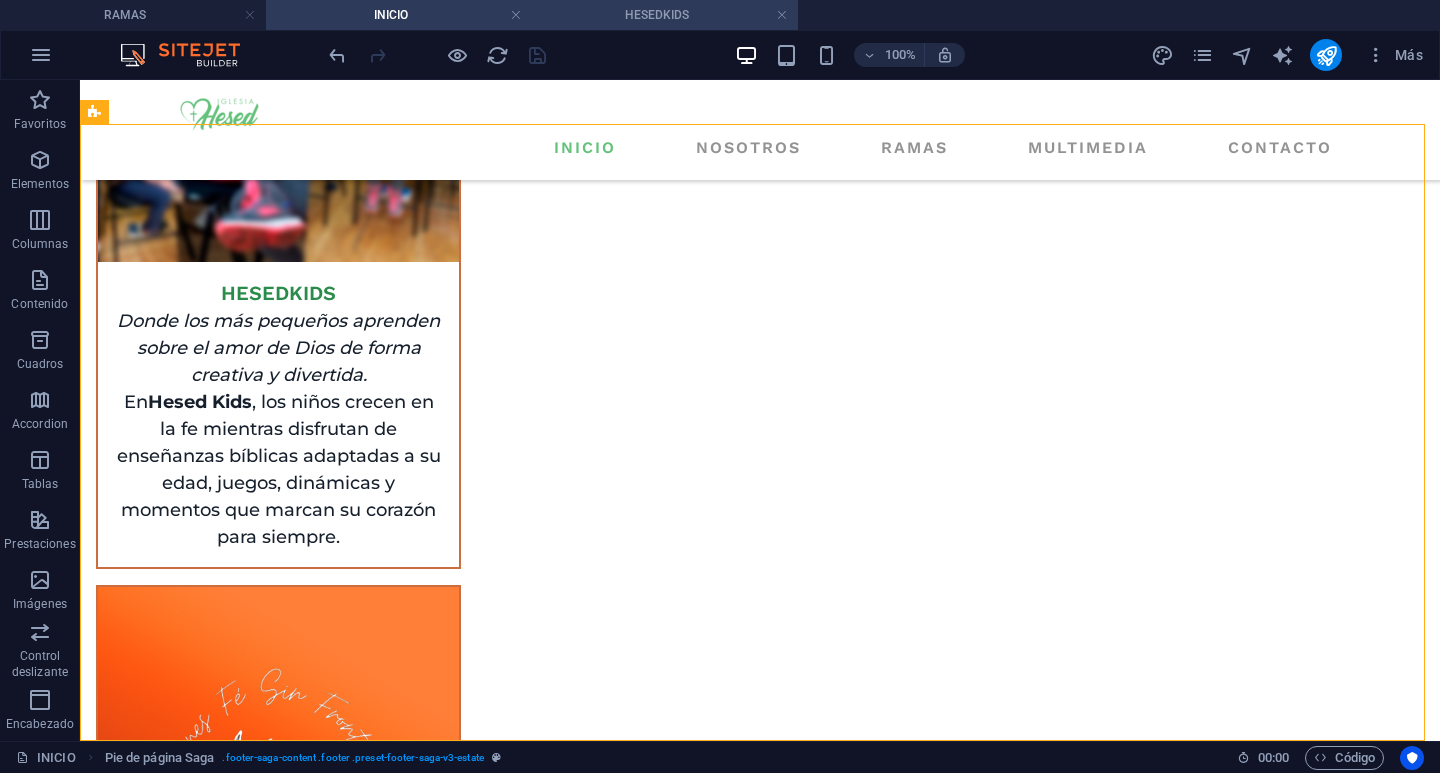 click on "HESEDKIDS" at bounding box center [665, 15] 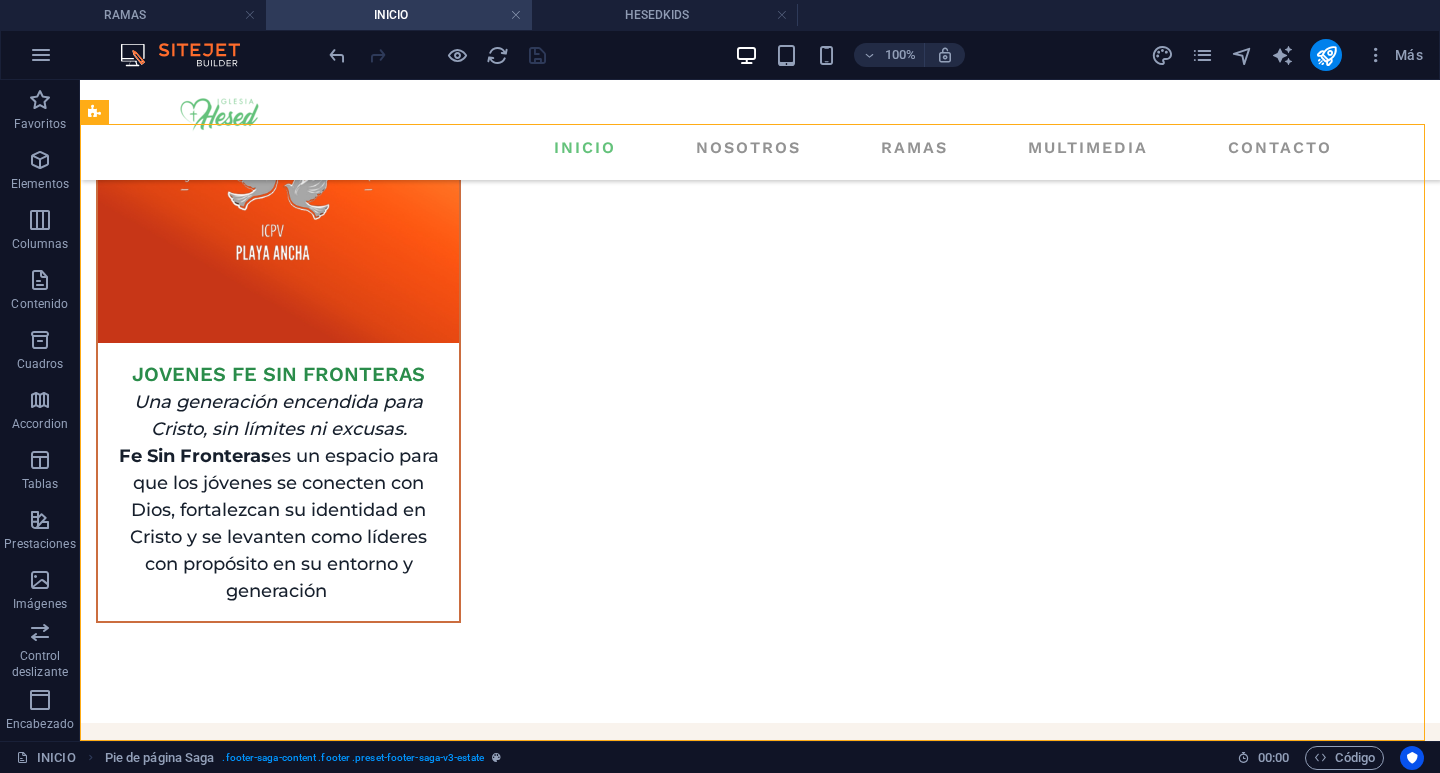 scroll, scrollTop: 626, scrollLeft: 0, axis: vertical 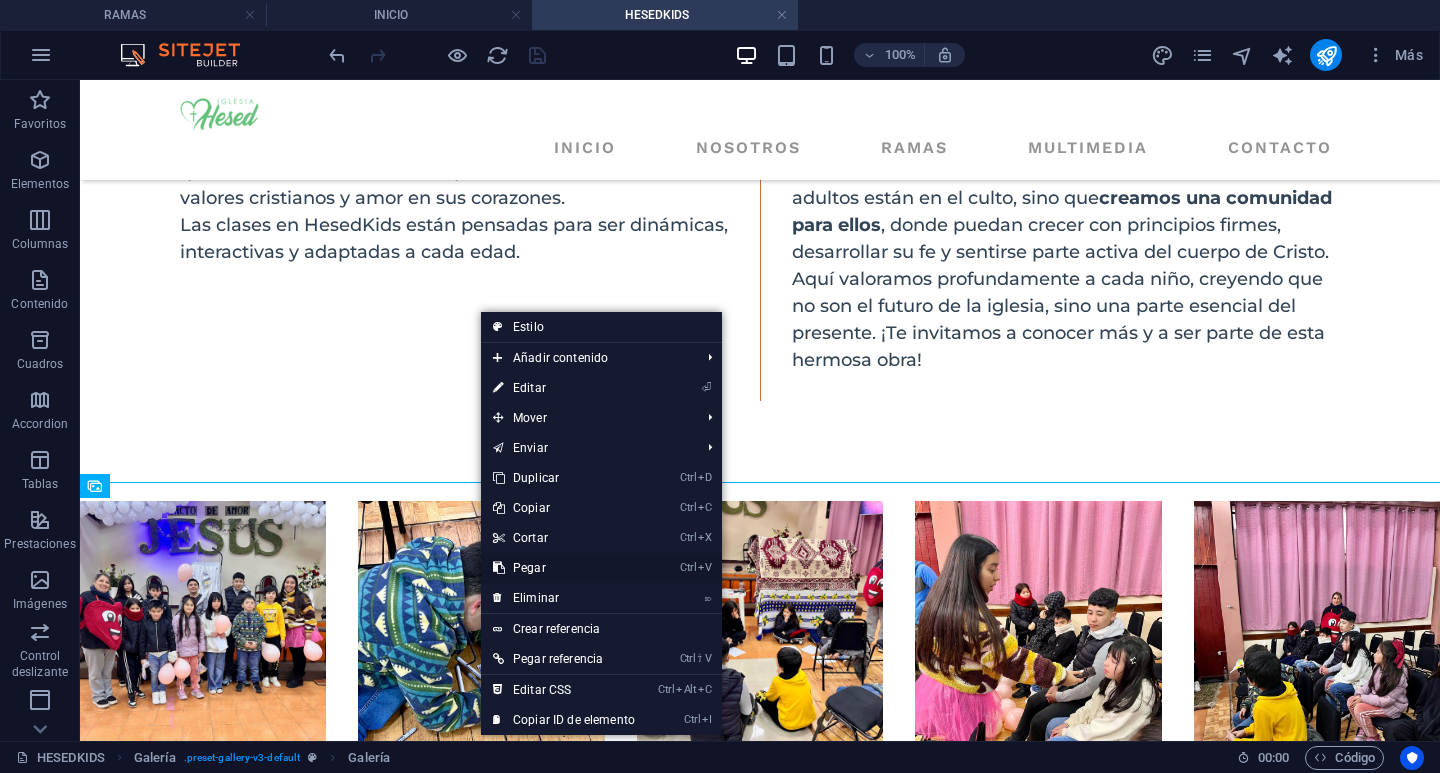 click on "Ctrl V  Pegar" at bounding box center [564, 568] 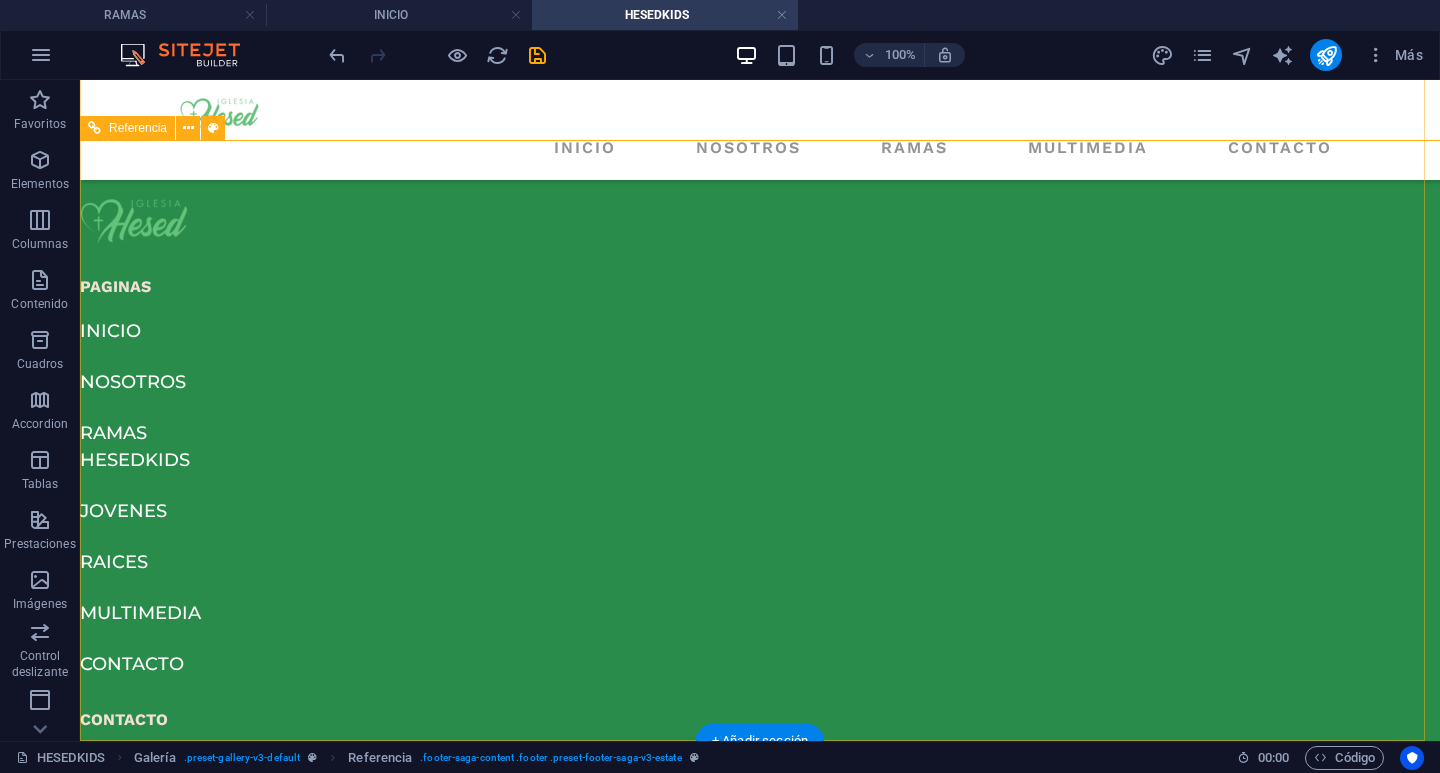 scroll, scrollTop: 743, scrollLeft: 0, axis: vertical 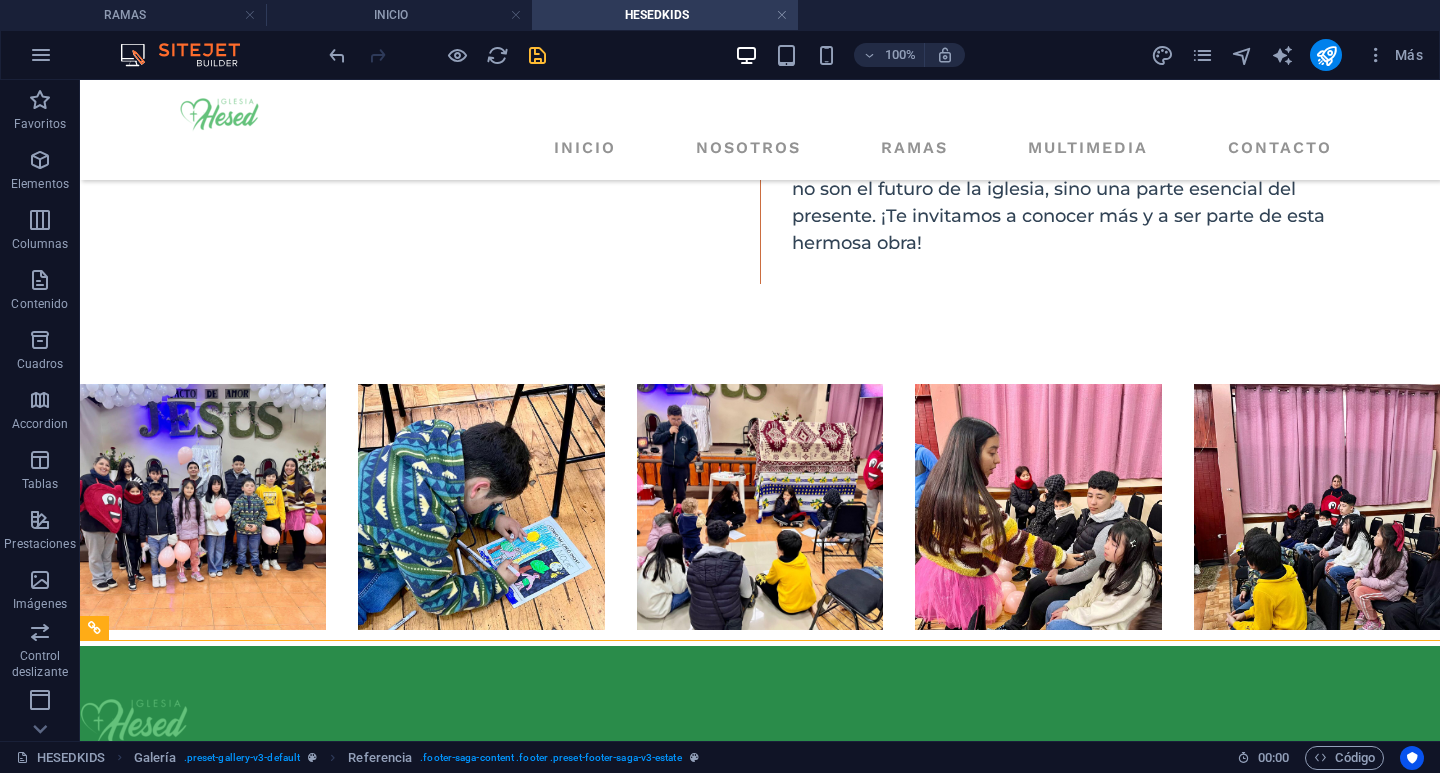 click at bounding box center (537, 55) 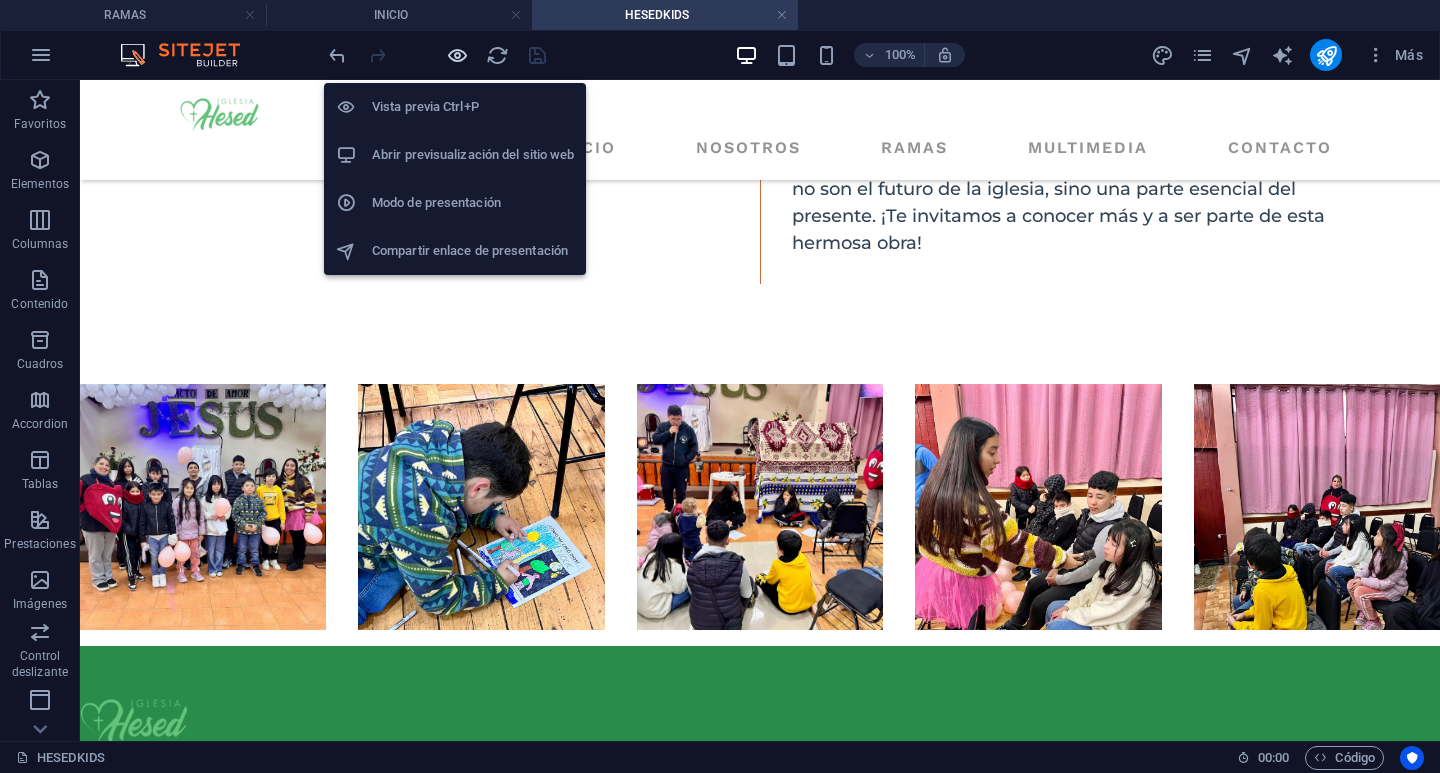 click at bounding box center [457, 55] 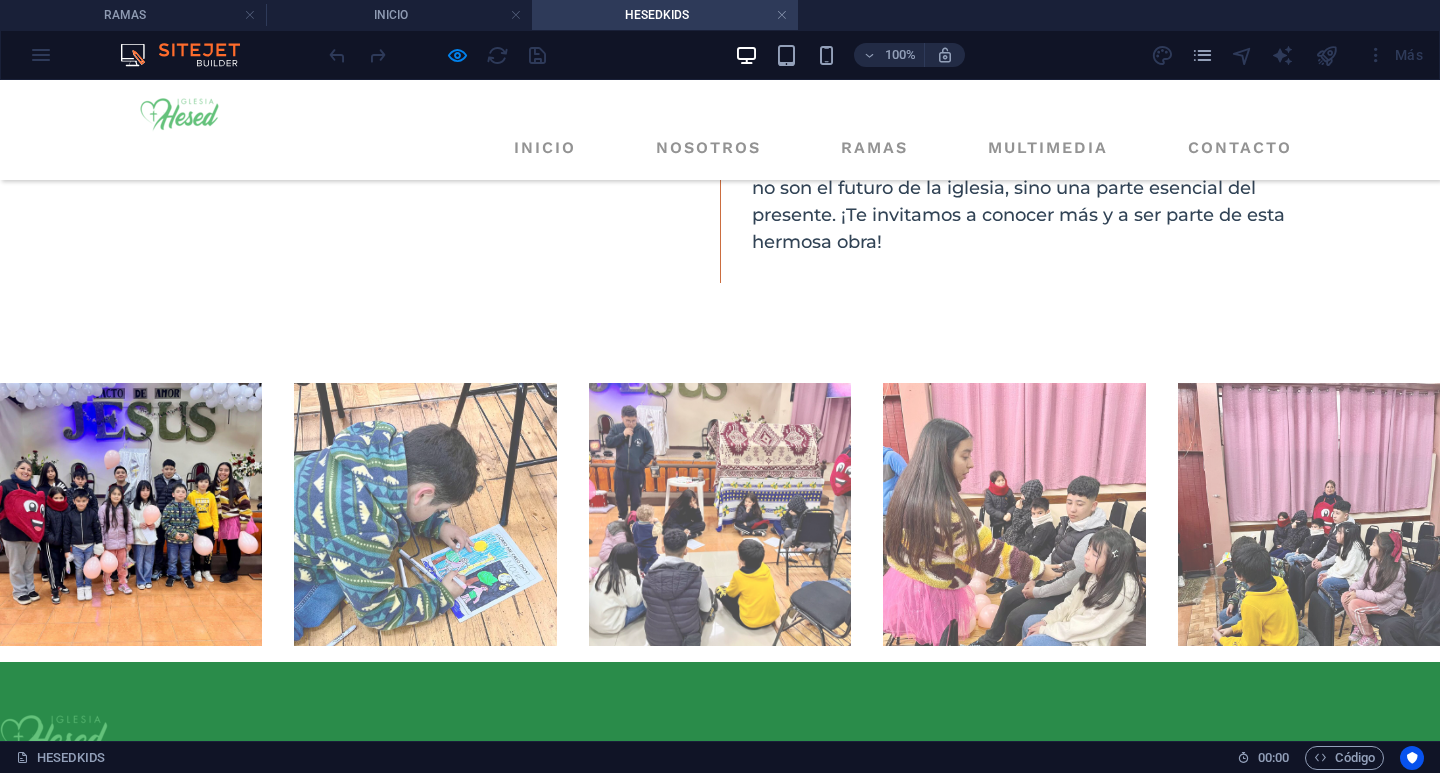 click at bounding box center (131, 514) 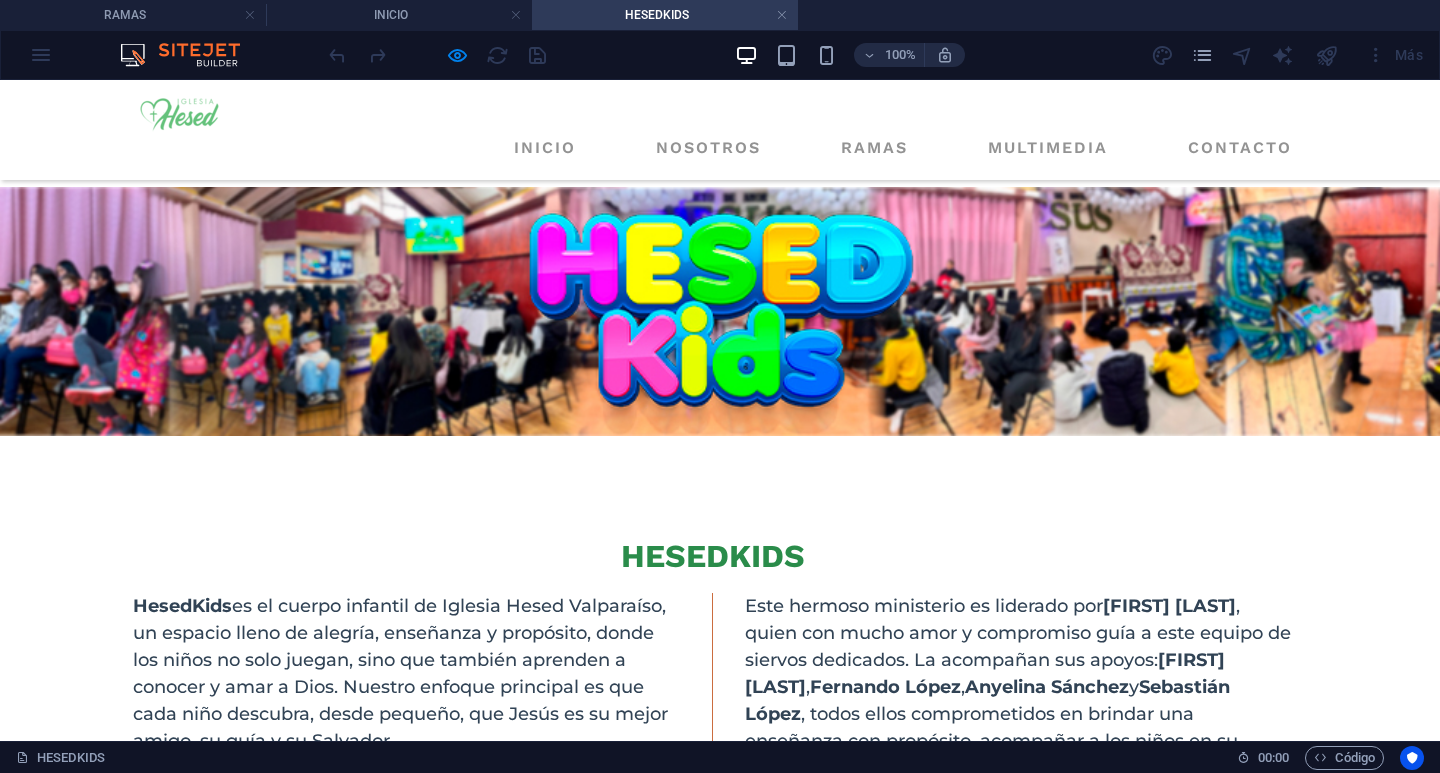 click on "×" at bounding box center (5, -664) 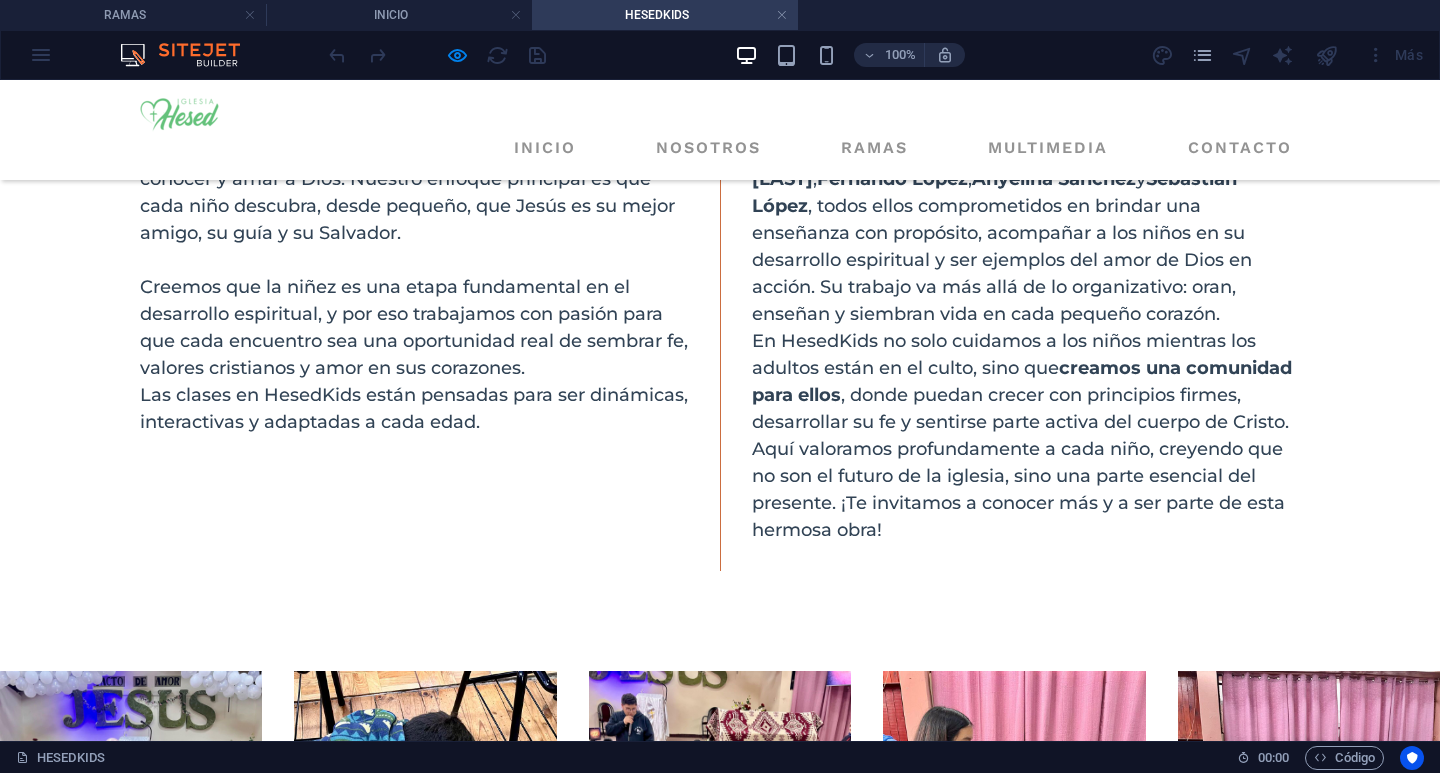 scroll, scrollTop: 573, scrollLeft: 0, axis: vertical 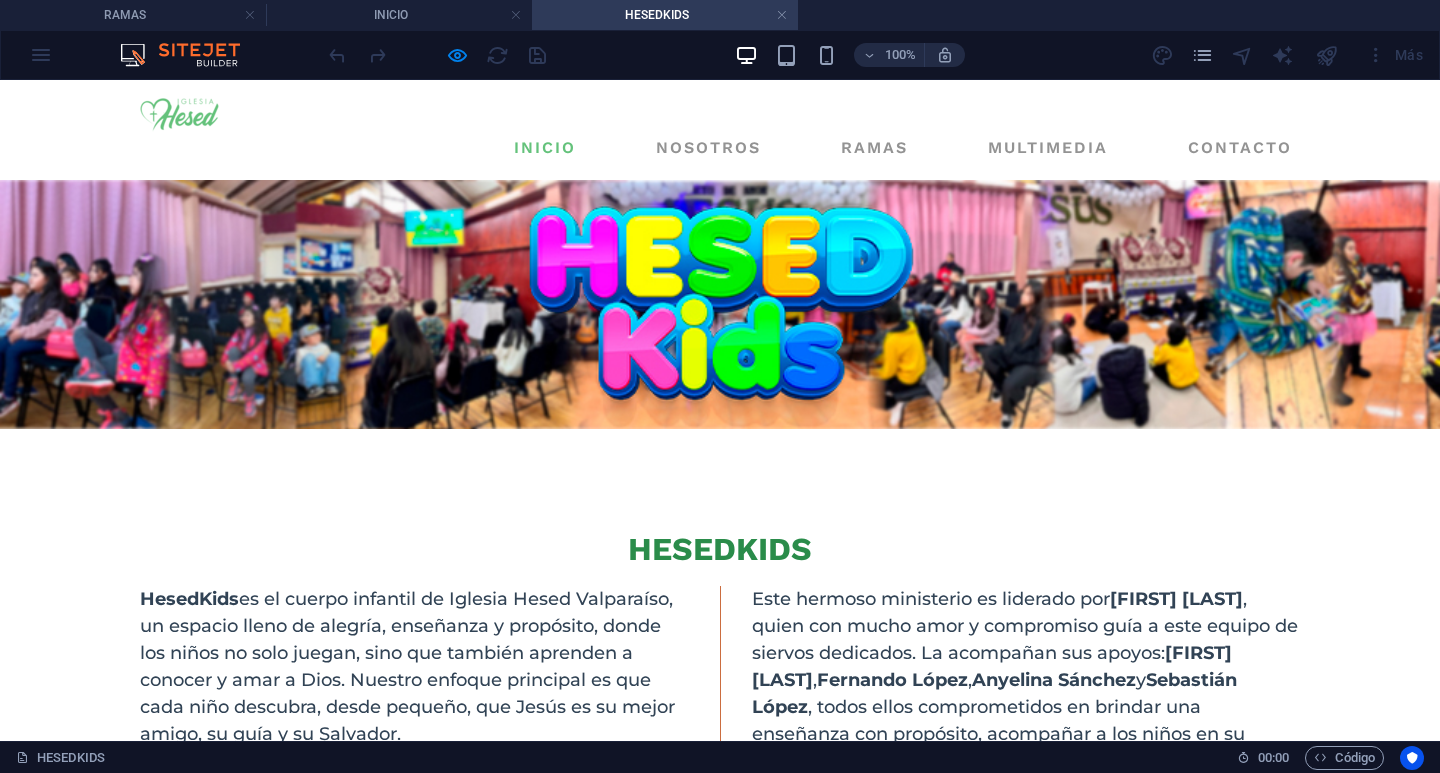 click on "INICIO" at bounding box center (545, 148) 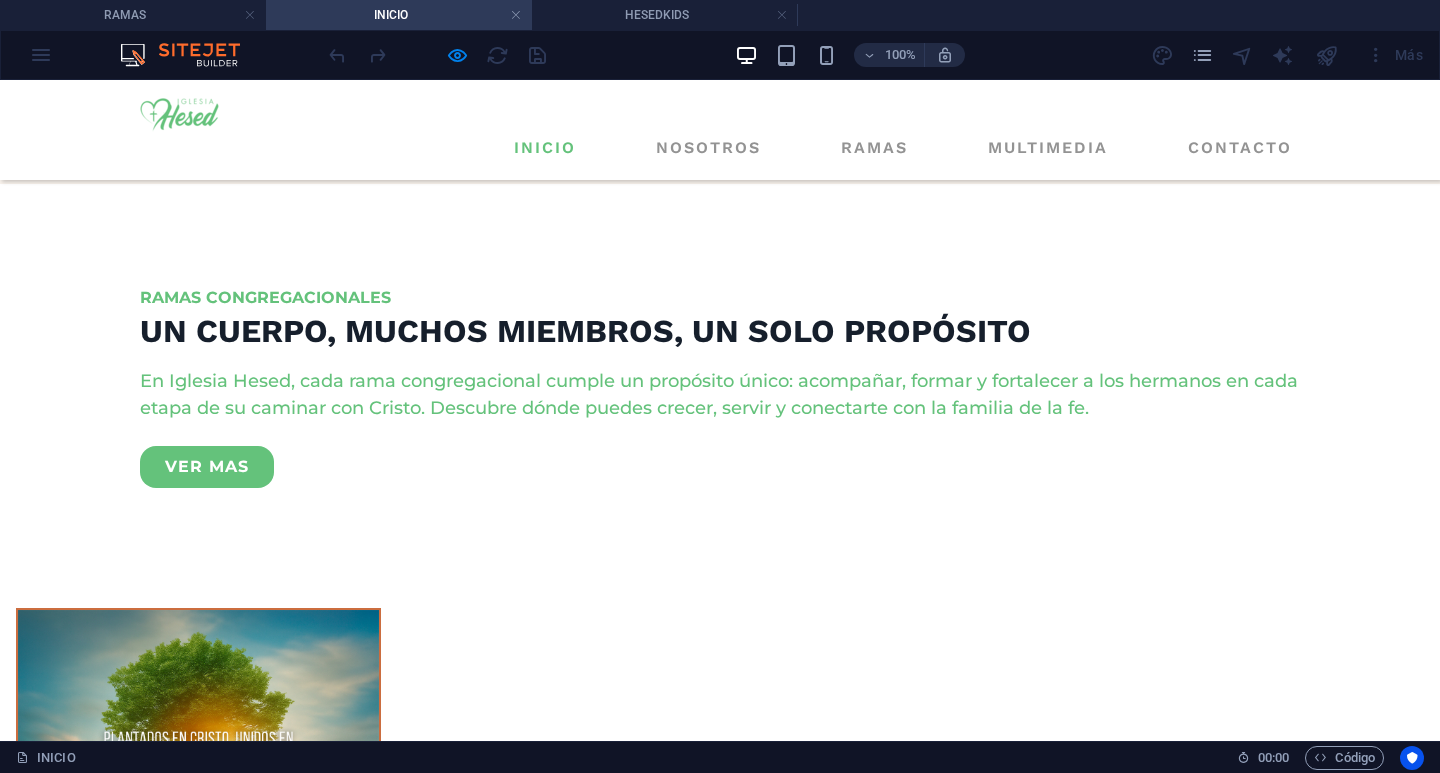 scroll, scrollTop: 2779, scrollLeft: 0, axis: vertical 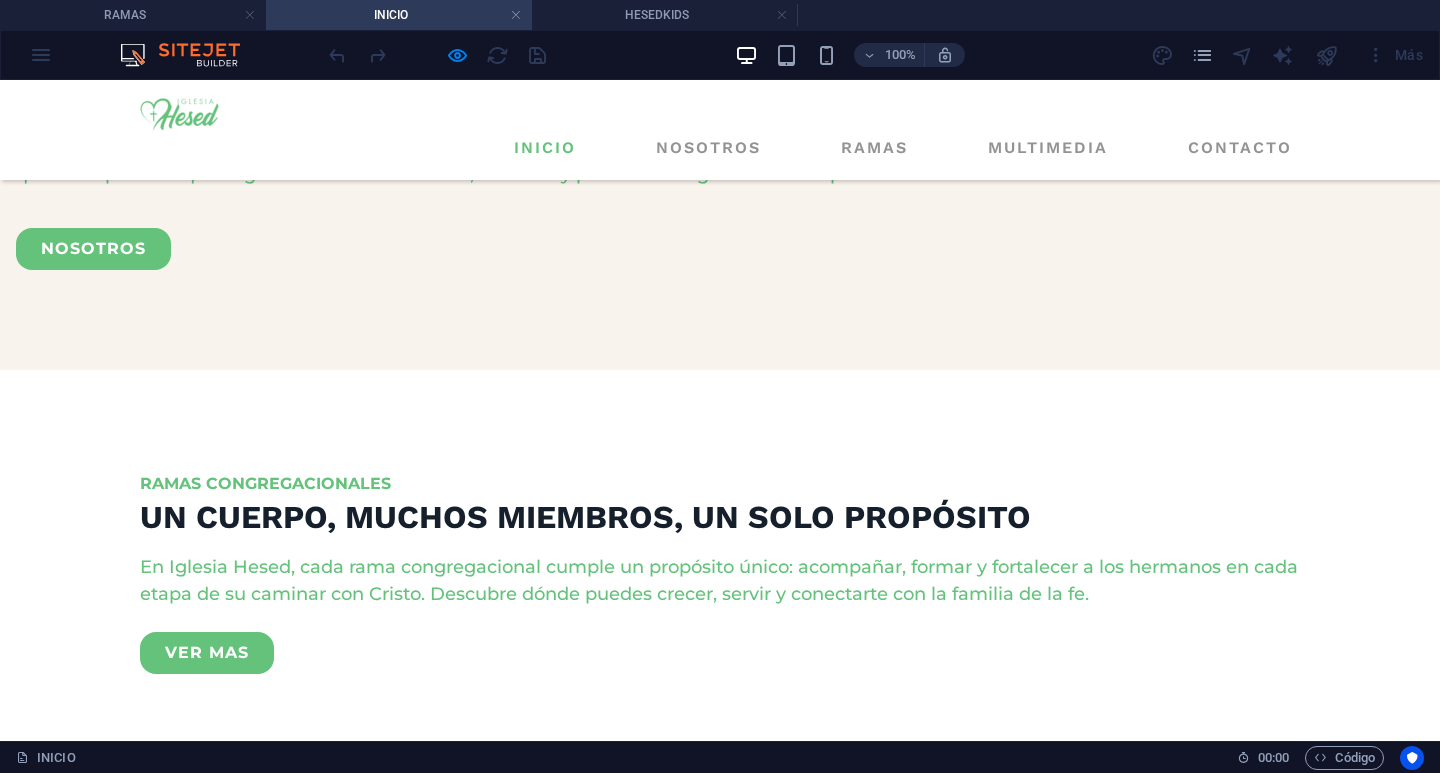 click on "NOSOTROS" at bounding box center (93, 3237) 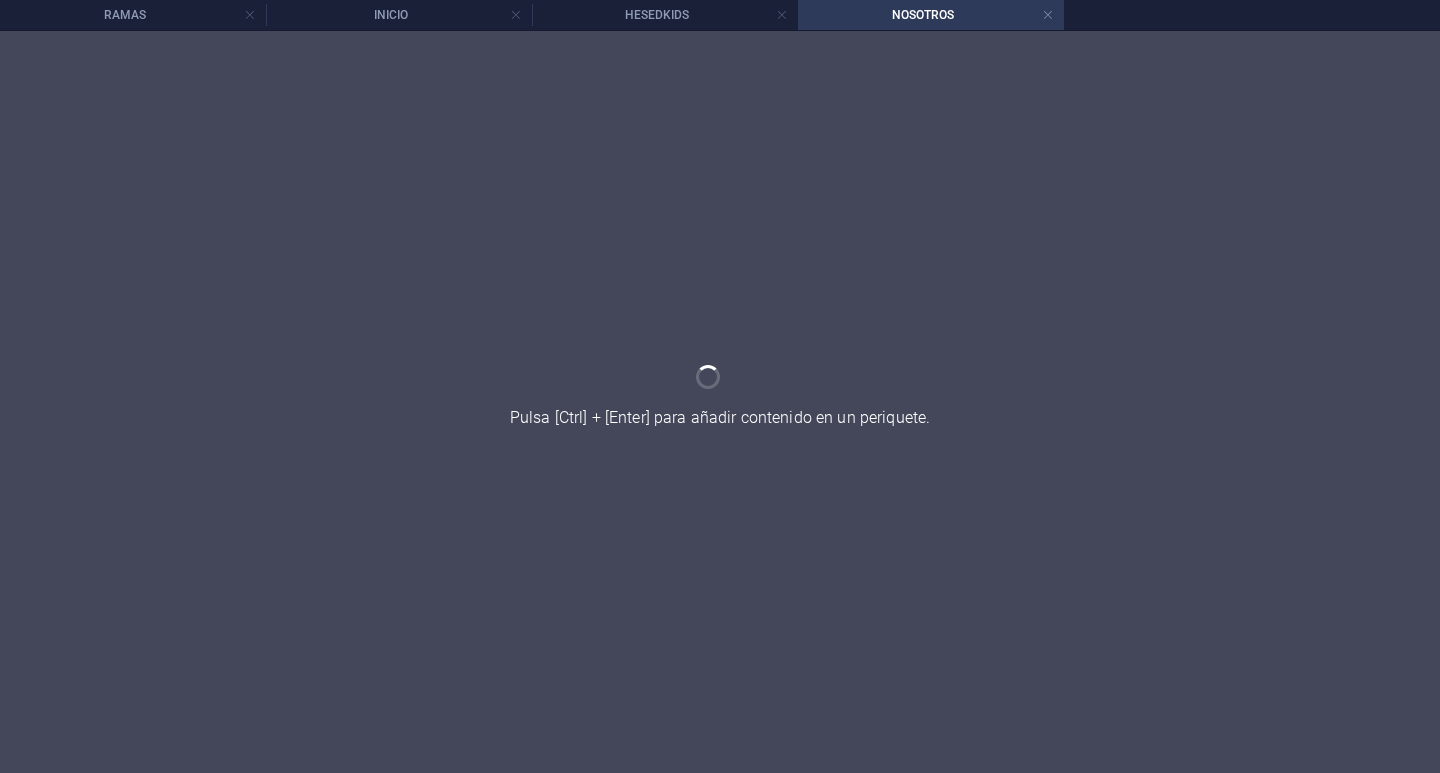 scroll, scrollTop: 0, scrollLeft: 0, axis: both 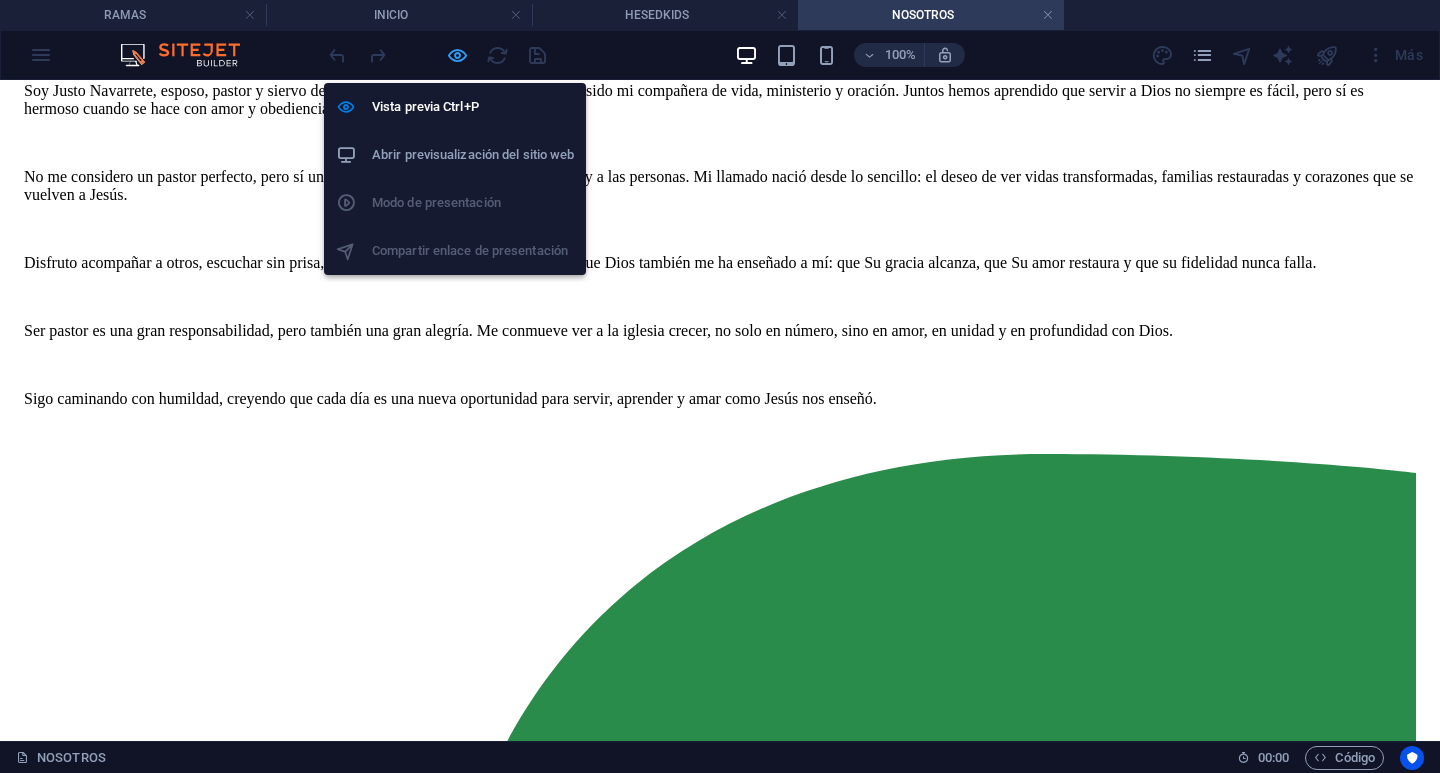 click at bounding box center (457, 55) 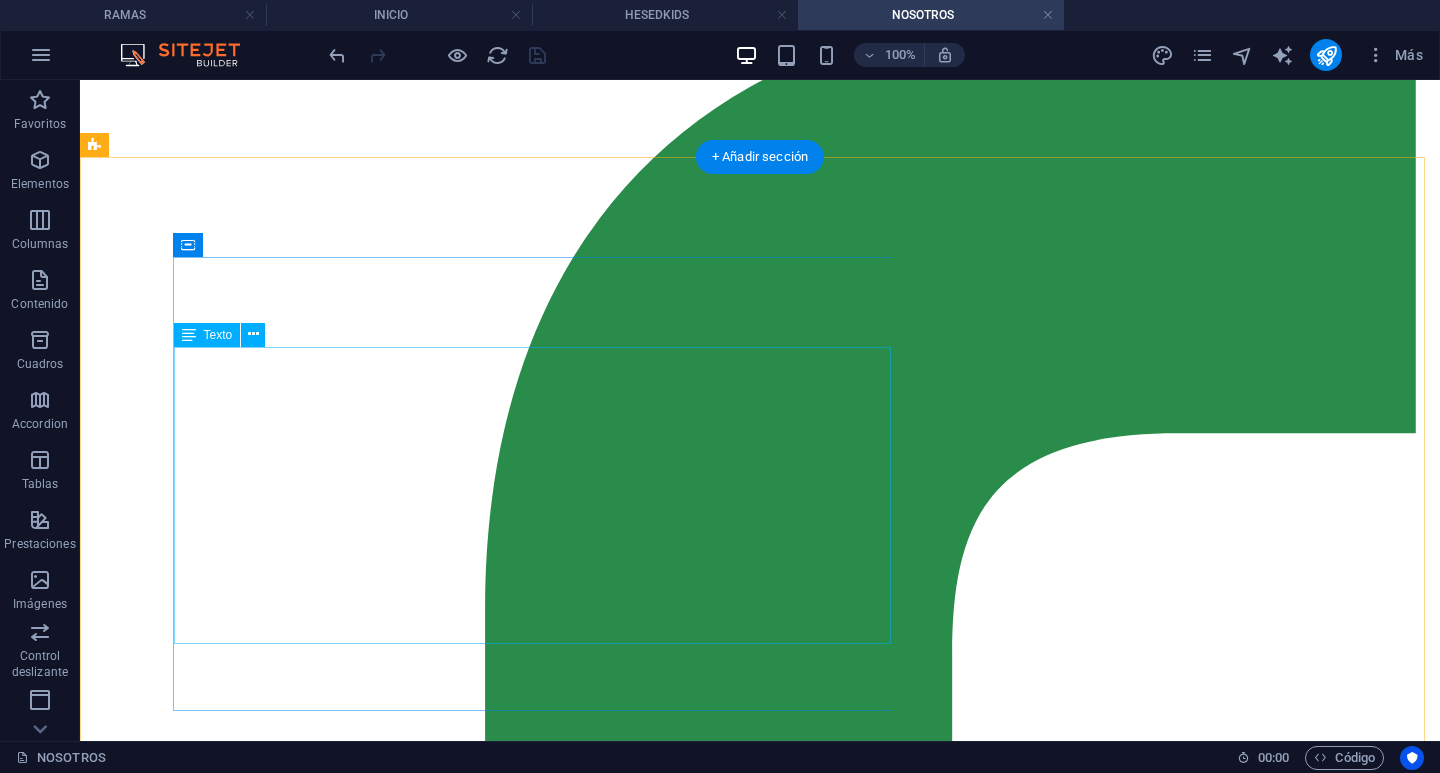 scroll, scrollTop: 3305, scrollLeft: 0, axis: vertical 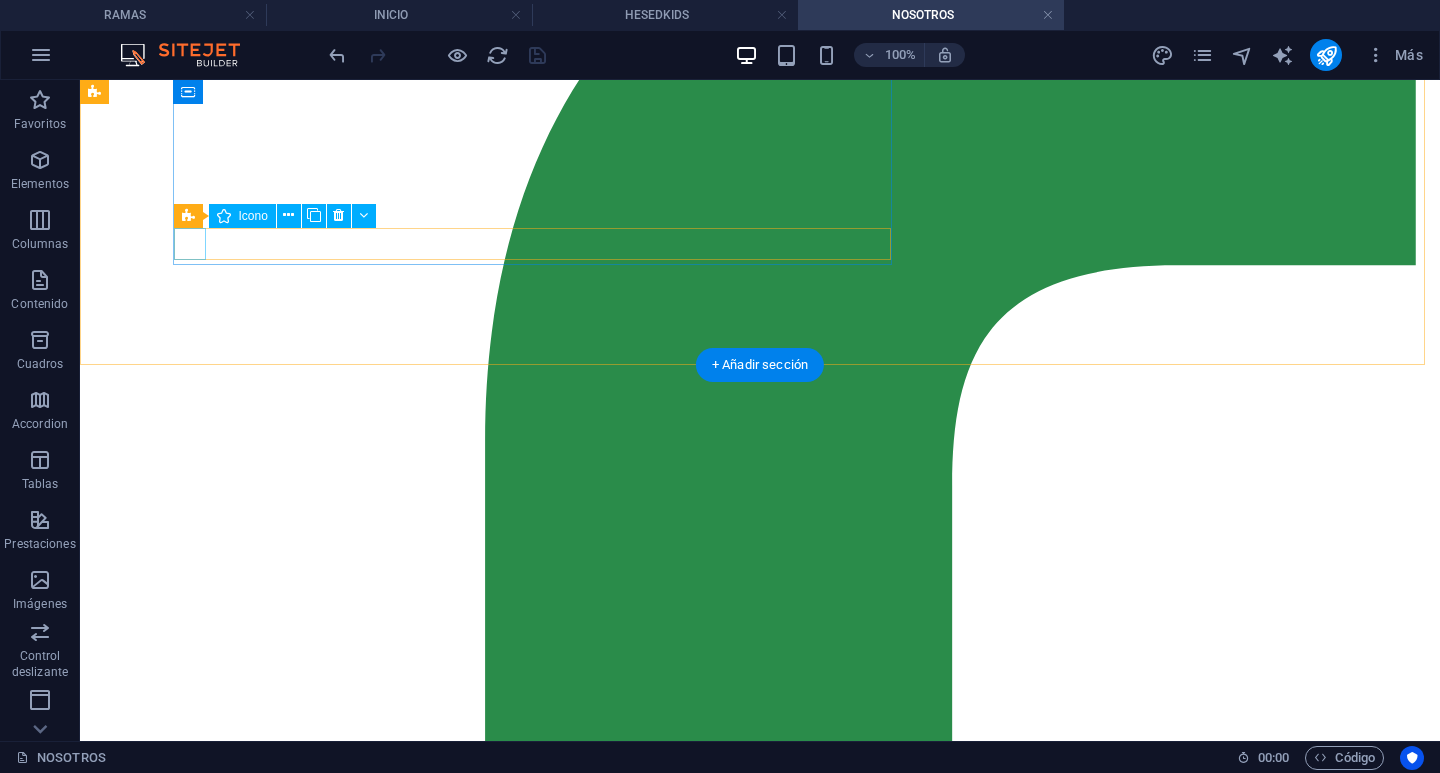 click at bounding box center [760, 17970] 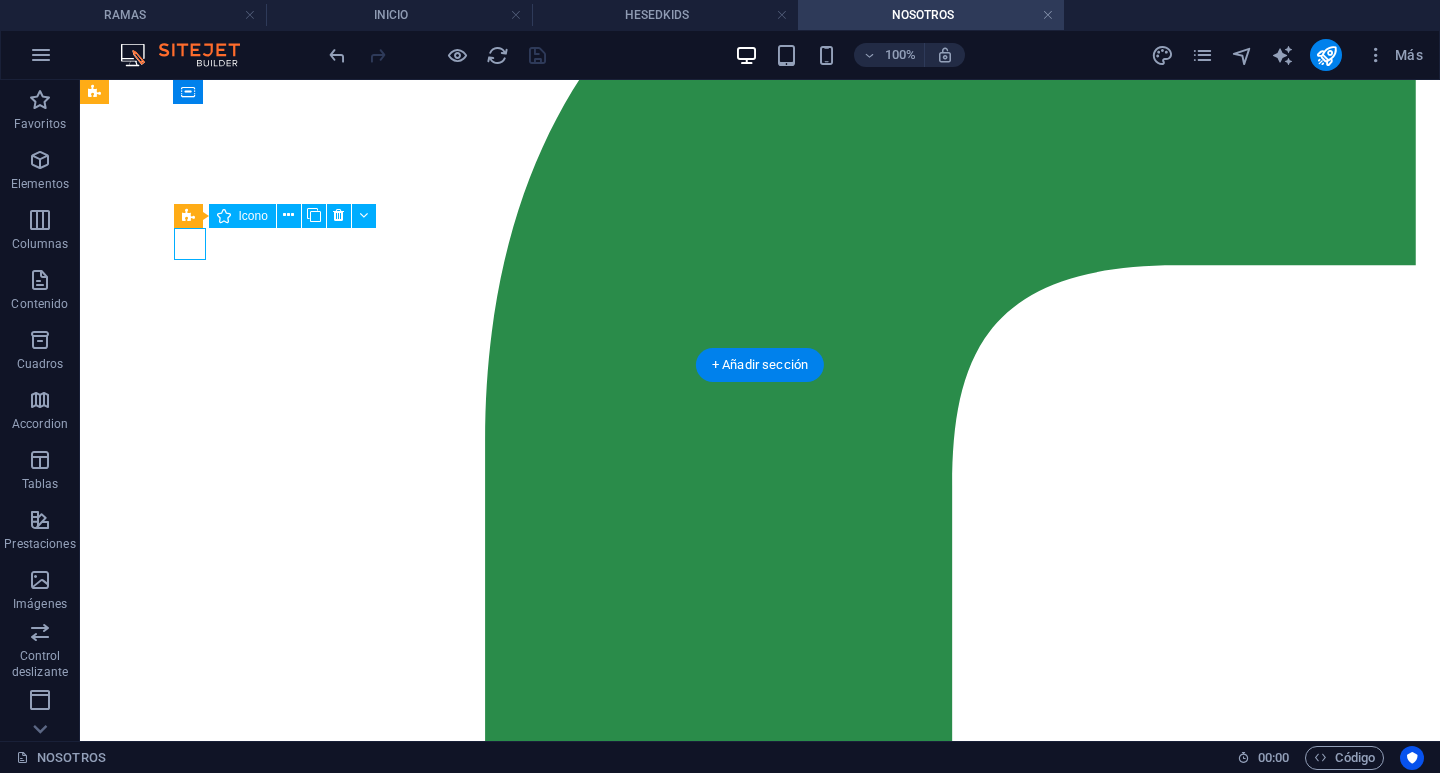 click at bounding box center [760, 17970] 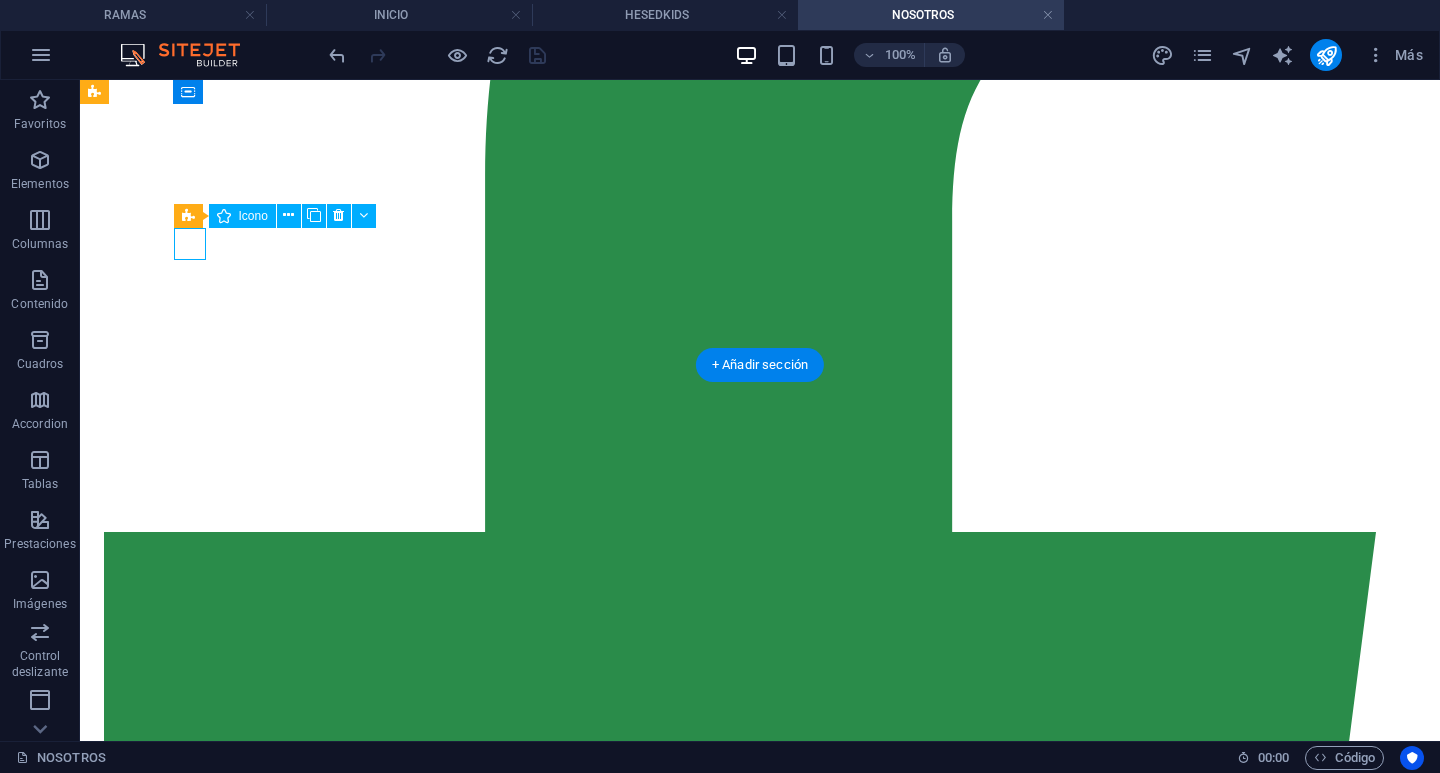 select on "xMidYMid" 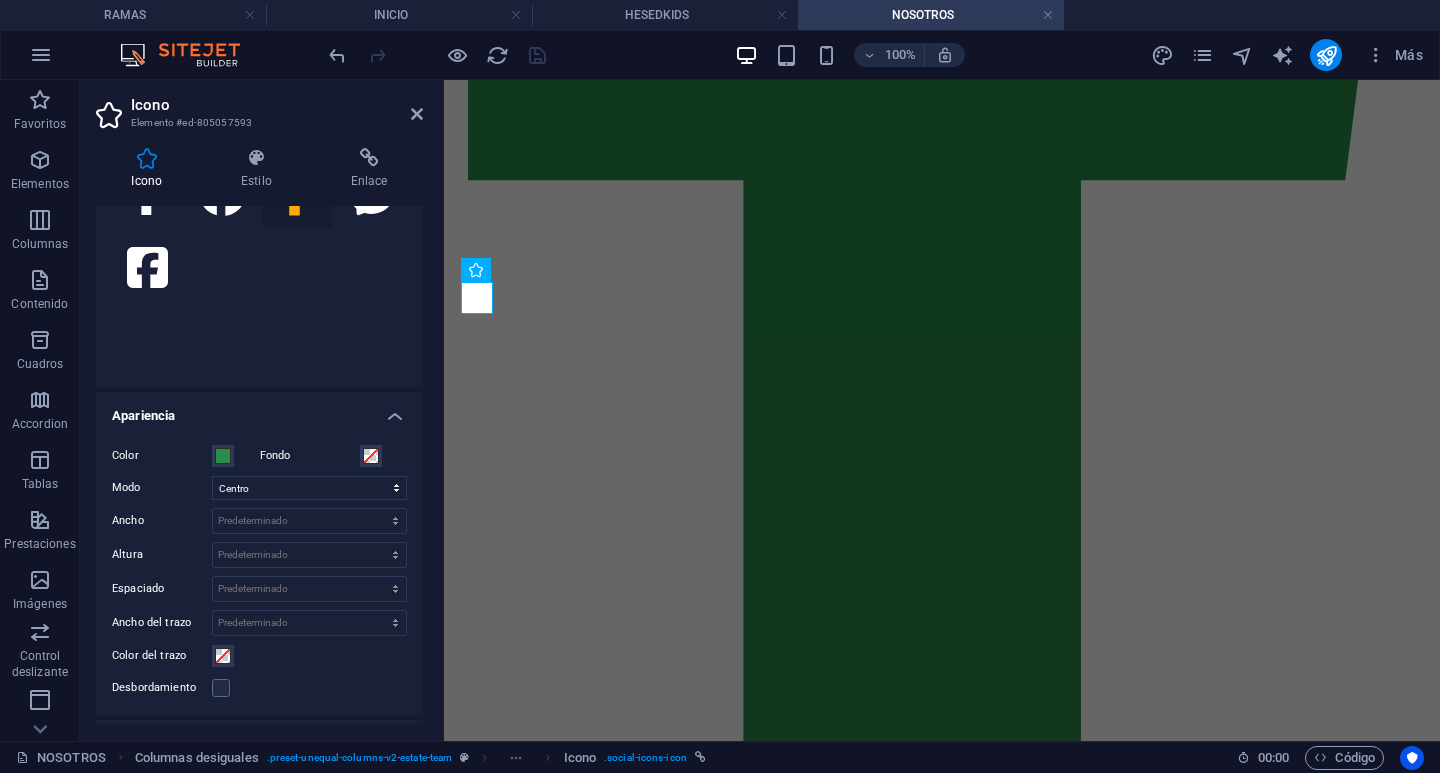 scroll, scrollTop: 400, scrollLeft: 0, axis: vertical 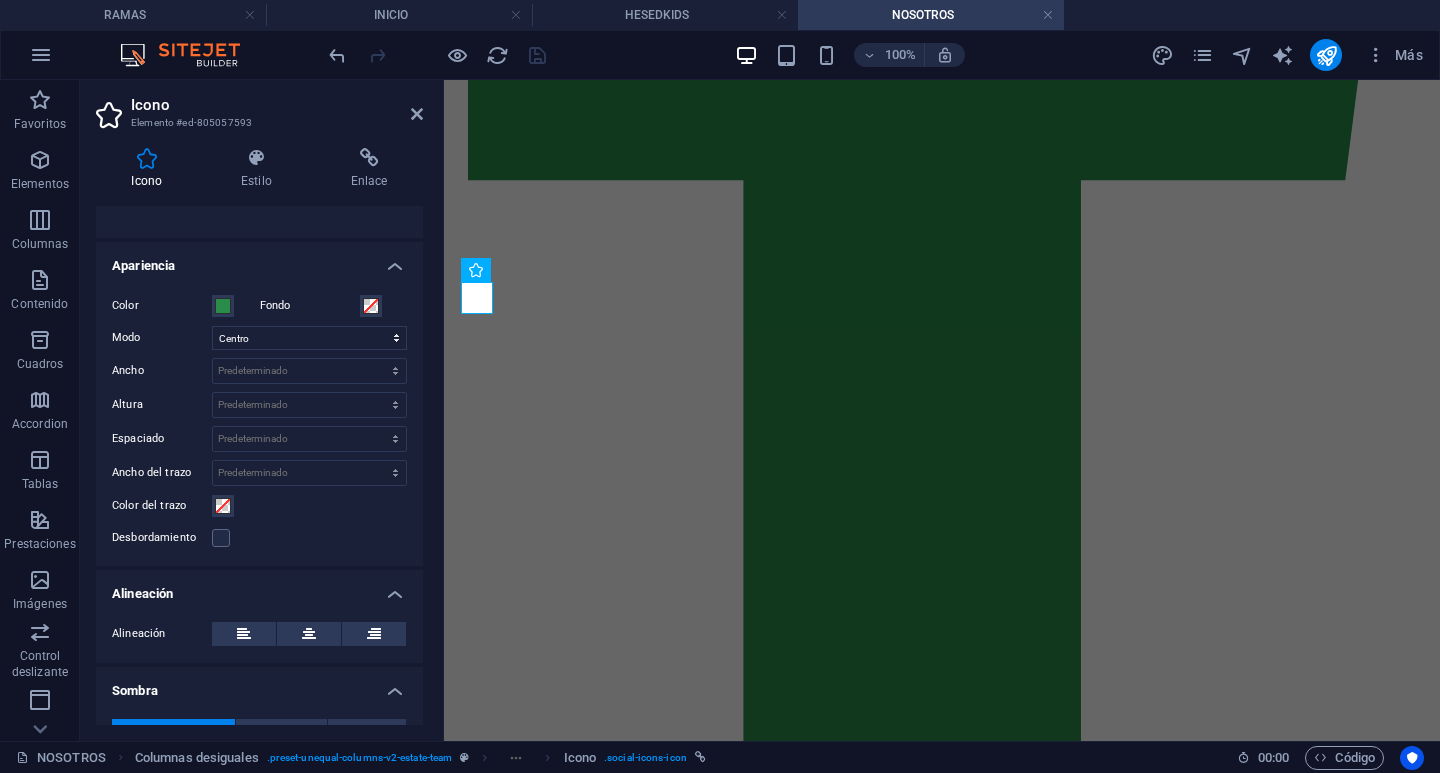 click on "Icono Estilo Enlace Icono facebook Todos los conjuntos de iconos... IcoFont Ionicons FontAwesome Brands FontAwesome Duotone FontAwesome Solid FontAwesome Regular FontAwesome Light FontAwesome Thin FontAwesome Sharp Solid FontAwesome Sharp Regular FontAwesome Sharp Light FontAwesome Sharp Thin Apariencia Color Fondo Modo Escalar Izquierda Centro Derecha Ancho Predeterminado automático px rem % em vh vw Altura Predeterminado automático px rem em vh vw Espaciado Predeterminado px rem % em vh vw Ancho del trazo Predeterminado px rem % em vh vw Color del trazo Desbordamiento Alineación Alineación Sombra Predeterminado Ninguno Fuera Color X offset 0 px rem vh vw Y offset 0 px rem vh vw Desenfoque 0 px rem % vh vw Texto Texto alternativo El texto alternativo es usado por aquellos dispositivos que no pueden mostrar imágenes (por ejemplo, motores de búsqueda de imágenes) y debería añadirse a cada imagen para así mejorar la accesibilidad al sitio web. Iconos de redes sociales Element Diseño Tamaño px % 1/1" at bounding box center (259, 436) 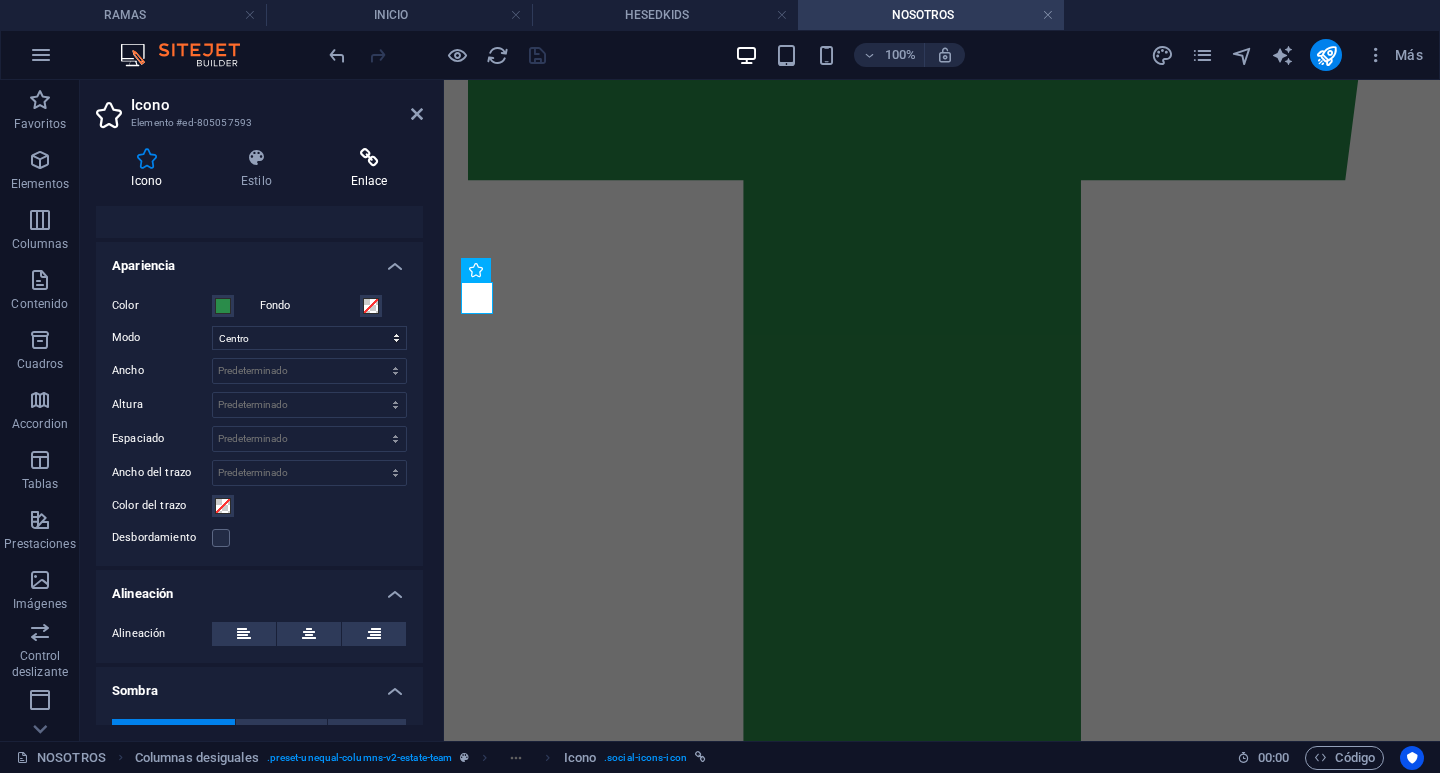 click at bounding box center (369, 158) 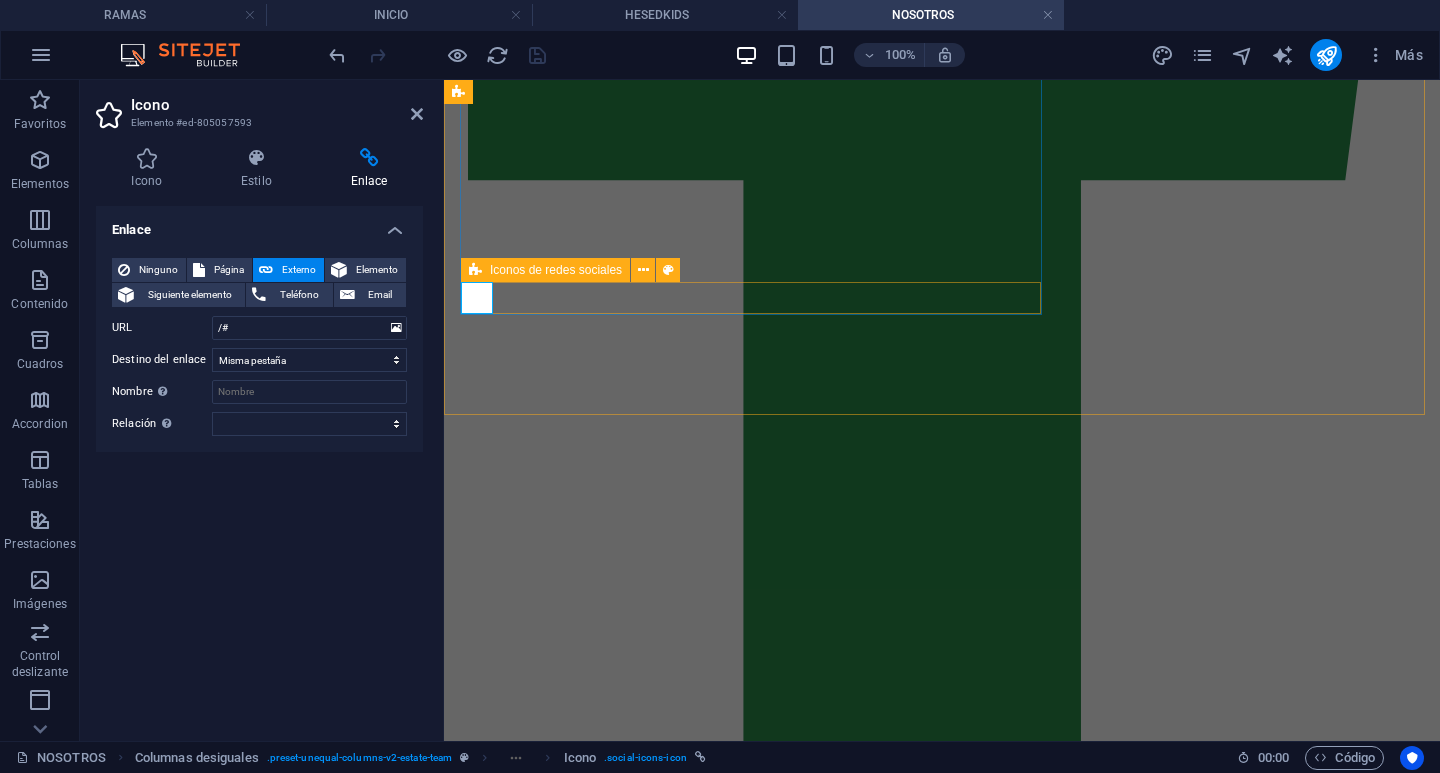 click at bounding box center [942, 13325] 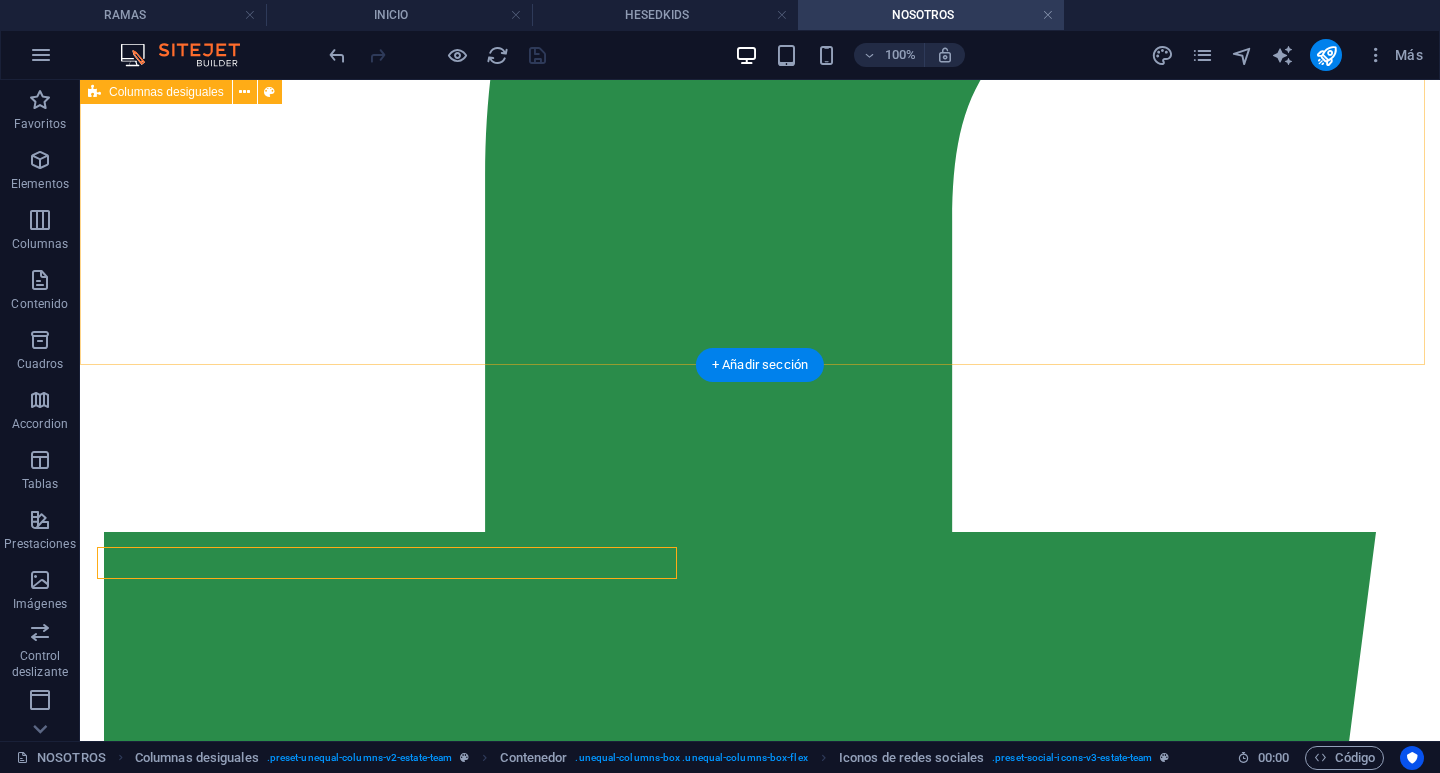 scroll, scrollTop: 3305, scrollLeft: 0, axis: vertical 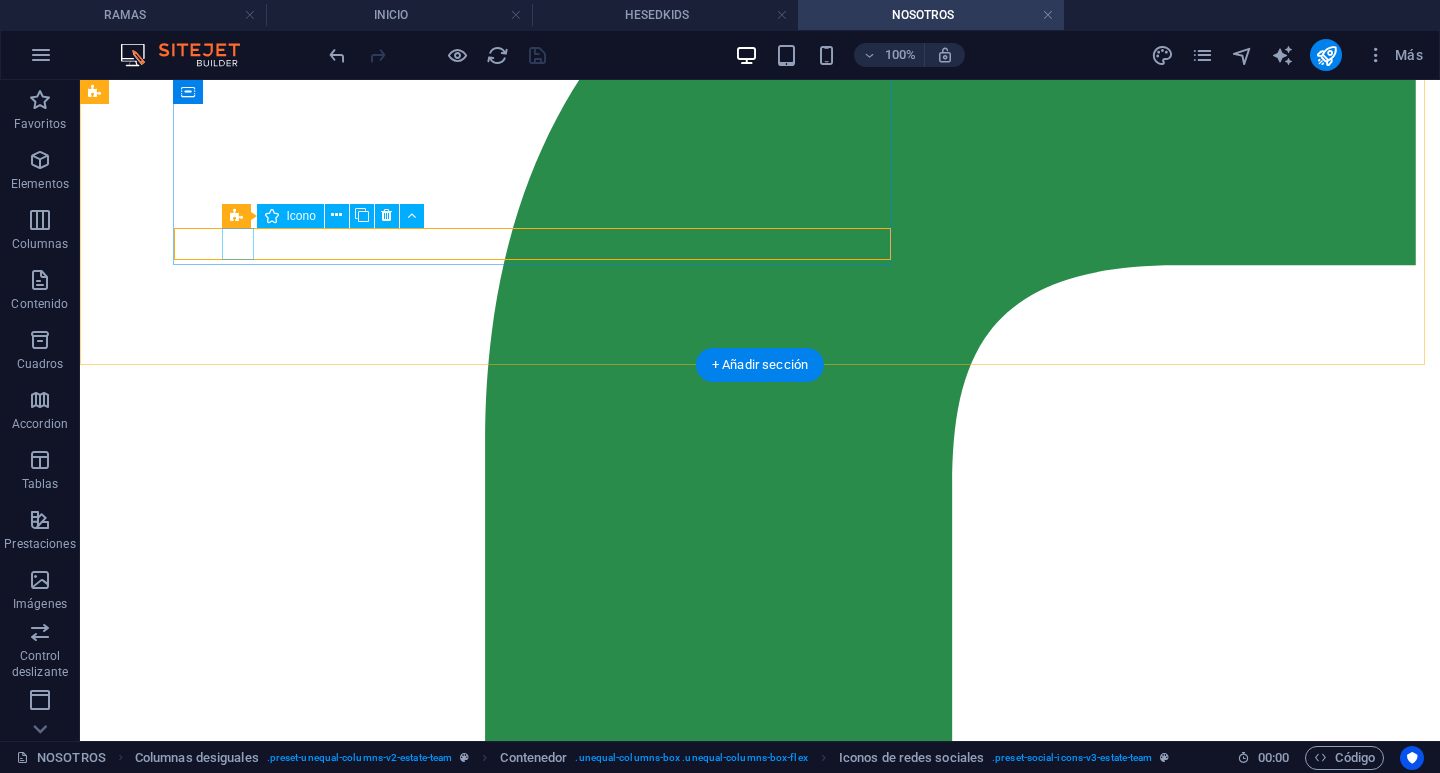 click at bounding box center (760, 19902) 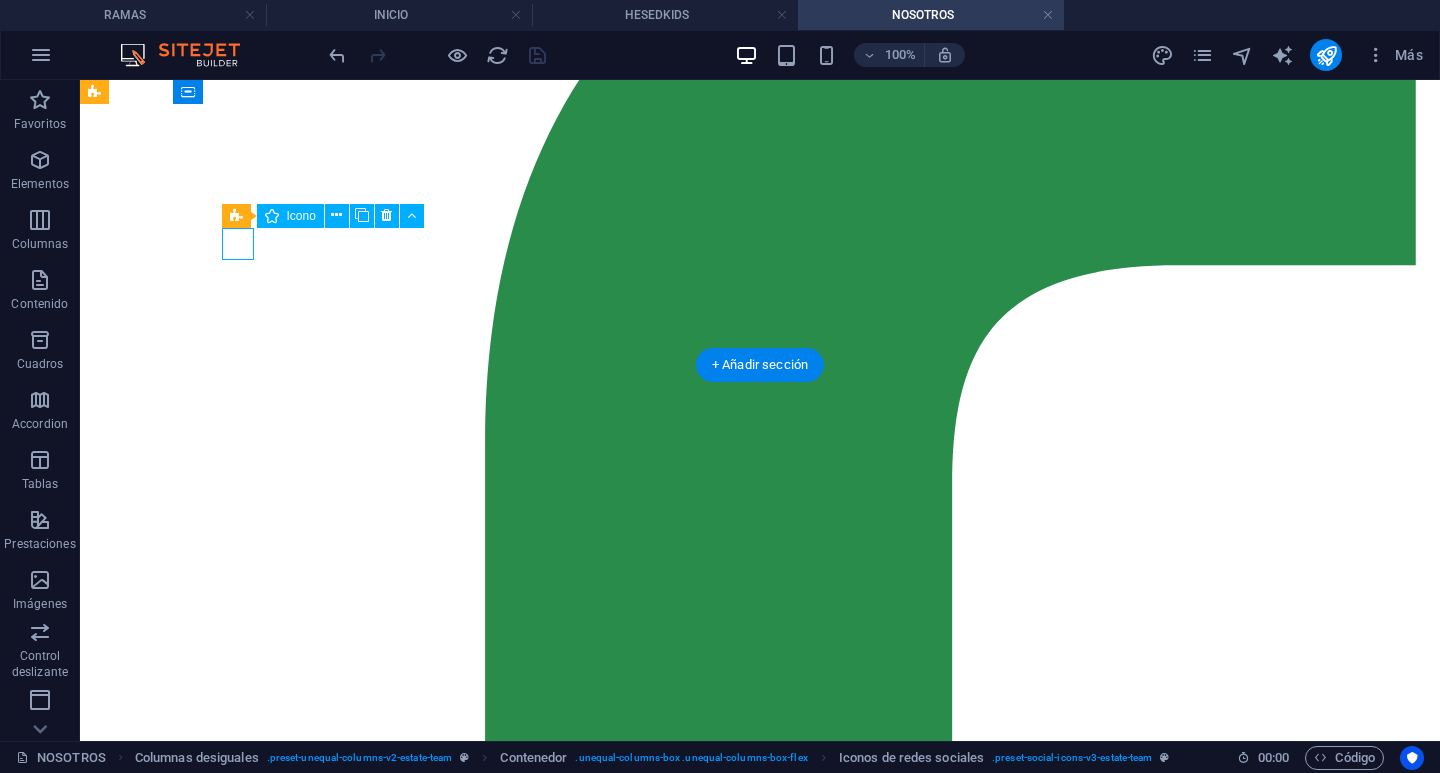 click at bounding box center [760, 19902] 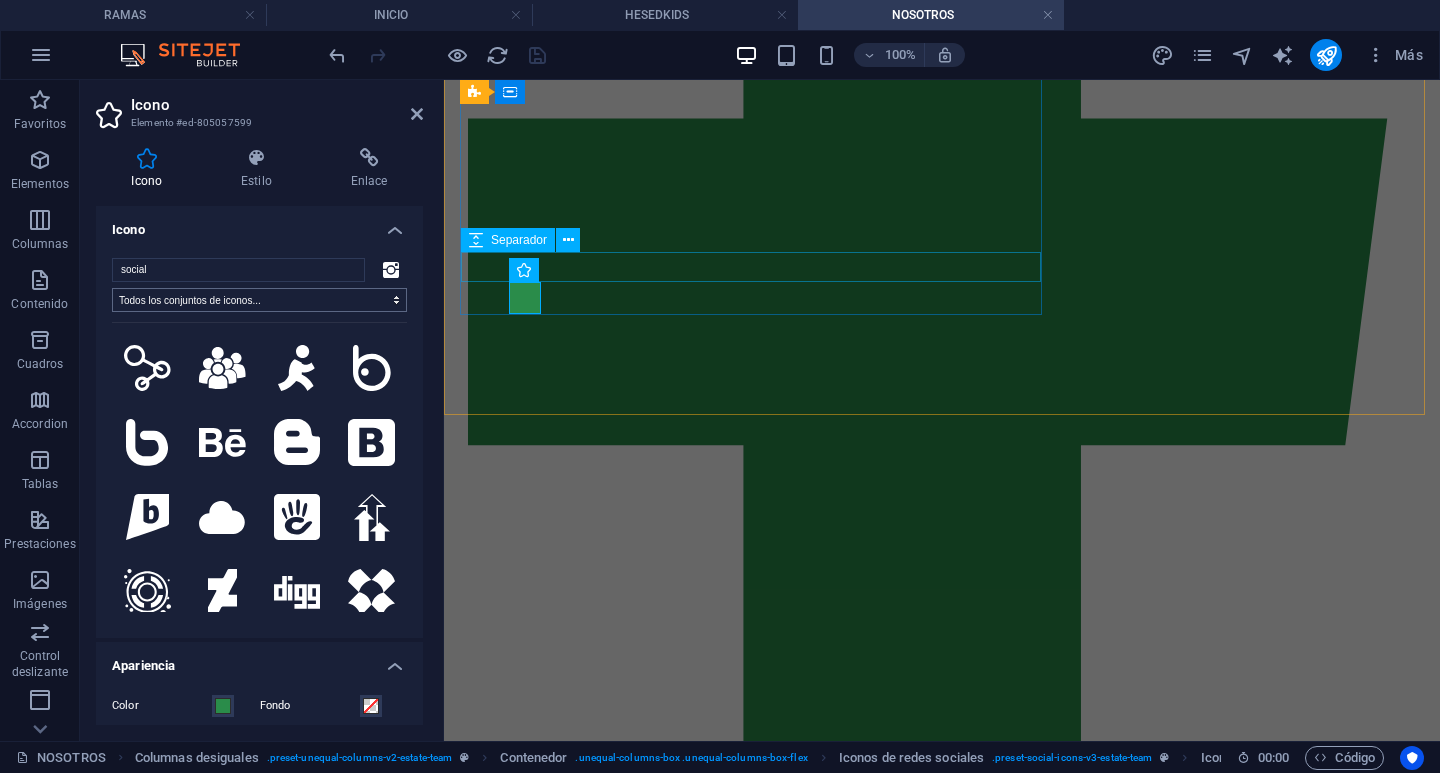 scroll, scrollTop: 3570, scrollLeft: 0, axis: vertical 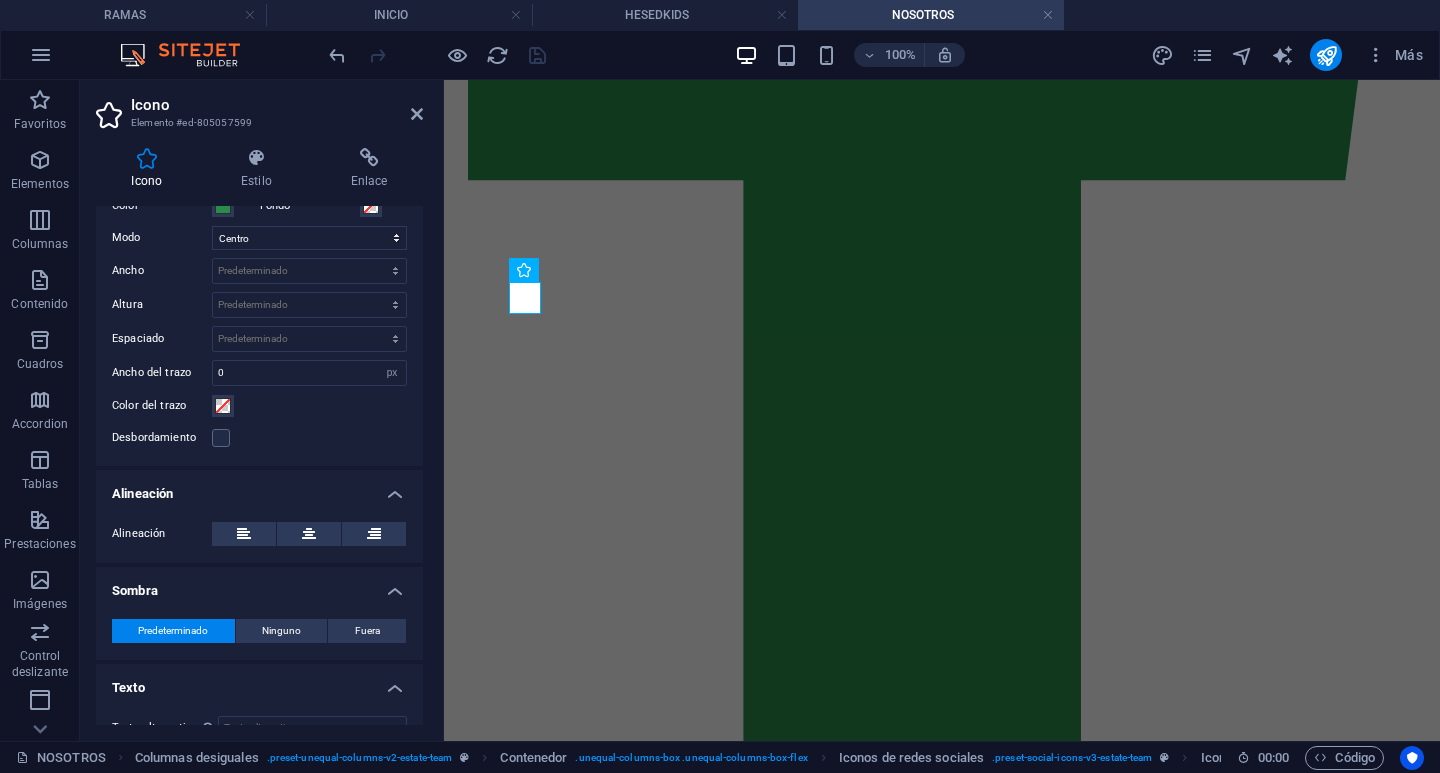 click on "Icono Estilo Enlace Icono social Todos los conjuntos de iconos... IcoFont Ionicons FontAwesome Brands FontAwesome Duotone FontAwesome Solid FontAwesome Regular FontAwesome Light FontAwesome Thin FontAwesome Sharp Solid FontAwesome Sharp Regular FontAwesome Sharp Light FontAwesome Sharp Thin Apariencia Color Fondo Modo Escalar Izquierda Centro Derecha Ancho Predeterminado automático px rem % em vh vw Altura Predeterminado automático px rem em vh vw Espaciado Predeterminado px rem % em vh vw Ancho del trazo 0 Predeterminado px rem % em vh vw Color del trazo Desbordamiento Alineación Alineación Sombra Predeterminado Ninguno Fuera Color X offset 0 px rem vh vw Y offset 0 px rem vh vw Desenfoque 0 px rem % vh vw Texto Texto alternativo El texto alternativo es usado por aquellos dispositivos que no pueden mostrar imágenes (por ejemplo, motores de búsqueda de imágenes) y debería añadirse a cada imagen para así mejorar la accesibilidad al sitio web. Iconos de redes sociales Element Diseño Tamaño px % 1/1" at bounding box center (259, 436) 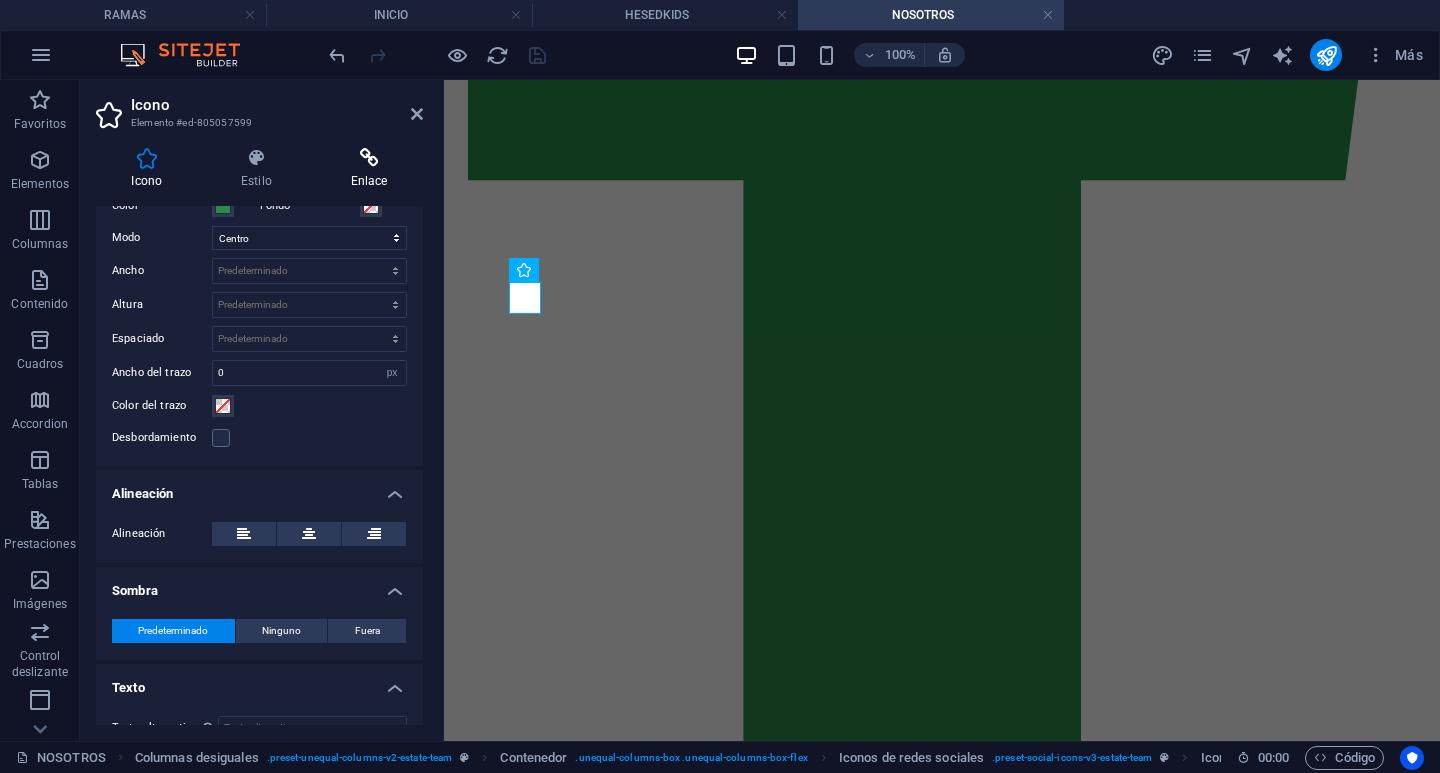 click at bounding box center (369, 158) 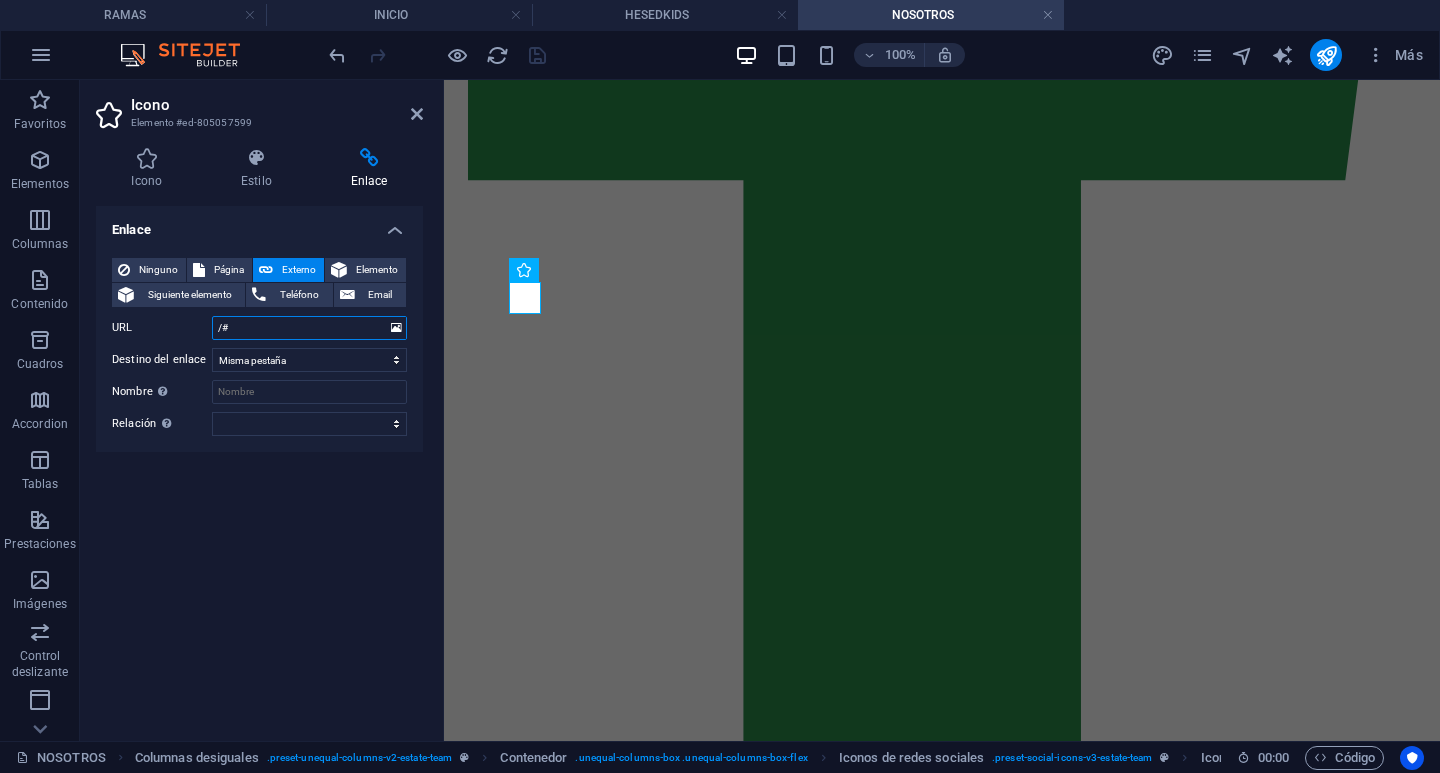 drag, startPoint x: 279, startPoint y: 321, endPoint x: 85, endPoint y: 335, distance: 194.5045 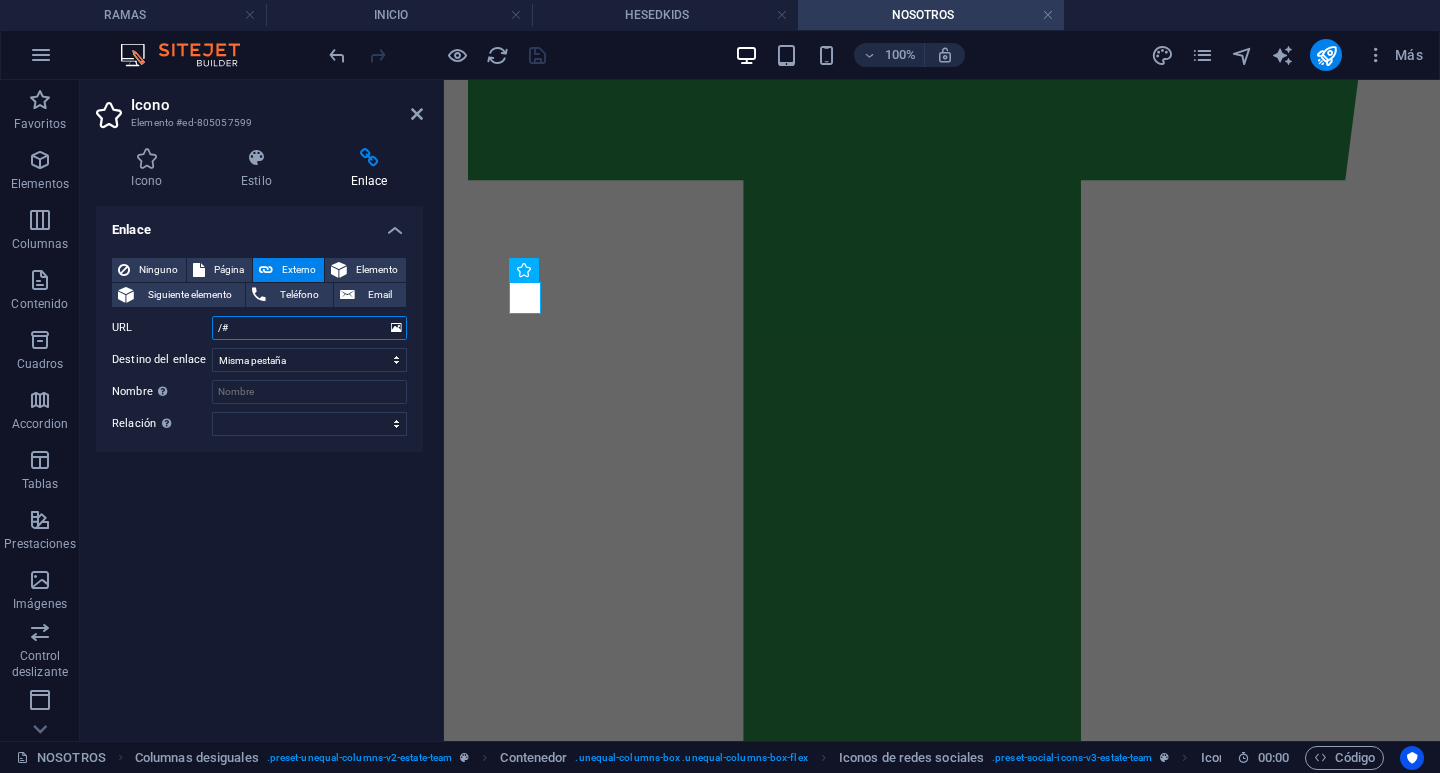 click on "Favoritos Elementos Columnas Contenido Cuadros Accordion Tablas Prestaciones Imágenes Control deslizante Encabezado Pie de página Formularios Marketing Colecciones Icono Elemento #ed-805057599 Icono Estilo Enlace Icono social Todos los conjuntos de iconos... IcoFont Ionicons FontAwesome Brands FontAwesome Duotone FontAwesome Solid FontAwesome Regular FontAwesome Light FontAwesome Thin FontAwesome Sharp Solid FontAwesome Sharp Regular FontAwesome Sharp Light FontAwesome Sharp Thin Apariencia Color Fondo Modo Escalar Izquierda Centro Derecha Ancho Predeterminado automático px rem % em vh vw Altura Predeterminado automático px rem em vh vw Espaciado Predeterminado px rem % em vh vw Ancho del trazo 0 Predeterminado px rem % em vh vw Color del trazo Desbordamiento Alineación Alineación Sombra Predeterminado Ninguno Fuera Color X offset 0 px rem vh vw Y offset 0 px rem vh vw Desenfoque 0 px rem % vh vw Texto Texto alternativo Iconos de redes sociales Element Diseño Tamaño Predeterminado automático px % 1/1" at bounding box center [720, 410] 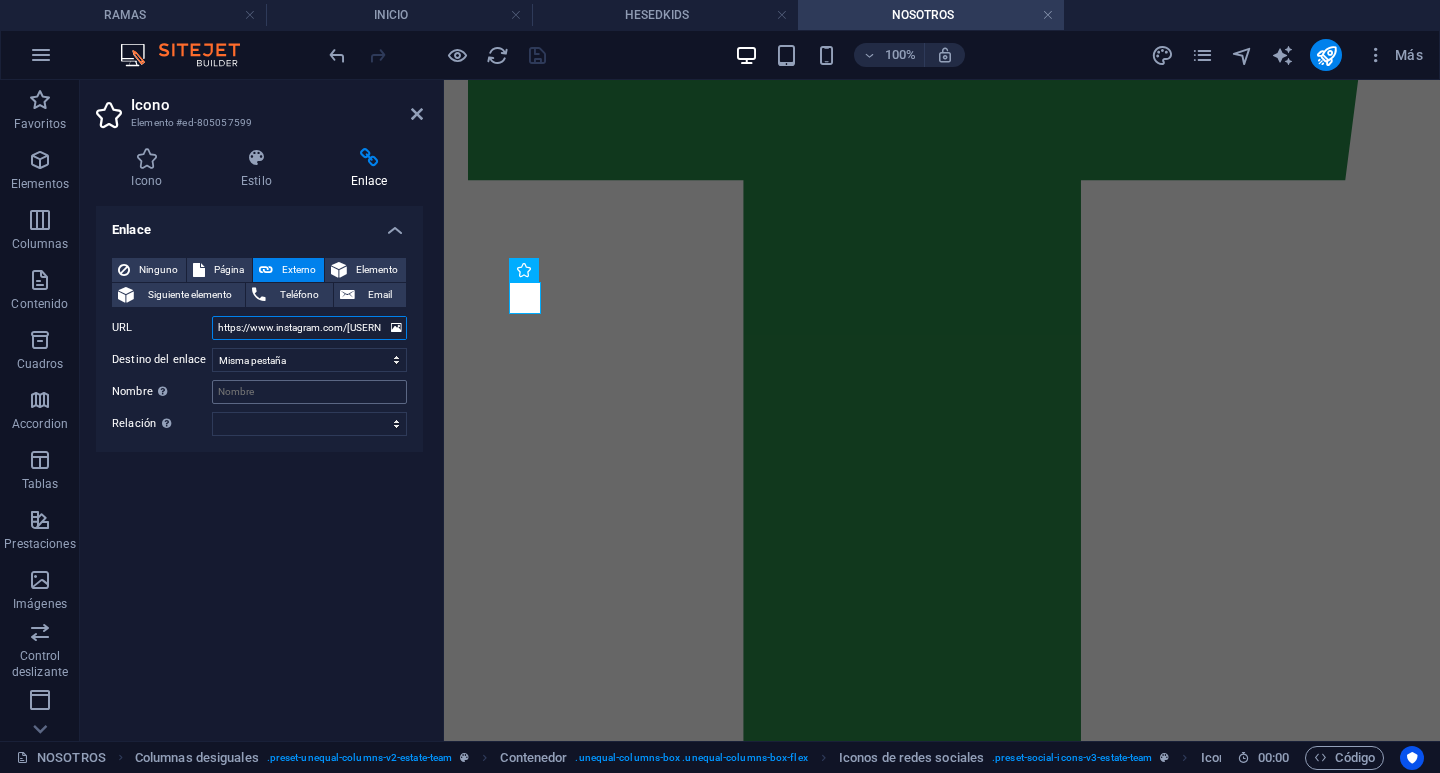 scroll, scrollTop: 0, scrollLeft: 183, axis: horizontal 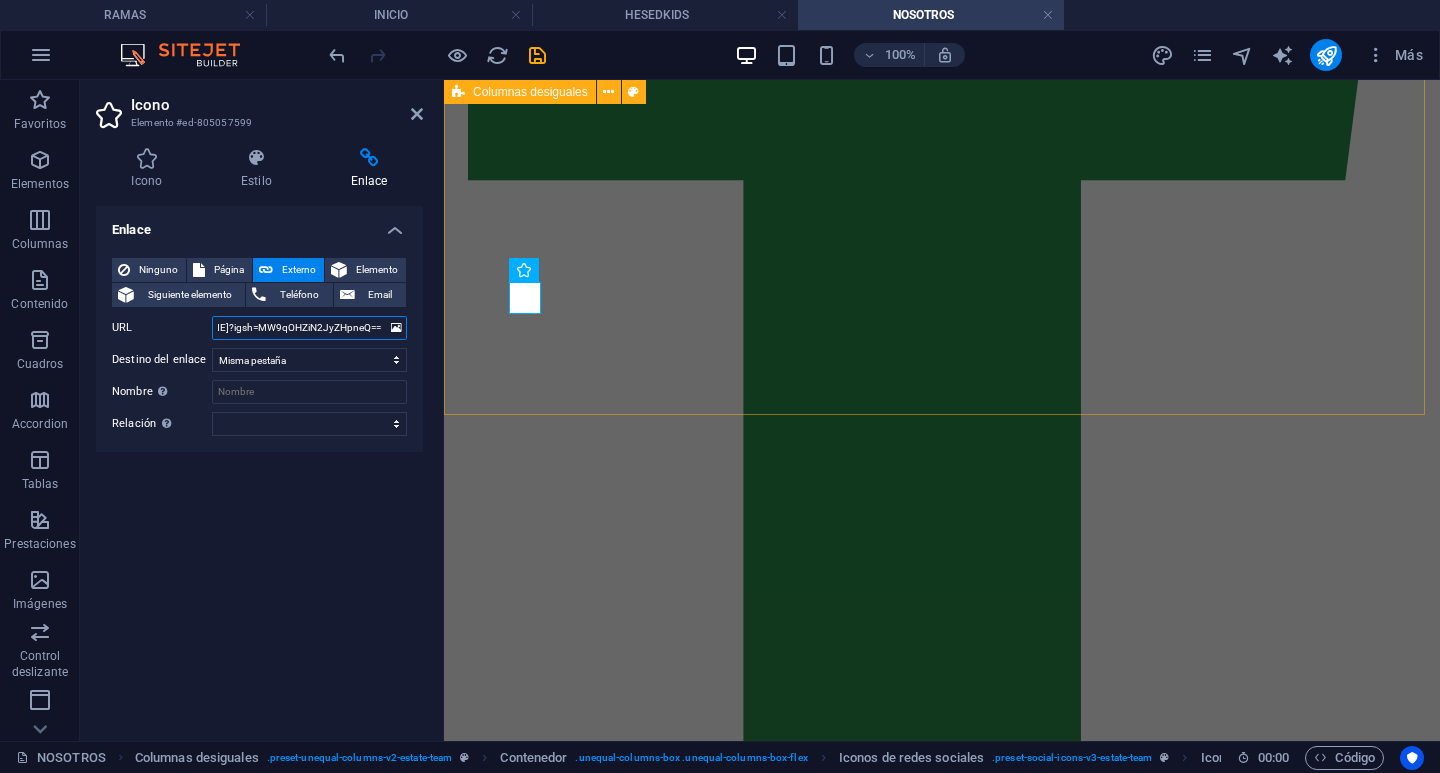 type on "https://www.instagram.com/[USERNAME]?igsh=MW9qOHZiN2JyZHpneQ==" 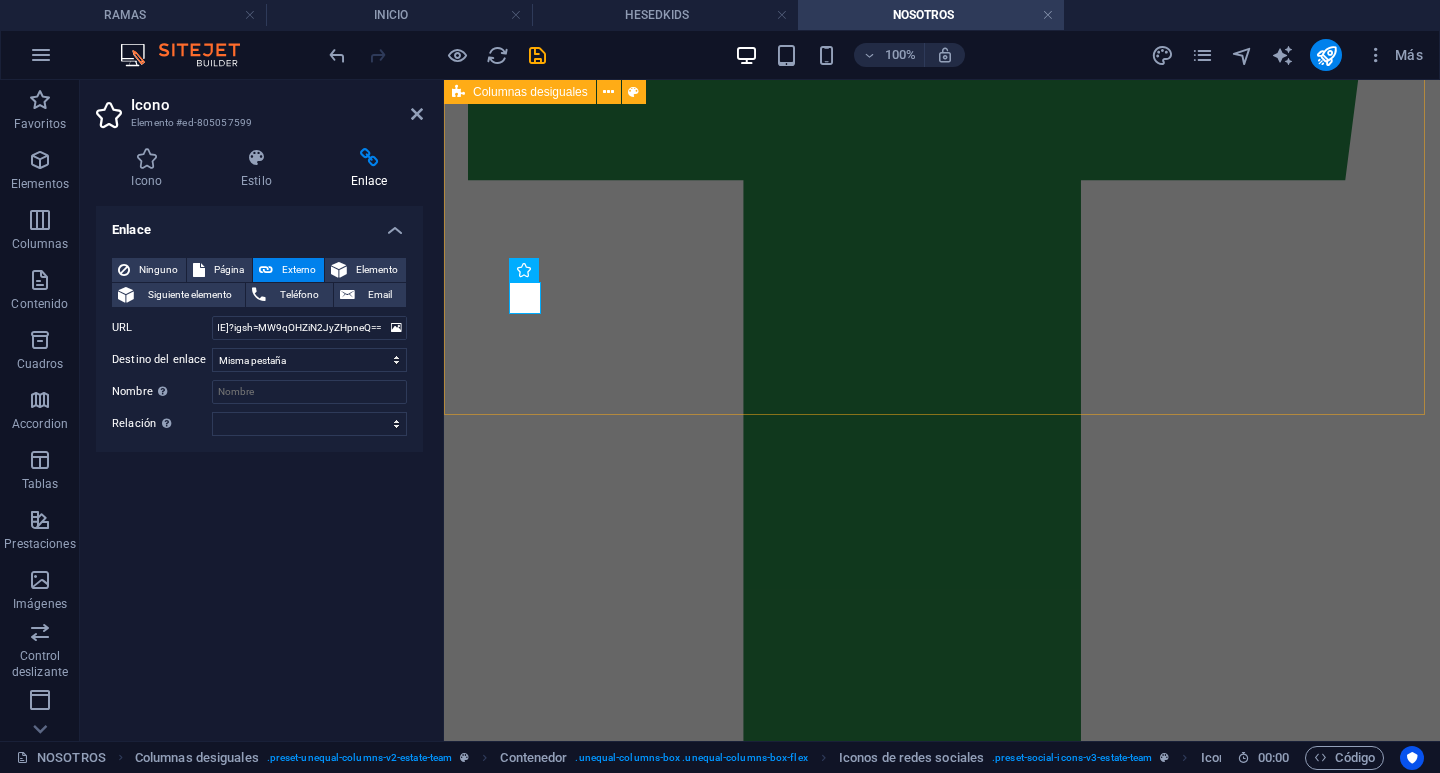 click on "LIDER DE JOVENES zorel melendez Soy Zorel, y tengo el privilegio de acompañar a los jóvenes en su camino de fe. No me considero un experto, solo alguien que también ha tenido preguntas, luchas y encuentros con el amor de Dios. Mi deseo es que cada joven sepa que su vida tiene valor, que no está solo, y que hay un propósito real en Jesús. Me apasiona verlos crecer, equivocarse, levantarse y descubrir que Dios nunca se rinde con ellos. No lidero desde la perfección, sino desde la experiencia, la empatía y un corazón dispuesto a servir. Creo en esta generación, y creo en el Dios que puede hacer cosas grandes a través de ella." at bounding box center [942, 13765] 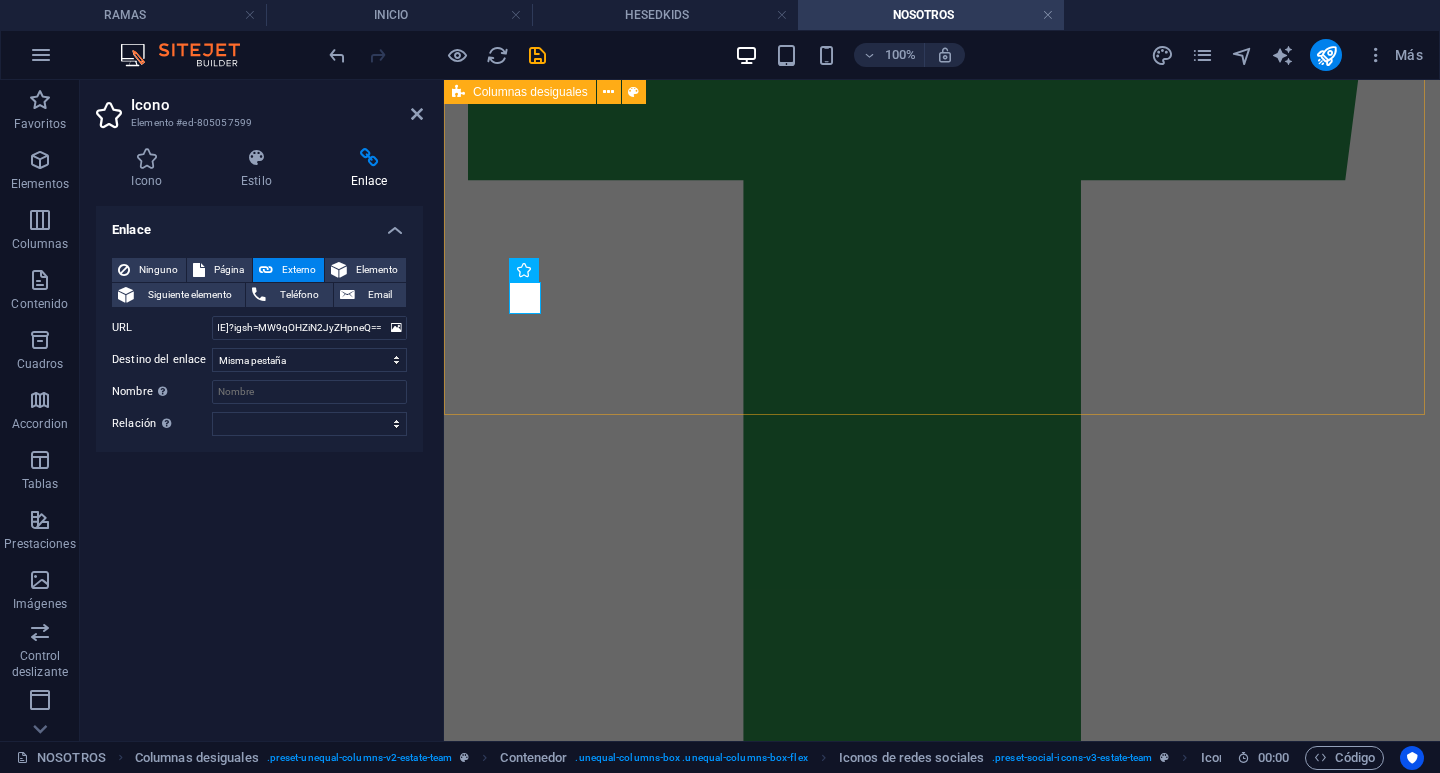 scroll, scrollTop: 0, scrollLeft: 0, axis: both 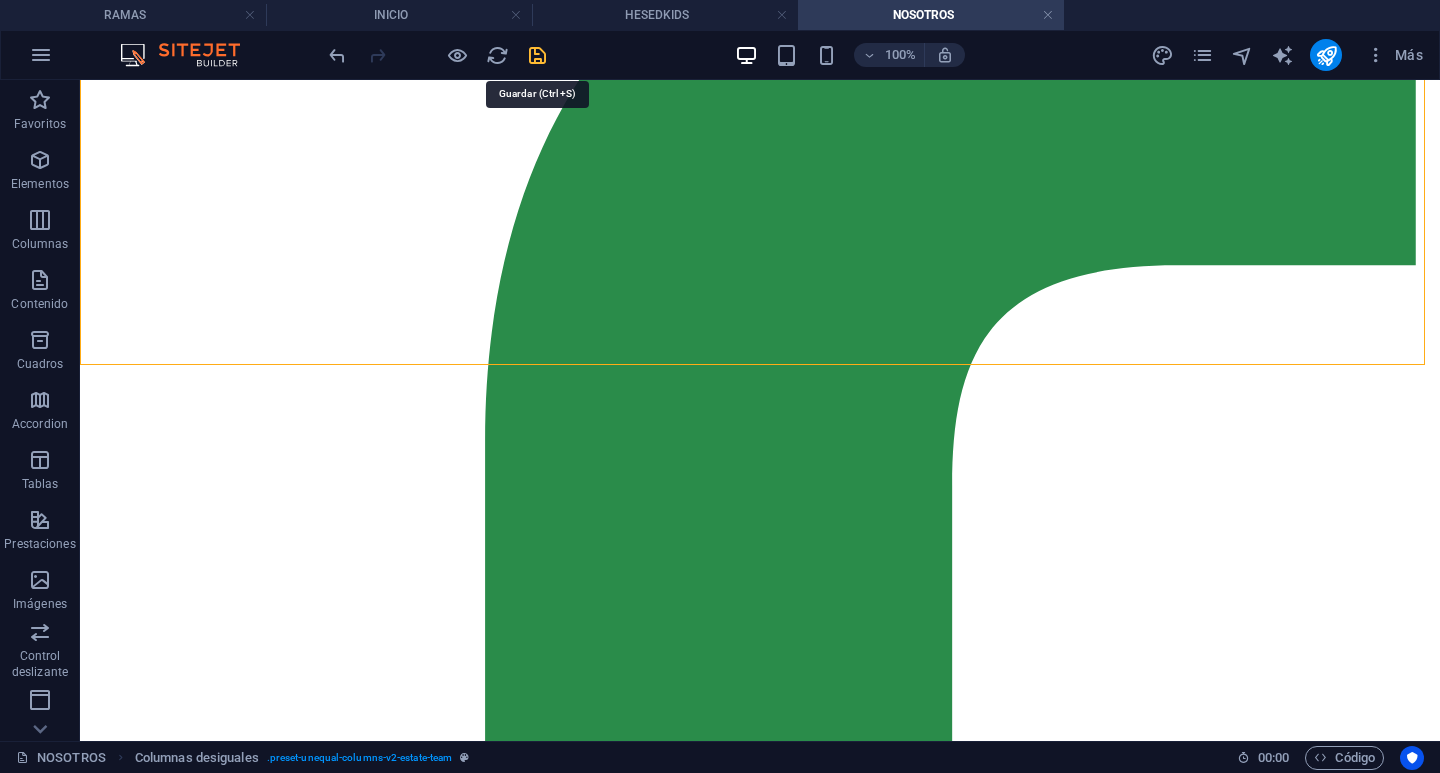 click at bounding box center [537, 55] 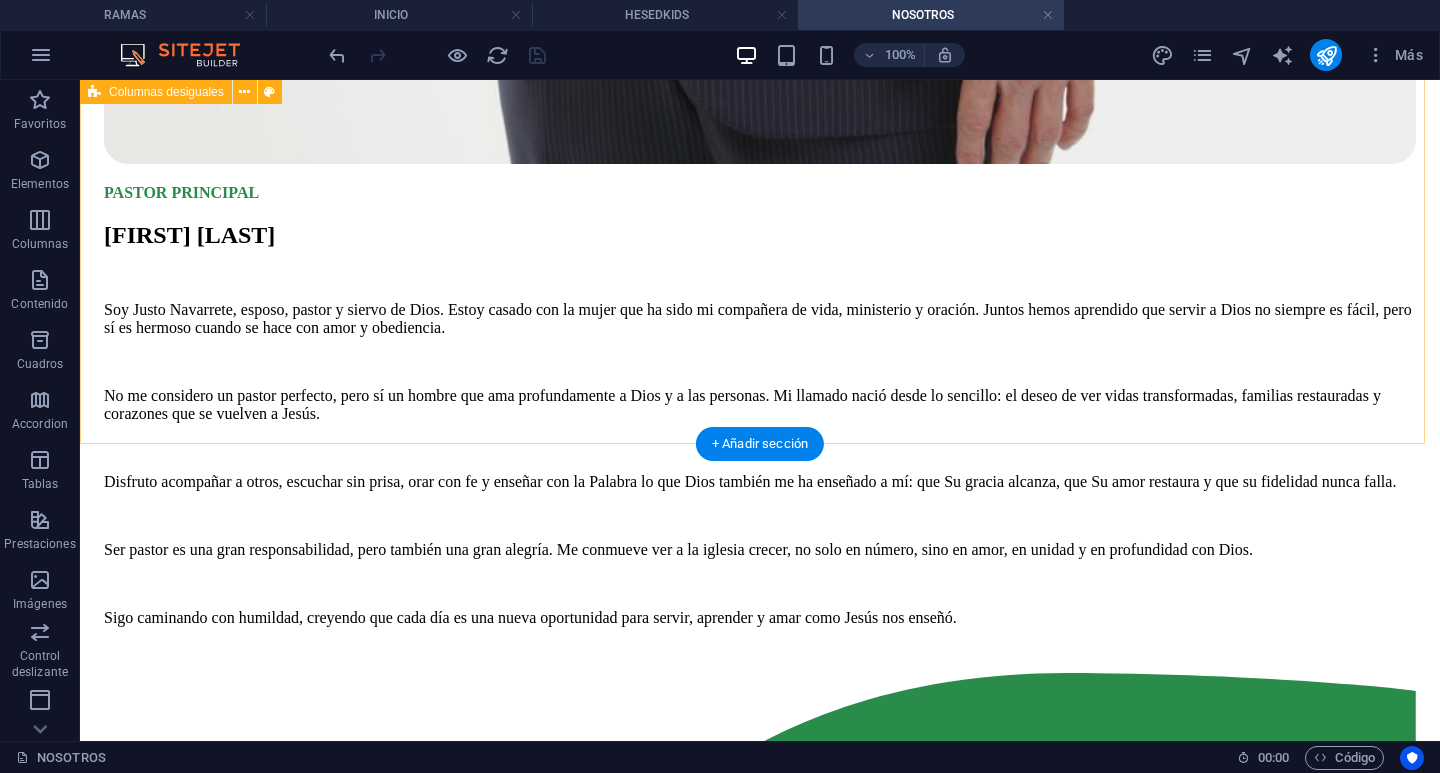 scroll, scrollTop: 2305, scrollLeft: 0, axis: vertical 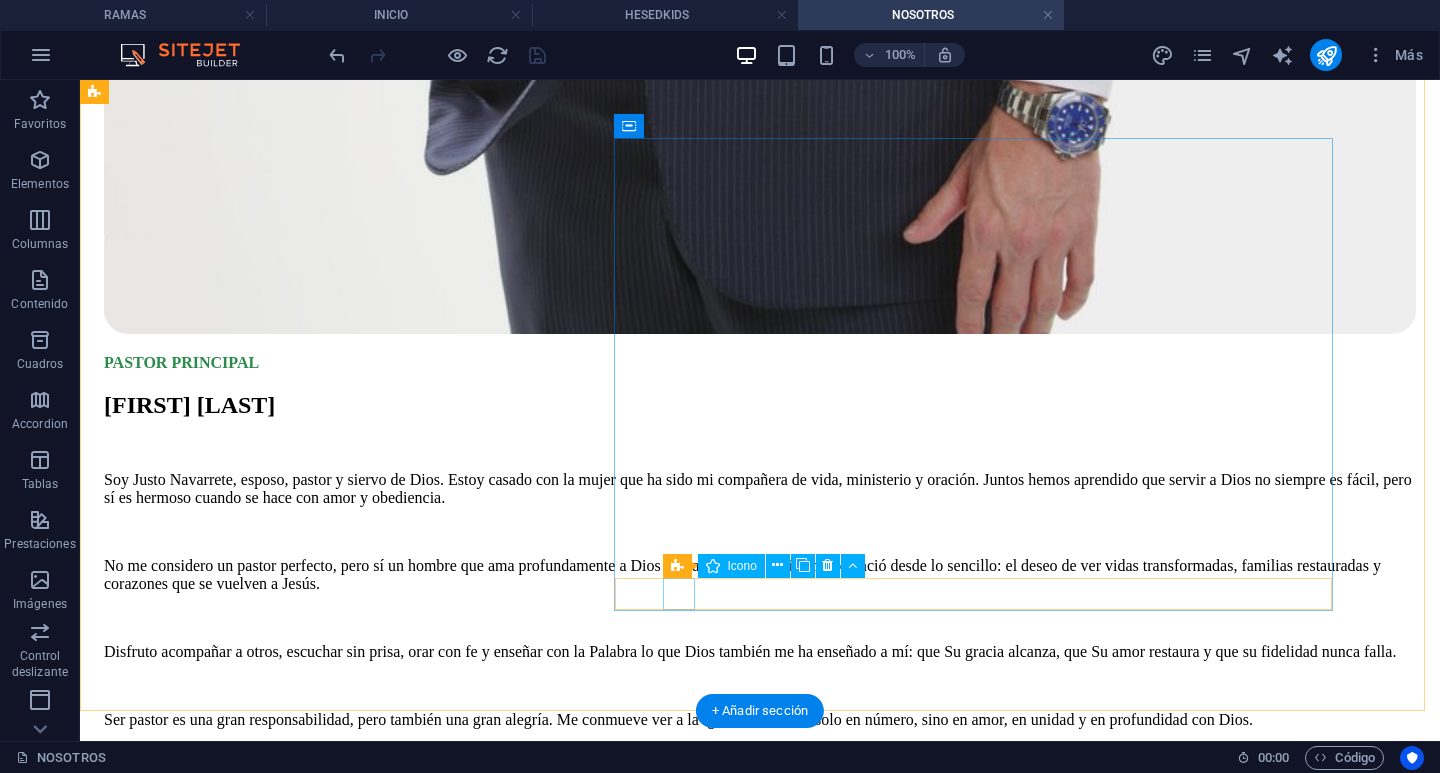 click at bounding box center (760, 16487) 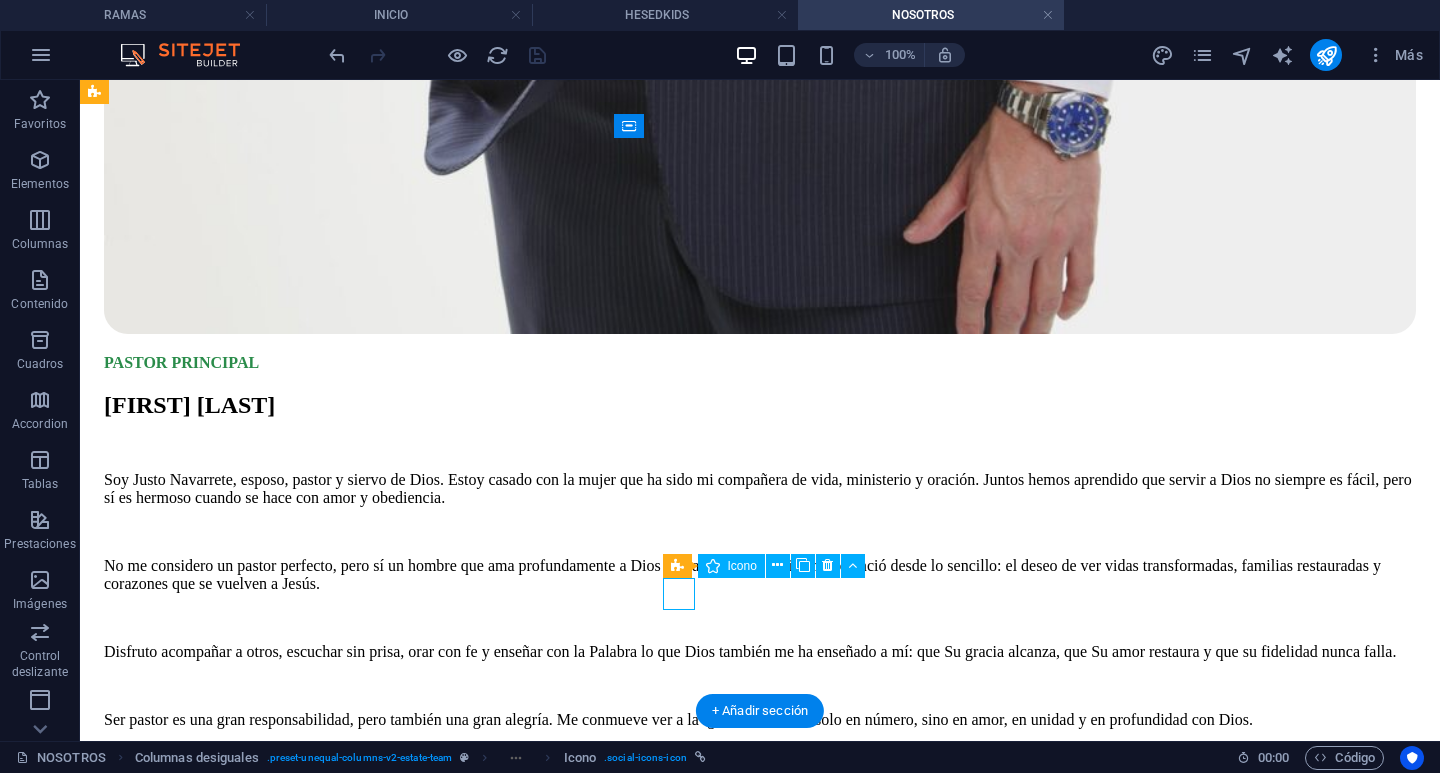 click at bounding box center [760, 16487] 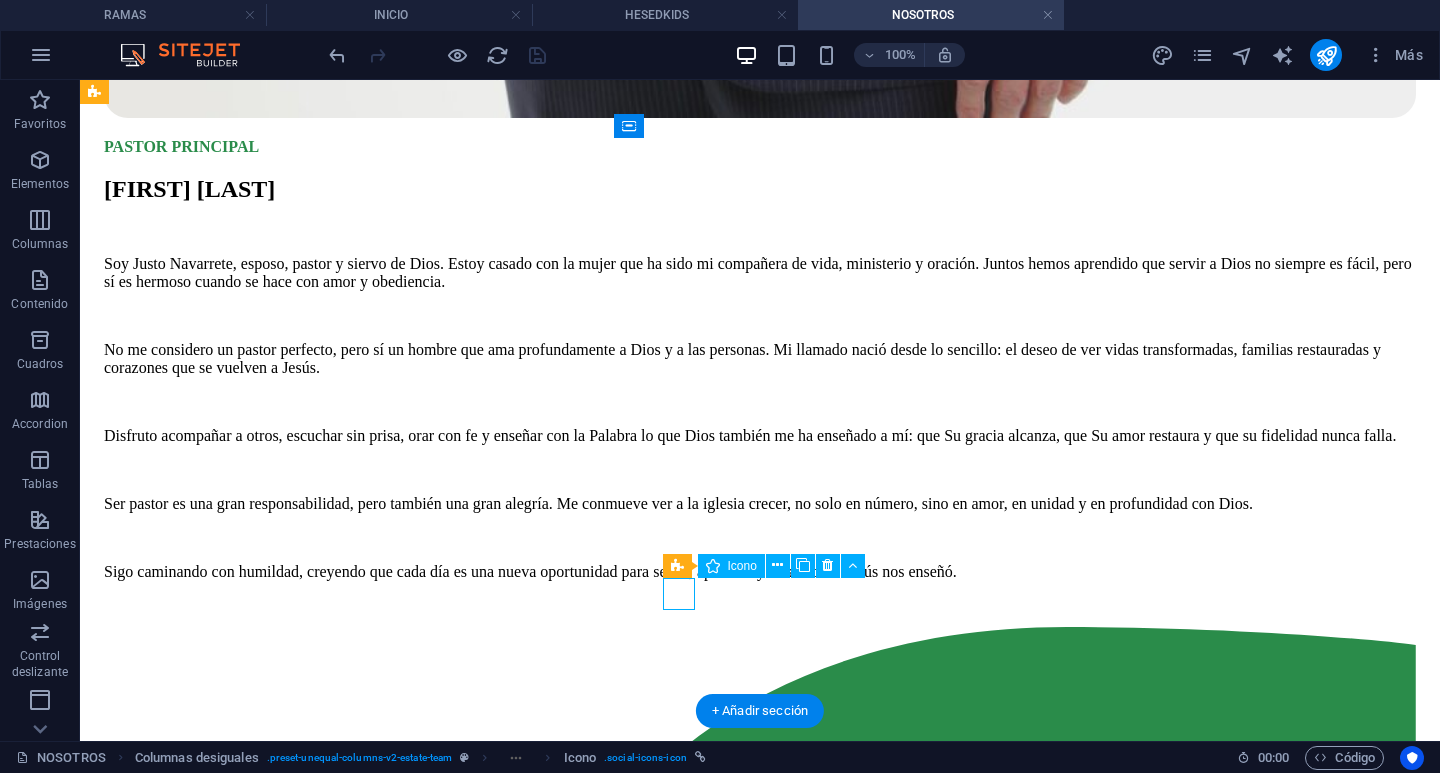 select on "xMidYMid" 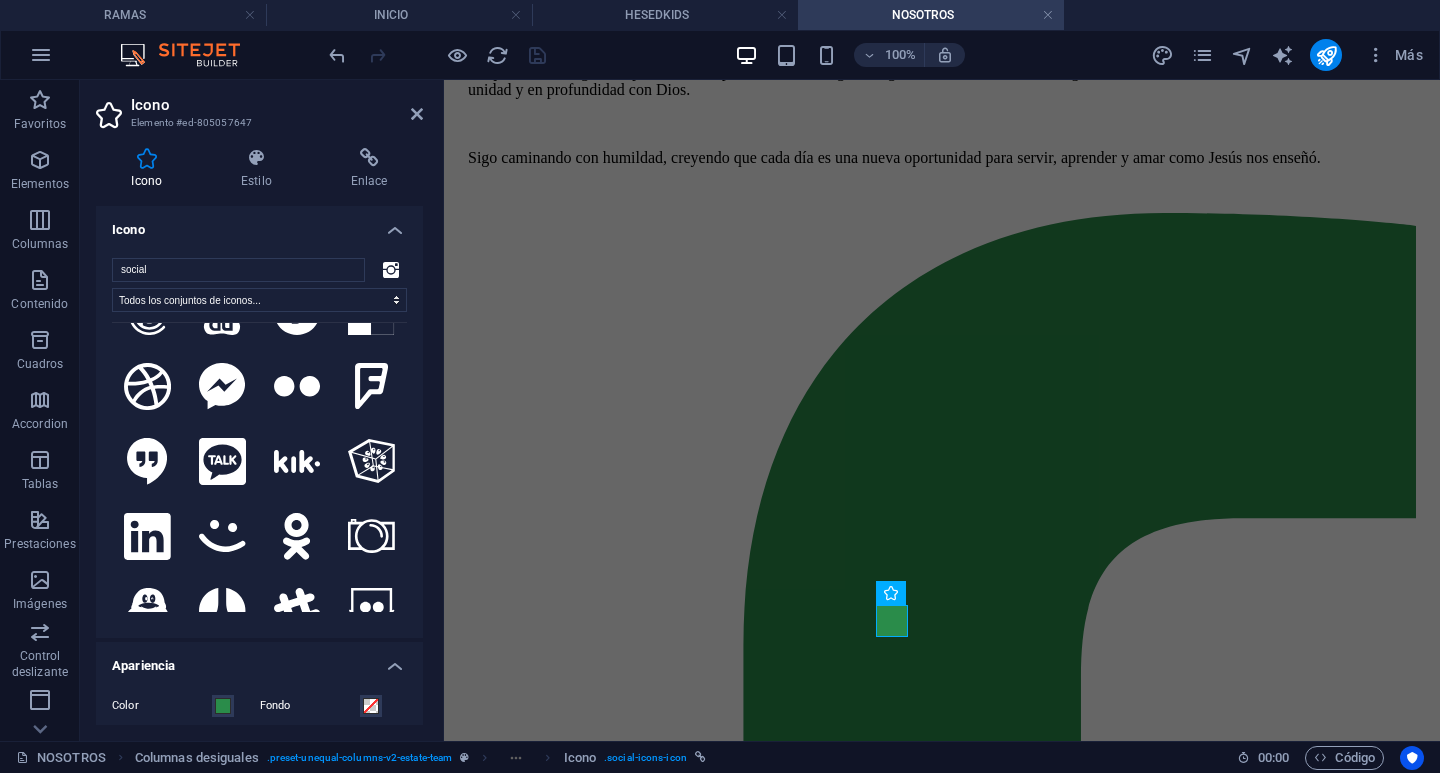 scroll, scrollTop: 1600, scrollLeft: 0, axis: vertical 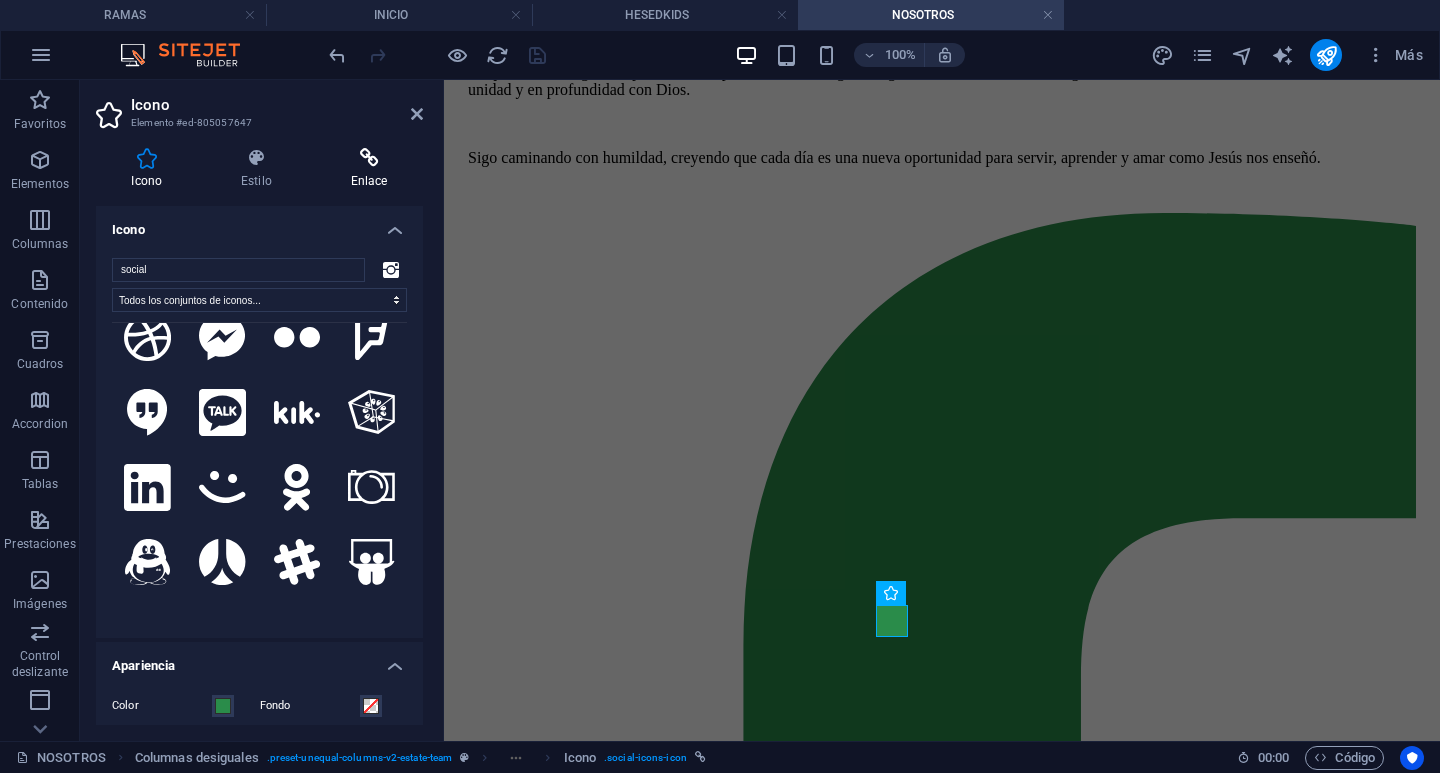 click at bounding box center (369, 158) 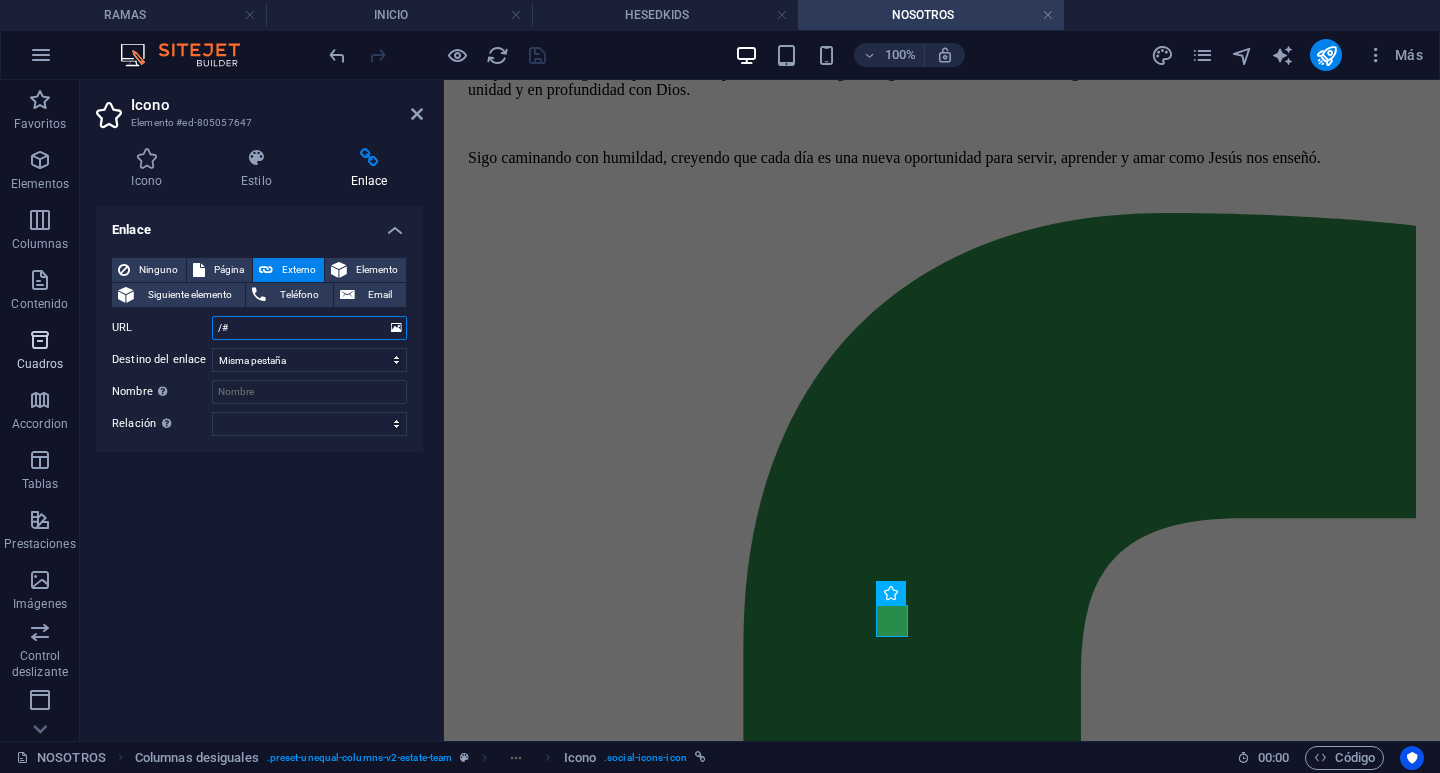 drag, startPoint x: 282, startPoint y: 327, endPoint x: 0, endPoint y: 329, distance: 282.00708 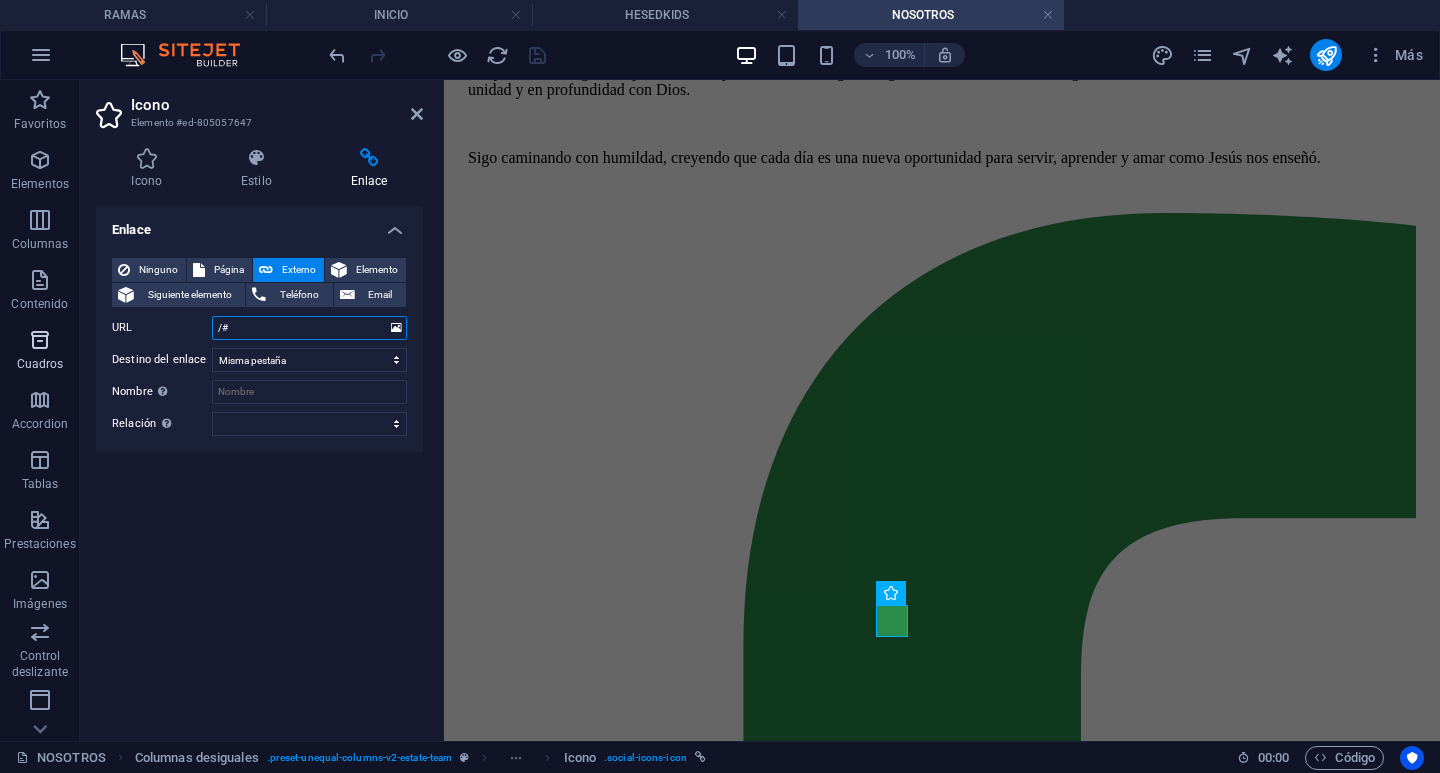 click on "Favoritos Elementos Columnas Contenido Cuadros Accordion Tablas Prestaciones Imágenes Control deslizante Encabezado Pie de página Formularios Marketing Colecciones Icono Elemento #ed-805057647 Icono Estilo Enlace Icono social Todos los conjuntos de iconos... IcoFont Ionicons FontAwesome Brands FontAwesome Duotone FontAwesome Solid FontAwesome Regular FontAwesome Light FontAwesome Thin FontAwesome Sharp Solid FontAwesome Sharp Regular FontAwesome Sharp Light FontAwesome Sharp Thin Apariencia Color Fondo Modo Escalar Izquierda Centro Derecha Ancho Predeterminado automático px rem % em vh vw Altura Predeterminado automático px rem em vh vw Espaciado Predeterminado px rem % em vh vw Ancho del trazo 0 Predeterminado px rem % em vh vw Color del trazo Desbordamiento Alineación Alineación Sombra Predeterminado Ninguno Fuera Color X offset 0 px rem vh vw Y offset 0 px rem vh vw Desenfoque 0 px rem % vh vw Texto Texto alternativo Iconos de redes sociales Element Diseño Tamaño Predeterminado automático px % 1/1" at bounding box center (720, 410) 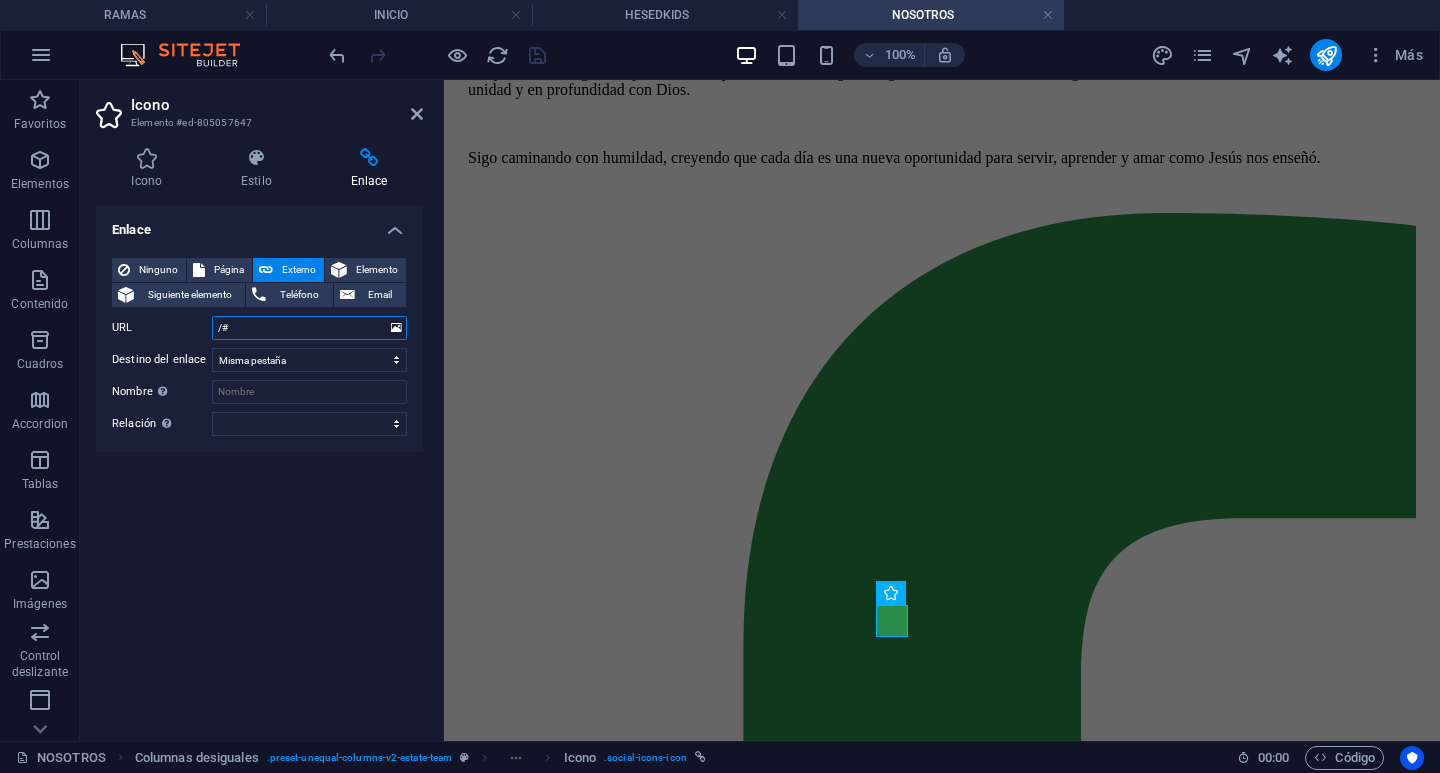 paste on "https://www.instagram.com/[USERNAME]?igsh=MW0xN3RnY3FhdjkzMA%3D%3D&utm_source=qr" 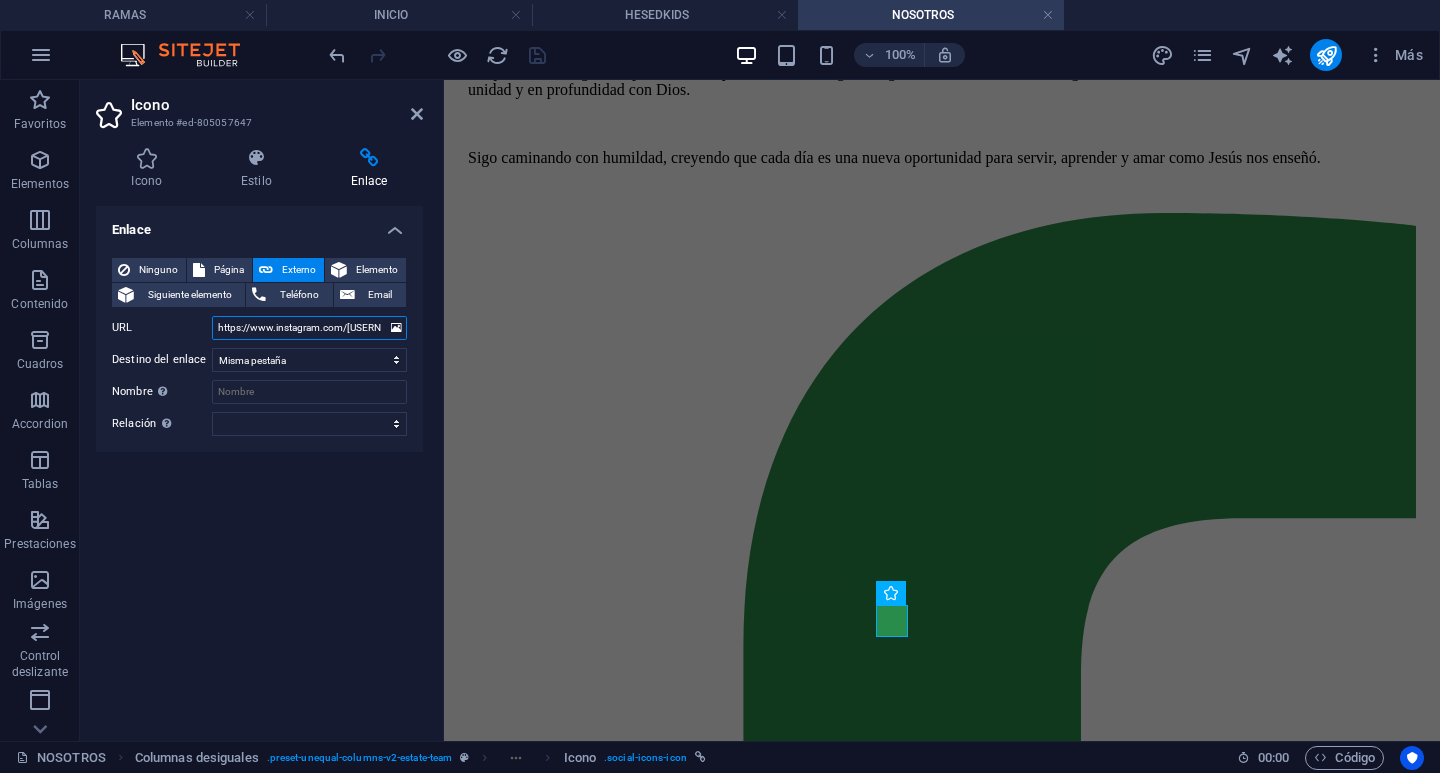 scroll, scrollTop: 0, scrollLeft: 265, axis: horizontal 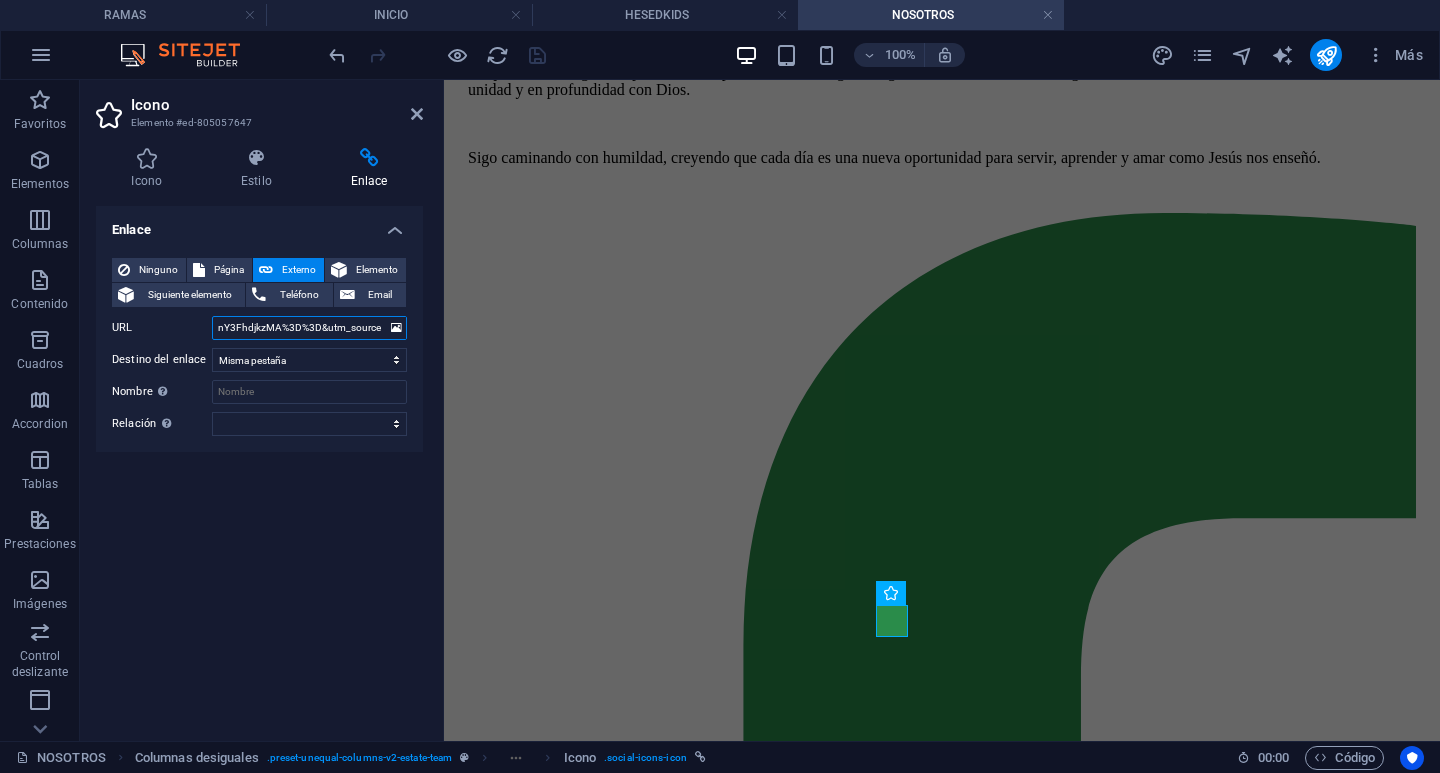 type on "https://www.instagram.com/[USERNAME]?igsh=MW0xN3RnY3FhdjkzMA%3D%3D&utm_source=qr" 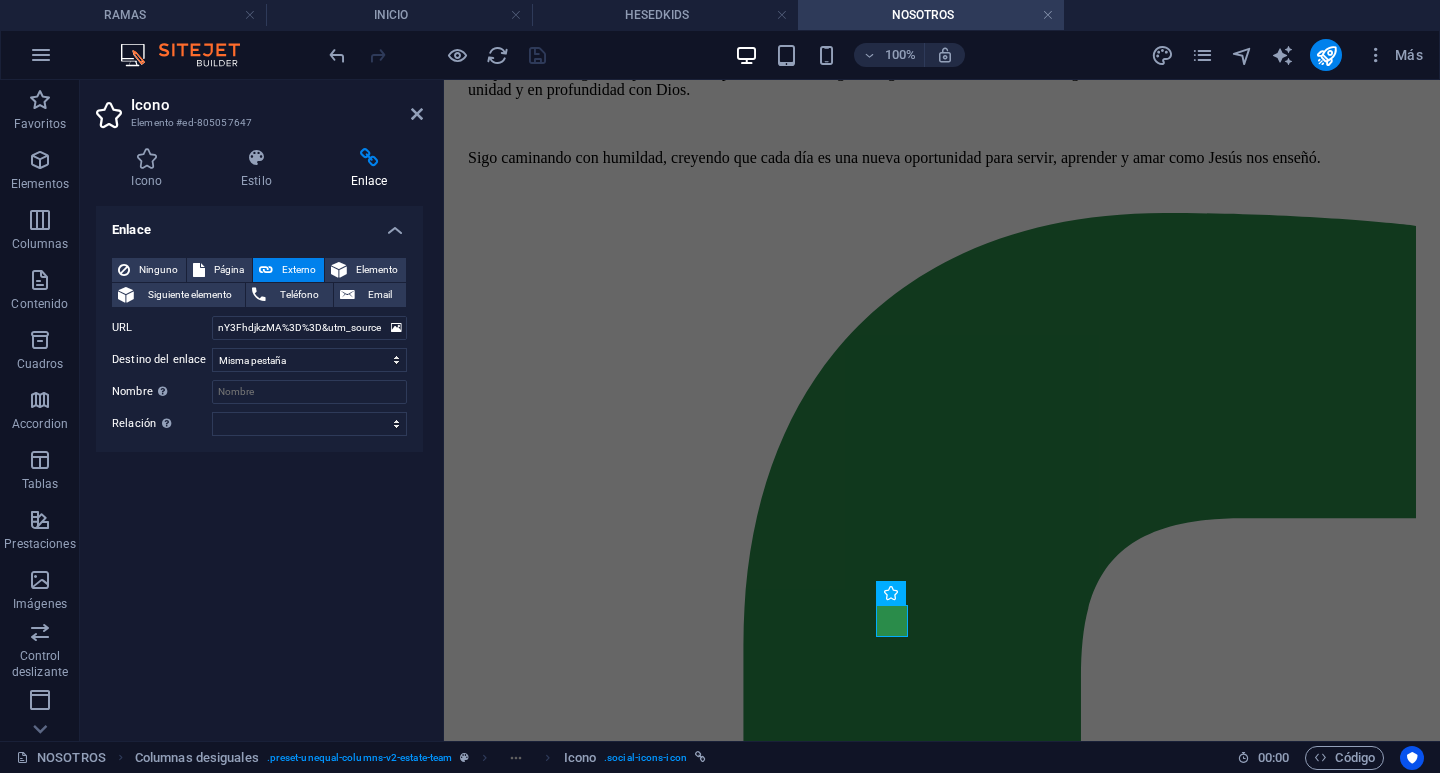 click on "Enlace Ninguno Página Externo Elemento Siguiente elemento Teléfono Email Página INICIO NOSOTROS RAMAS -- HESEDKIDS -- JOVENES -- RAICES MULTIMEDIA CONTACTO Legal Notice Privacy Elemento
URL https://www.instagram.com/[USERNAME]?igsh=MW0xN3RnY3FhdjkzMA%3D%3D&utm_source=qr Teléfono Email Destino del enlace Nueva pestaña Misma pestaña Superposición Nombre Una descripción adicional del enlace no debería ser igual al texto del enlace. El título suele mostrarse como un texto de información cuando se mueve el ratón por encima del elemento. Déjalo en blanco en caso de dudas. Relación Define la relaciónde este enlace con el destino del enlace. Por ejemplo, el valor "nofollow" indica a los buscadores que no sigan al enlace. Puede dejarse vacío. alternativo autor marcador externo ayuda licencia siguiente nofollow noreferrer noopener ant buscar etiqueta" at bounding box center (259, 465) 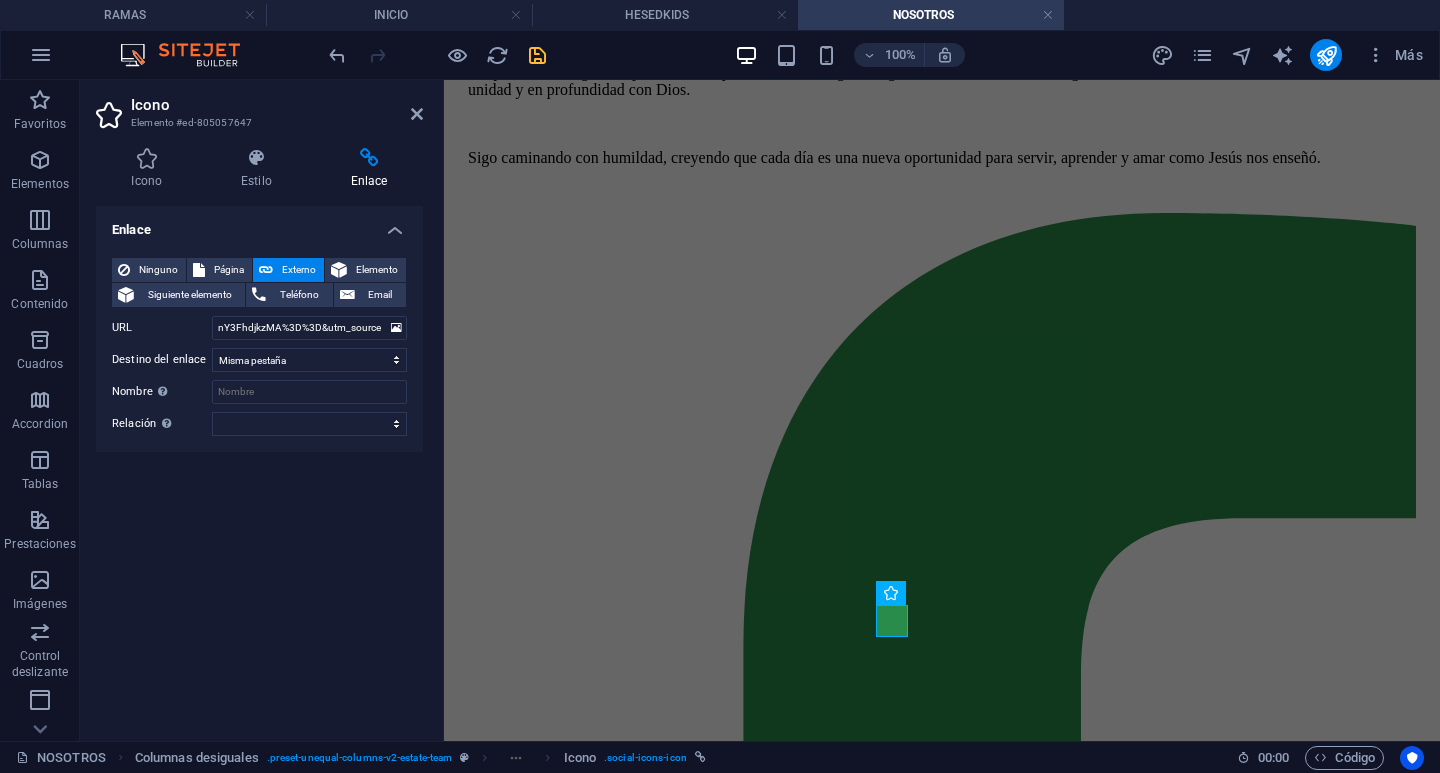 scroll, scrollTop: 0, scrollLeft: 0, axis: both 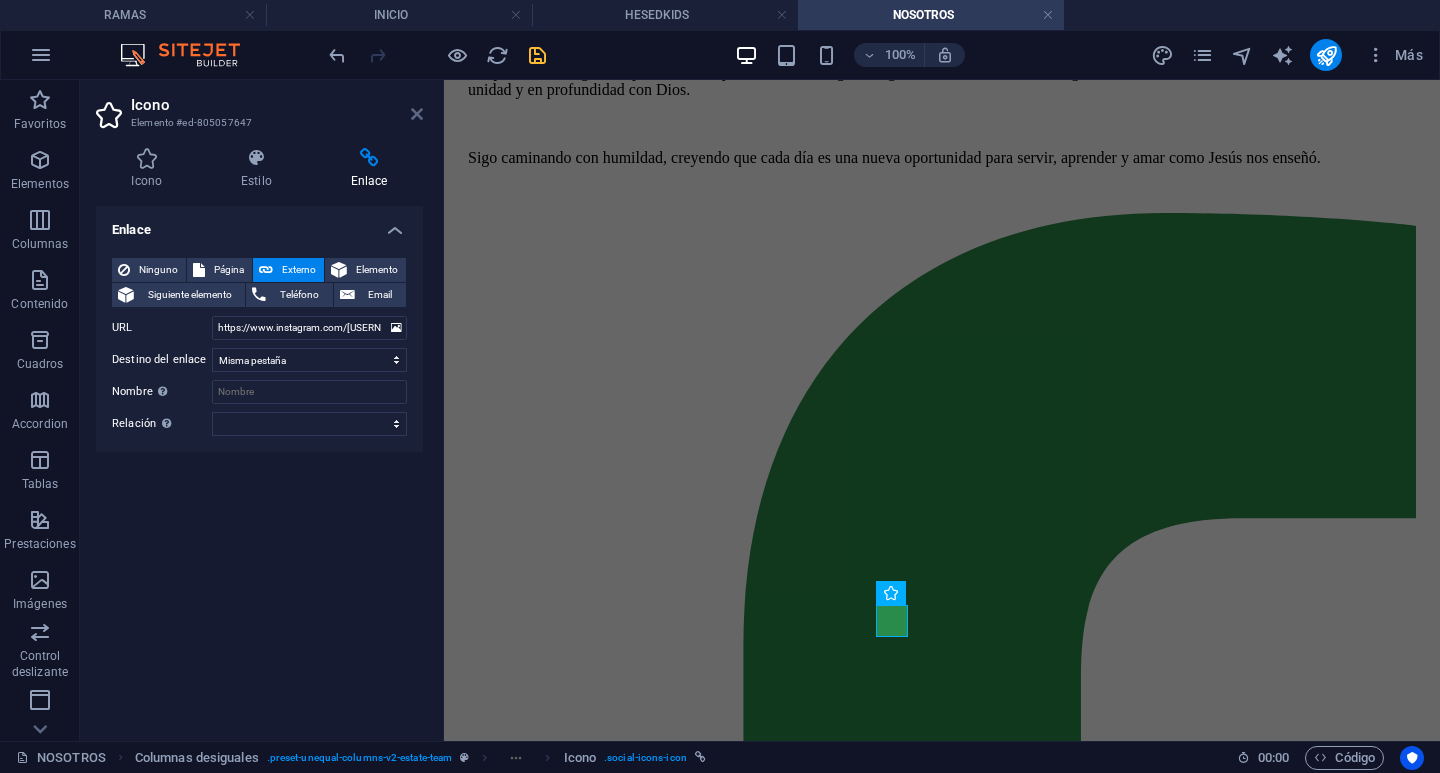 drag, startPoint x: 414, startPoint y: 120, endPoint x: 390, endPoint y: 4, distance: 118.45674 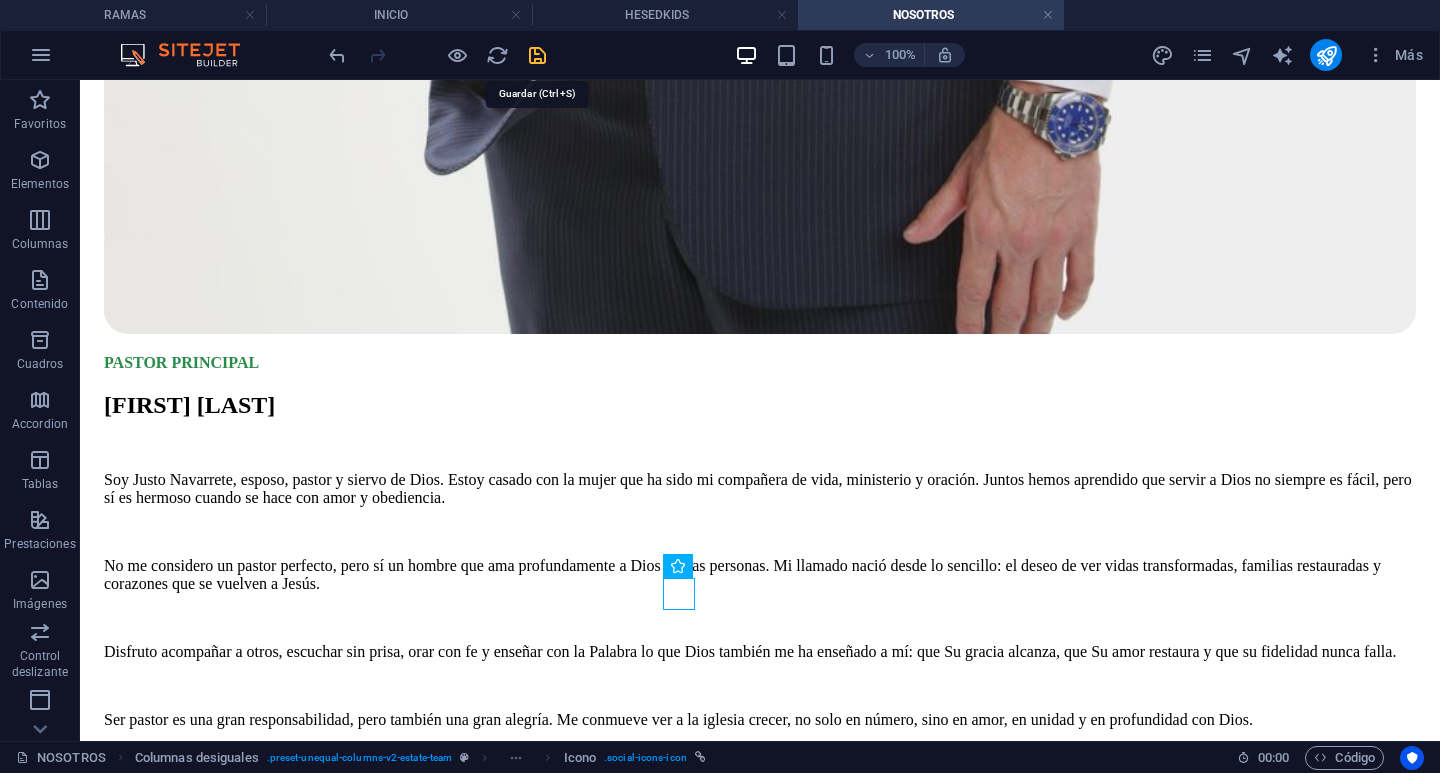 drag, startPoint x: 540, startPoint y: 55, endPoint x: 518, endPoint y: 407, distance: 352.68683 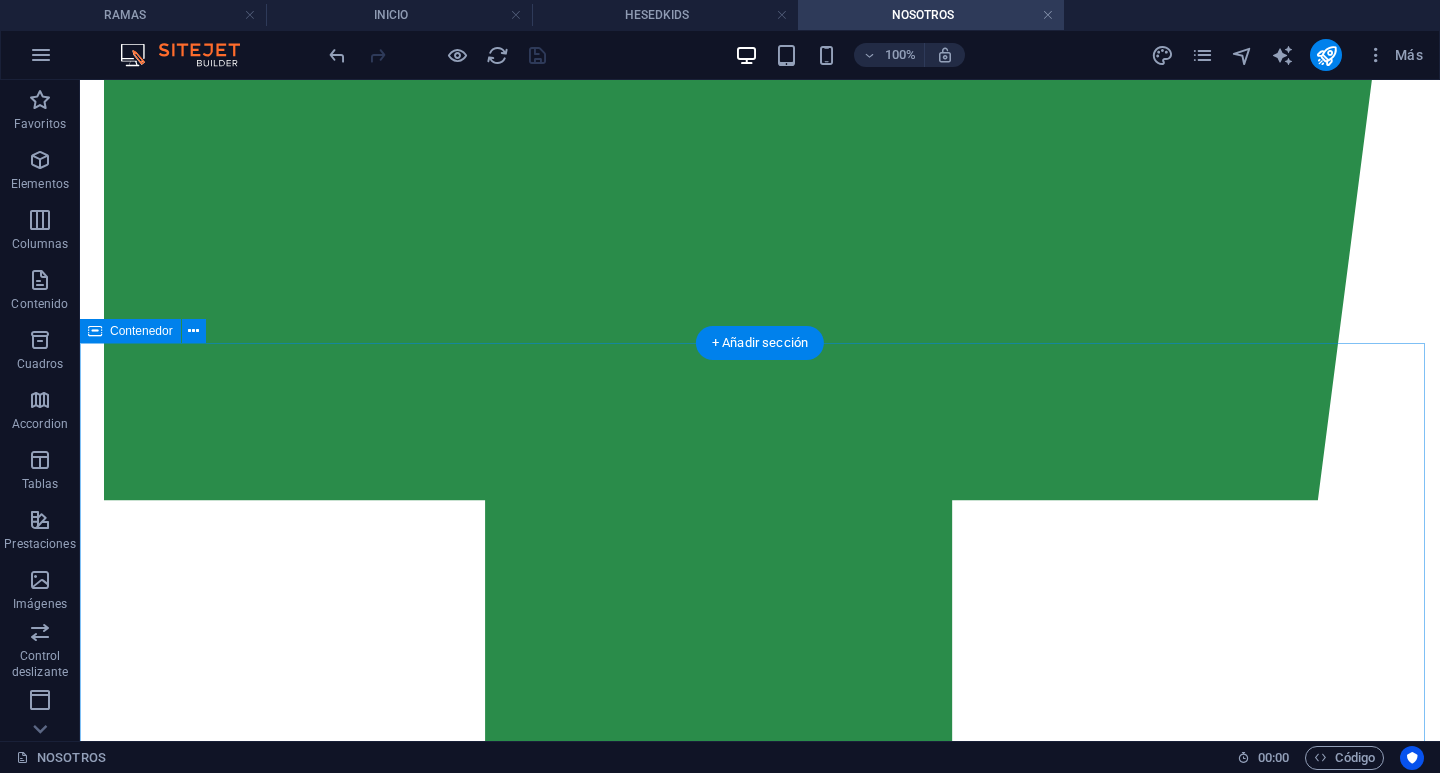 scroll, scrollTop: 3973, scrollLeft: 0, axis: vertical 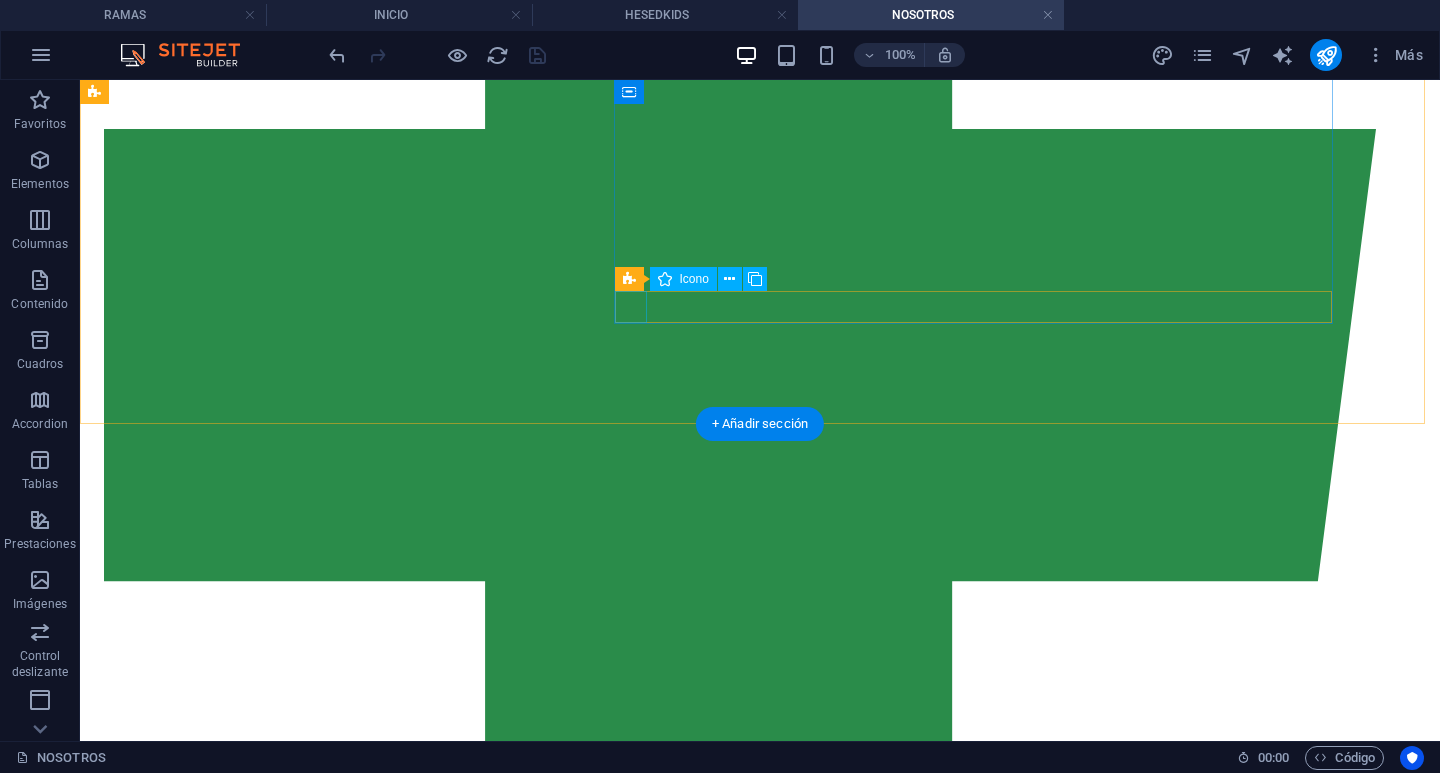 click at bounding box center [760, 25259] 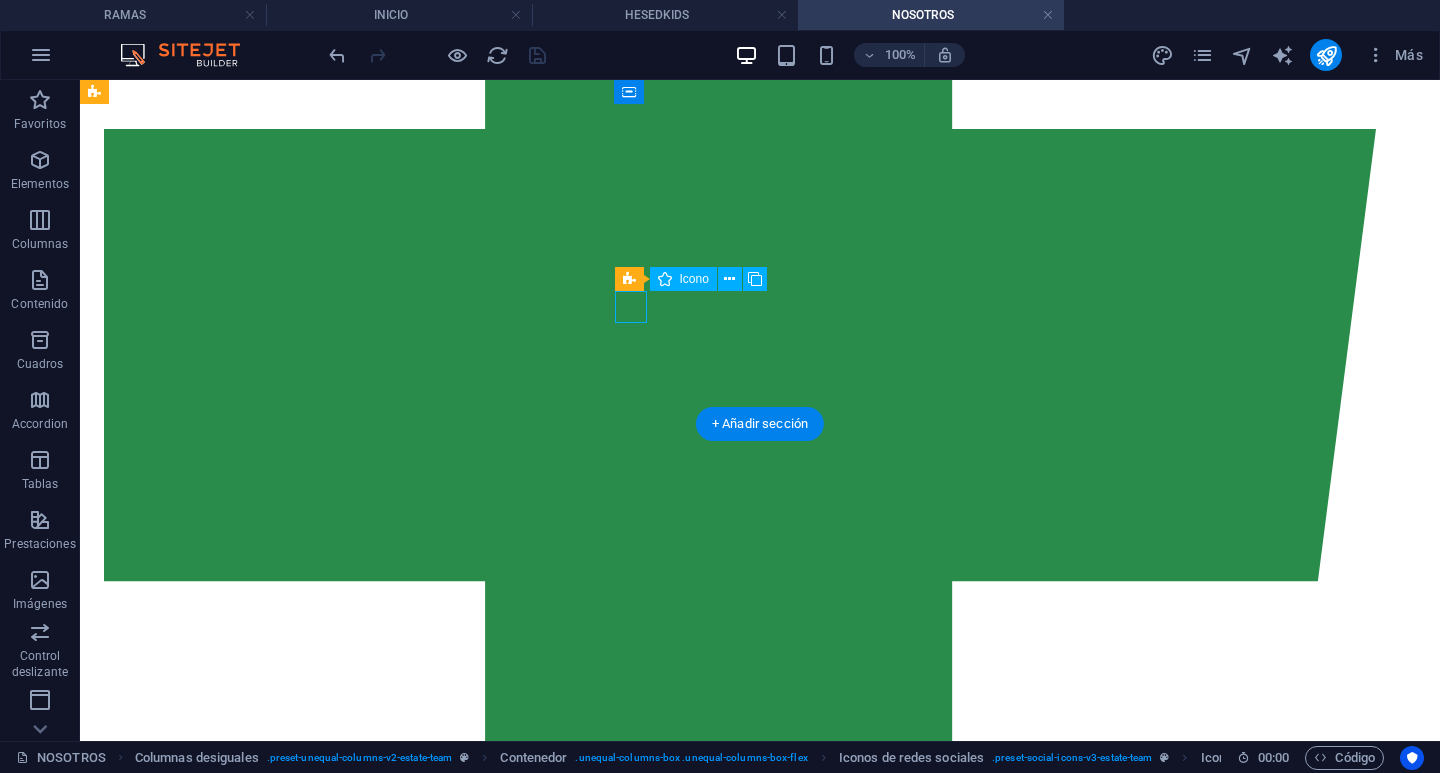 click at bounding box center [760, 25259] 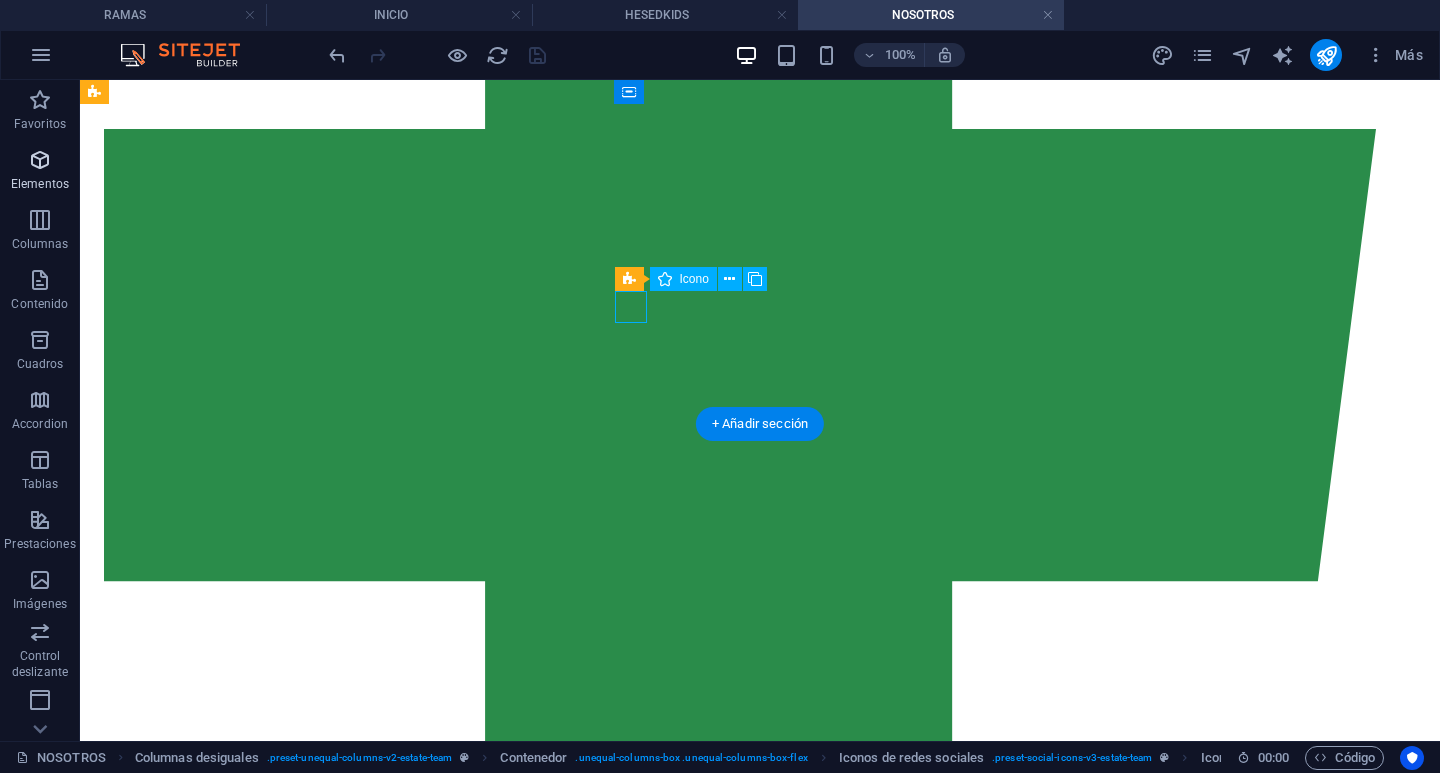 scroll, scrollTop: 4378, scrollLeft: 0, axis: vertical 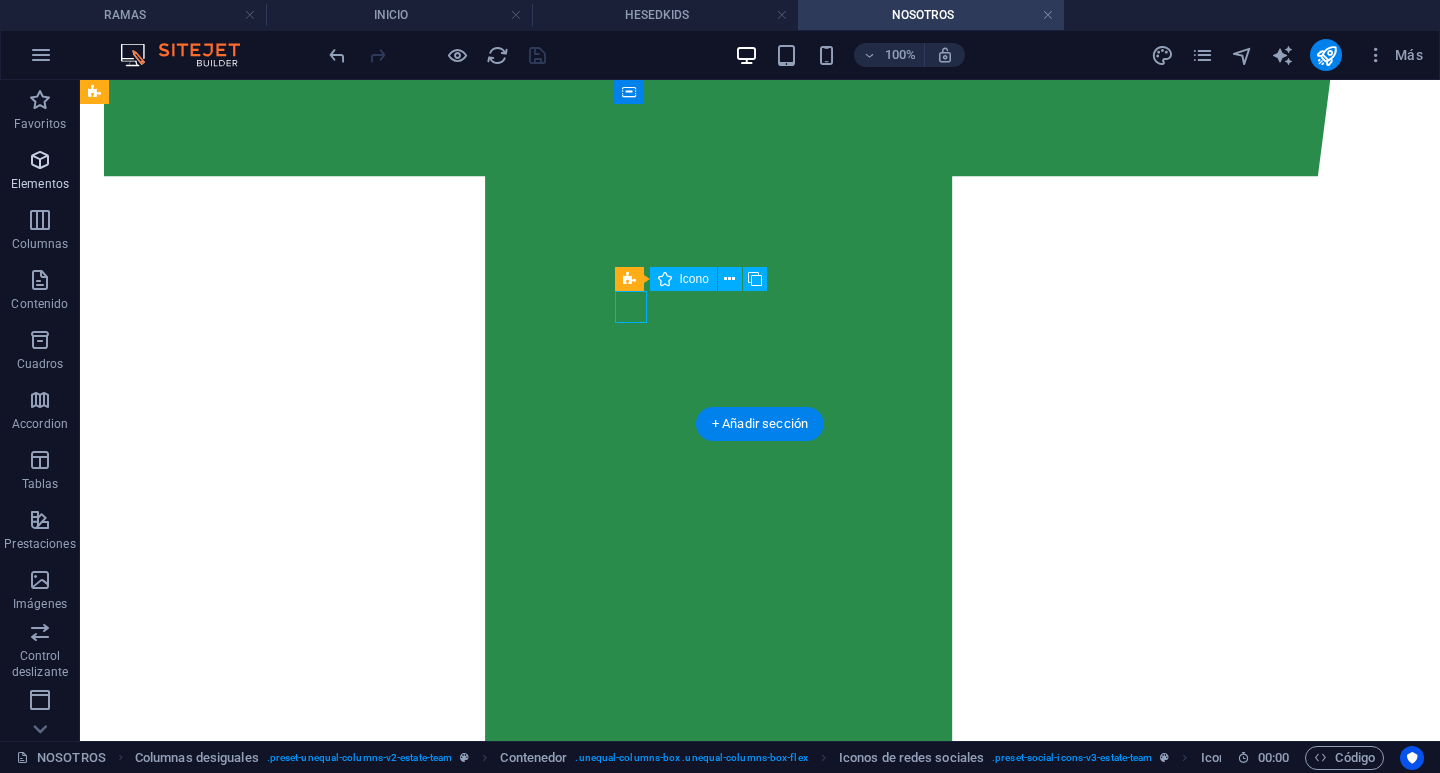 select on "xMidYMid" 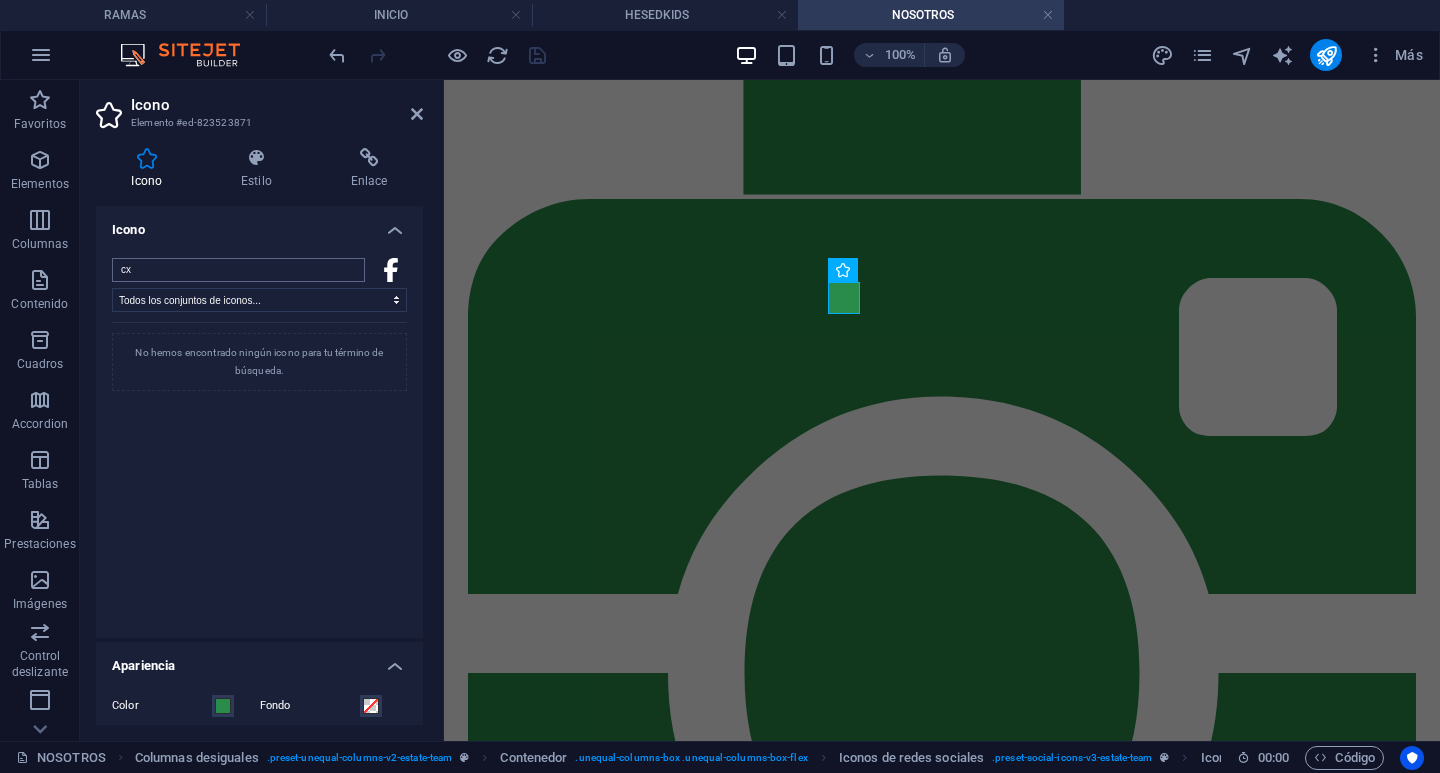 type on "c" 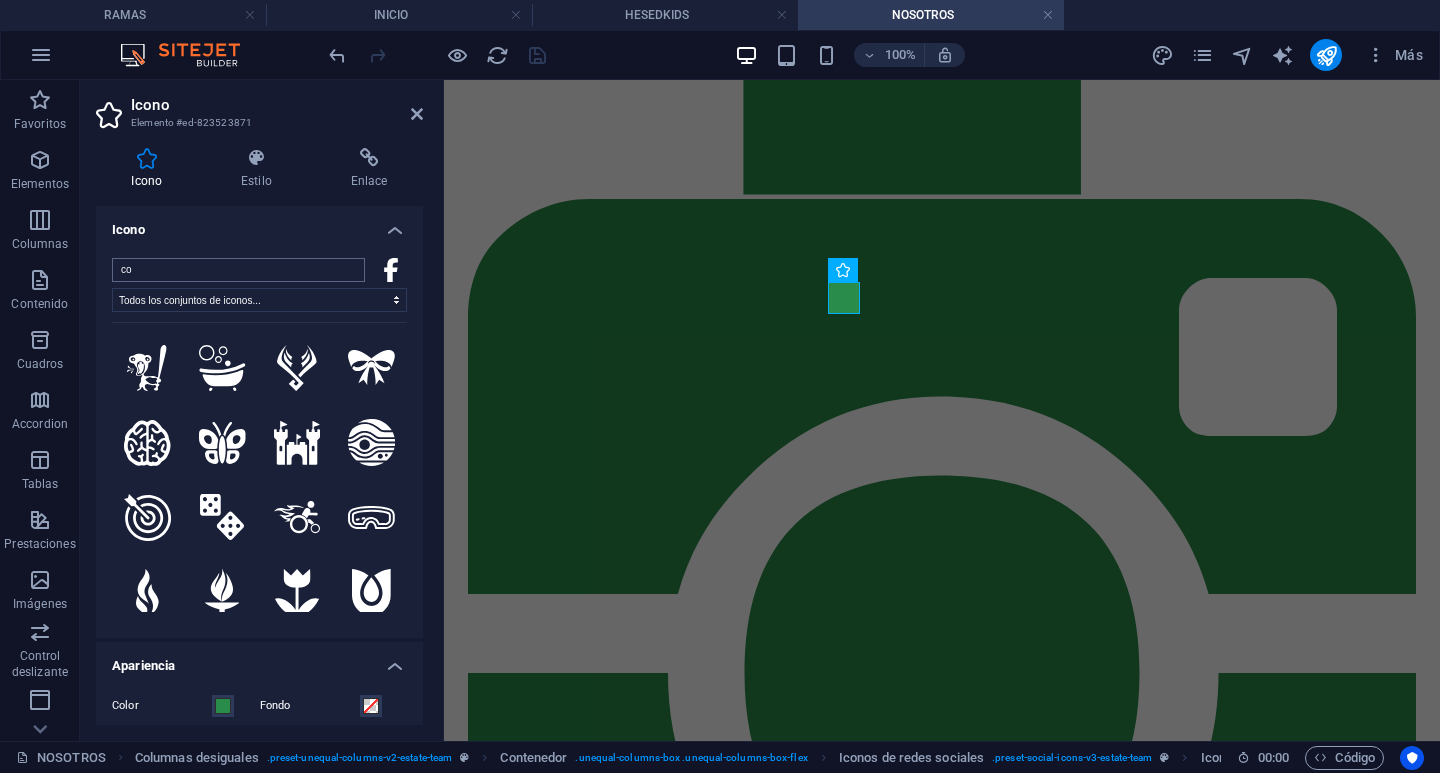 type on "c" 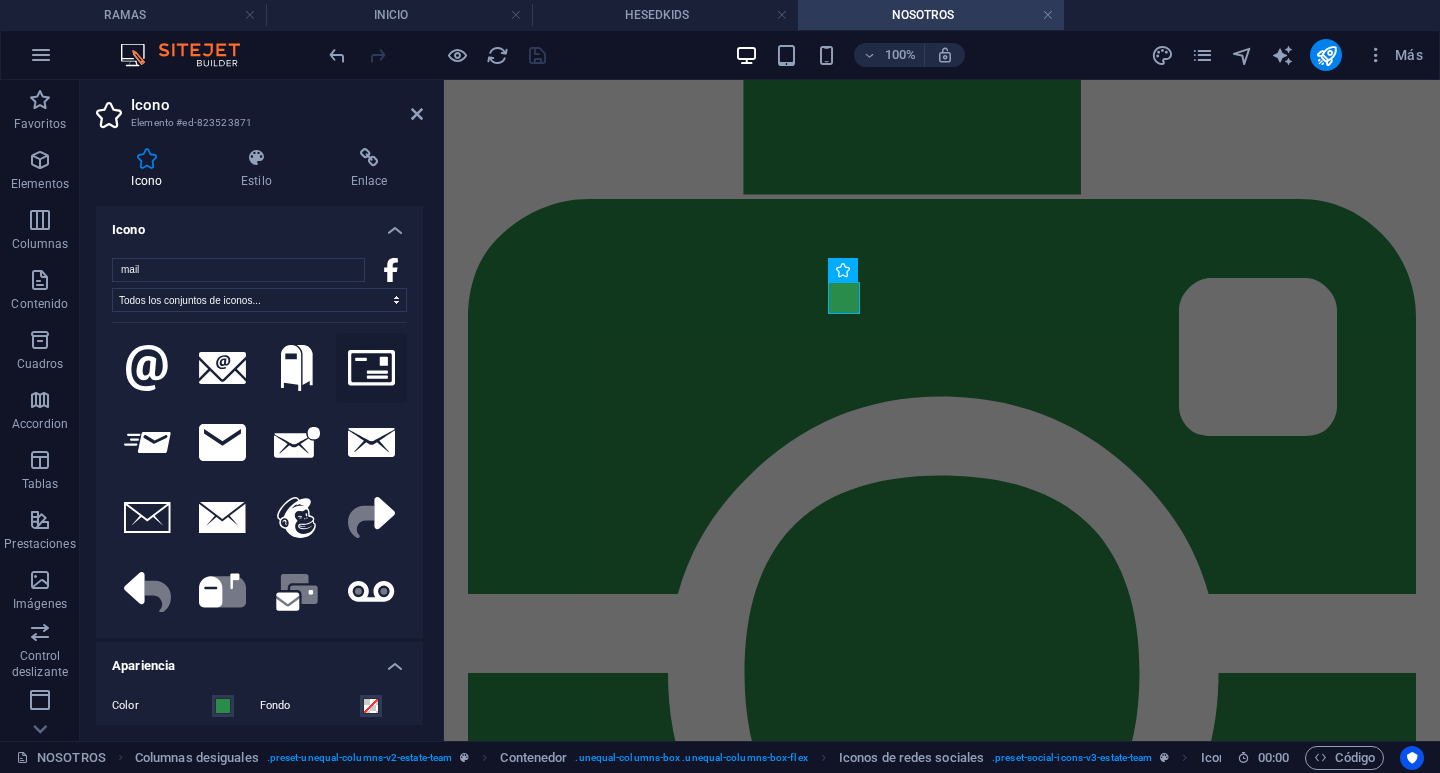 type on "mail" 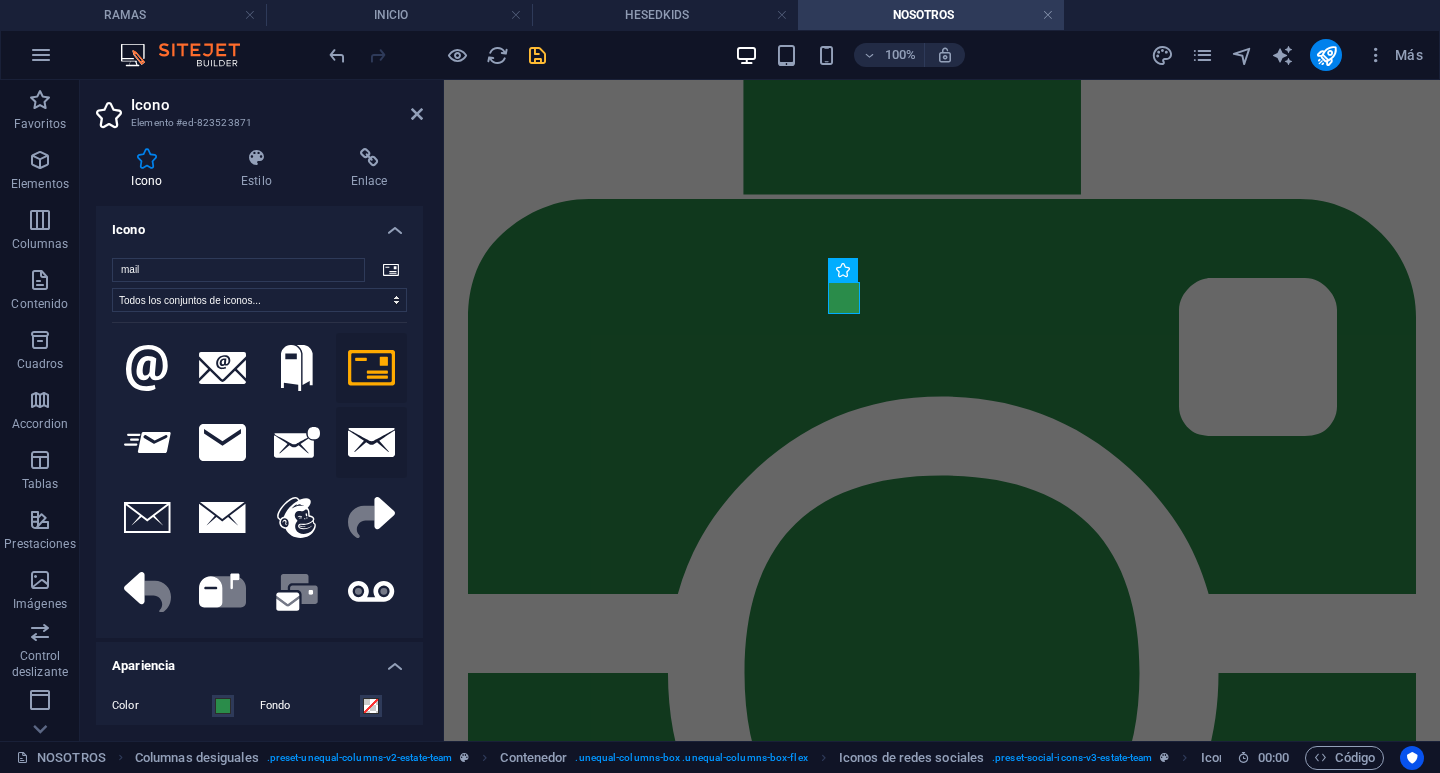 click 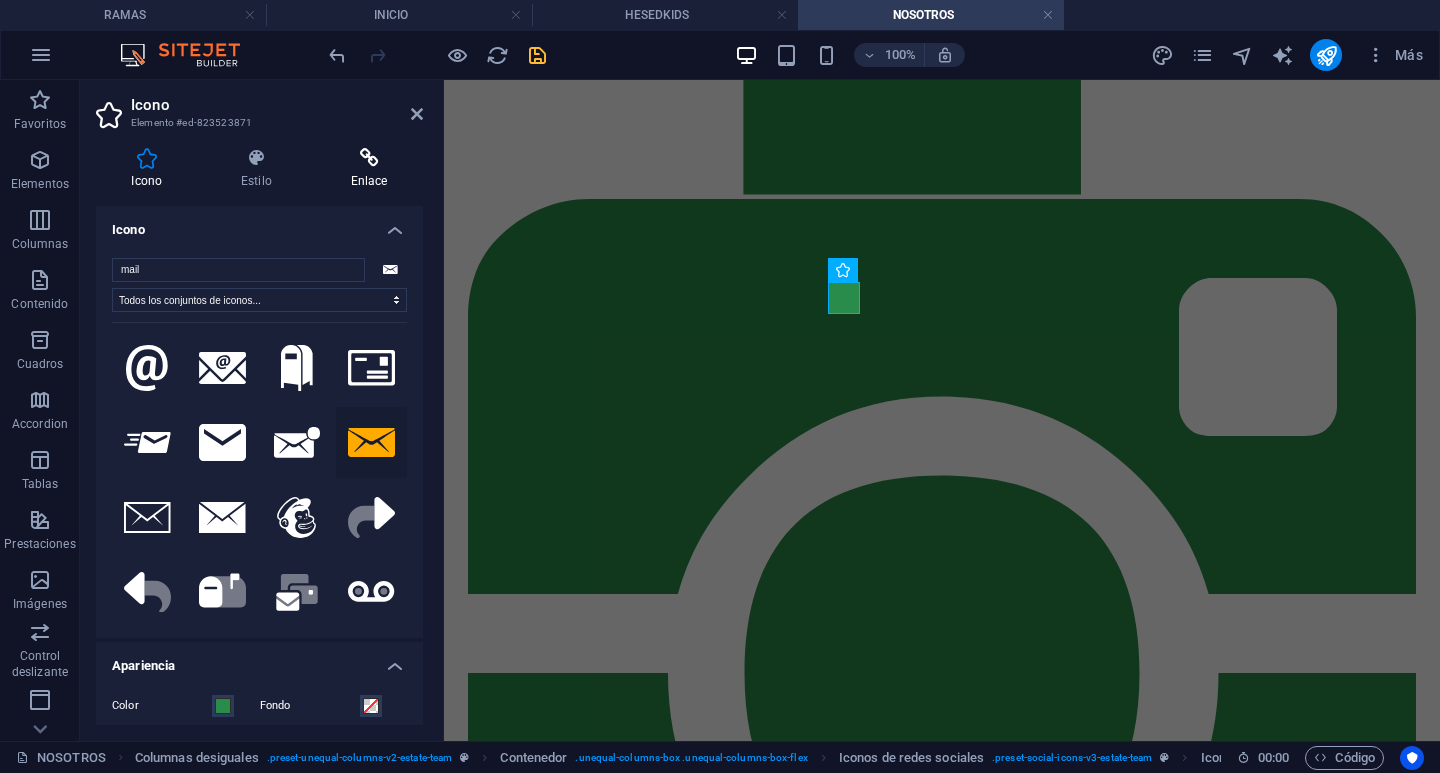 click on "Enlace" at bounding box center [369, 169] 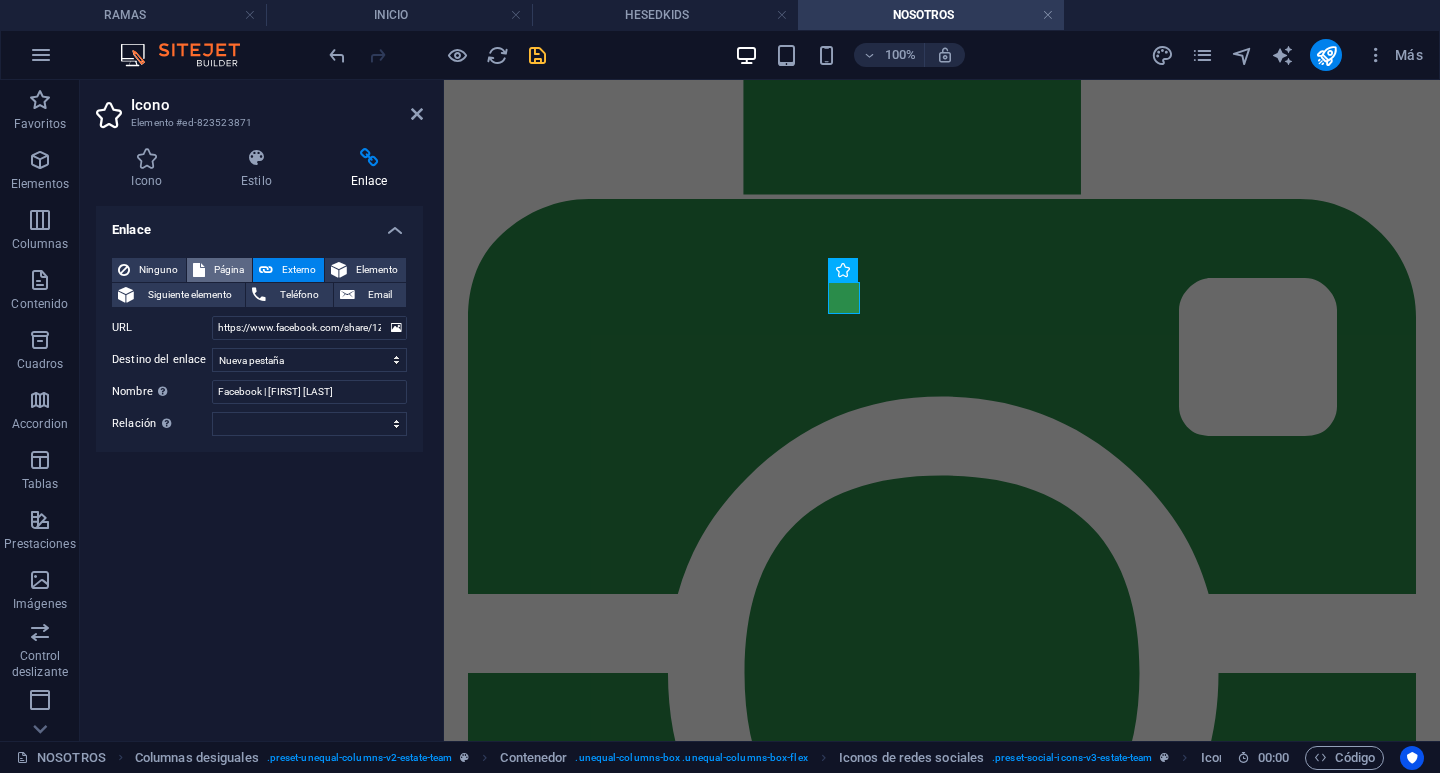 click on "Página" at bounding box center [228, 270] 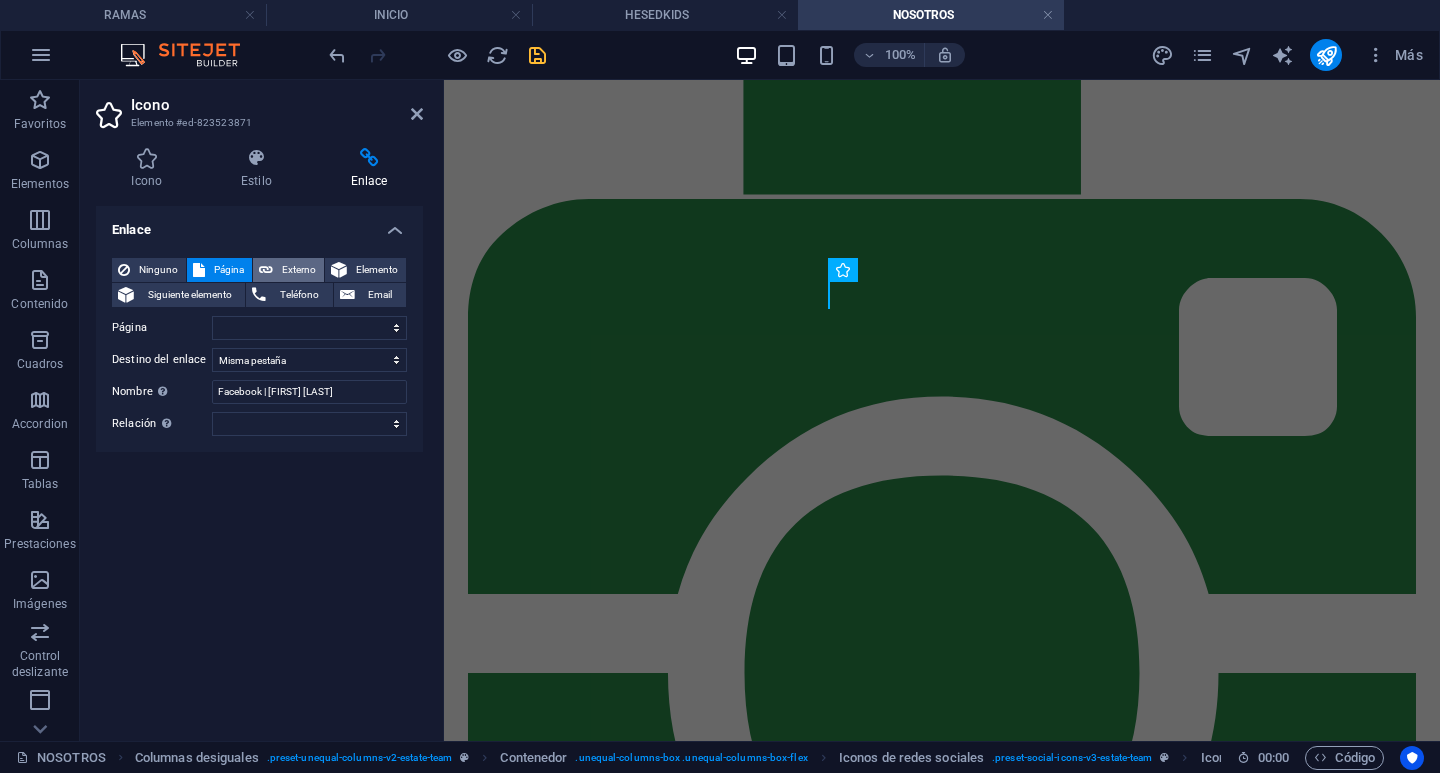 click on "Externo" at bounding box center (298, 270) 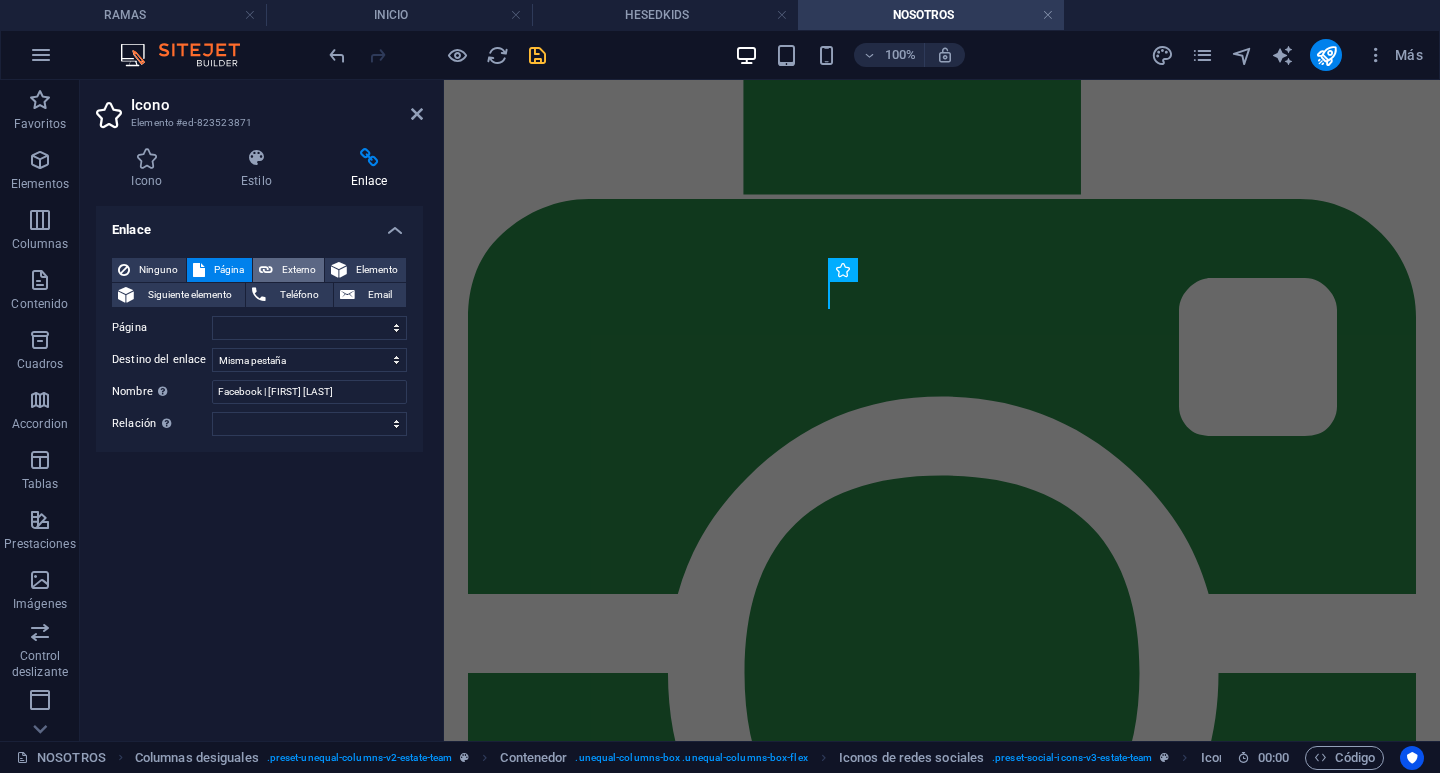 select on "blank" 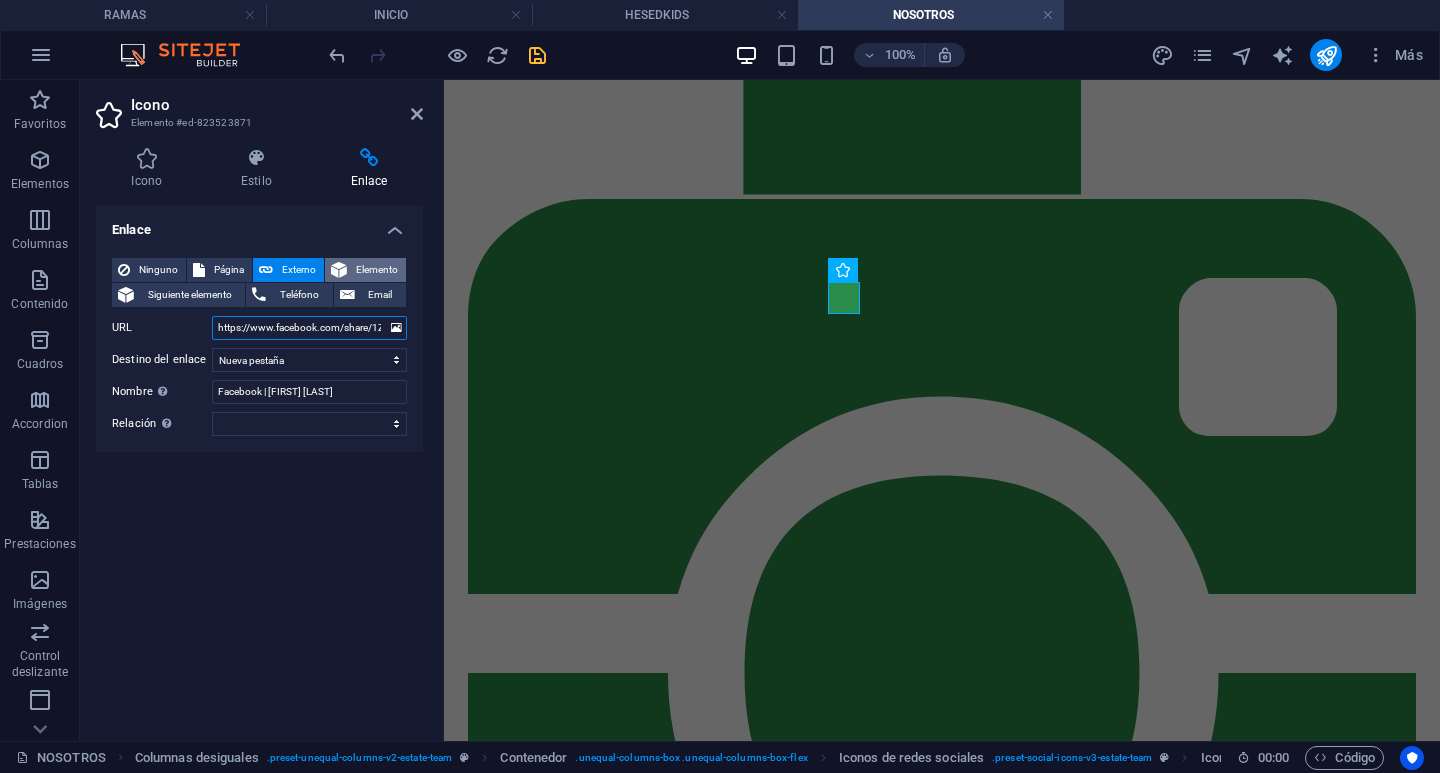 scroll, scrollTop: 0, scrollLeft: 130, axis: horizontal 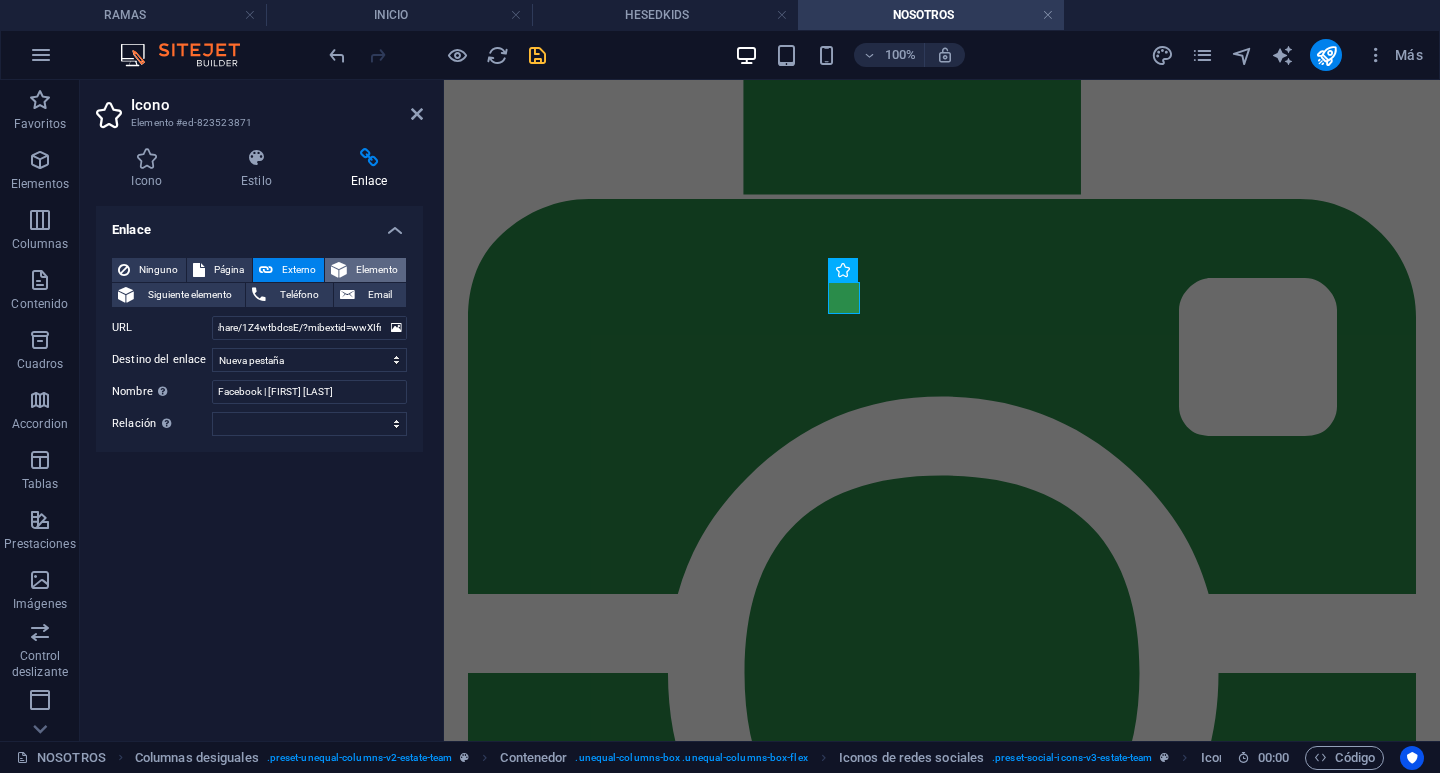 click on "Elemento" at bounding box center [376, 270] 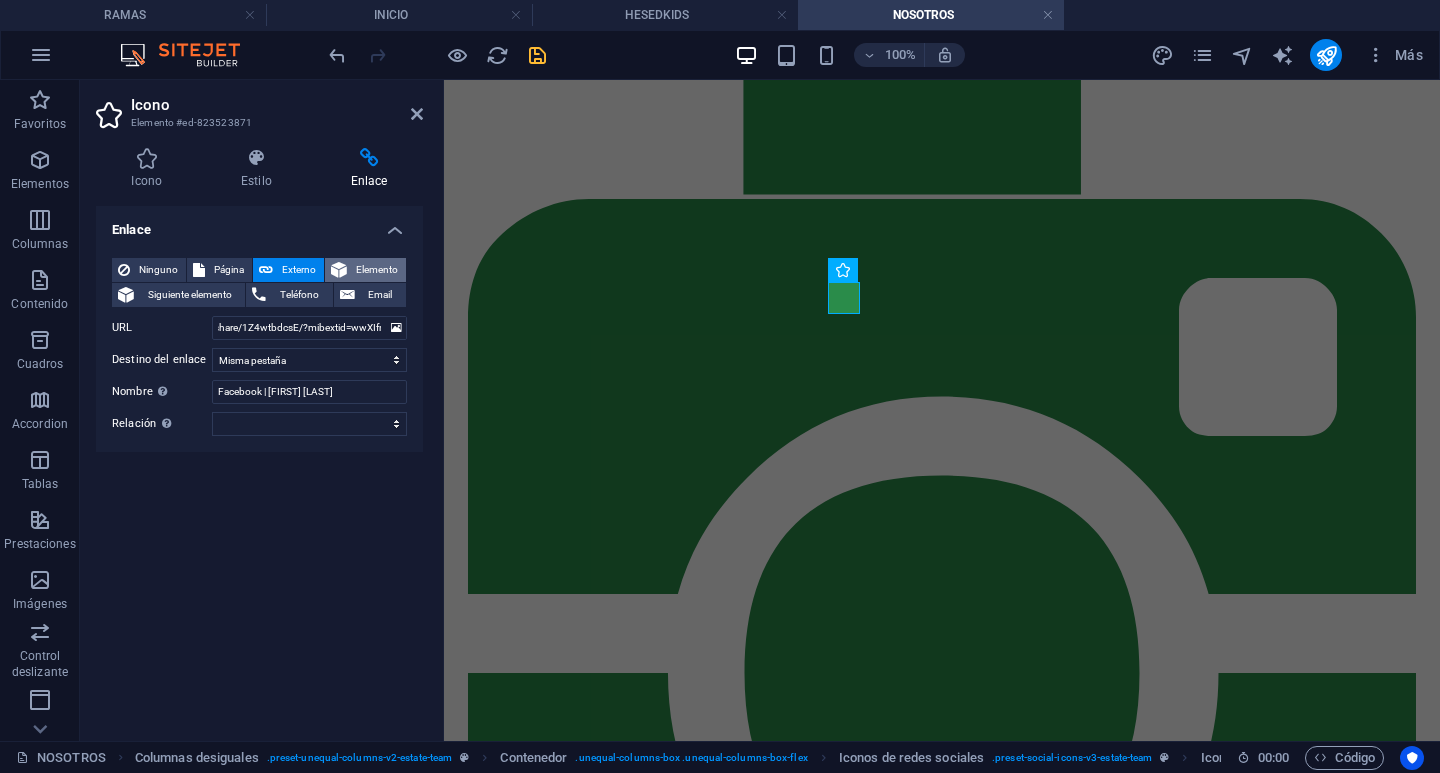 scroll, scrollTop: 0, scrollLeft: 0, axis: both 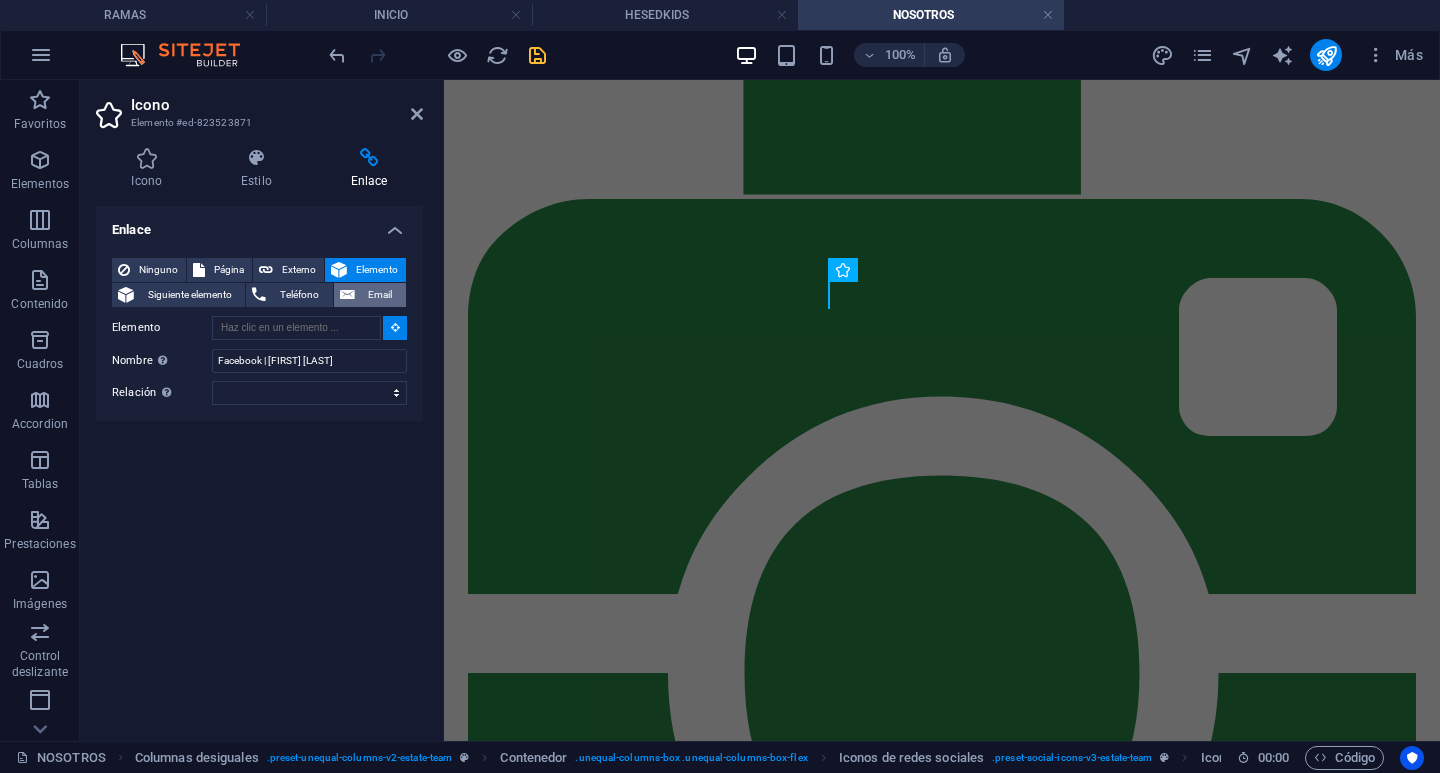 click on "Email" at bounding box center [370, 295] 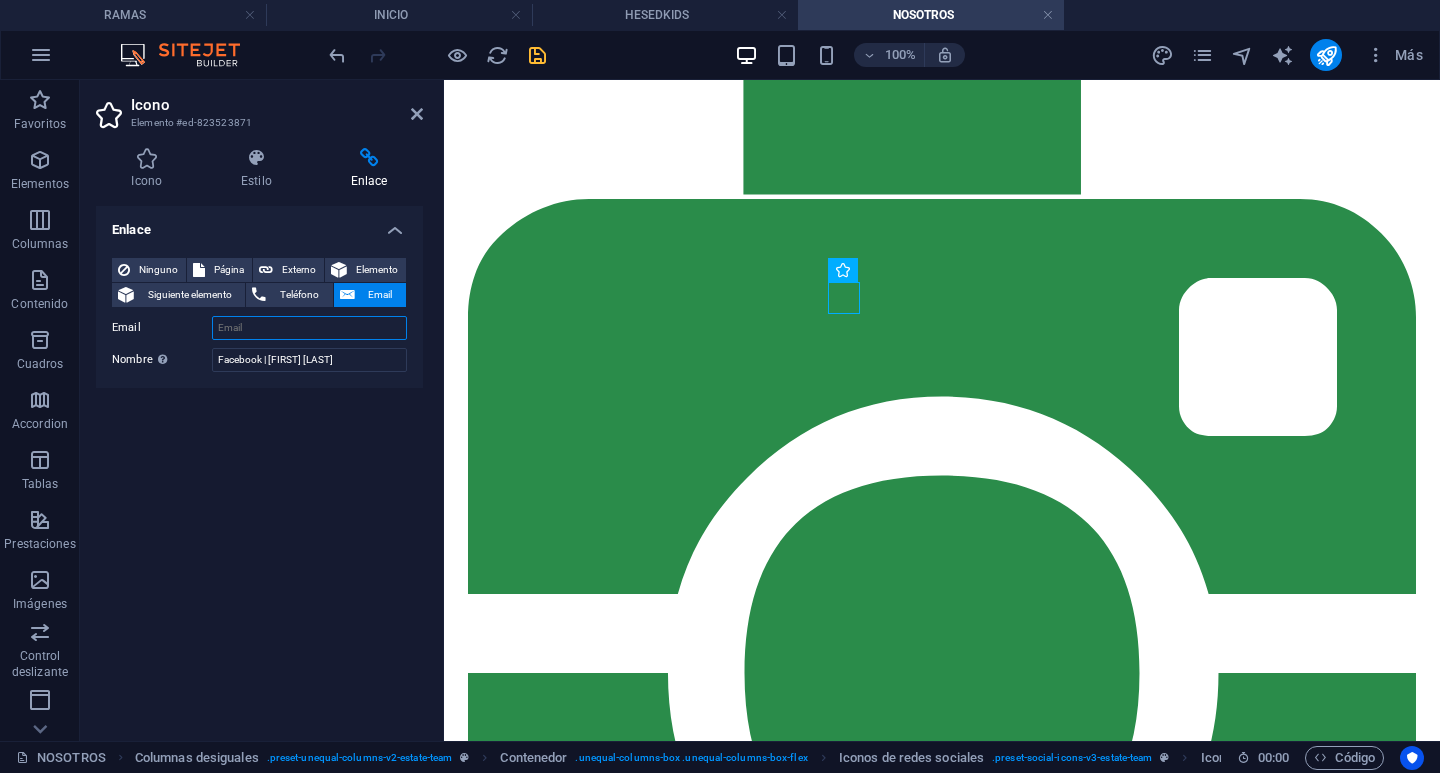 click on "Email" at bounding box center (309, 328) 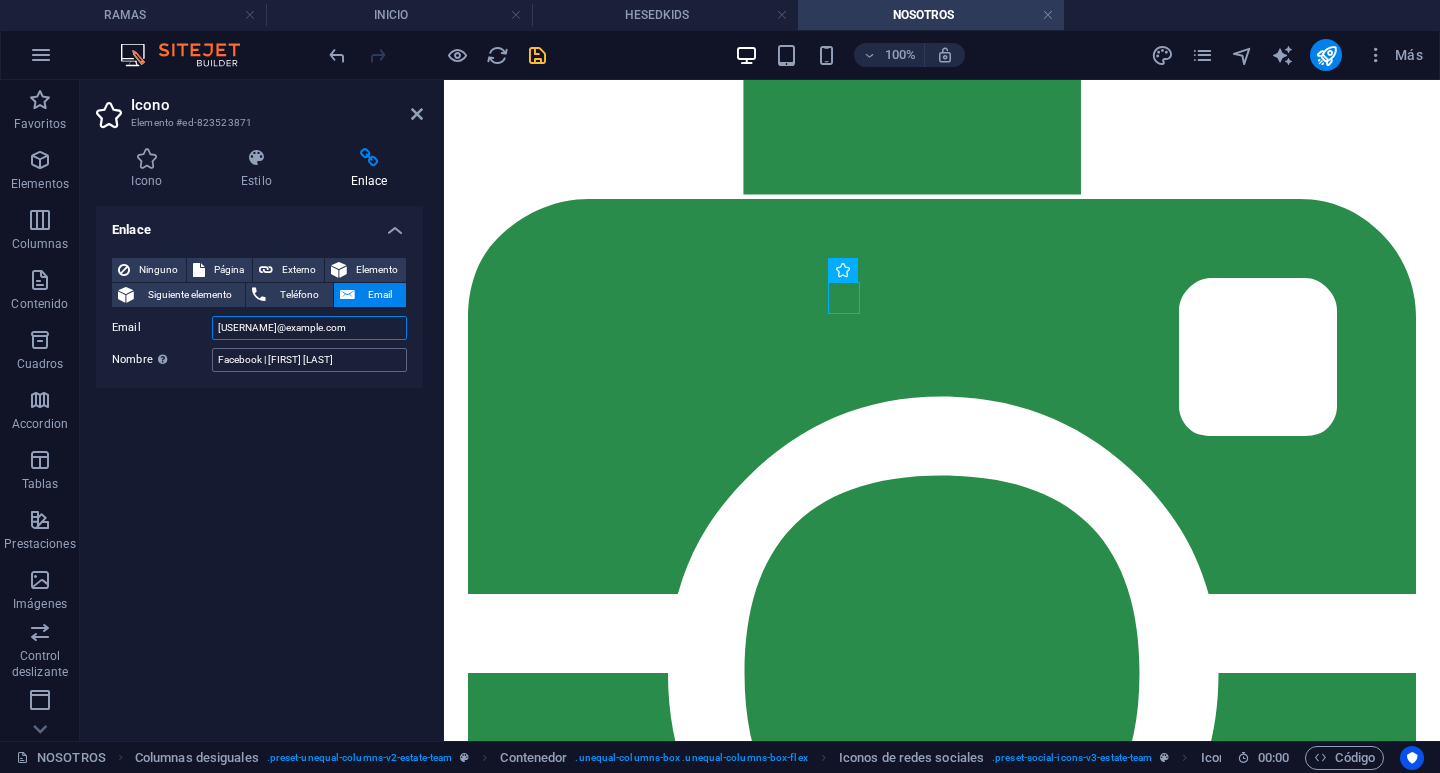 type on "[USERNAME]@example.com" 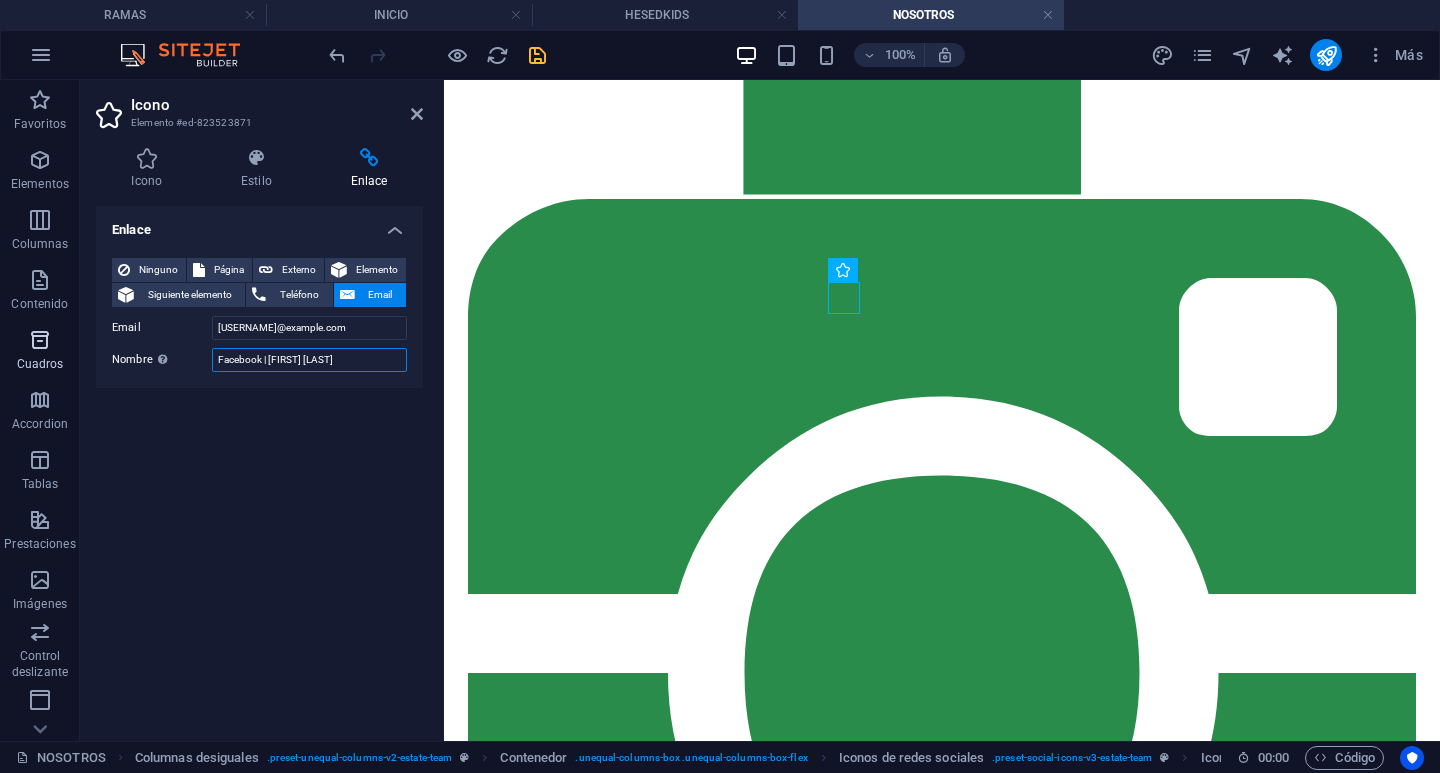 drag, startPoint x: 261, startPoint y: 364, endPoint x: 41, endPoint y: 337, distance: 221.65062 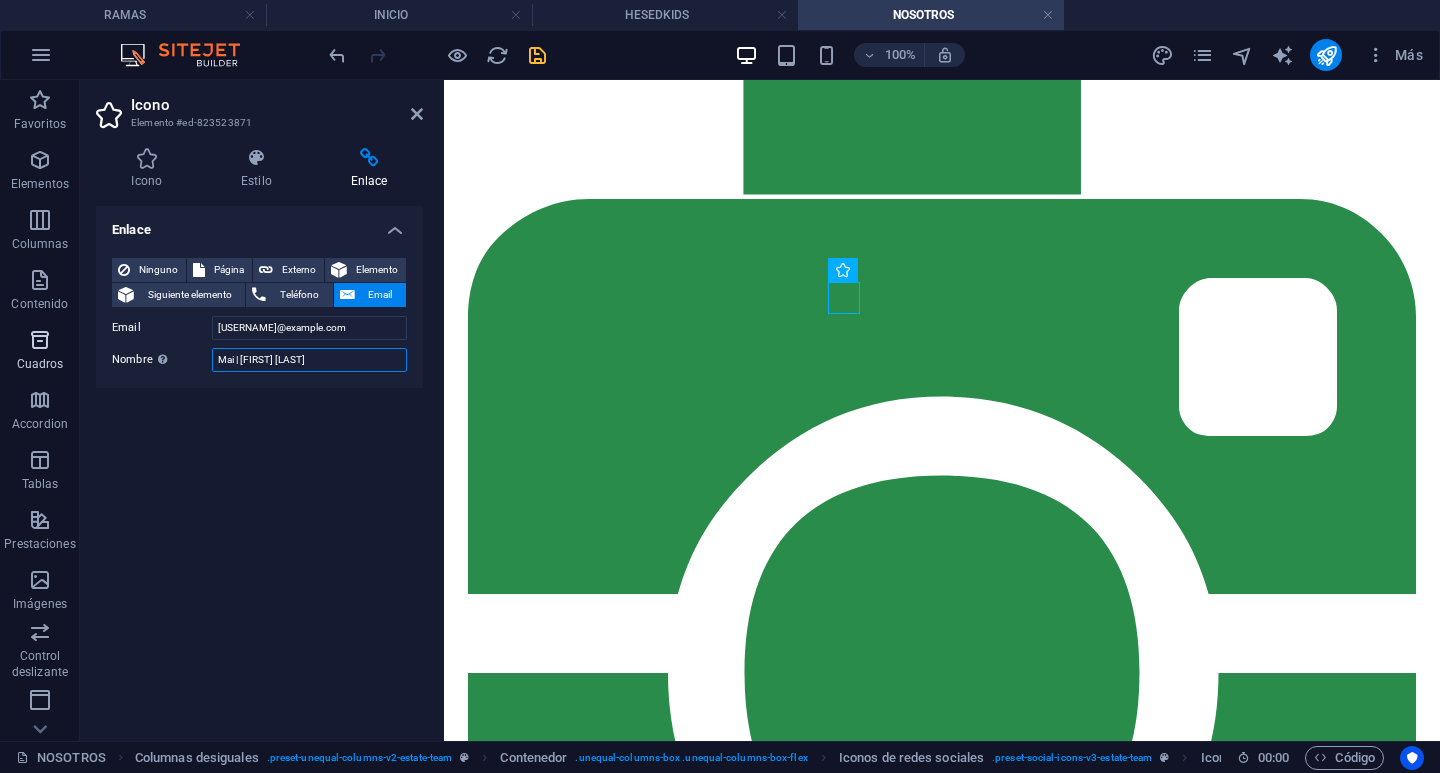 type on "Mail | [FIRST] [LAST]" 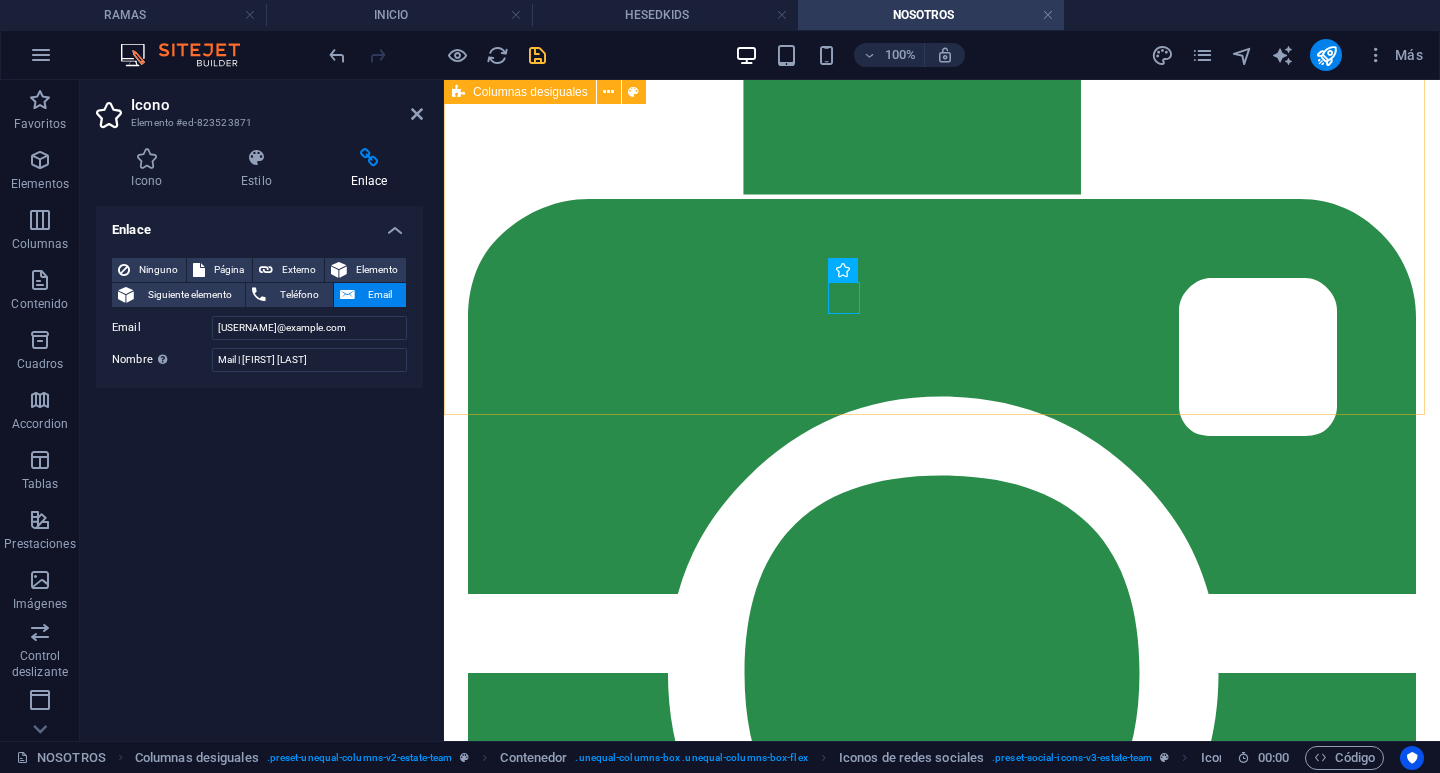 drag, startPoint x: 578, startPoint y: 336, endPoint x: 939, endPoint y: 330, distance: 361.04987 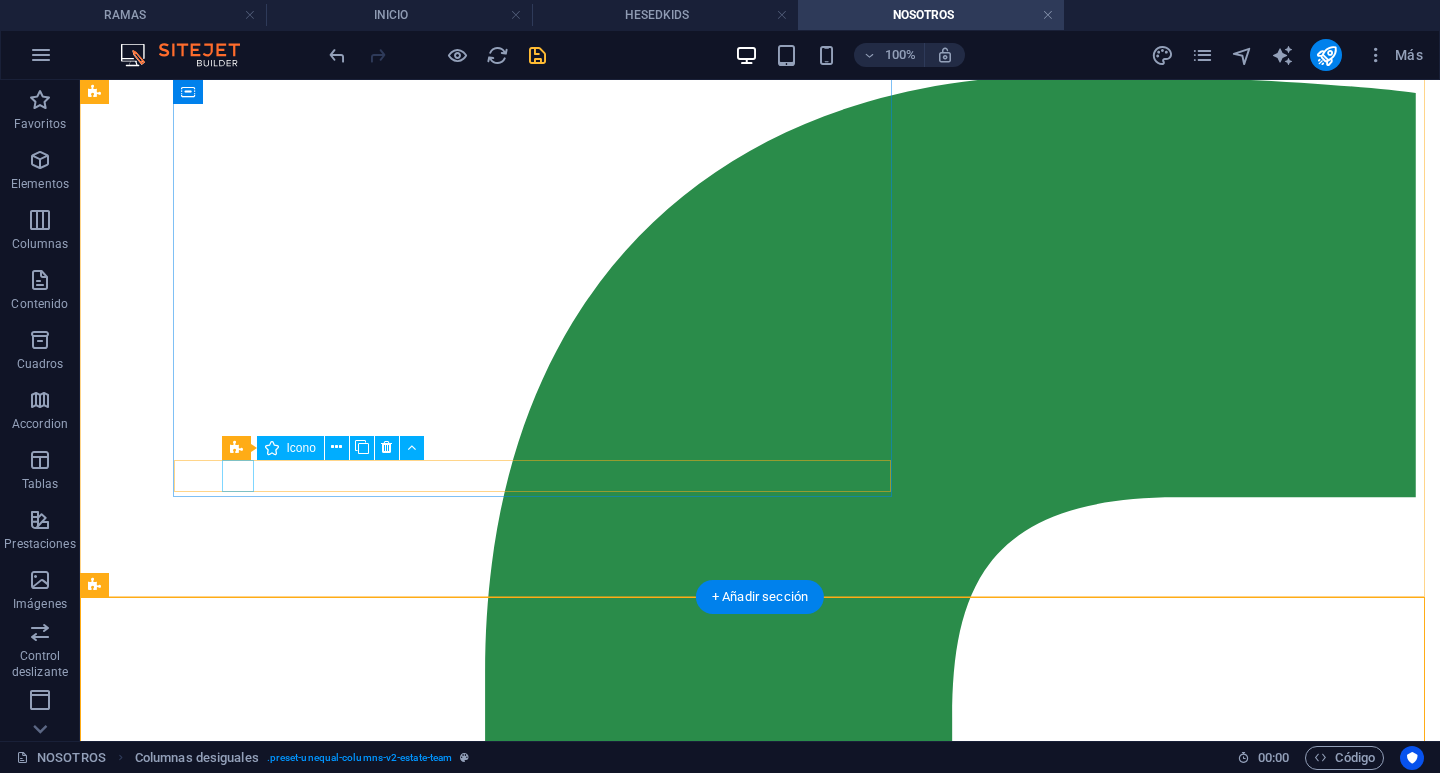 scroll, scrollTop: 2673, scrollLeft: 0, axis: vertical 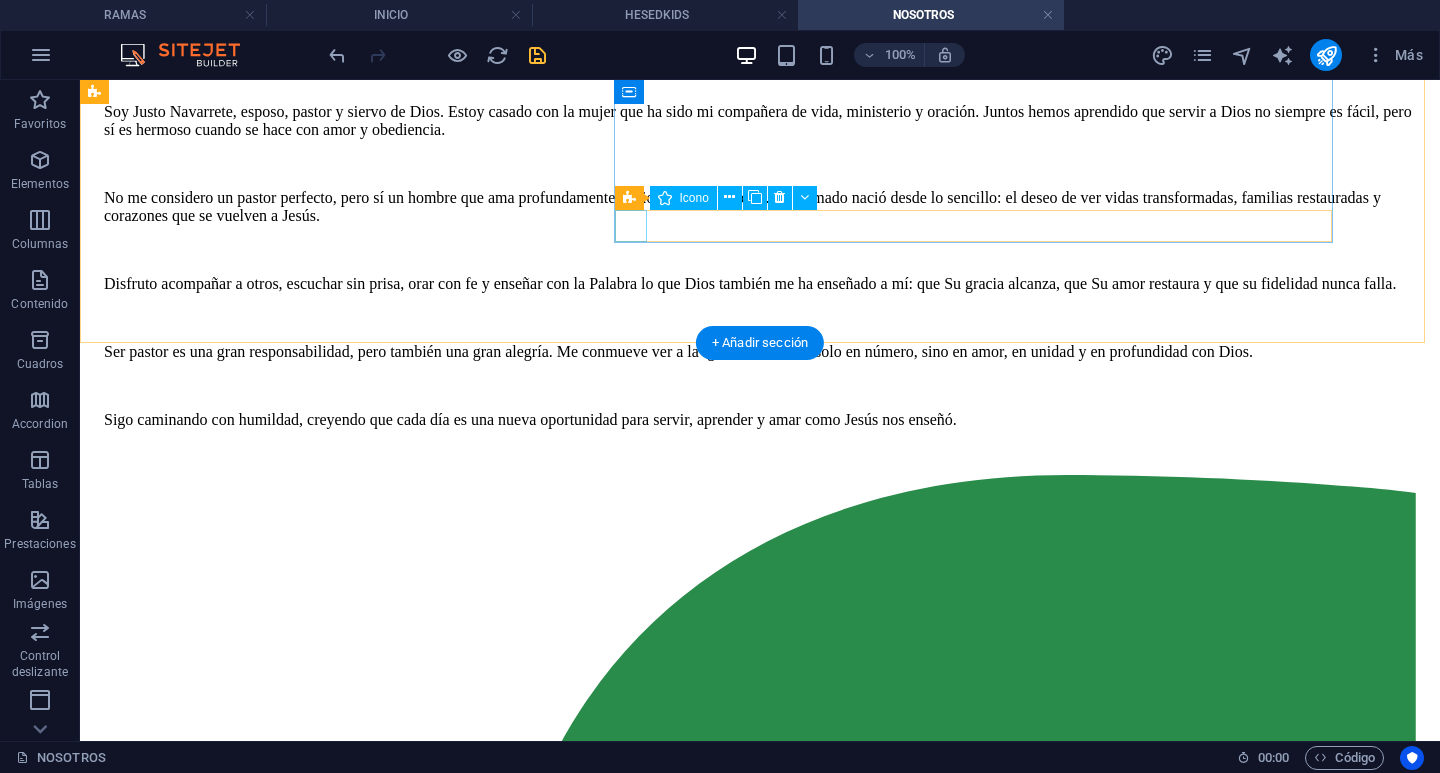 click at bounding box center [760, 14186] 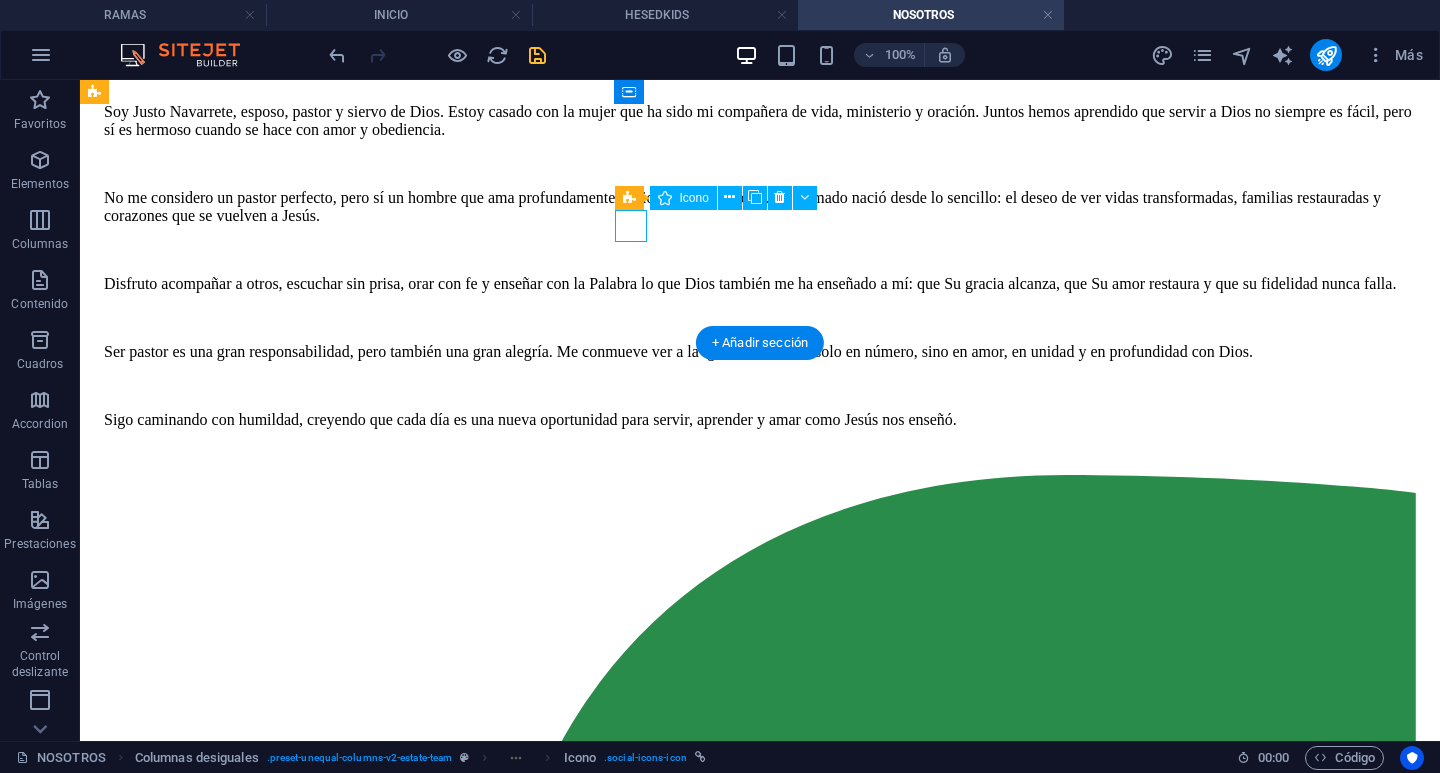 click at bounding box center (760, 14186) 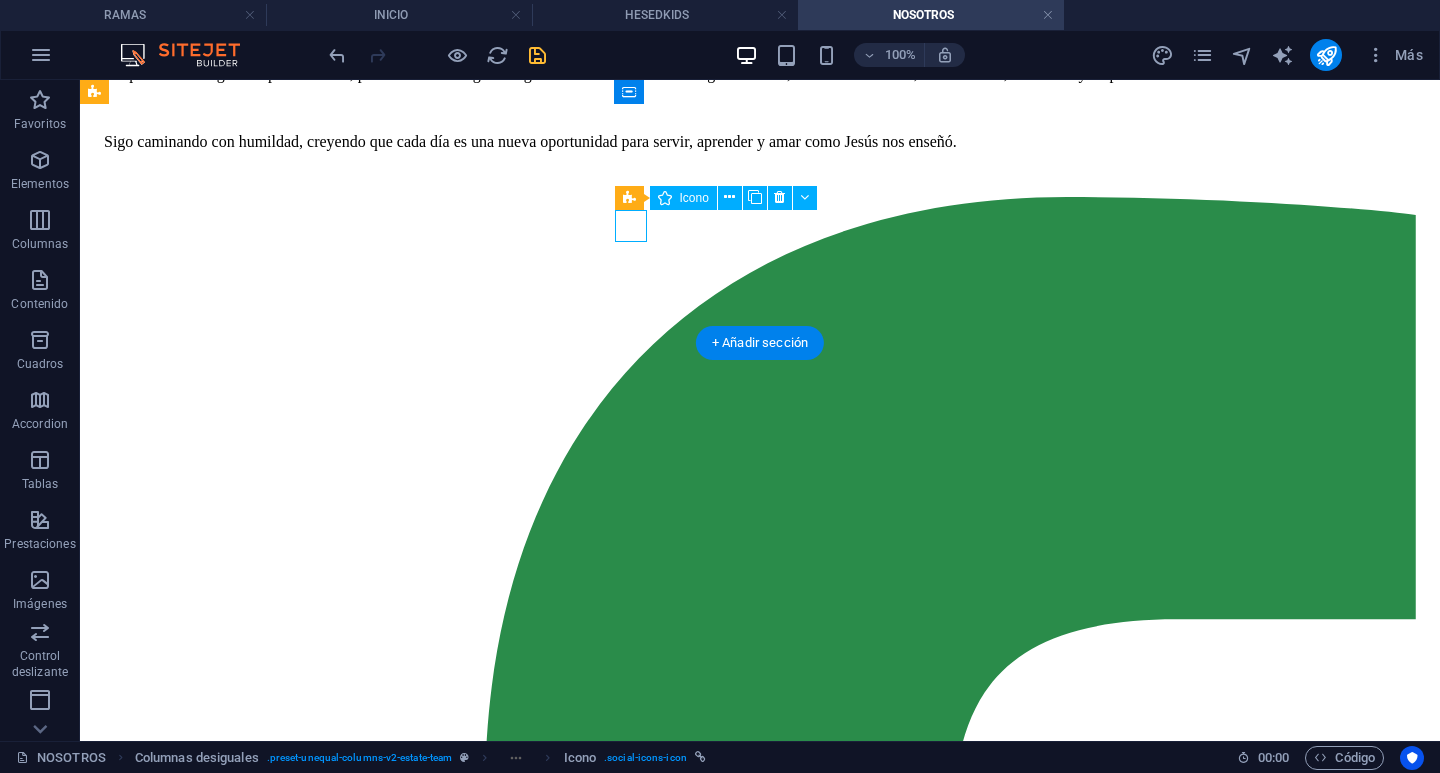 select on "xMidYMid" 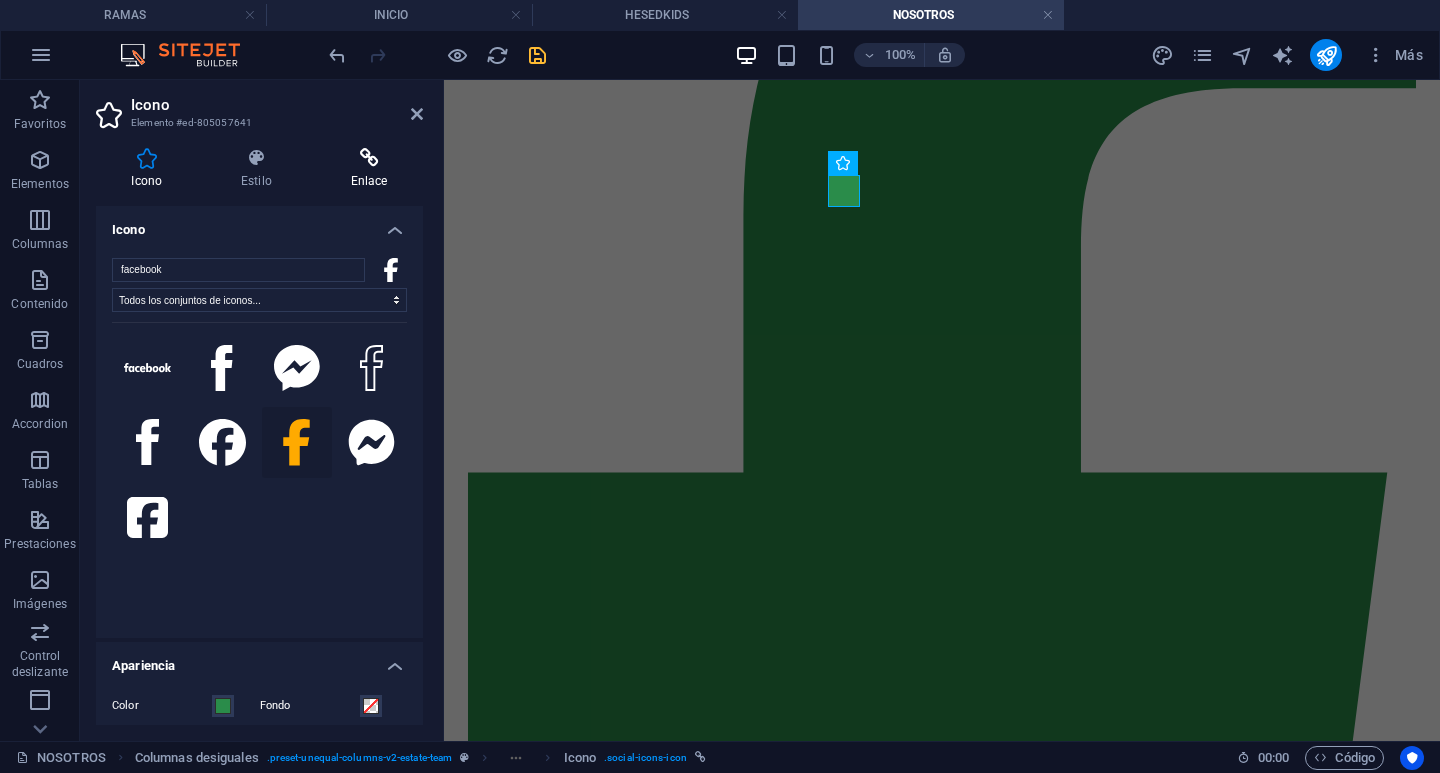click at bounding box center [369, 158] 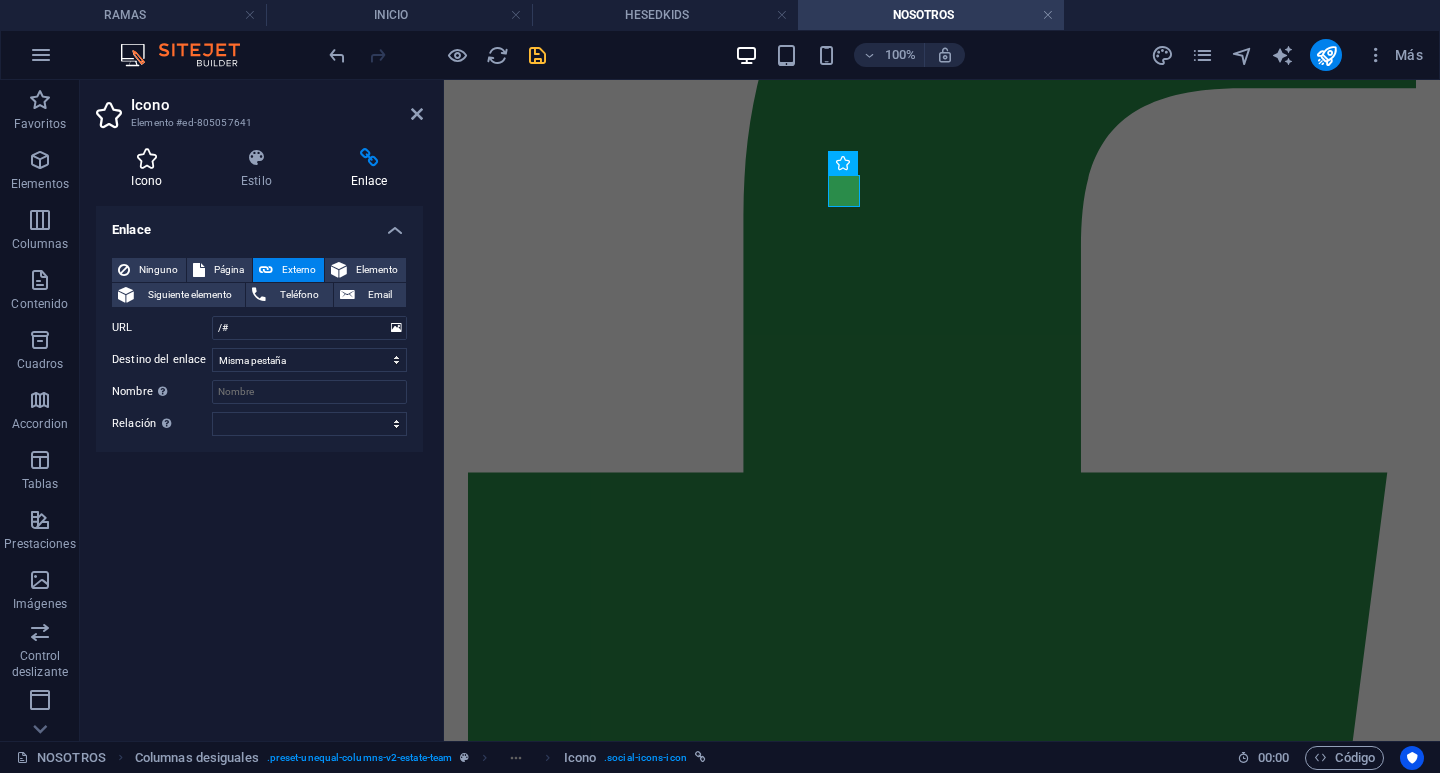 click at bounding box center [147, 158] 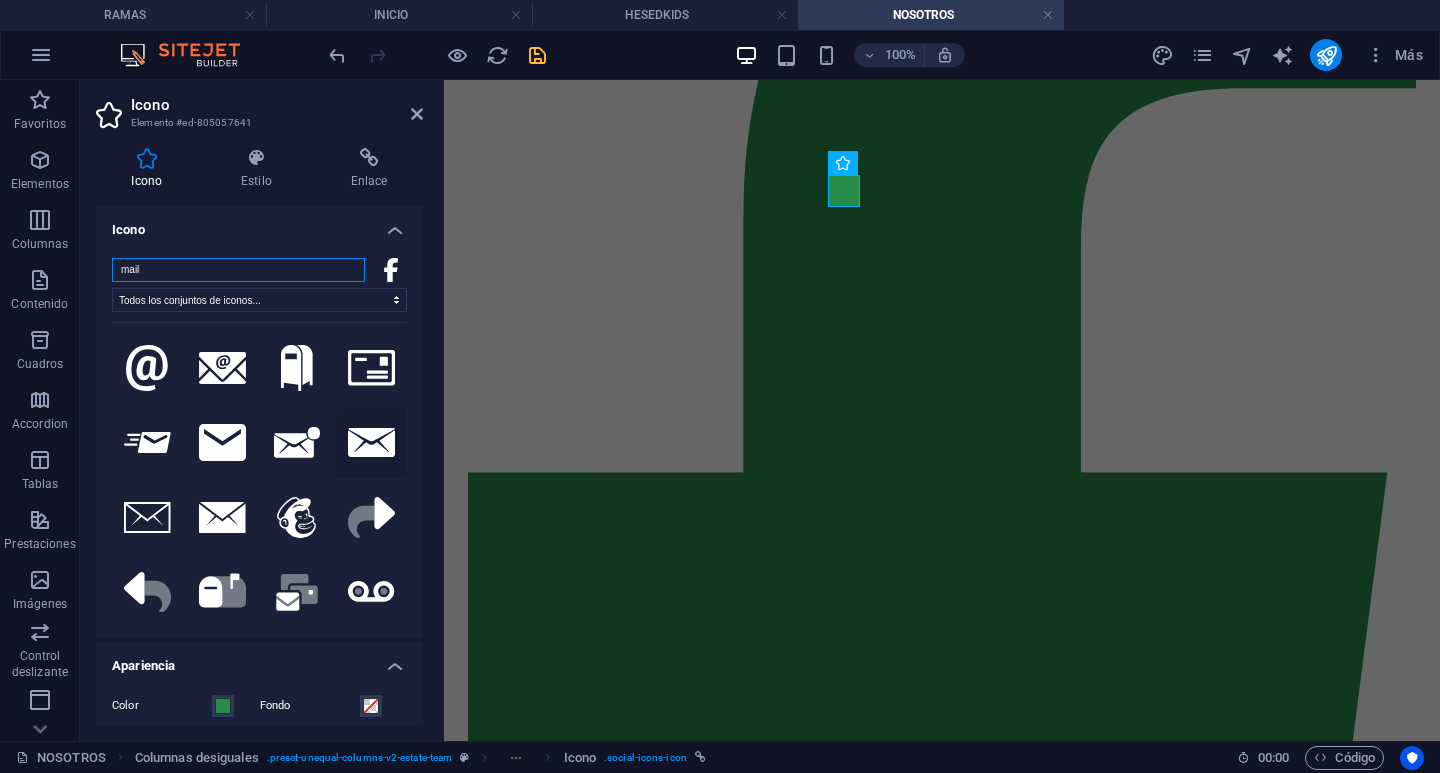 type on "mail" 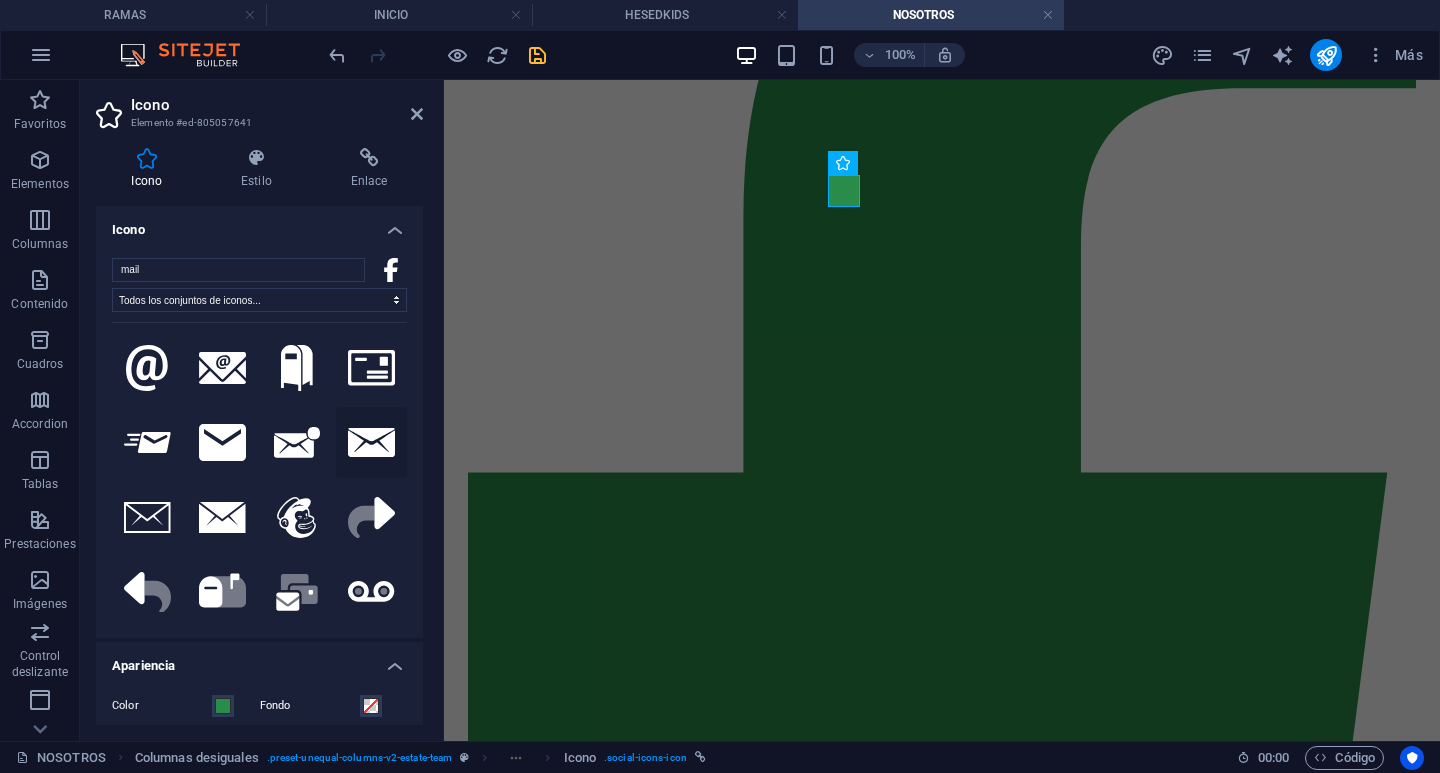 click 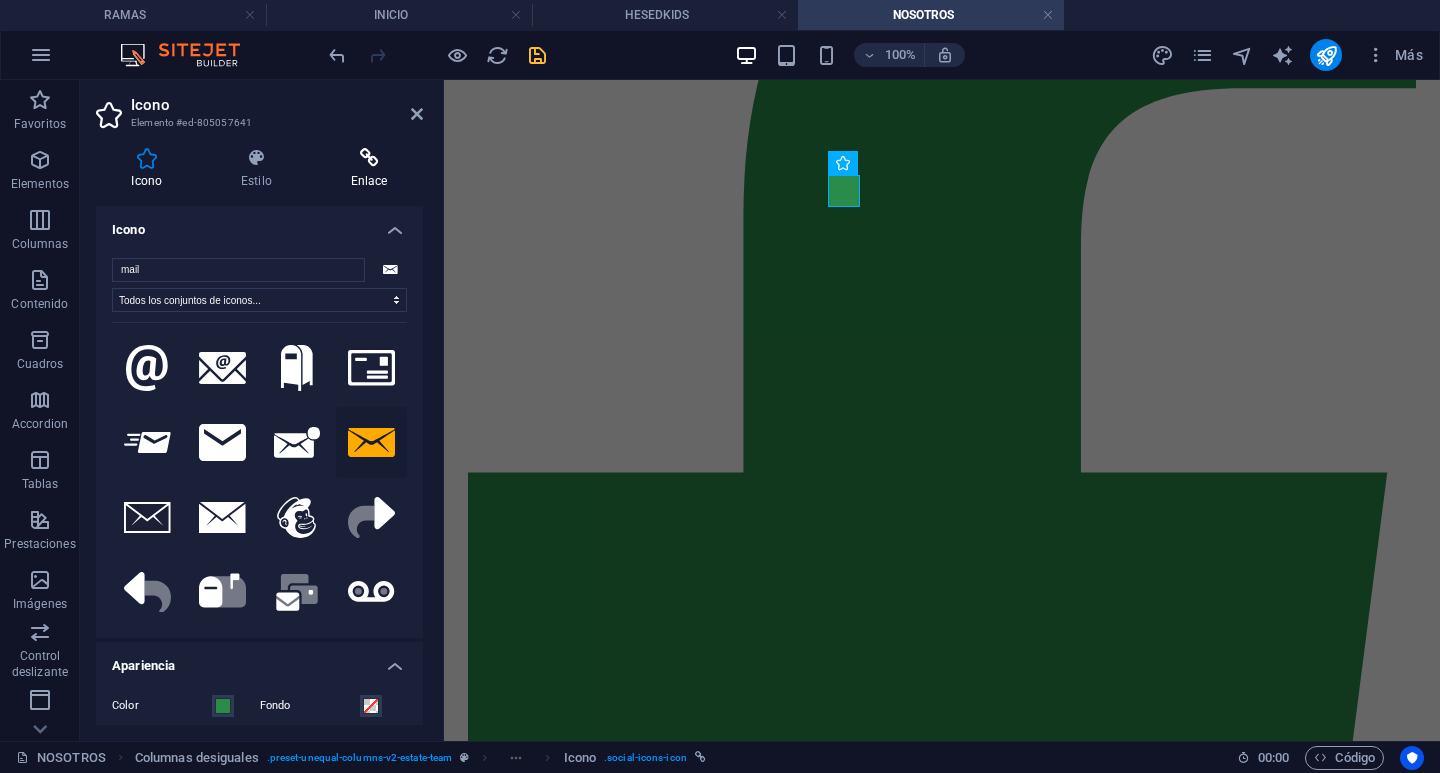click at bounding box center [369, 158] 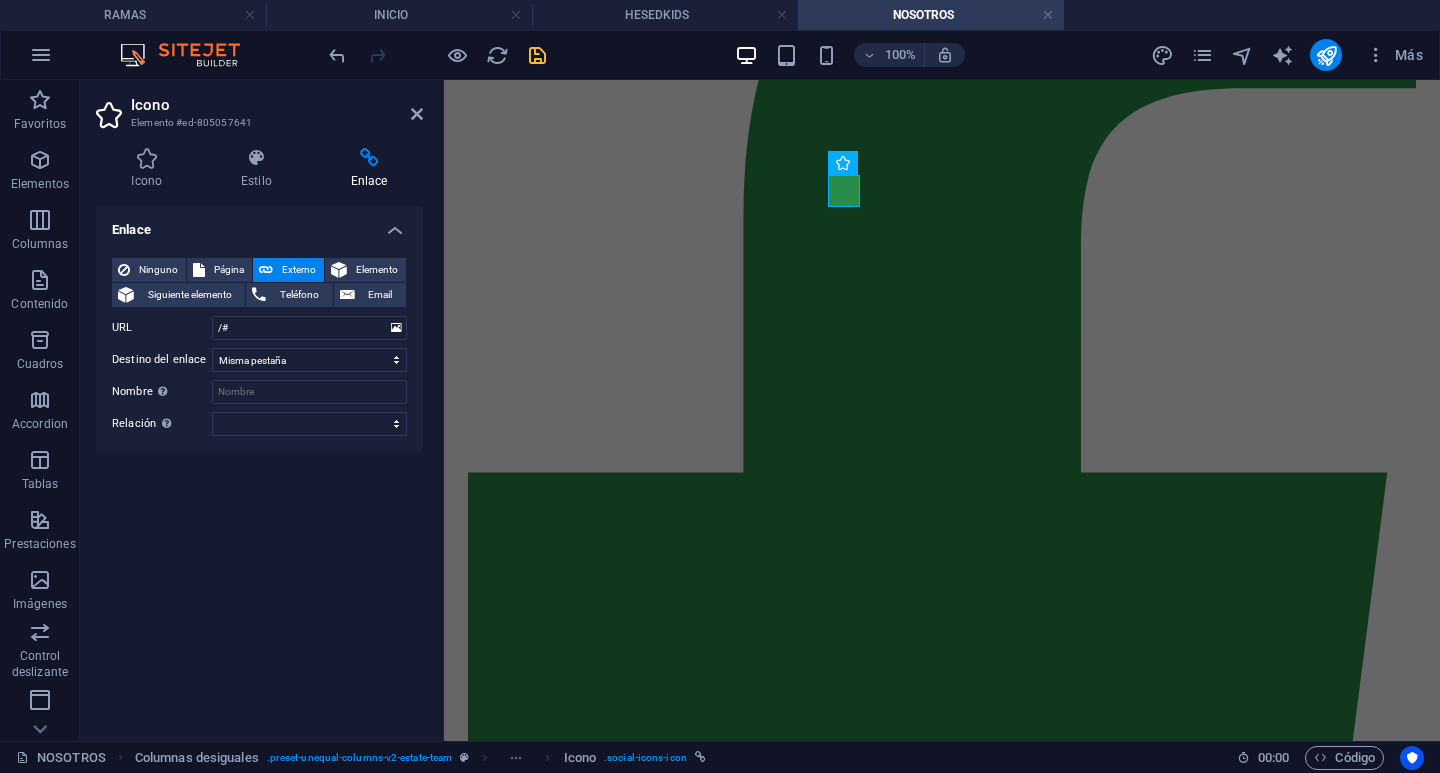 click on "Ninguno Página Externo Elemento Siguiente elemento Teléfono Email Página INICIO NOSOTROS RAMAS -- HESEDKIDS -- JOVENES -- RAICES MULTIMEDIA CONTACTO Legal Notice Privacy Elemento
URL /# Teléfono Email [EMAIL] Destino del enlace Nueva pestaña Misma pestaña Superposición Nombre Una descripción adicional del enlace no debería ser igual al texto del enlace. El título suele mostrarse como un texto de información cuando se mueve el ratón por encima del elemento. Déjalo en blanco en caso de dudas. Relación Define la relación de este enlace con el destino del enlace . Por ejemplo, el valor "nofollow" indica a los buscadores que no sigan al enlace. Puede dejarse vacío. alternativo autor marcador externo ayuda licencia siguiente nofollow noreferrer noopener ant buscar etiqueta" at bounding box center [259, 347] 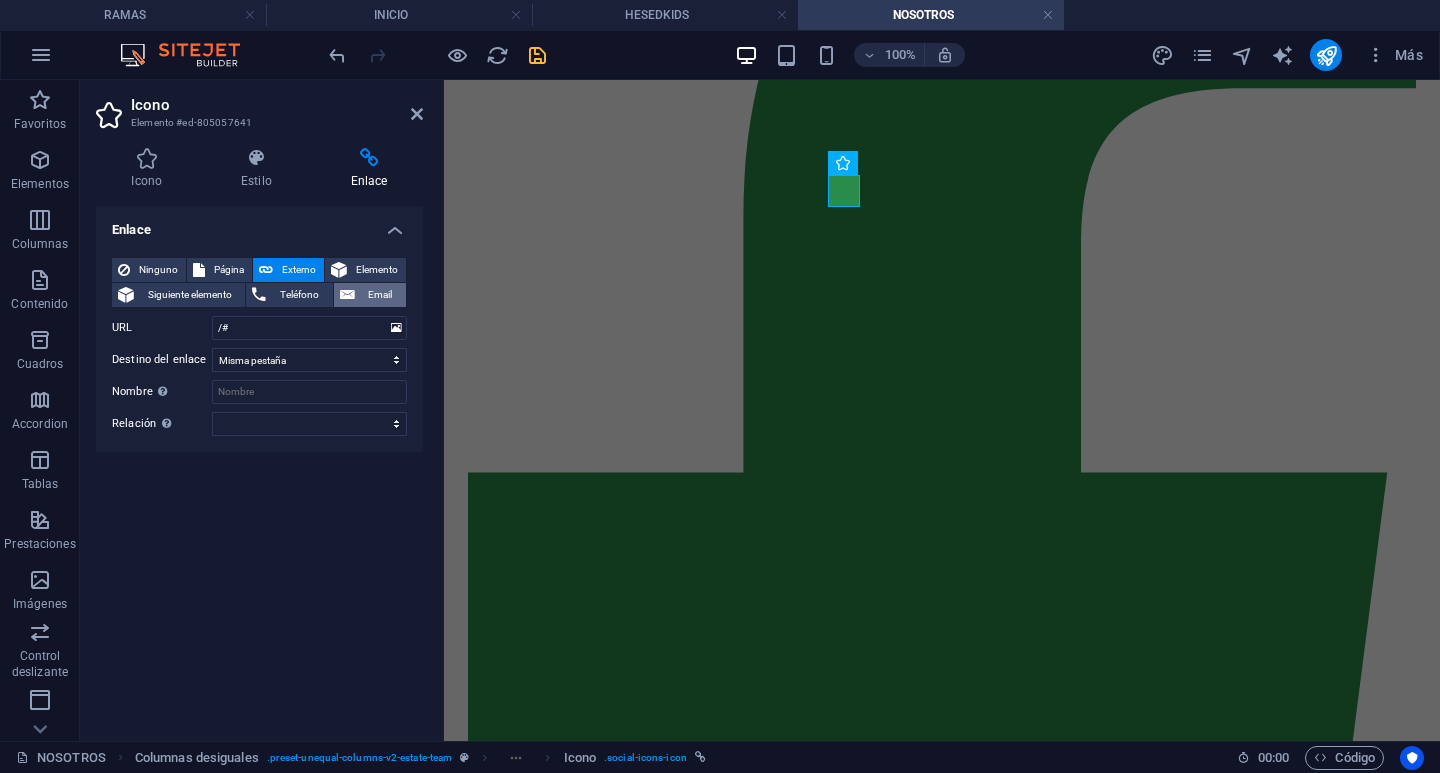 click on "Email" at bounding box center (380, 295) 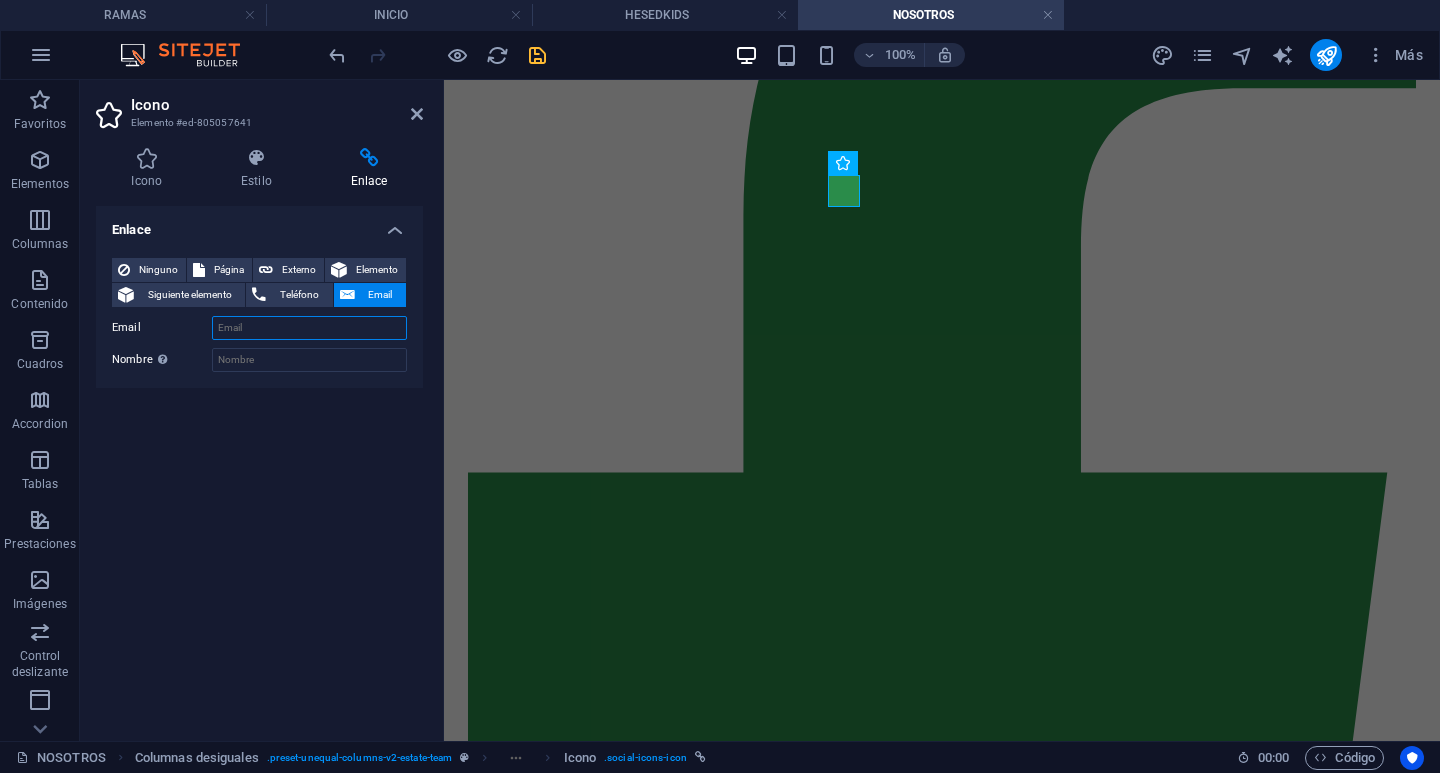 click on "Email" at bounding box center (309, 328) 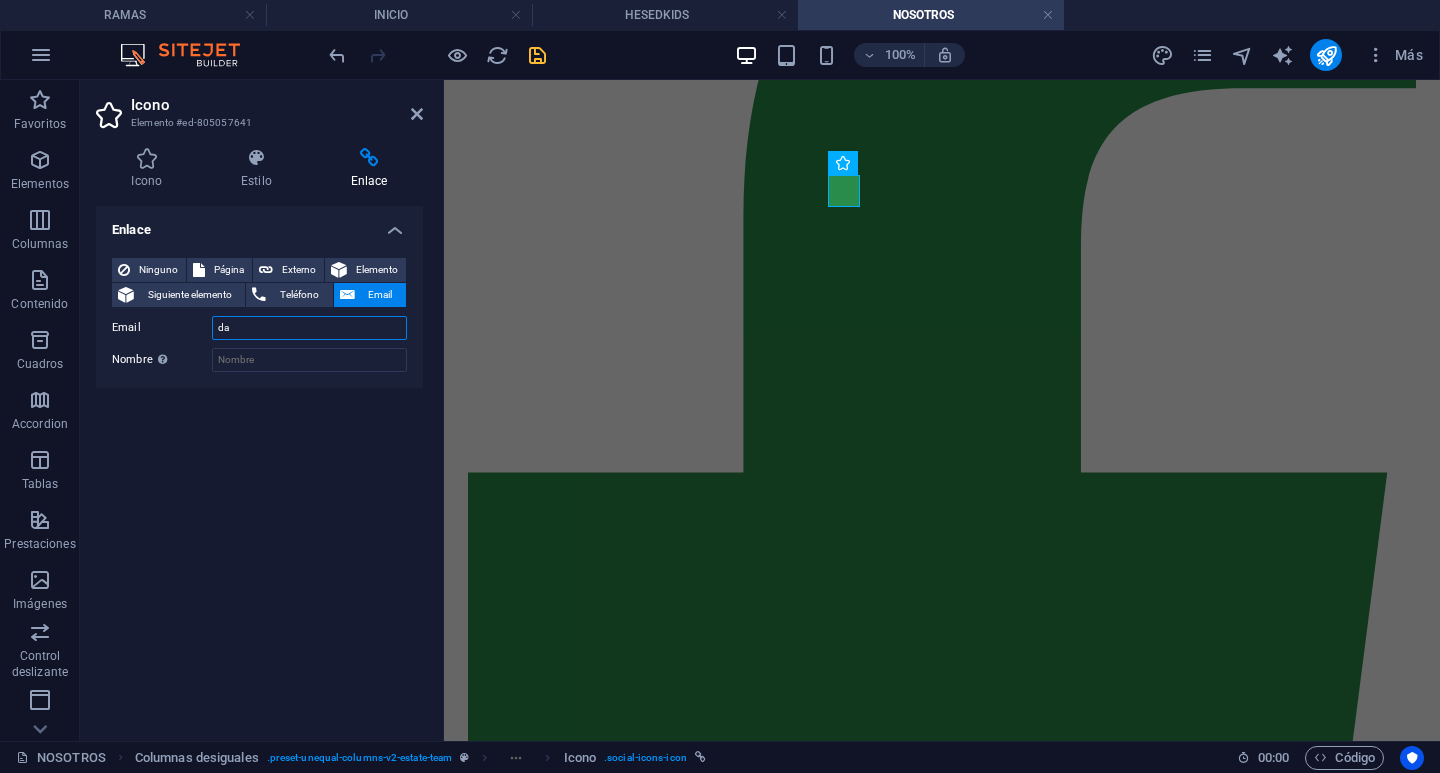 type on "d" 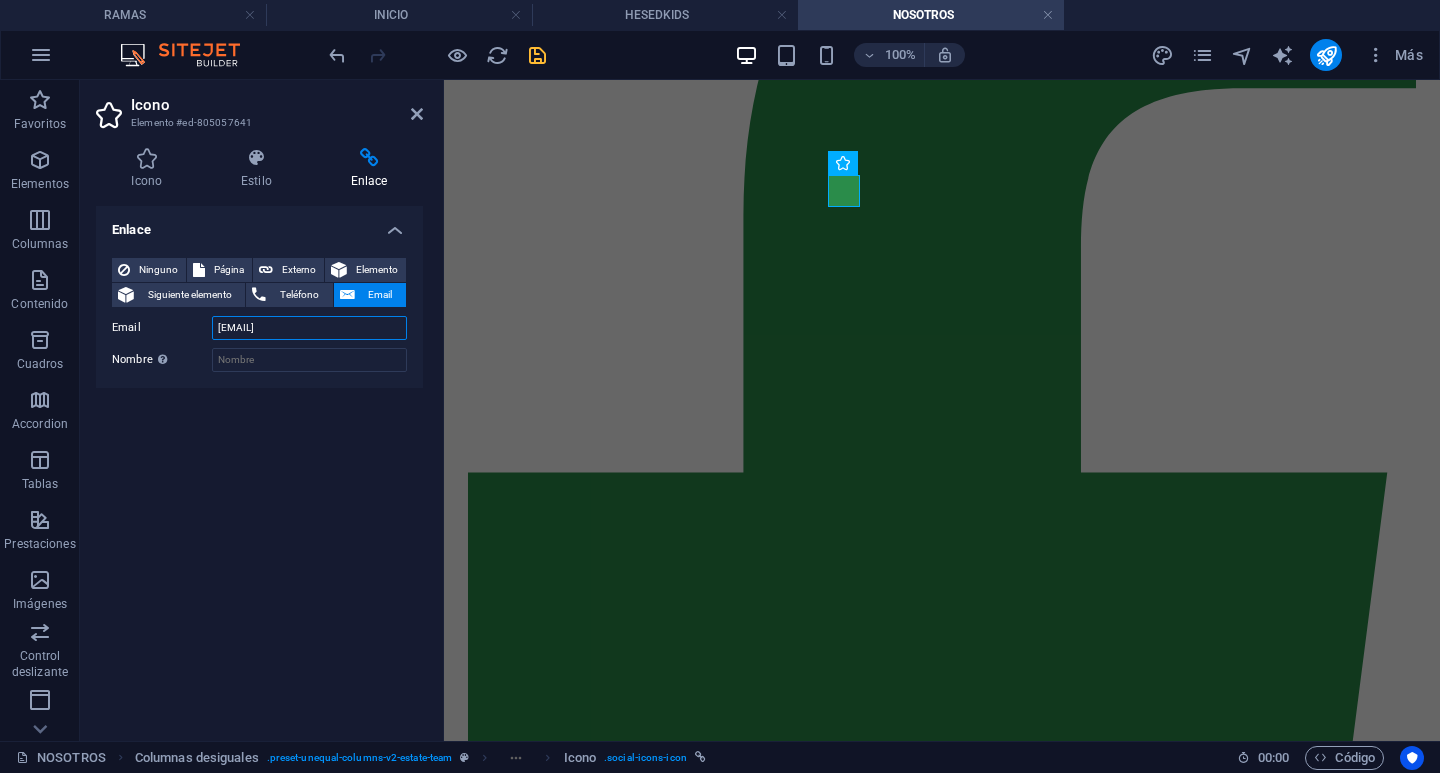 type on "[EMAIL]" 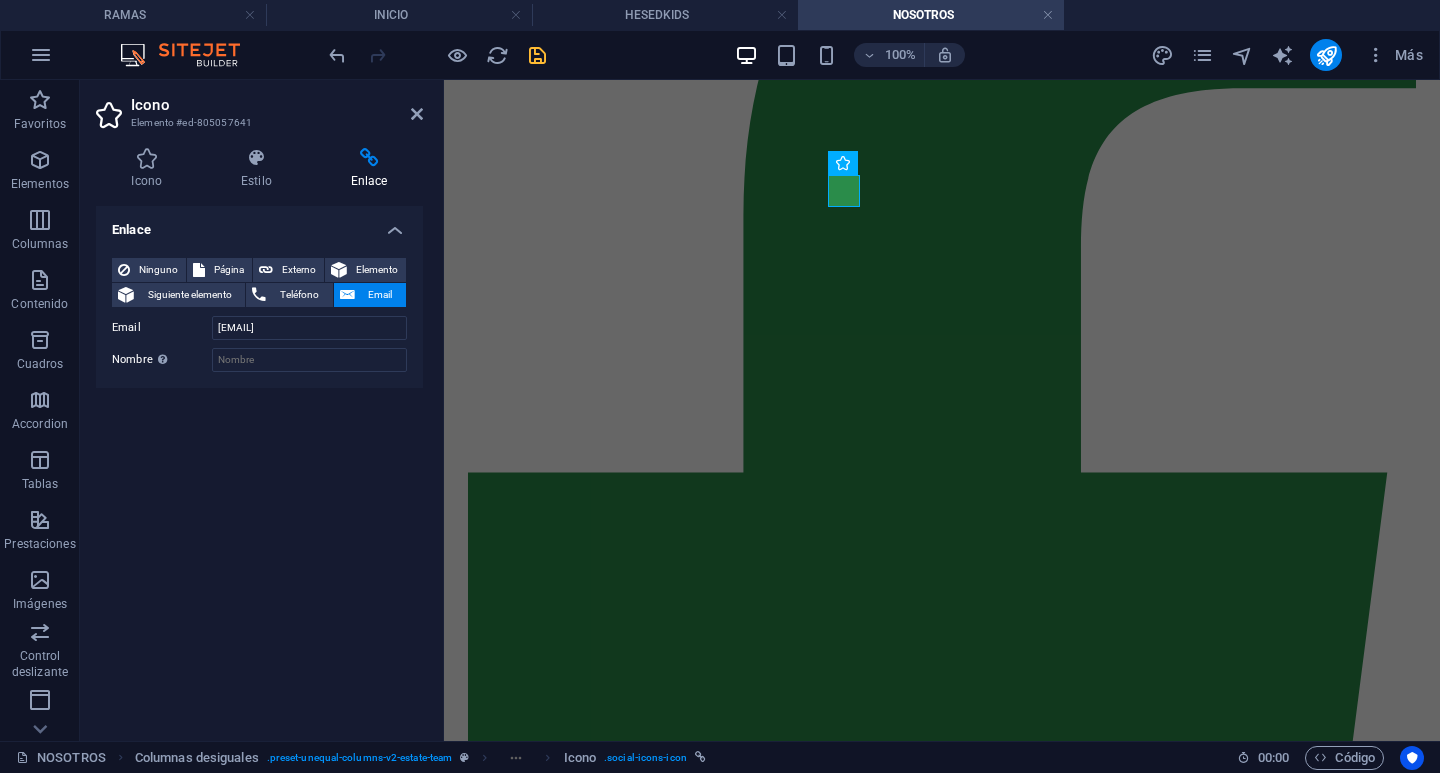 click on "Ninguno Página Externo Elemento Siguiente elemento Teléfono Email Página INICIO NOSOTROS RAMAS -- HESEDKIDS -- JOVENES -- RAICES MULTIMEDIA CONTACTO Legal Notice Privacy Elemento
URL /# Teléfono Email [EMAIL] Destino del enlace Nueva pestaña Misma pestaña Superposición Nombre Una descripción adicional del enlace no debería ser igual al texto del enlace. El título suele mostrarse como un texto de información cuando se mueve el ratón por encima del elemento. Déjalo en blanco en caso de dudas. Relación Define la relación de este enlace con el destino del enlace . Por ejemplo, el valor "nofollow" indica a los buscadores que no sigan al enlace. Puede dejarse vacío. alternativo autor marcador externo ayuda licencia siguiente nofollow noreferrer noopener ant buscar etiqueta" at bounding box center (259, 315) 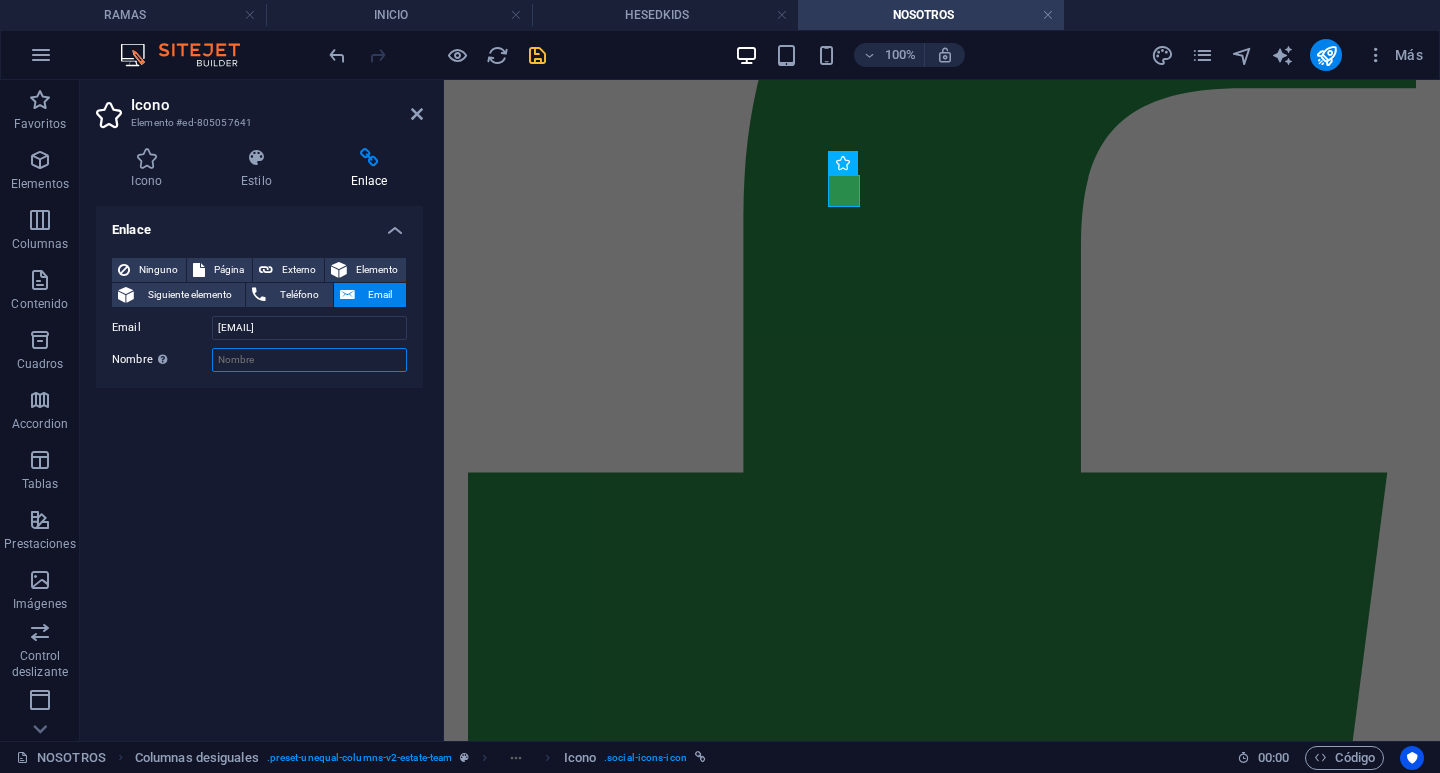 click on "Nombre Una descripción adicional del enlace no debería ser igual al texto del enlace. El título suele mostrarse como un texto de información cuando se mueve el ratón por encima del elemento. Déjalo en blanco en caso de dudas." at bounding box center (309, 360) 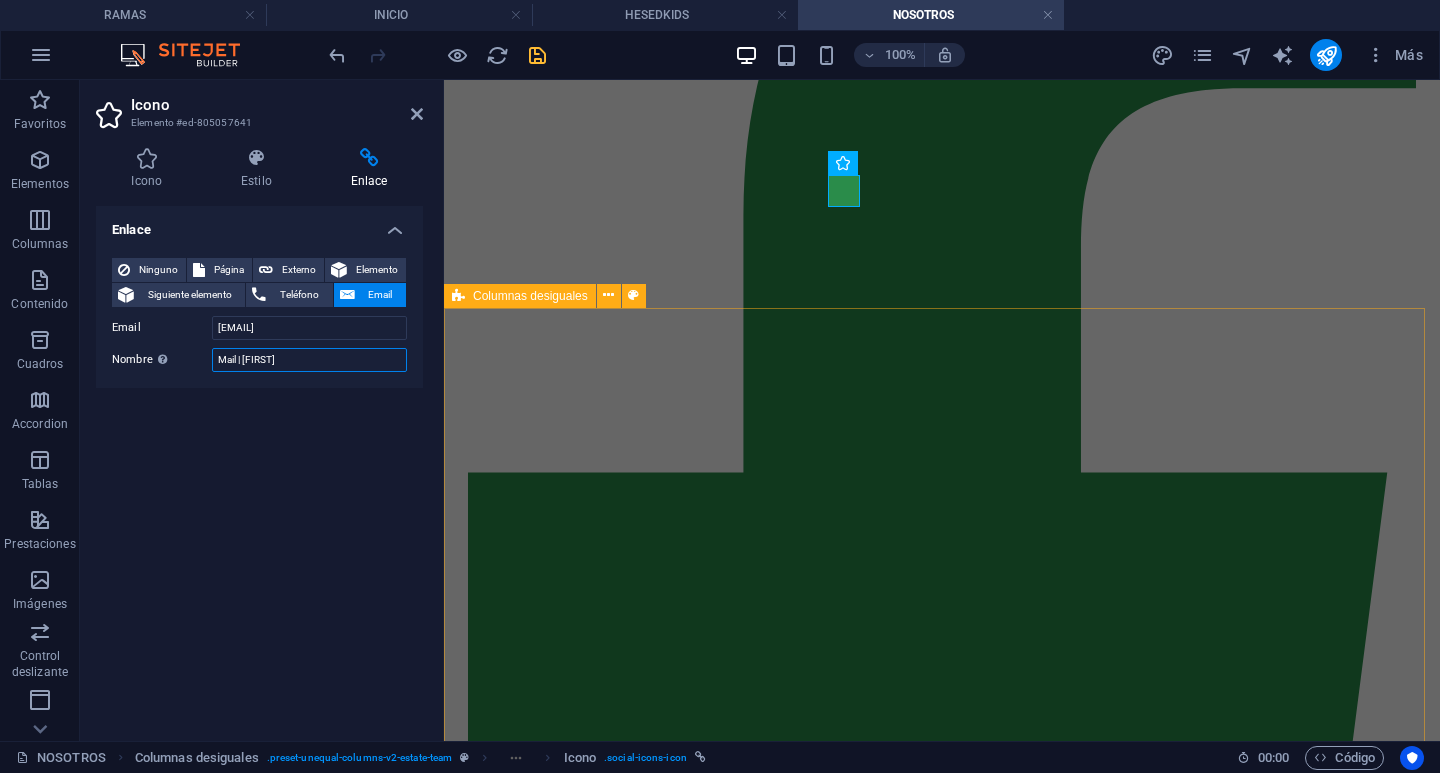 type on "Mail | [FIRST]" 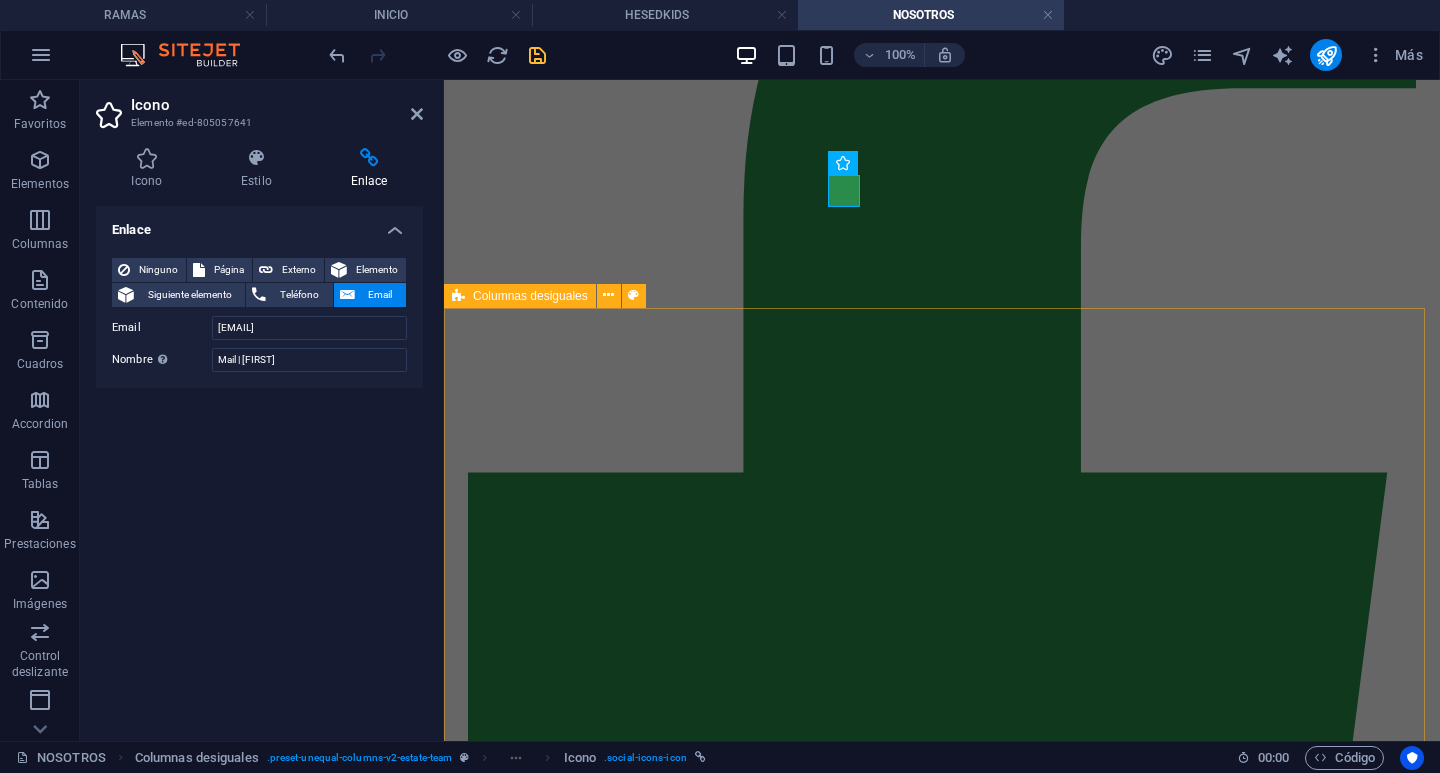click on "LIDER DE JOVENES zorel melendez Soy Zorel, y tengo el privilegio de acompañar a los jóvenes en su camino de fe. No me considero un experto, solo alguien que también ha tenido preguntas, luchas y encuentros con el amor de Dios. Mi deseo es que cada joven sepa que su vida tiene valor, que no está solo, y que hay un propósito real en Jesús. Me apasiona verlos crecer, equivocarse, levantarse y descubrir que Dios nunca se rinde con ellos. No lidero desde la perfección, sino desde la experiencia, la empatía y un corazón dispuesto a servir. Creo en esta generación, y creo en el Dios que puede hacer cosas grandes a través de ella." at bounding box center [942, 13129] 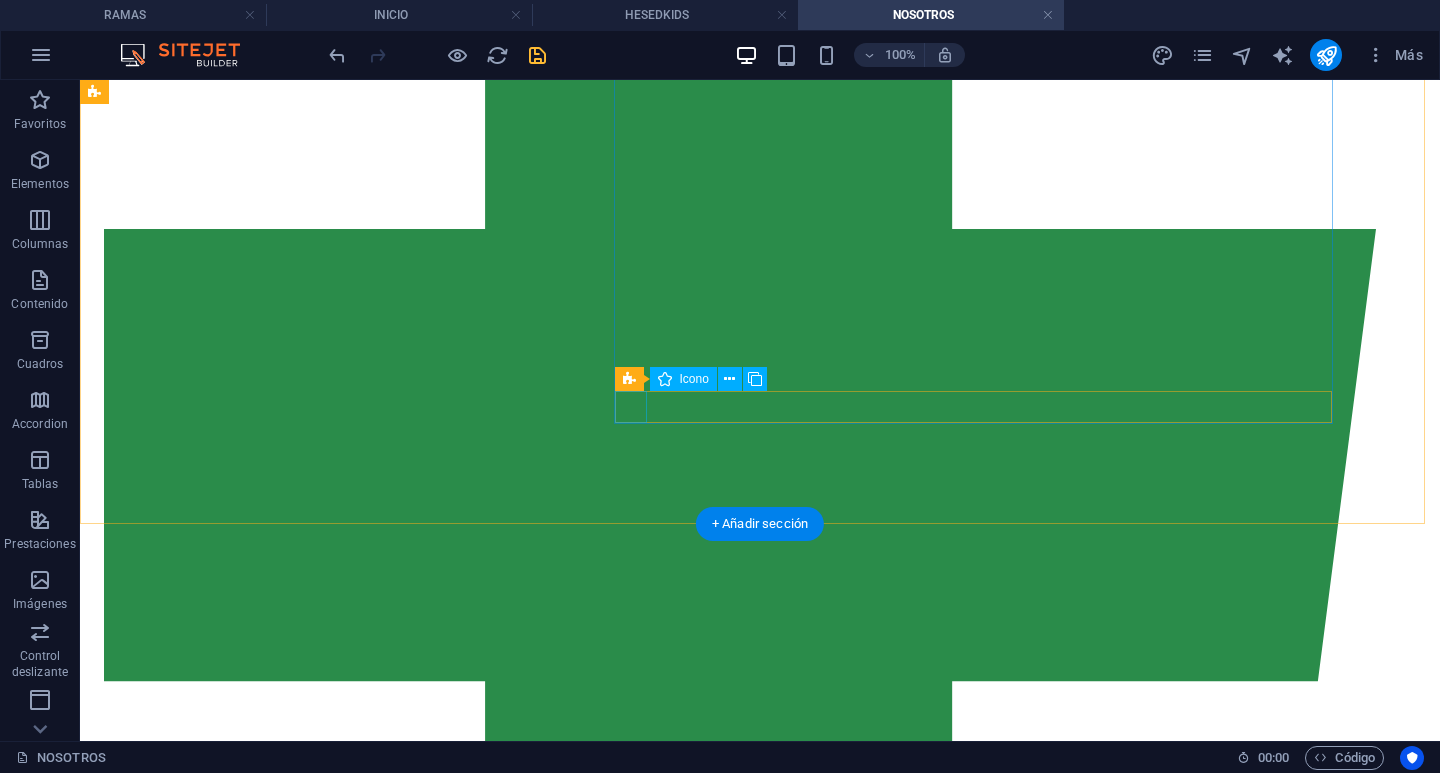 click at bounding box center [760, 22753] 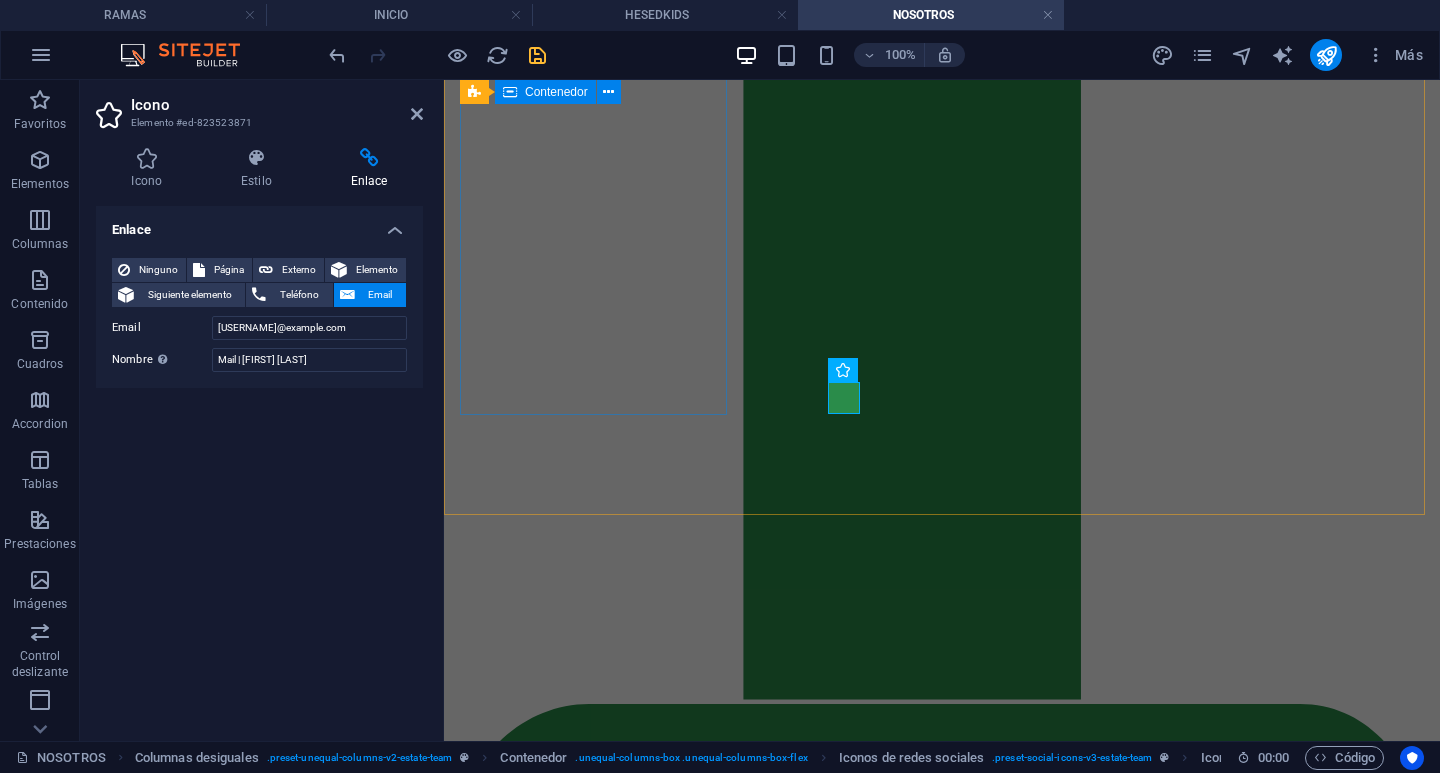scroll, scrollTop: 4278, scrollLeft: 0, axis: vertical 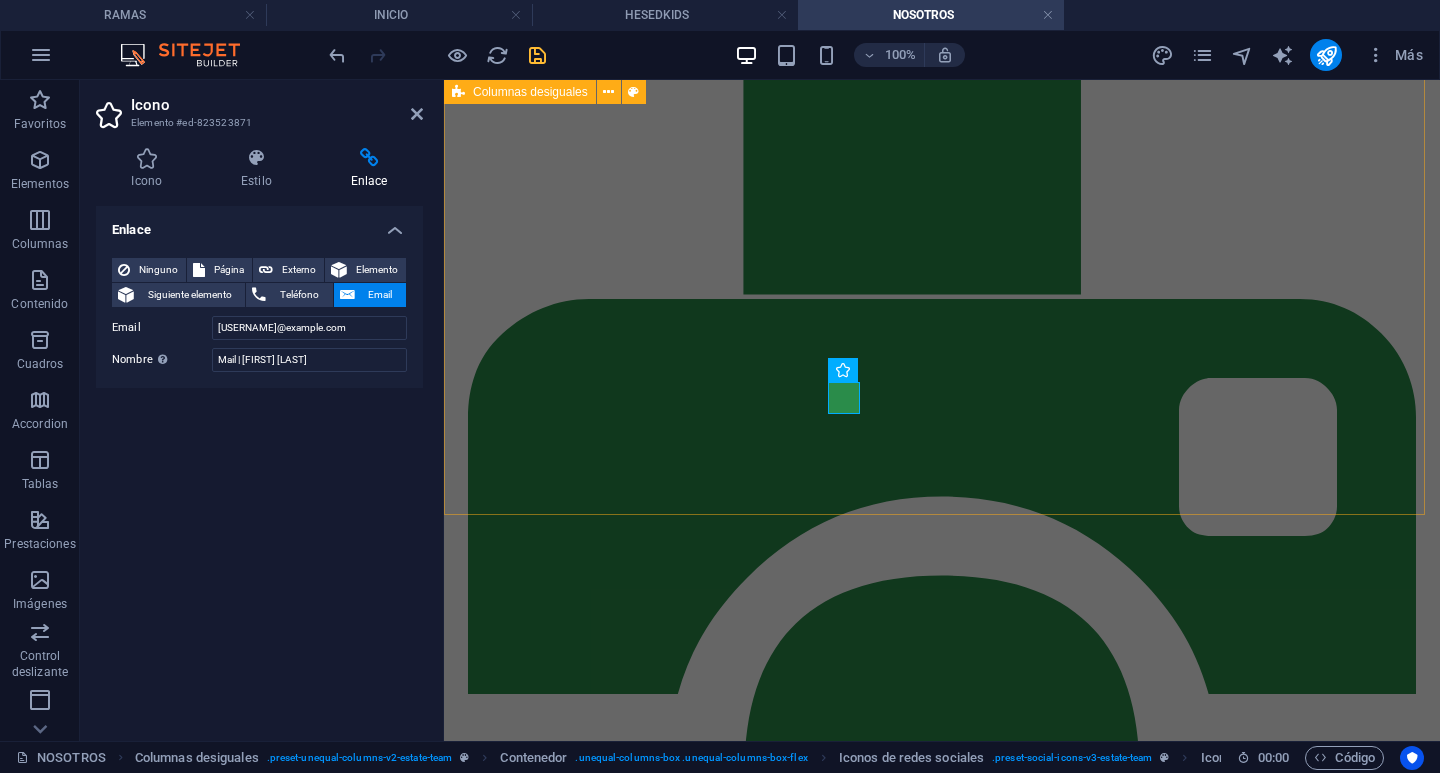 click on "LIDER DE HESEDKIDS giuliana hernandez Soy Giuliana y soy psicopedagoga de profesión, pero más que eso, soy alguien que siente un amor profundo por los niños y un llamado especial para acompañarlos en su crecimiento espiritual. Actualmente tengo la bendición de liderar el ministerio HesedKids en mi iglesia, donde cada día es un regalo al ver cómo los pequeños van descubriendo a Jesús y aprendiendo a vivir en Su verdad. Me esfuerzo por guiarlos con alegría, paciencia y mucho amor, porque sé lo importante que es esa etapa para su vida y su fe. Me describo como una persona empática, comprometida y con un corazón dispuesto a servir. Estoy en una hermosa etapa personal, felizmente comprometida y profundamente agradecida con Dios por Su fidelidad en cada paso. Él es mi fuerza y mi guía, y confío en que seguirá acompañándome en este camino." at bounding box center (942, 15833) 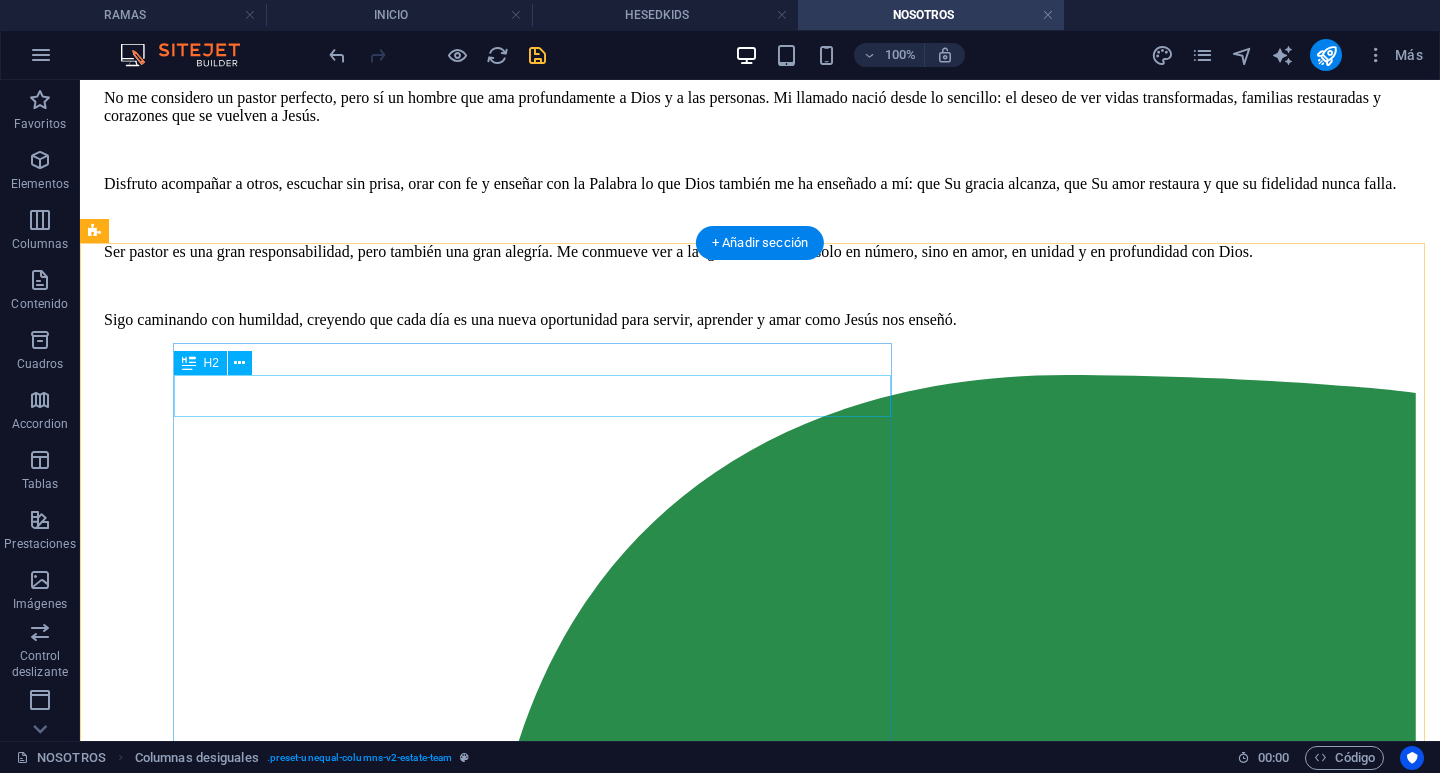 scroll, scrollTop: 2373, scrollLeft: 0, axis: vertical 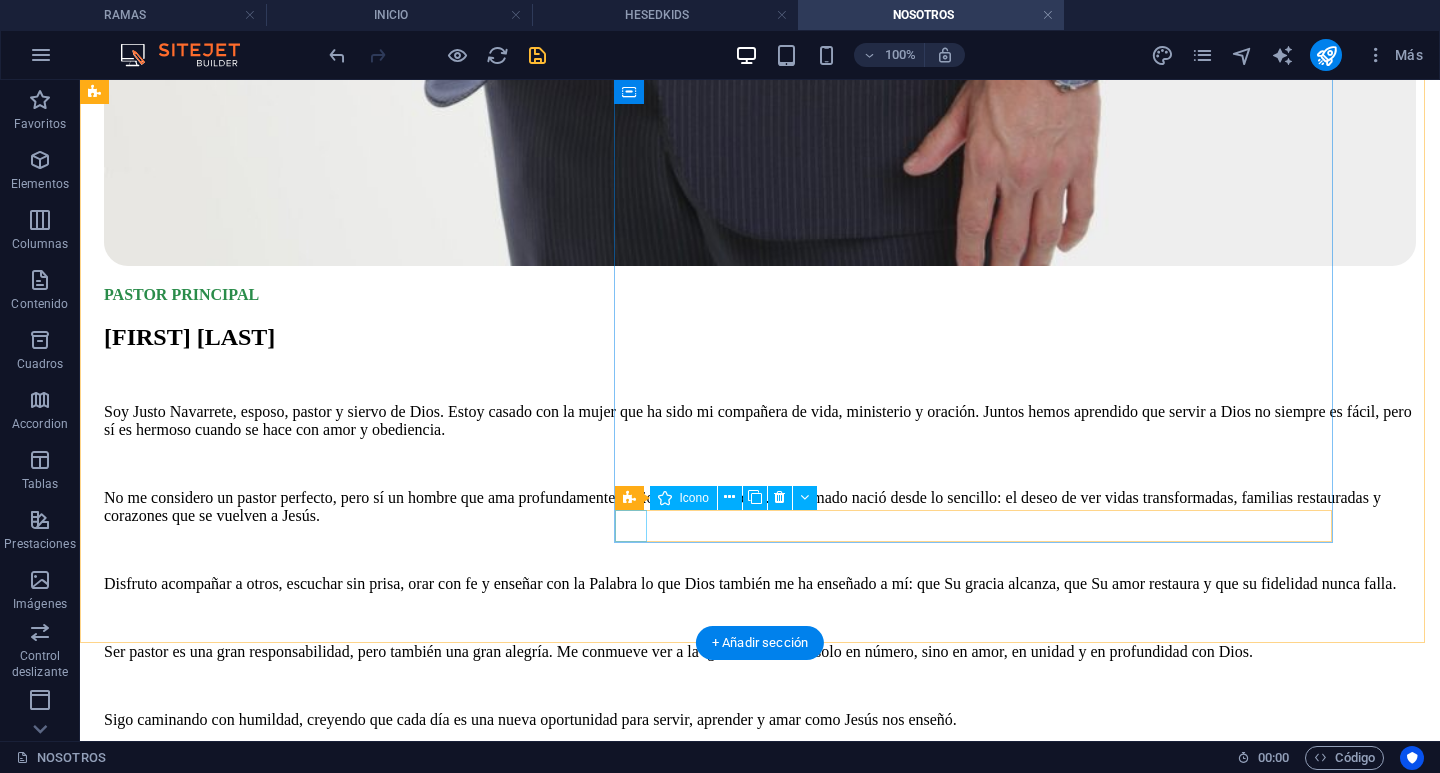 click at bounding box center [760, 13617] 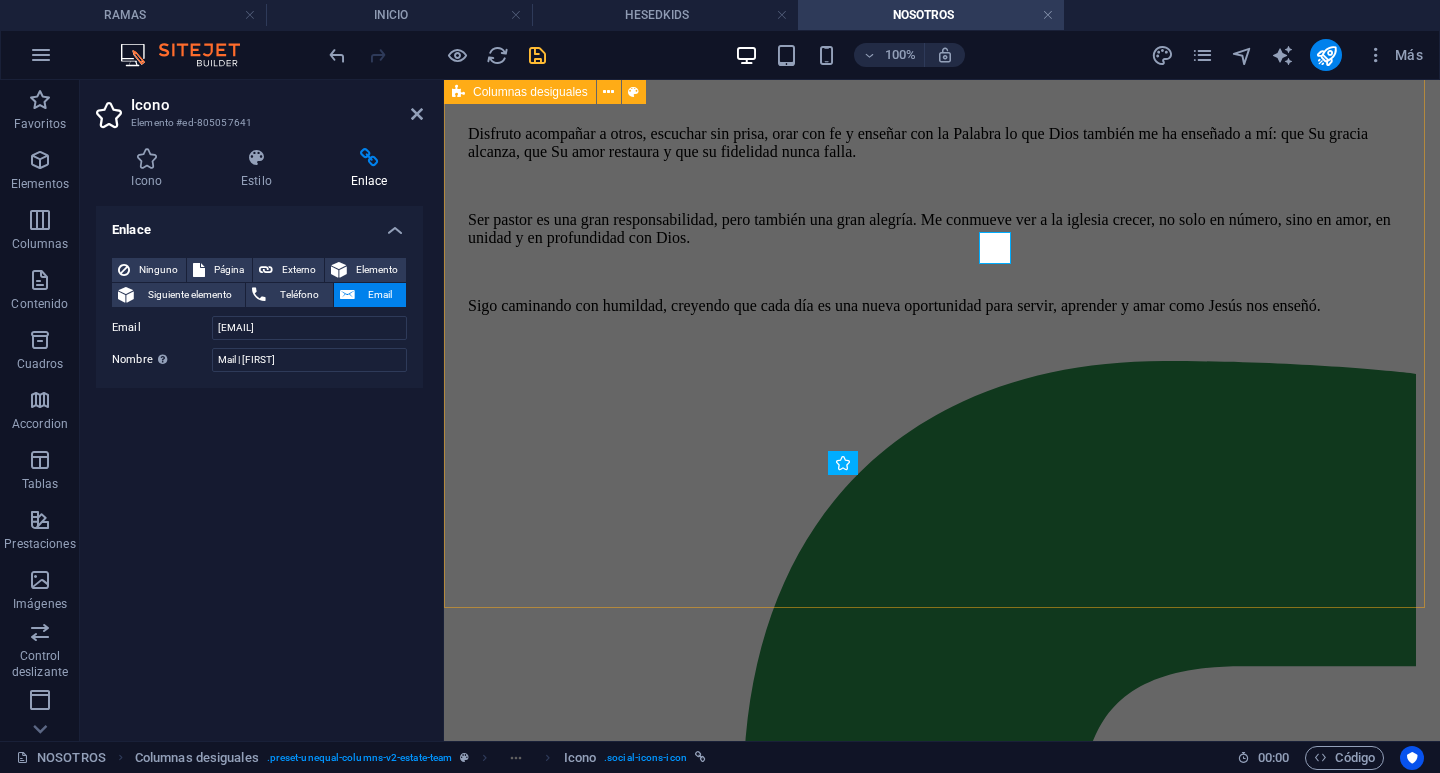 scroll, scrollTop: 2651, scrollLeft: 0, axis: vertical 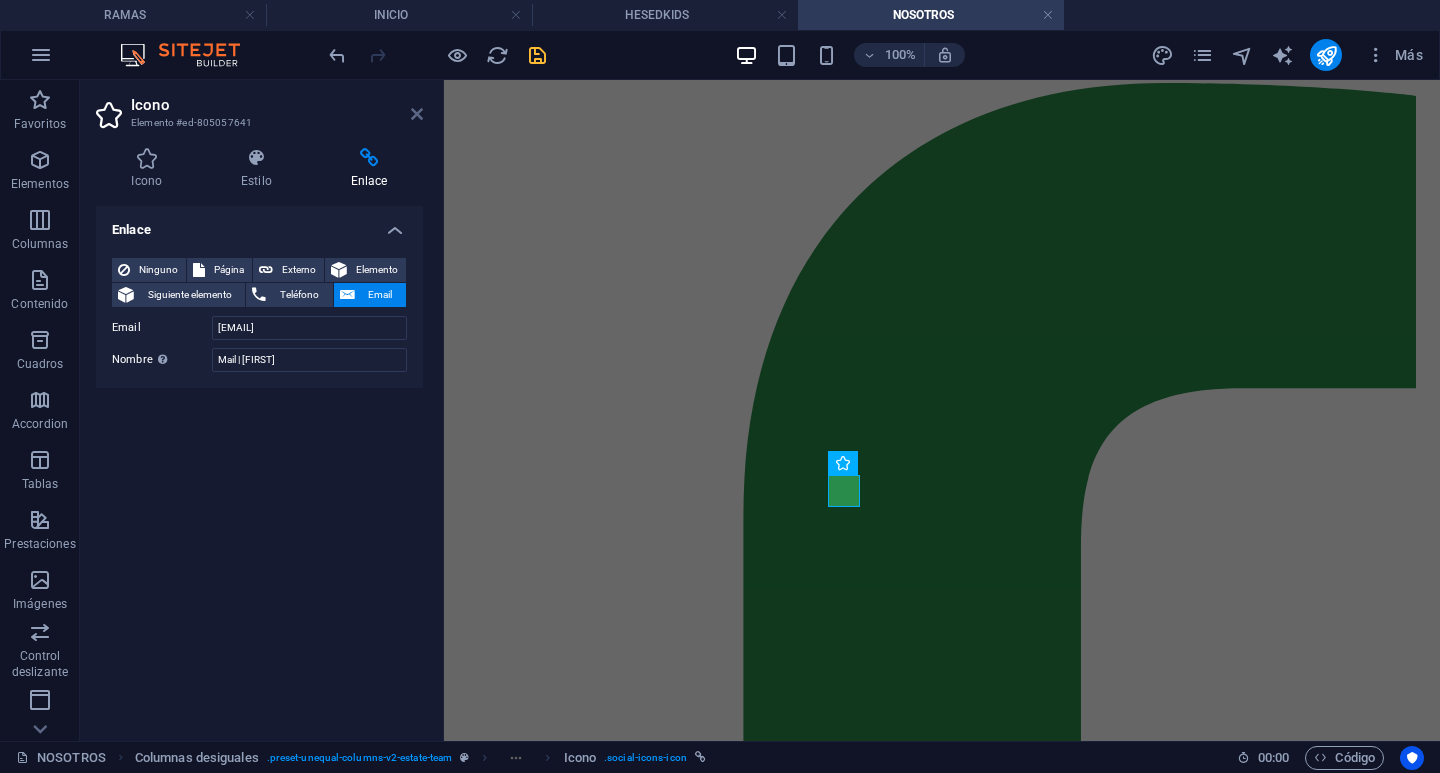 click at bounding box center (417, 114) 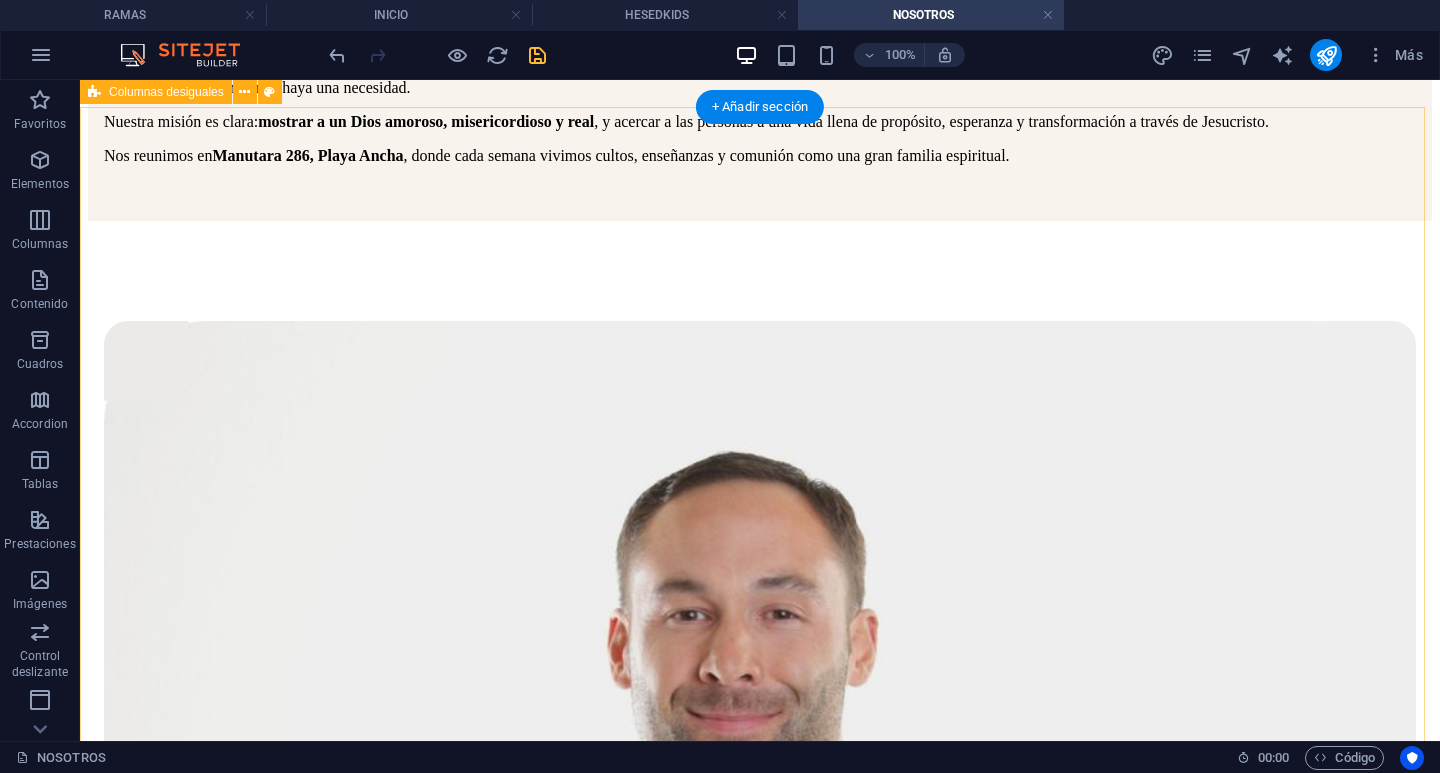 scroll, scrollTop: 473, scrollLeft: 0, axis: vertical 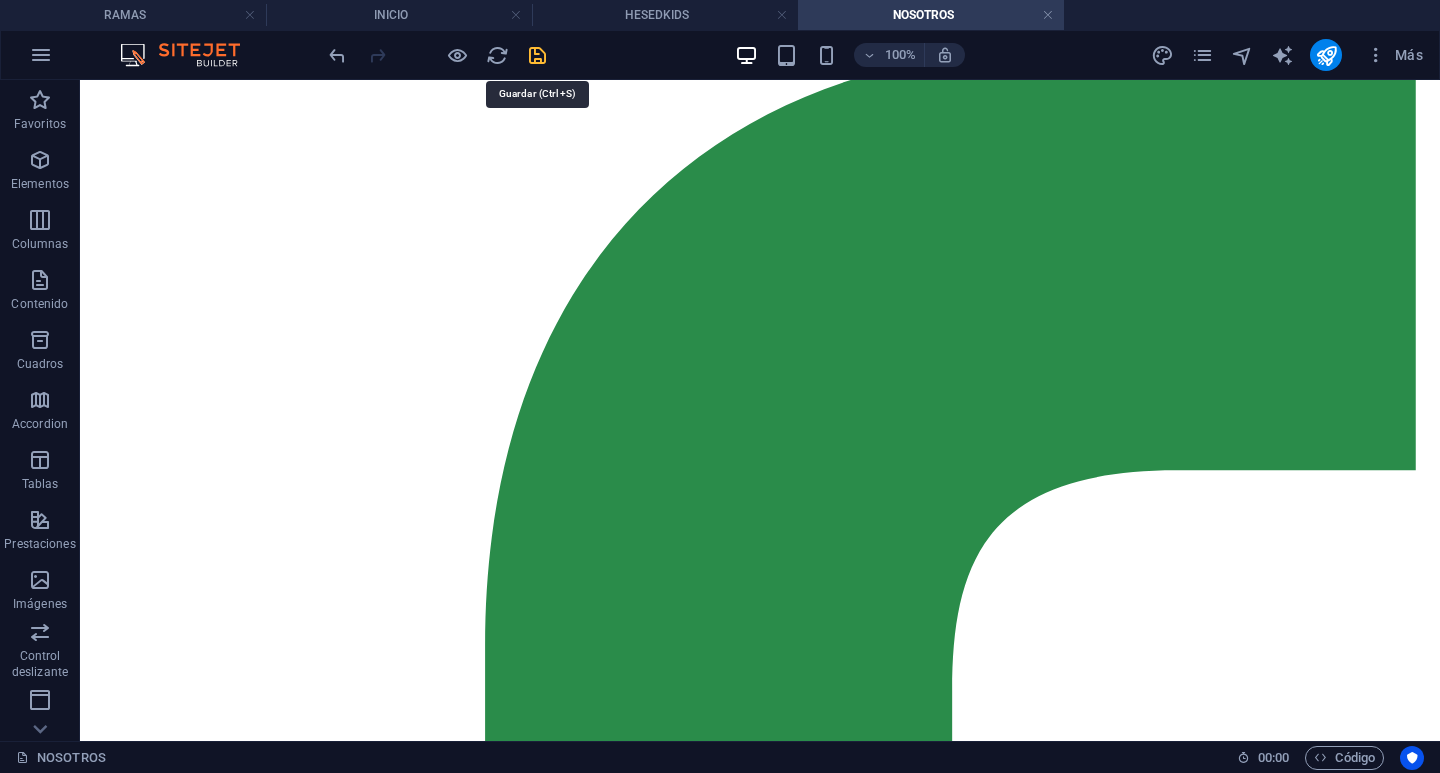 click at bounding box center [537, 55] 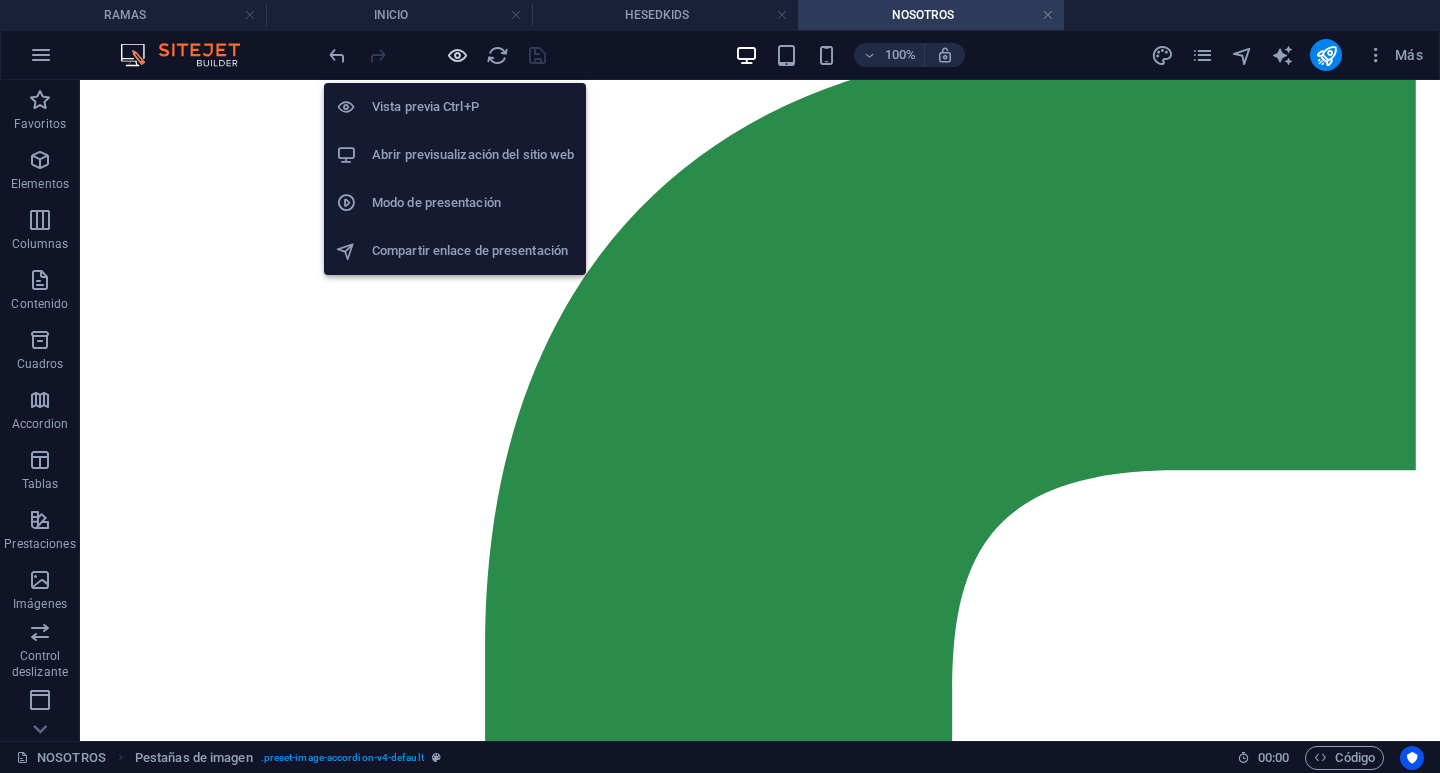 click at bounding box center (457, 55) 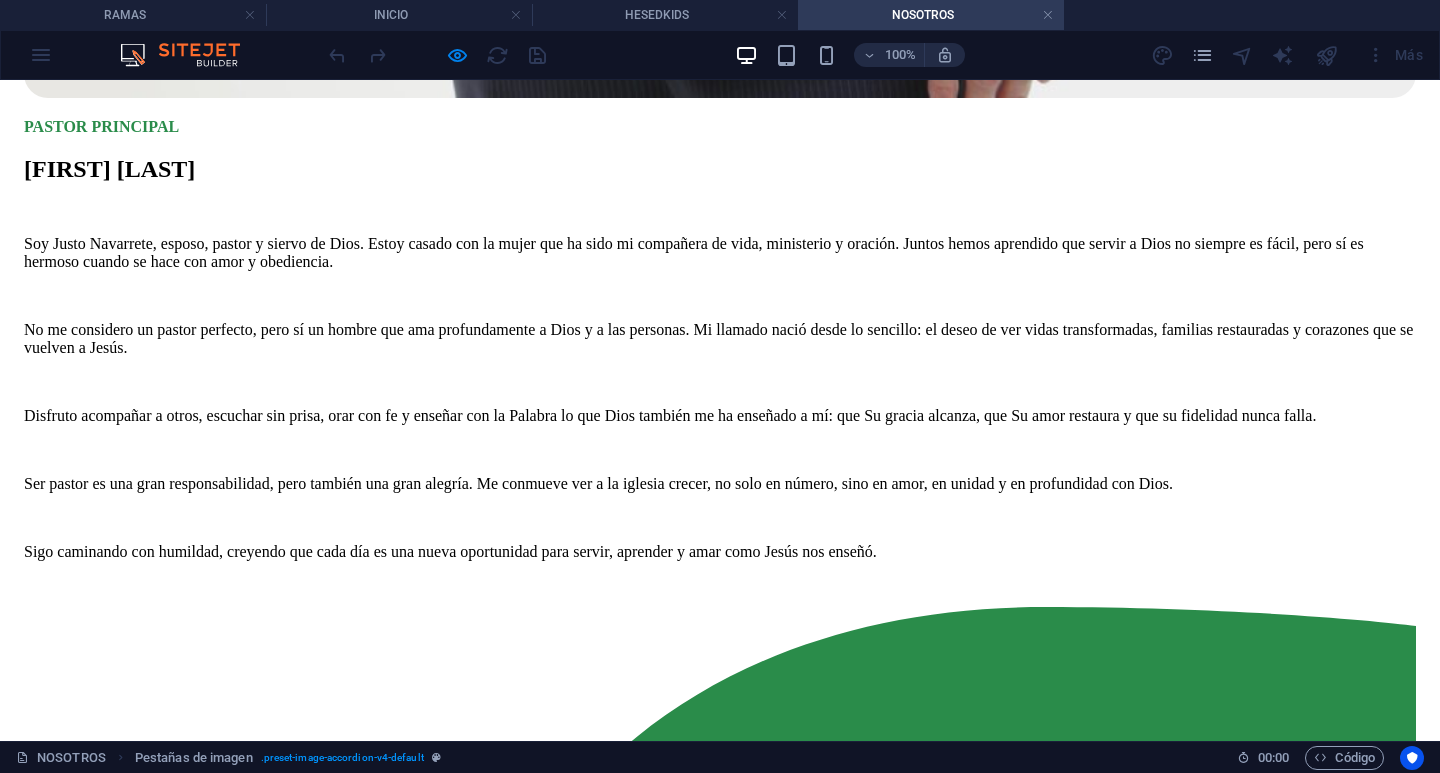 scroll, scrollTop: 2494, scrollLeft: 0, axis: vertical 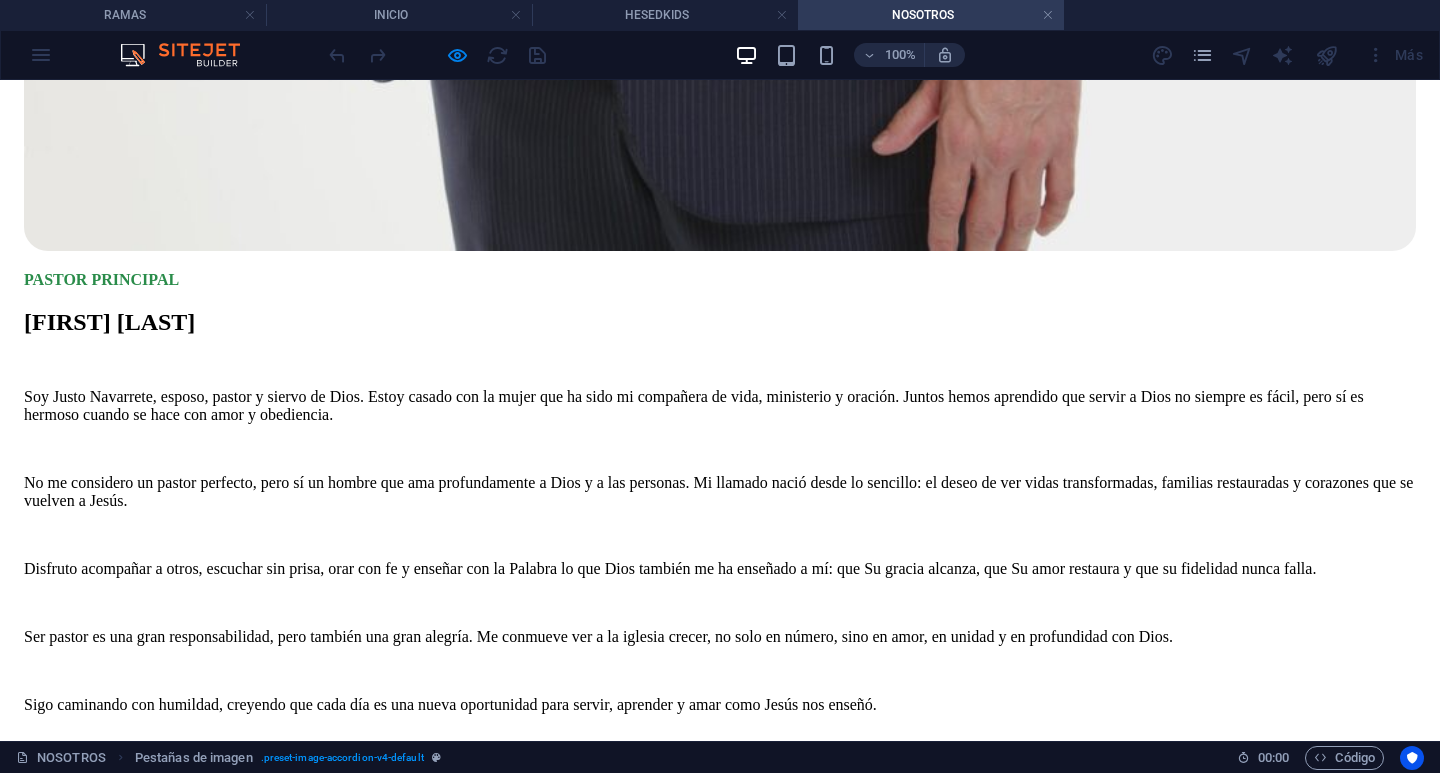 click 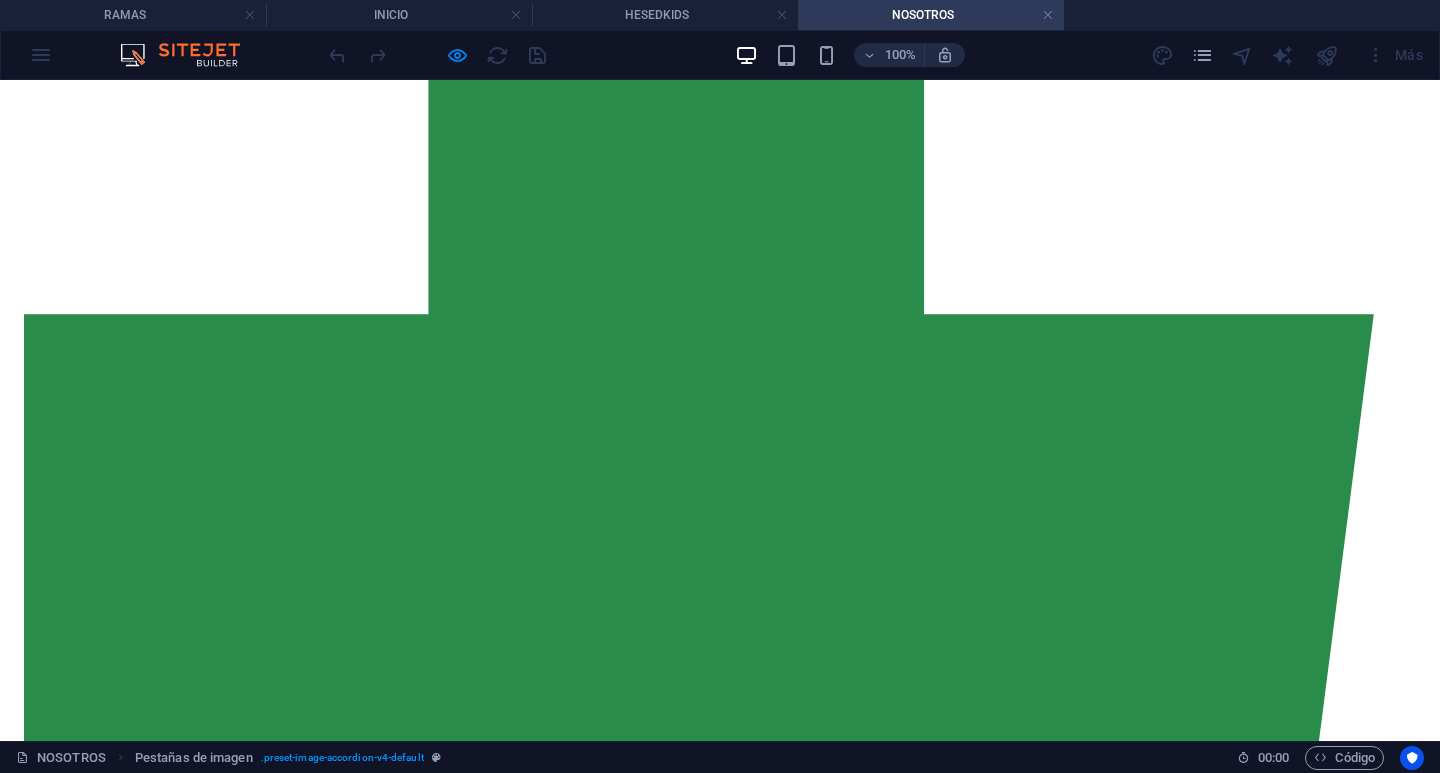 scroll, scrollTop: 3765, scrollLeft: 0, axis: vertical 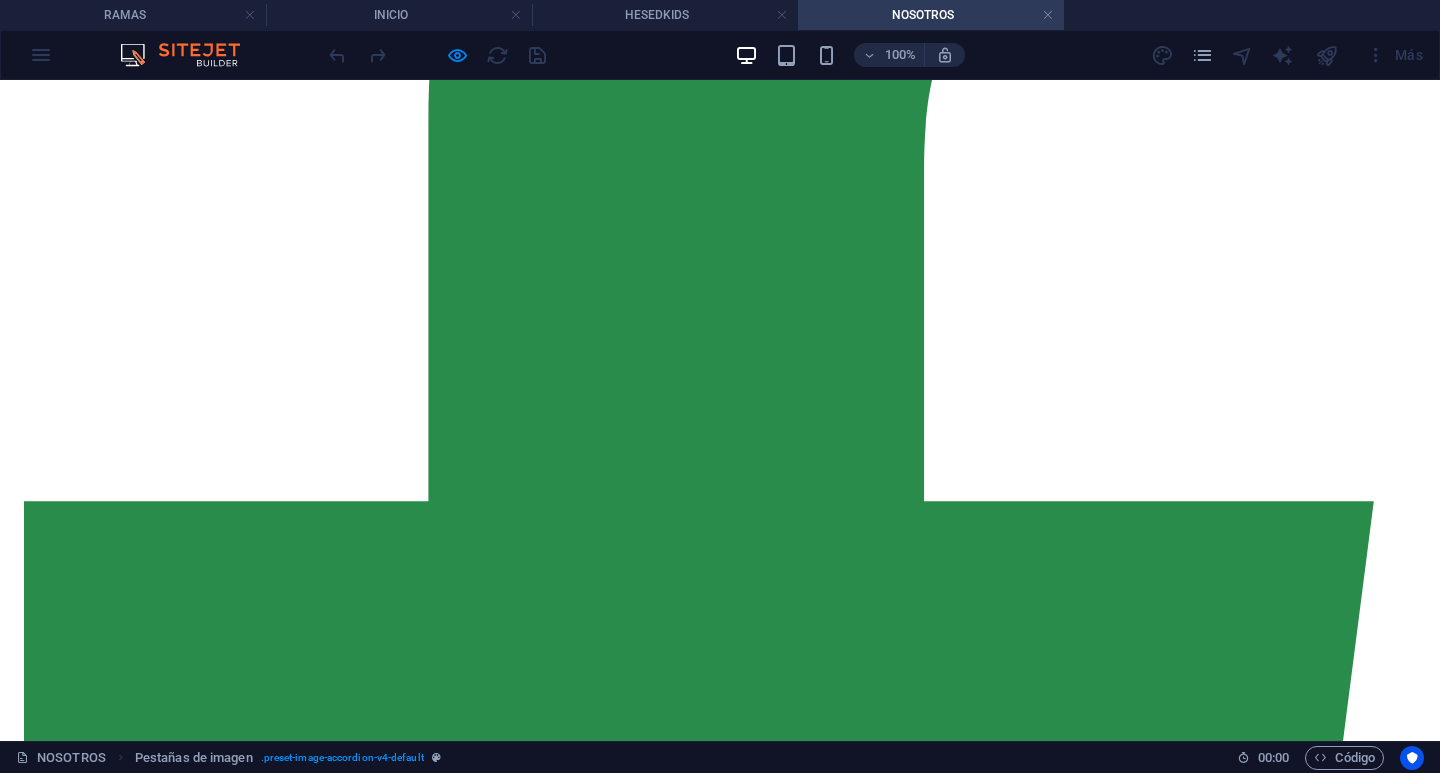 click 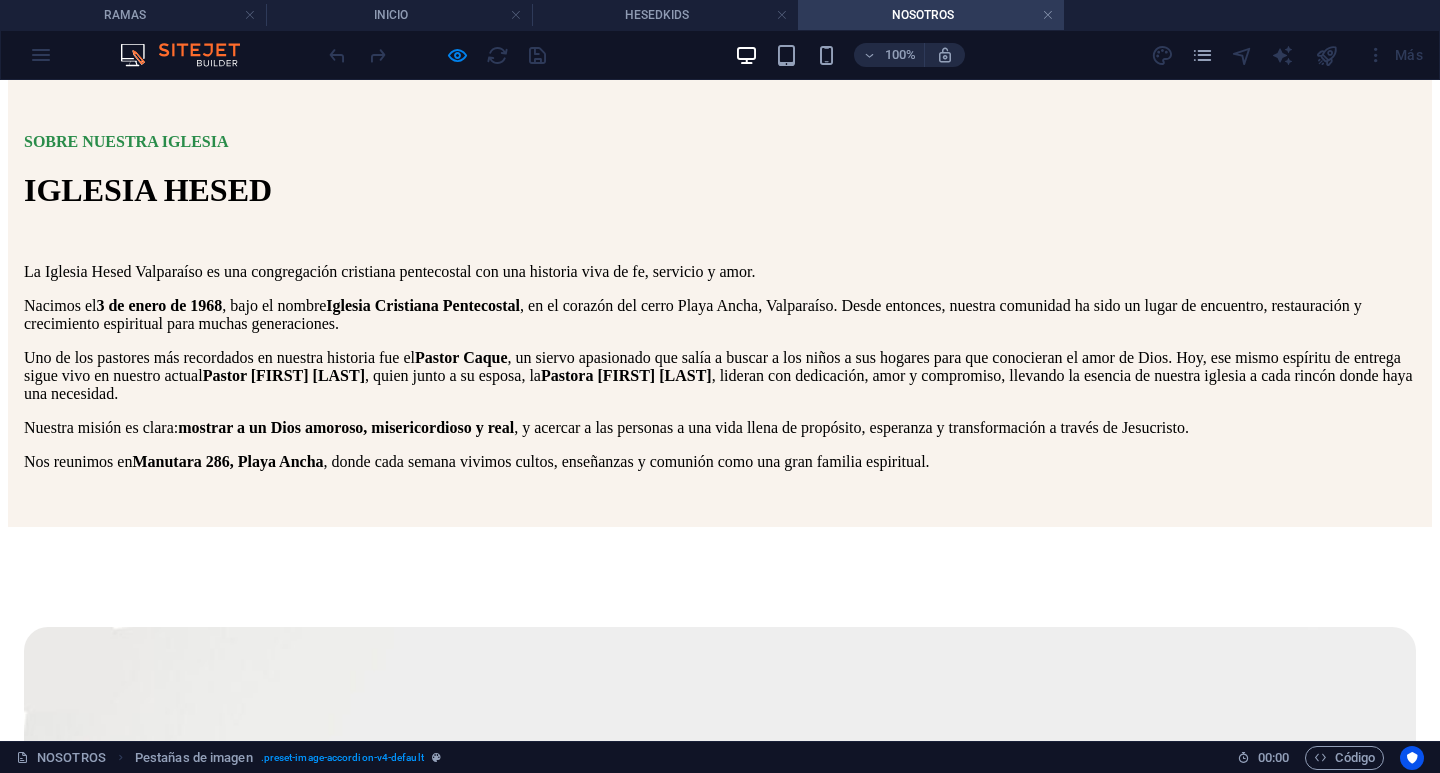 scroll, scrollTop: 0, scrollLeft: 0, axis: both 